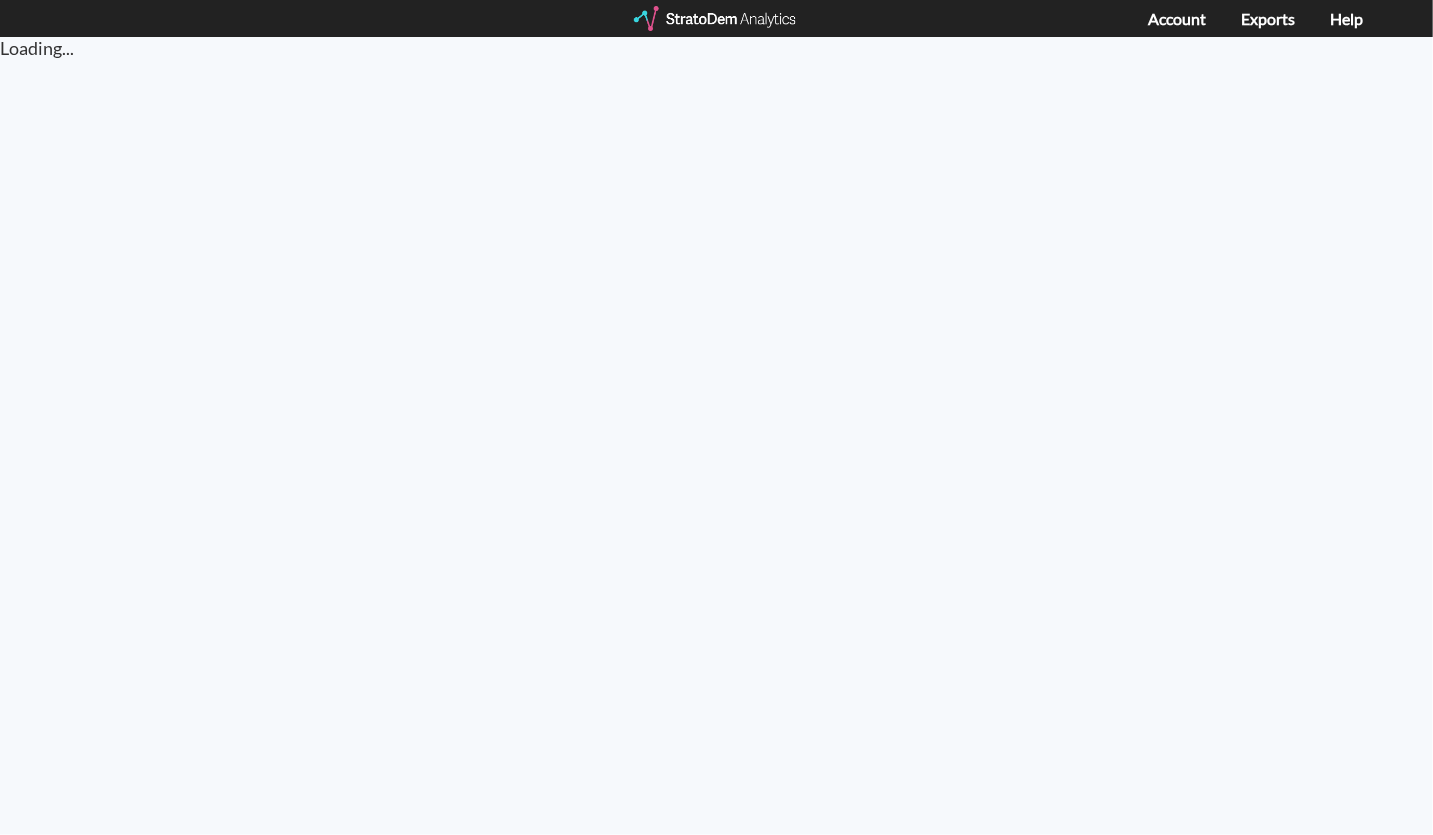 scroll, scrollTop: 0, scrollLeft: 0, axis: both 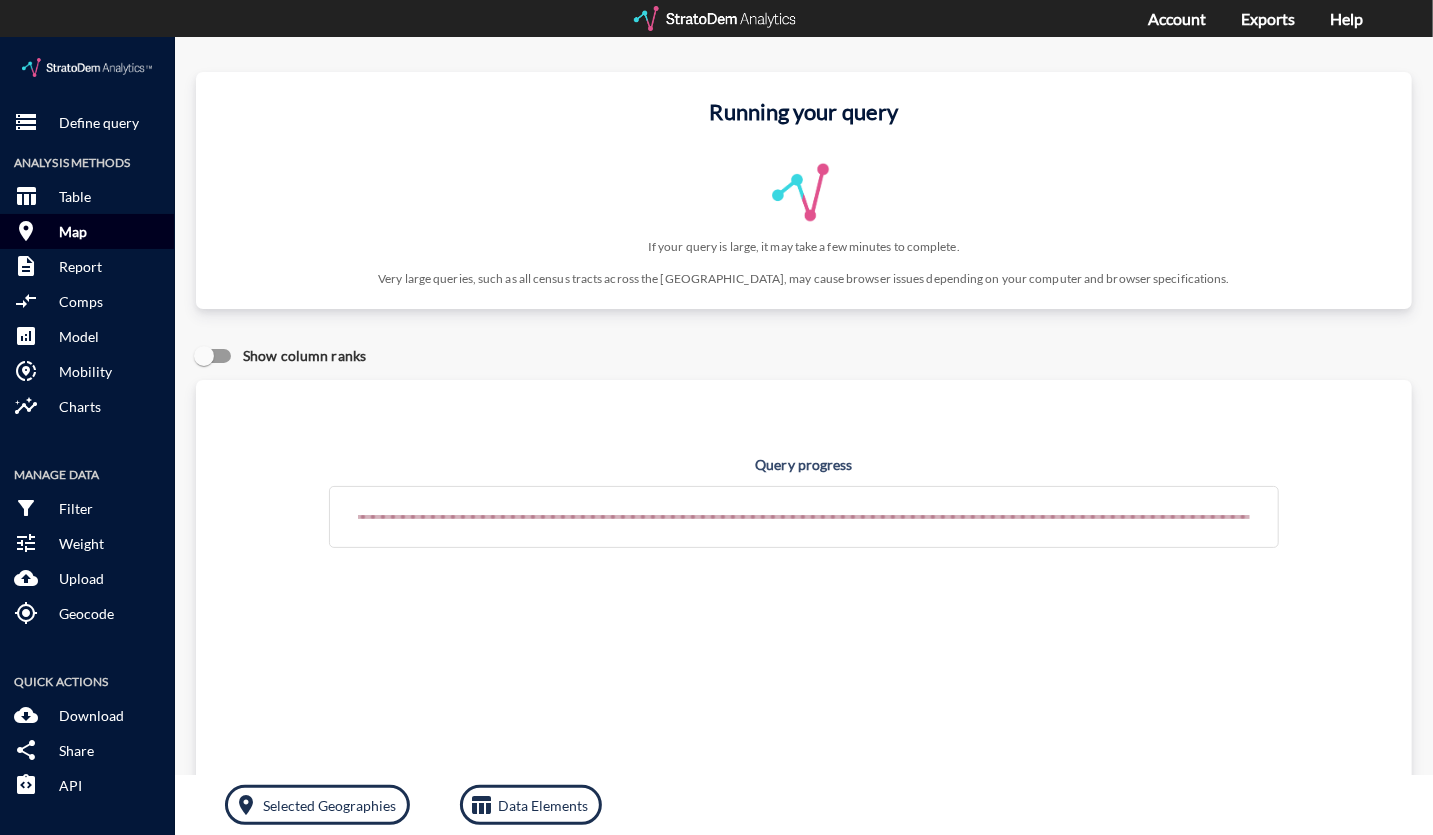 click on "Map" 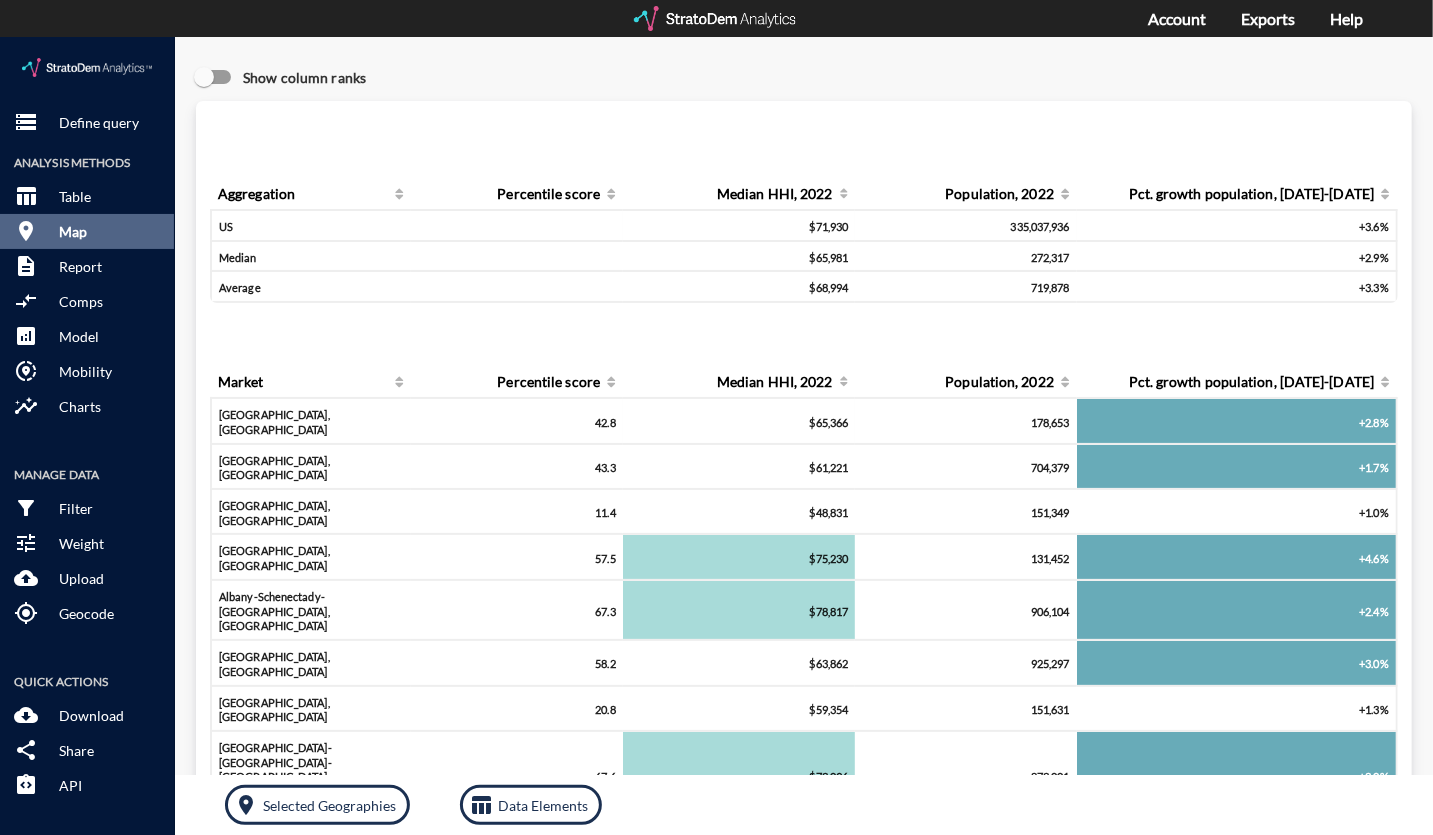 click on "room Map" 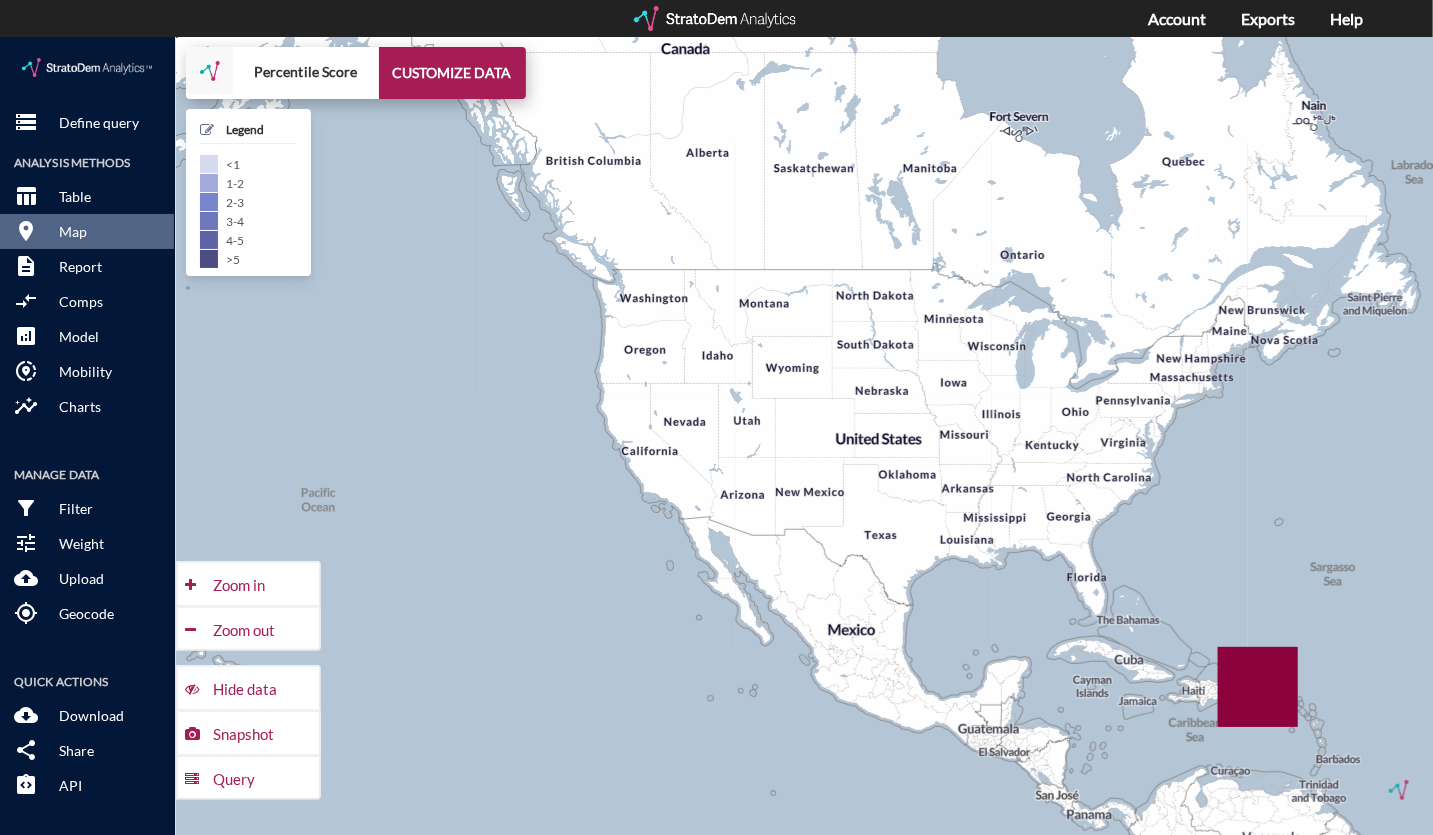 type 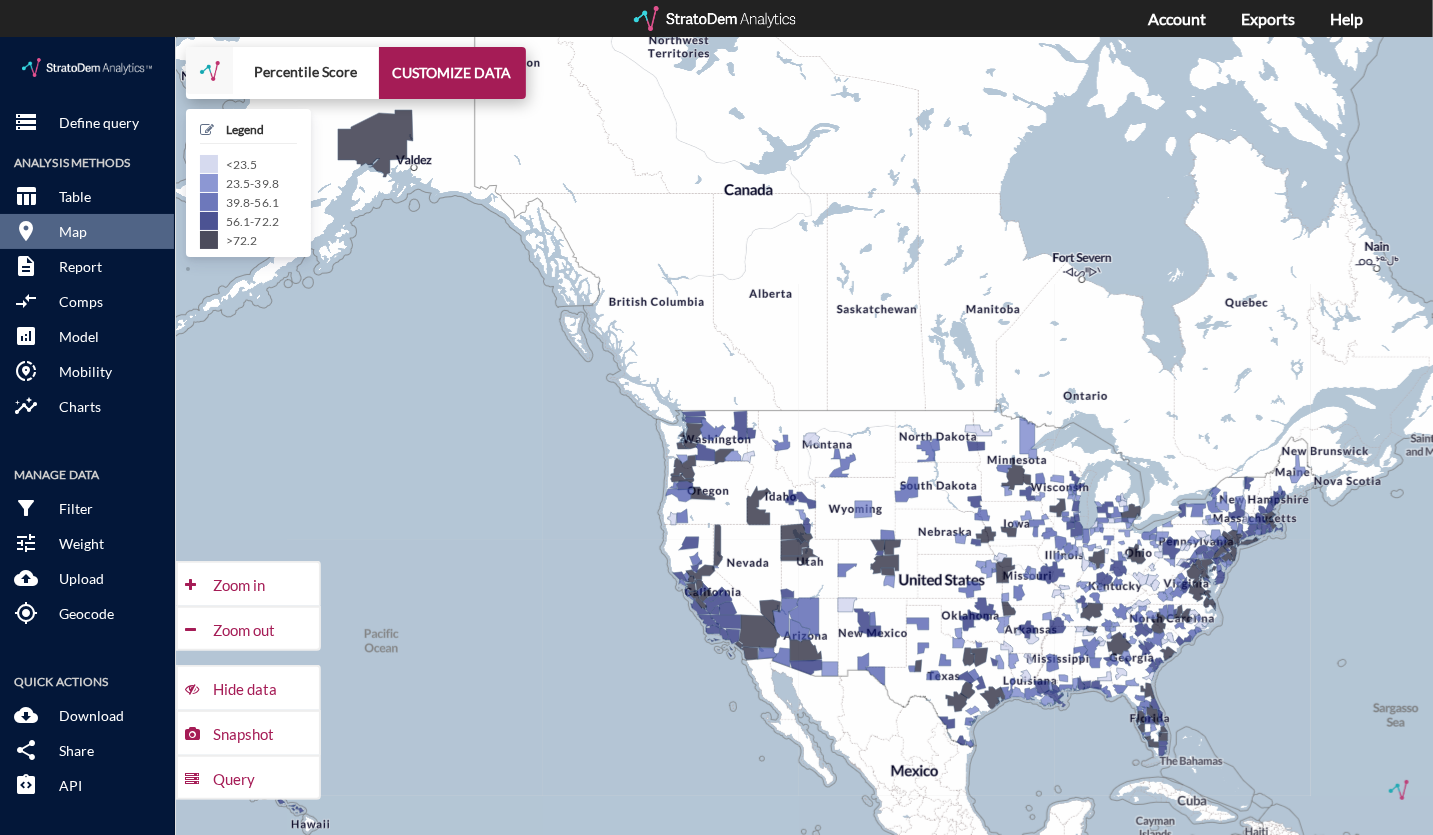 click on "Percentile Score" 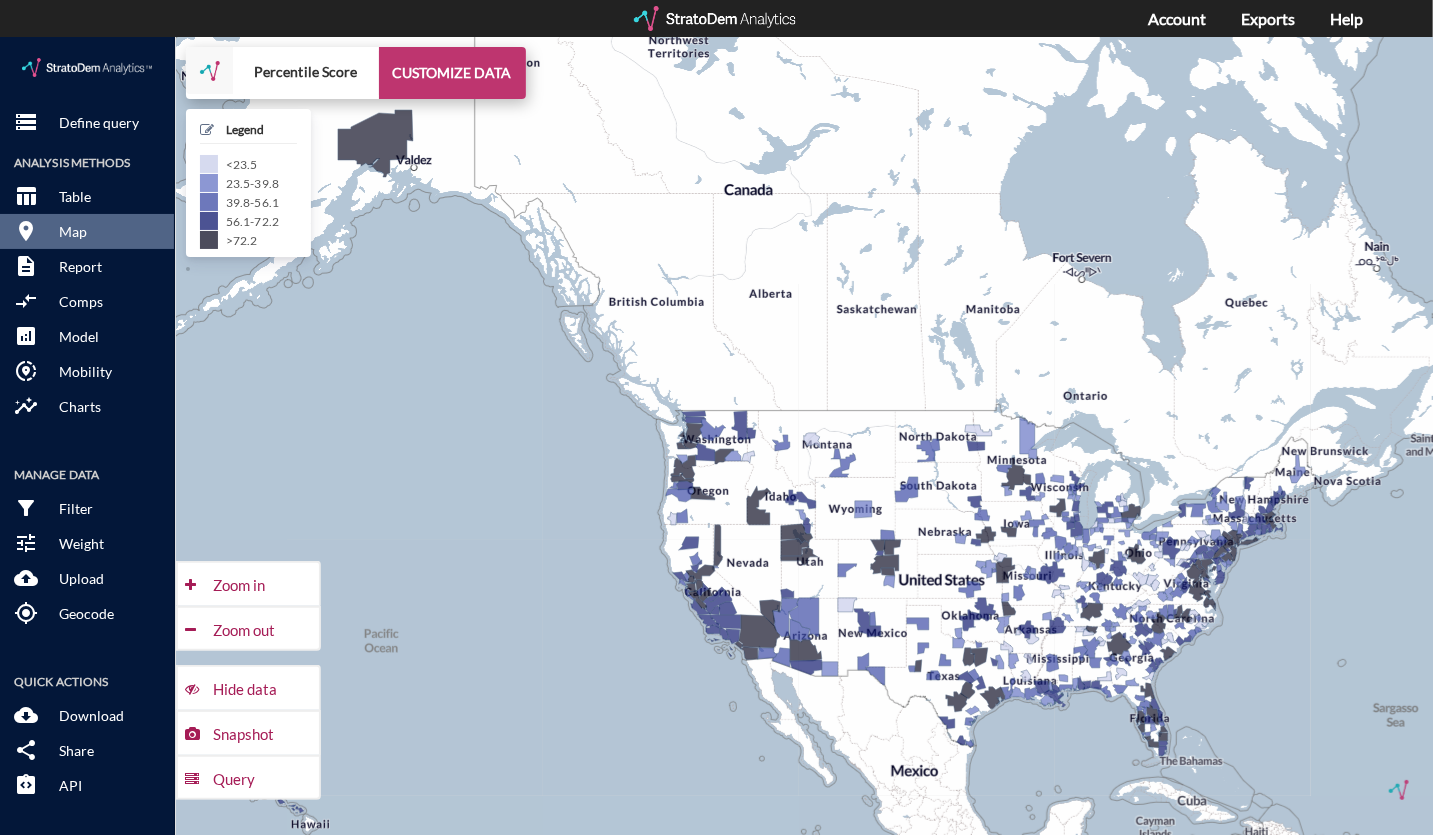 click on "CUSTOMIZE DATA" 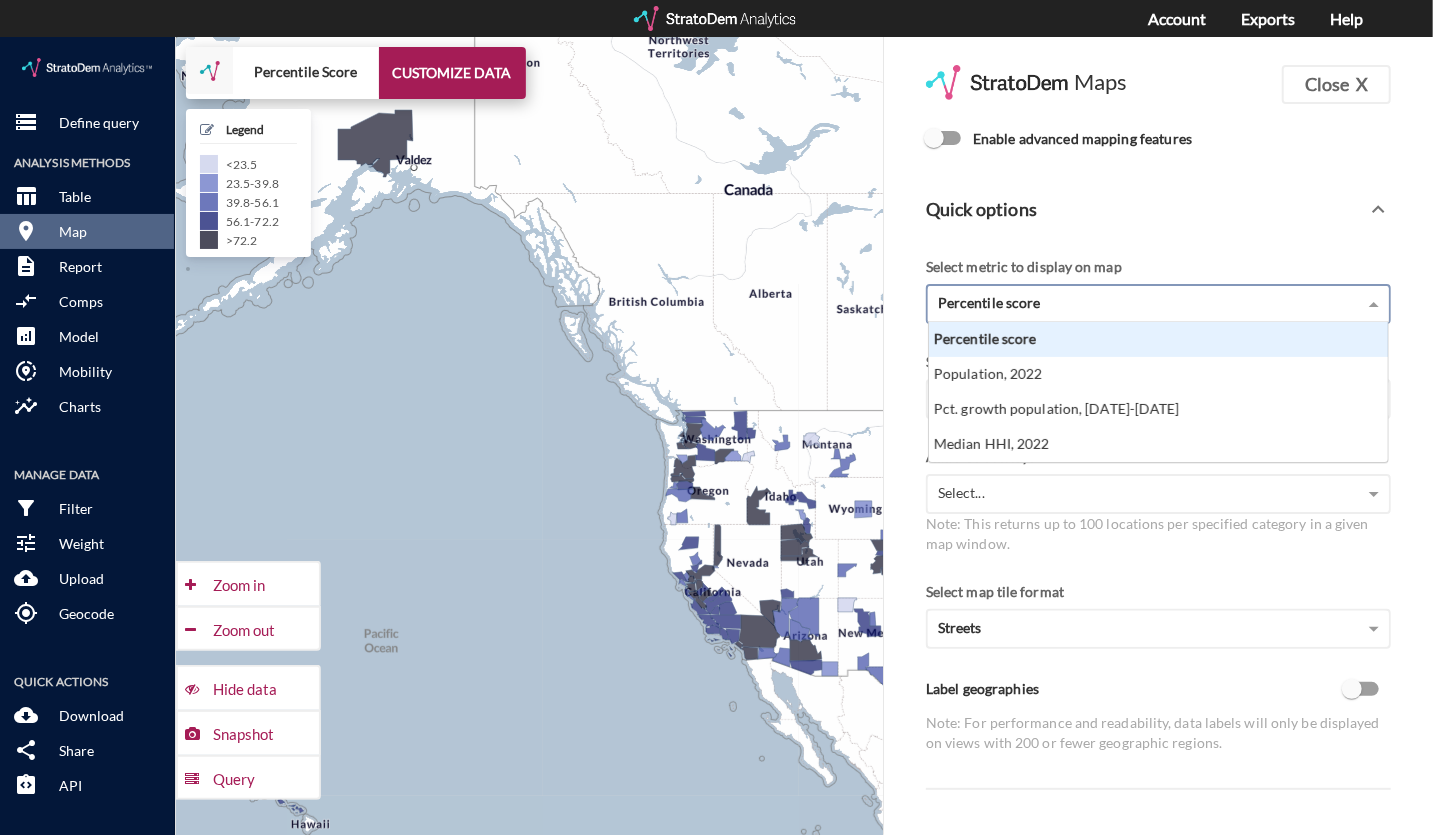 click on "Percentile score" 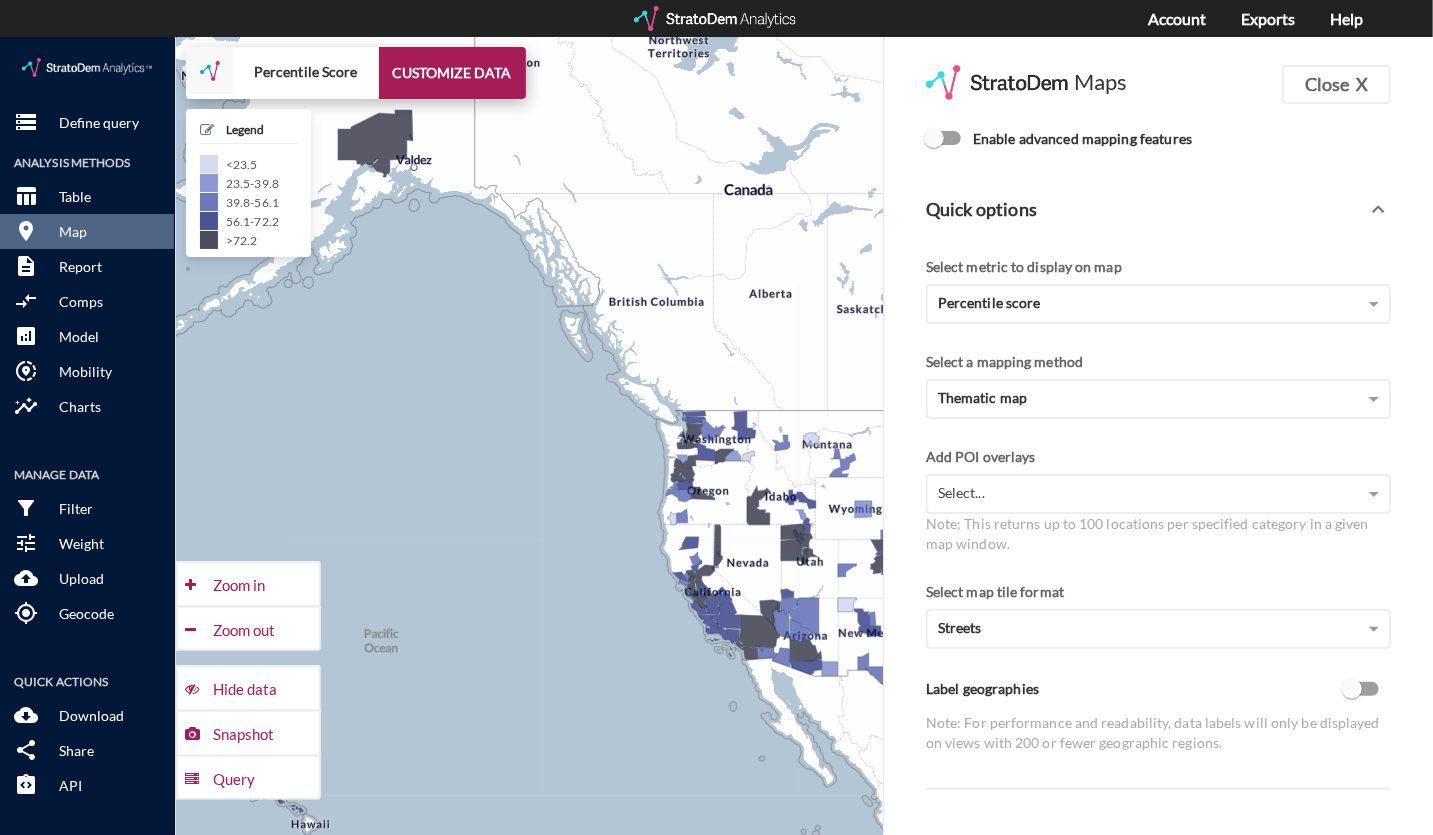 click on "Select metric to display on map" 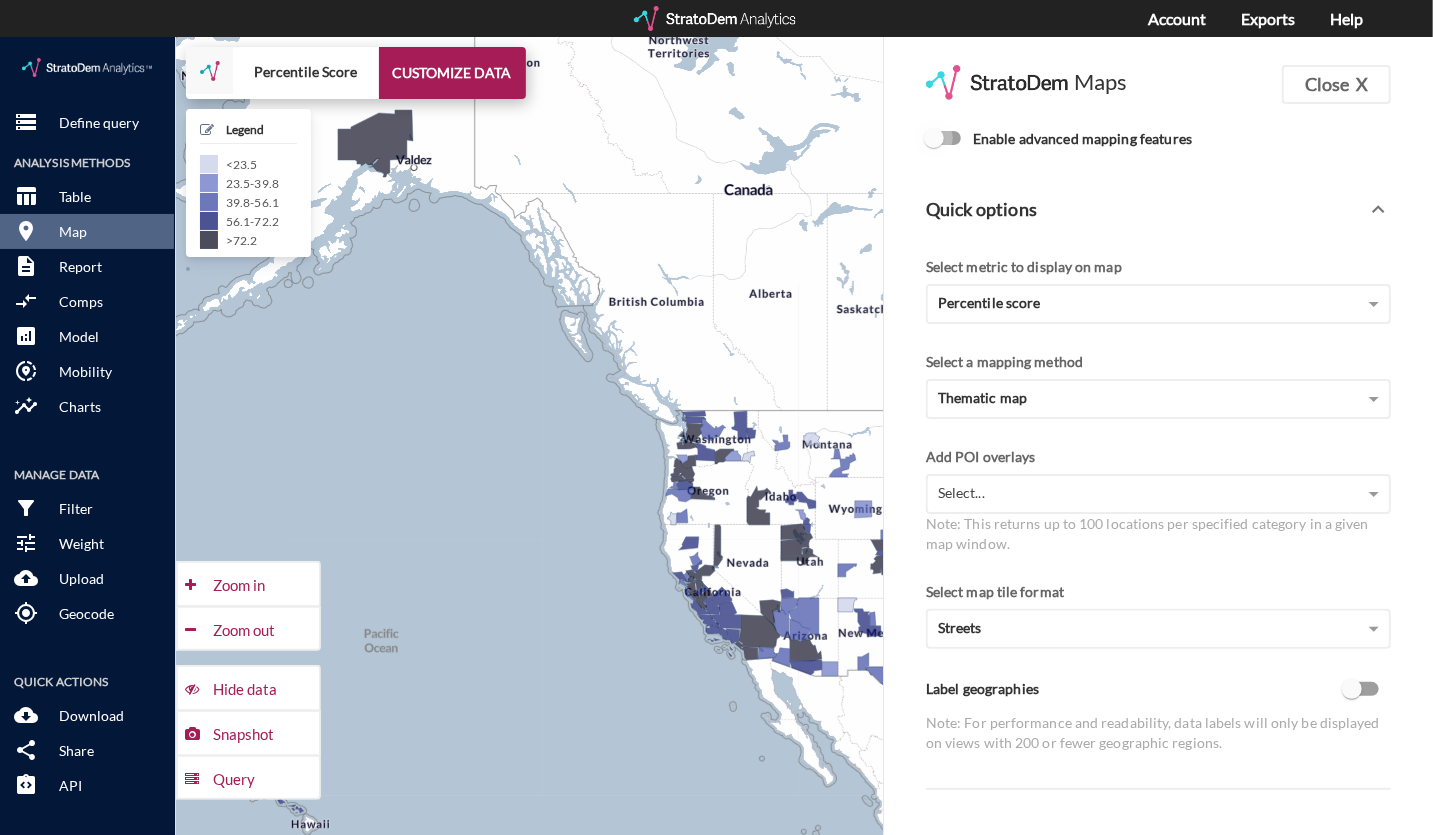 click on "Enable advanced mapping features" 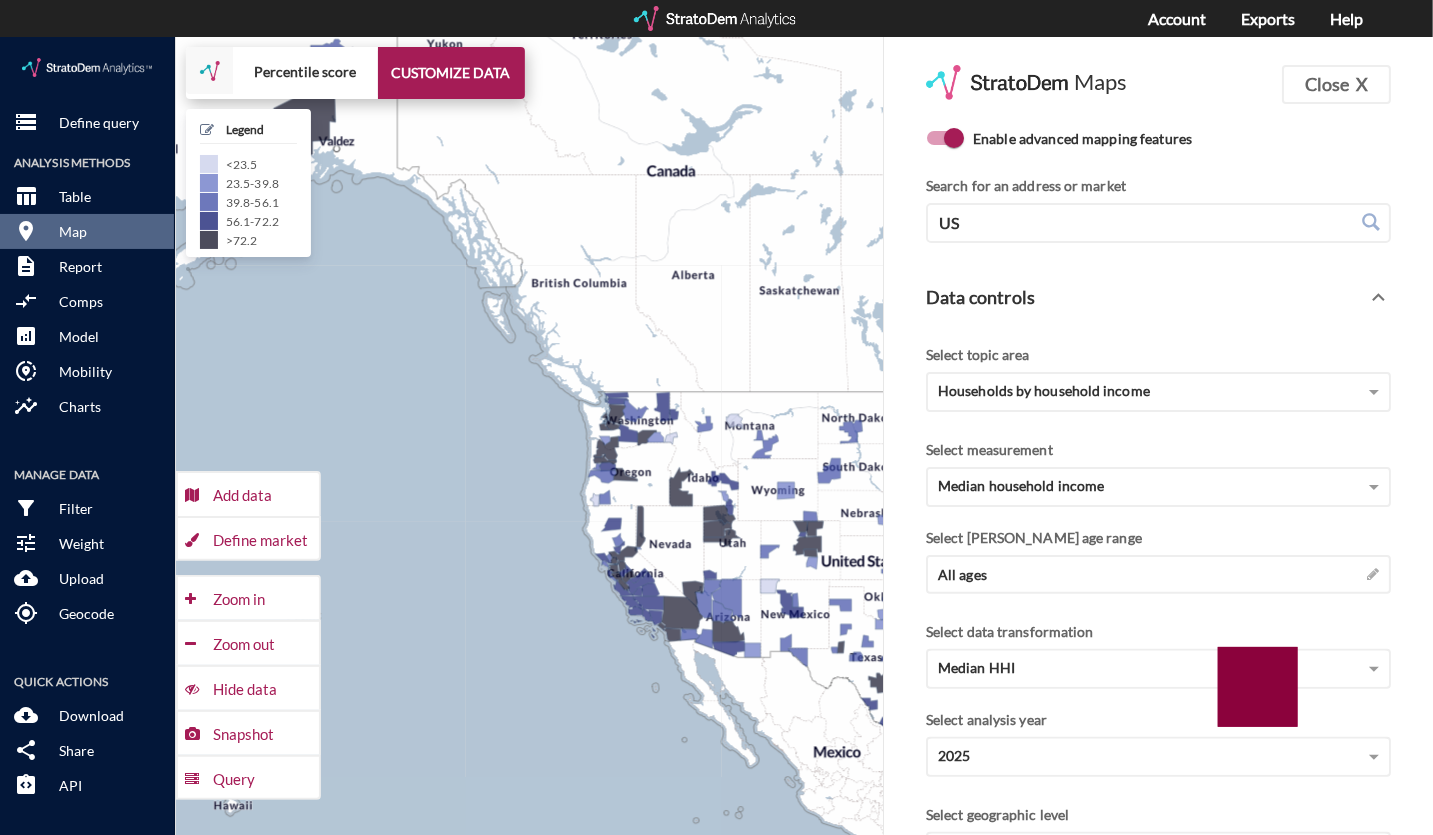 drag, startPoint x: 528, startPoint y: 408, endPoint x: 319, endPoint y: 331, distance: 222.73302 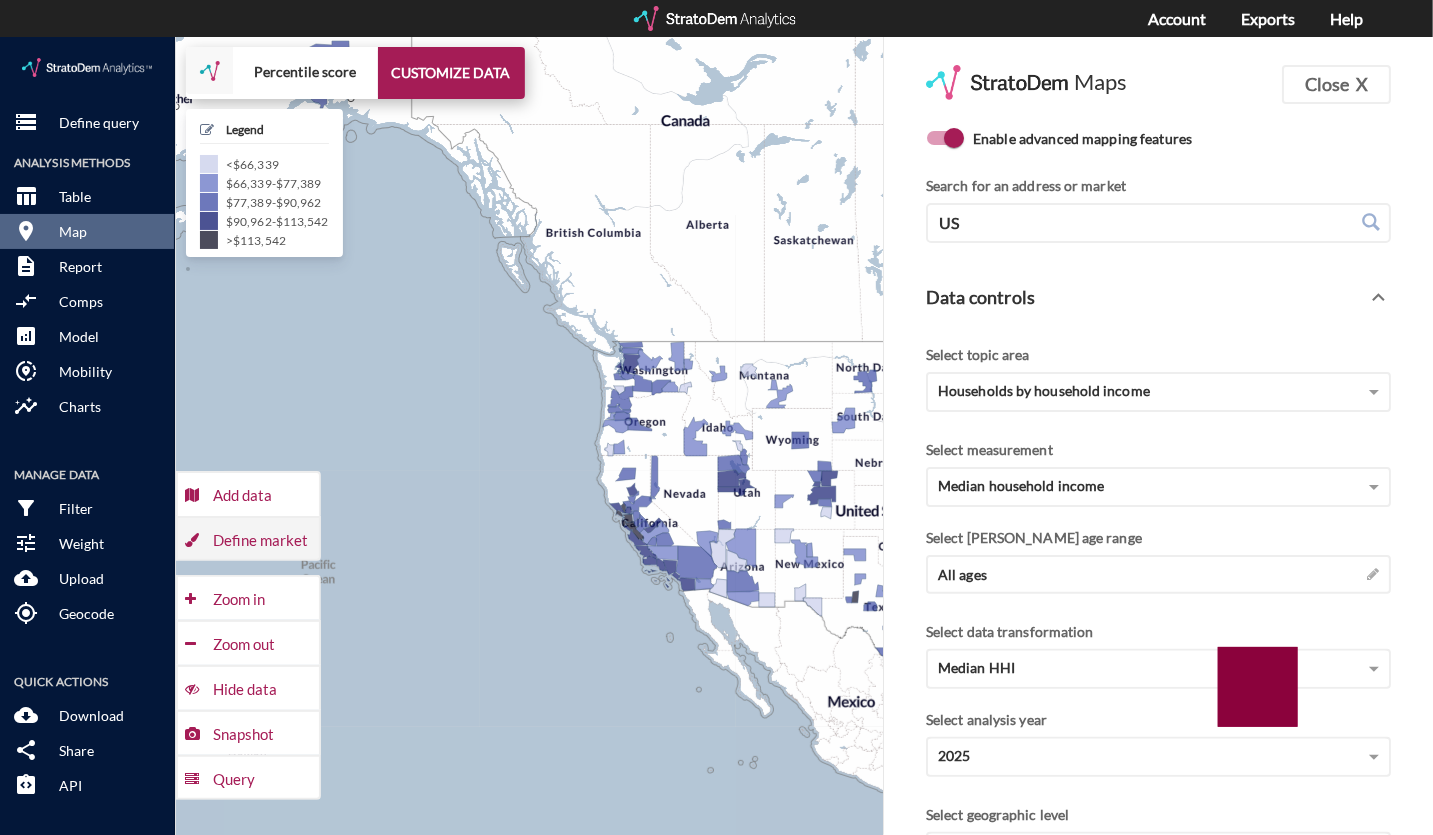 click on "Define market" 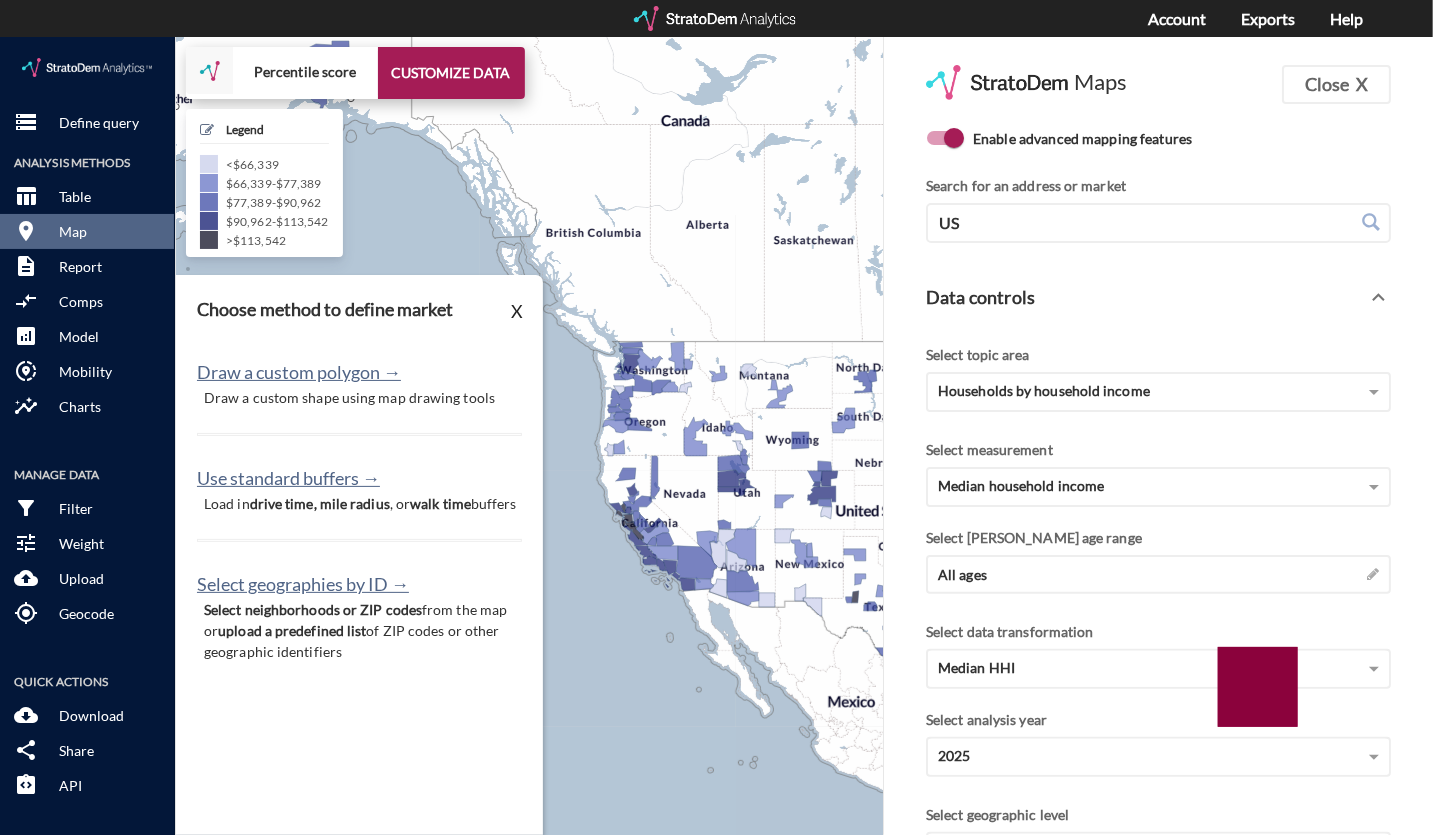 click on "Select neighborhoods or ZIP codes" 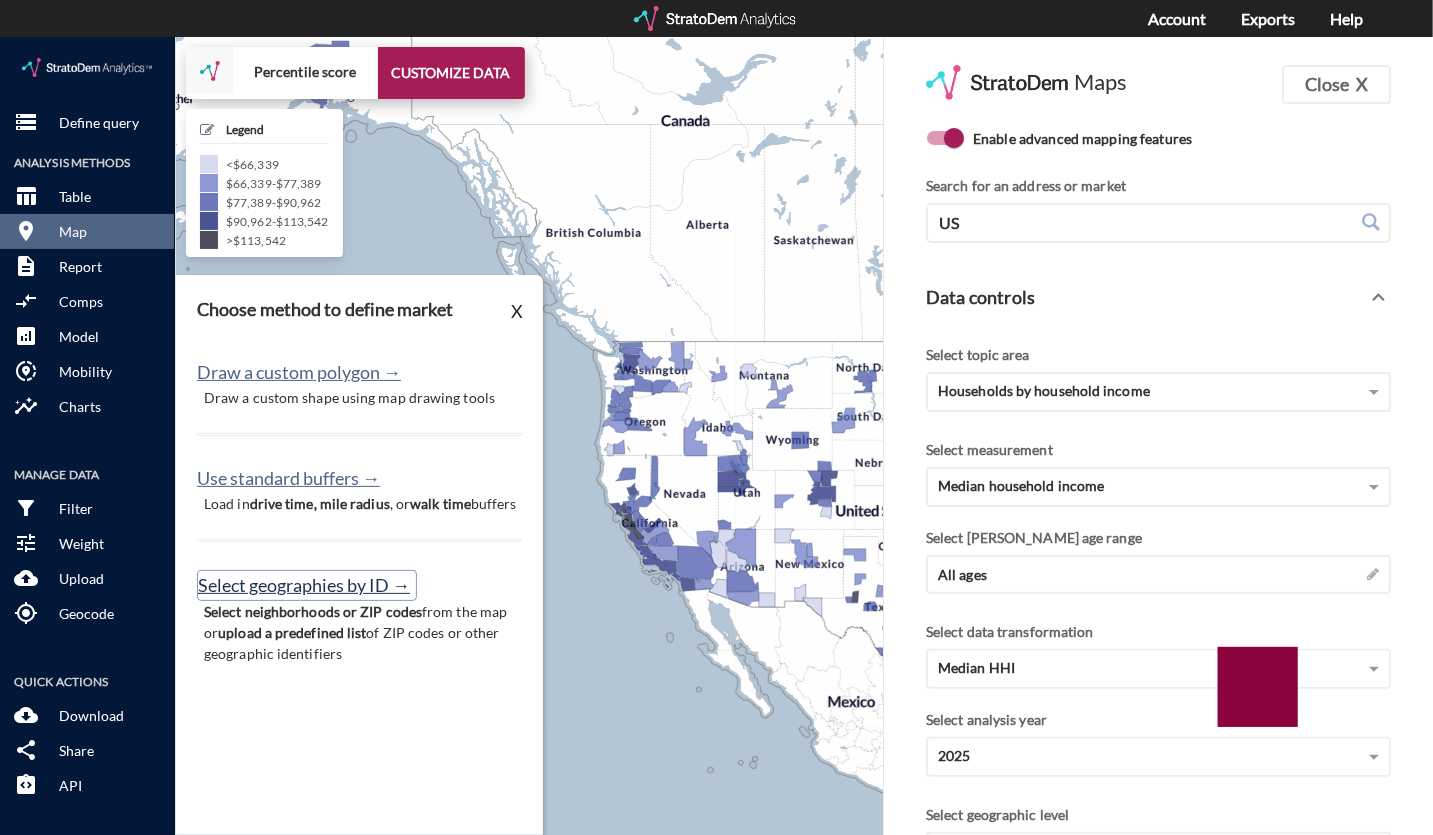 click on "Select geographies by ID →" 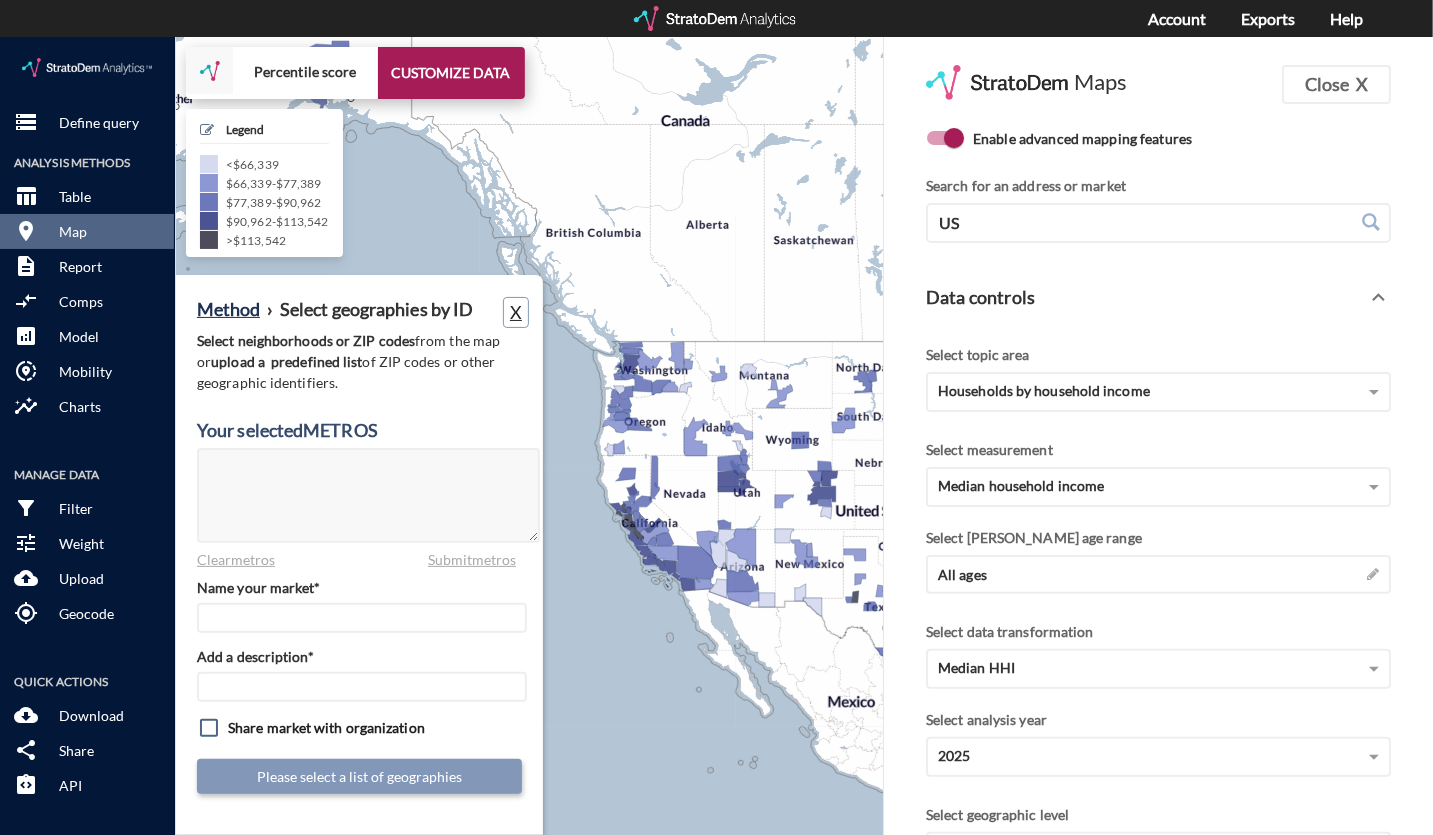 click on "X" 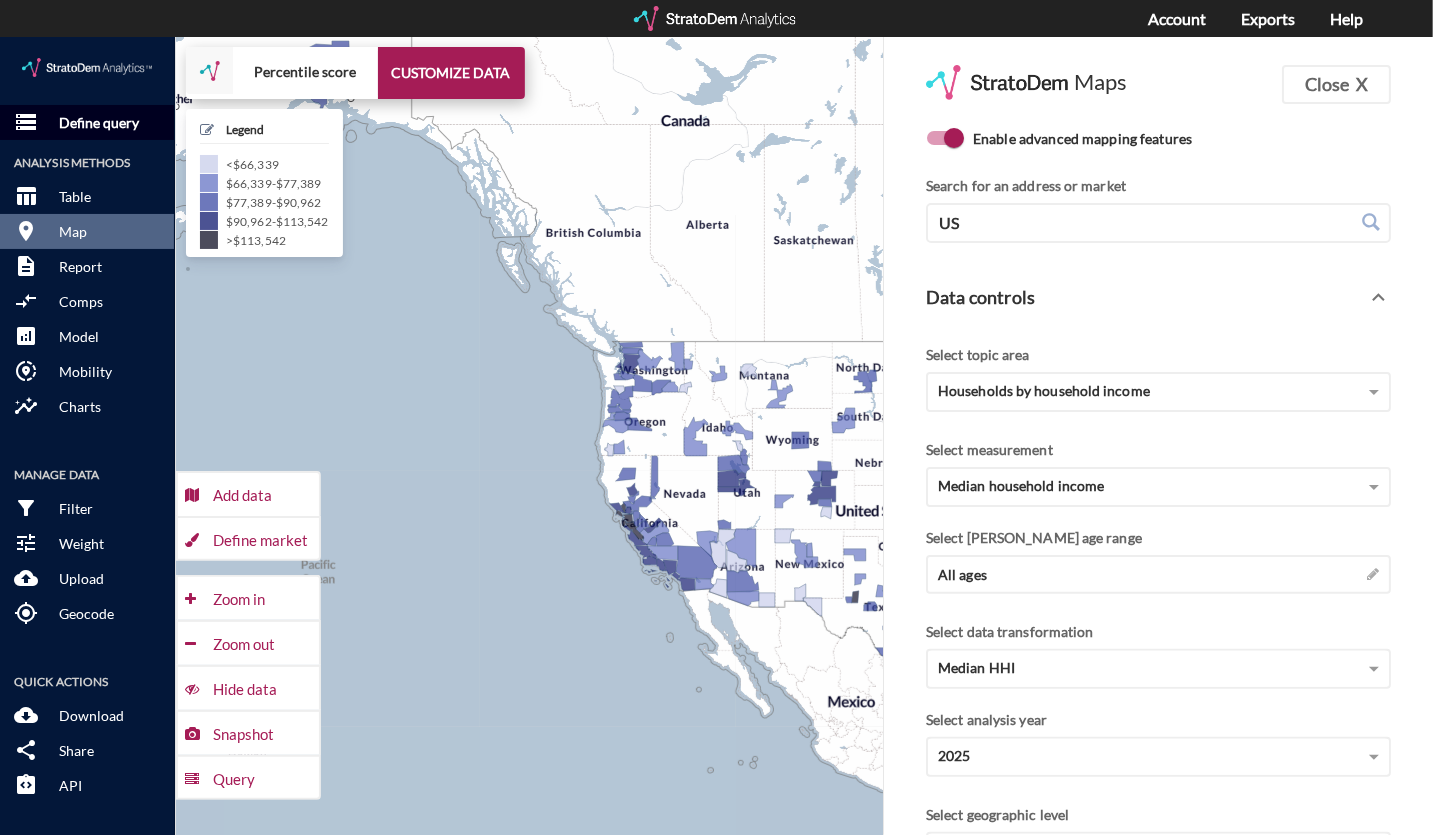 click on "storage Define query" 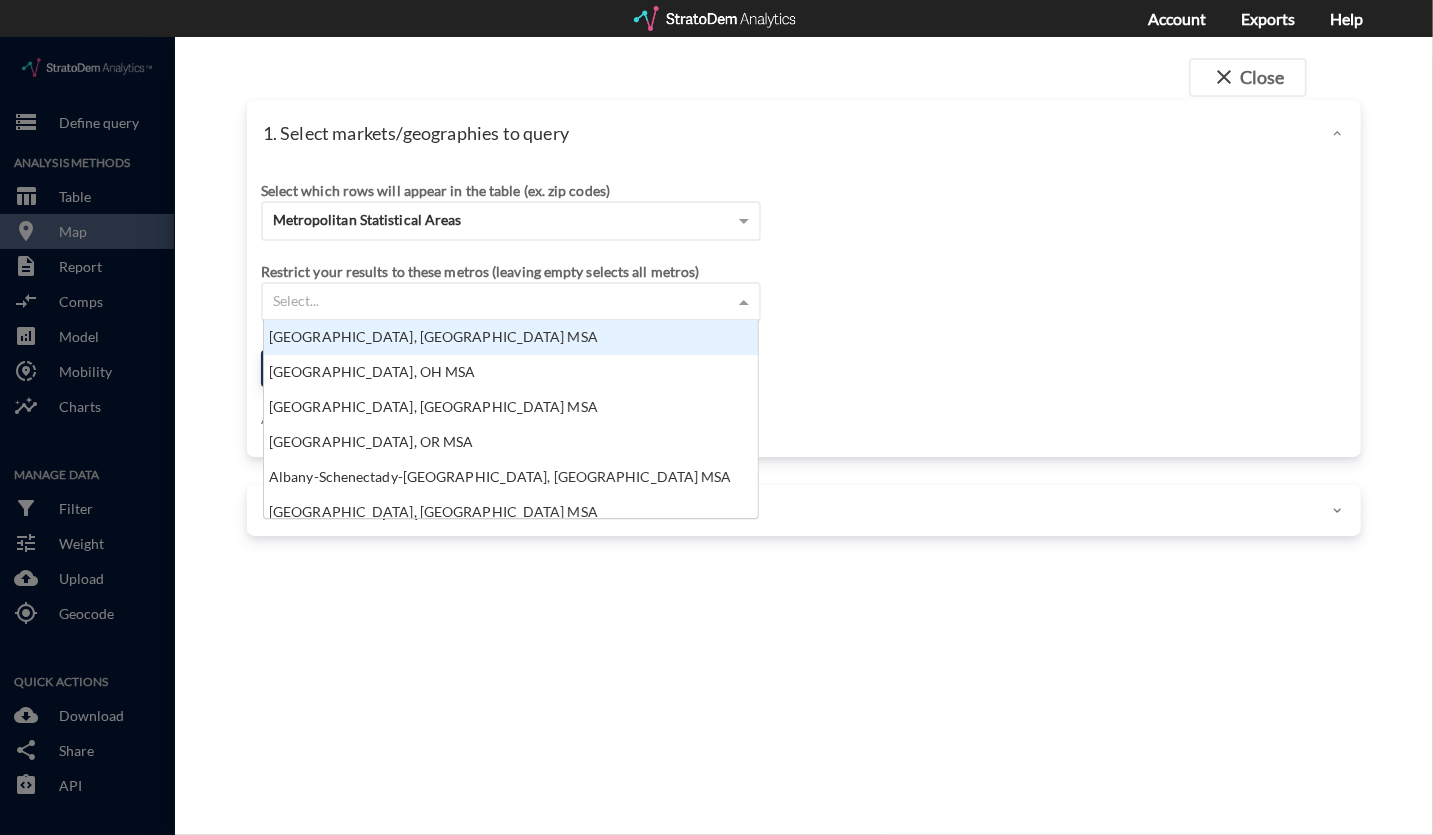 click on "Select..." 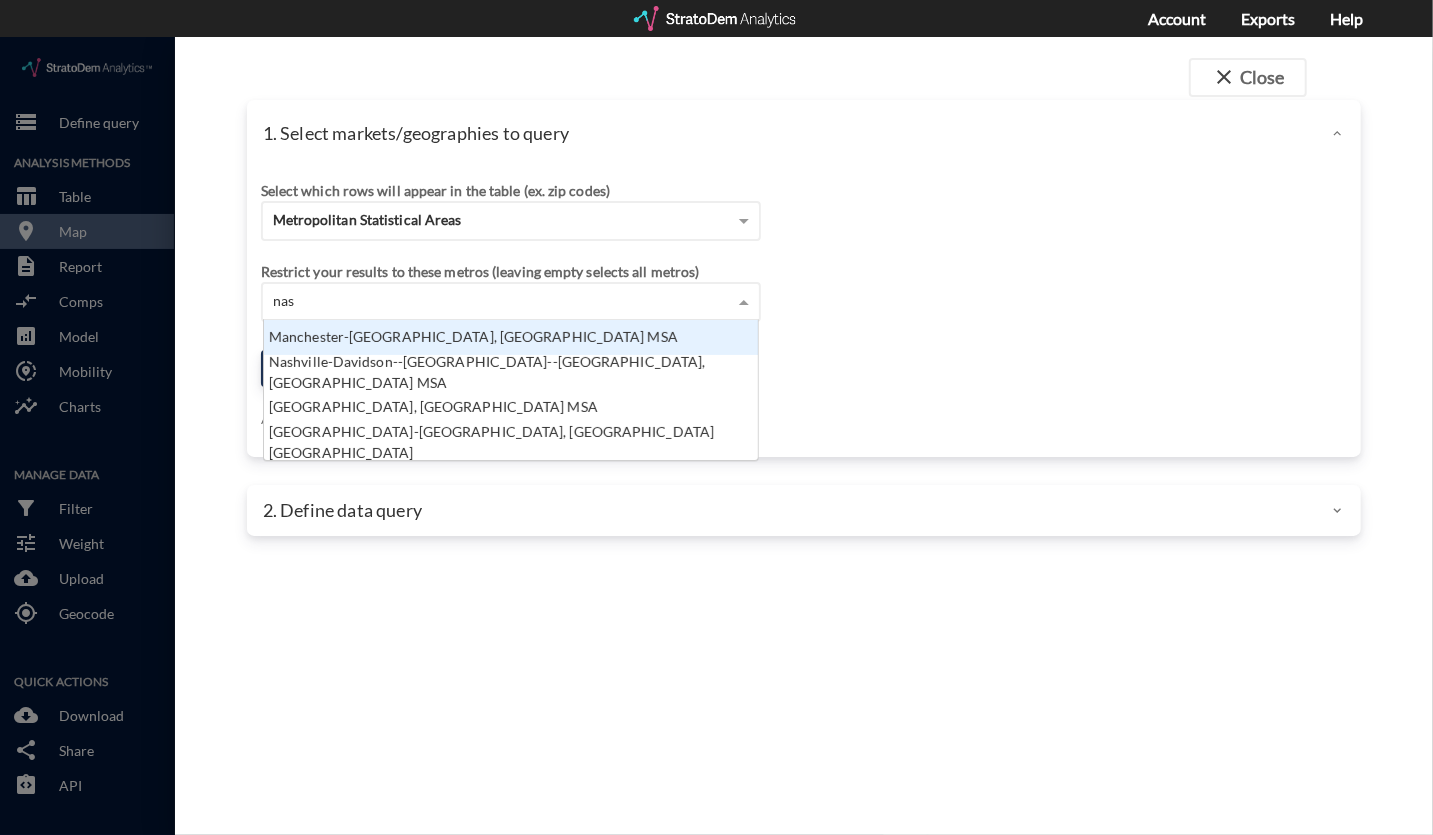 type on "[PERSON_NAME]" 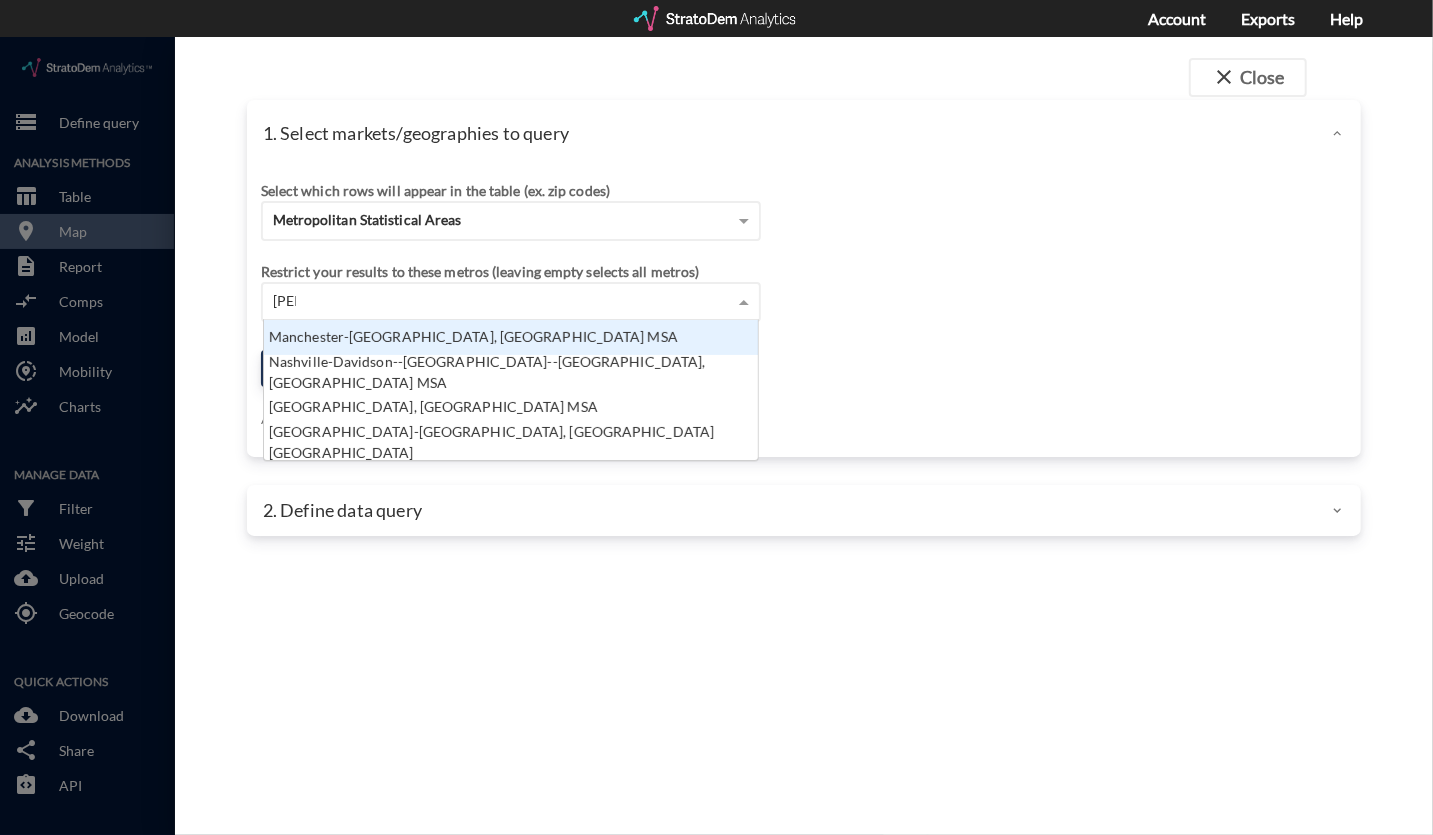 scroll, scrollTop: 54, scrollLeft: 482, axis: both 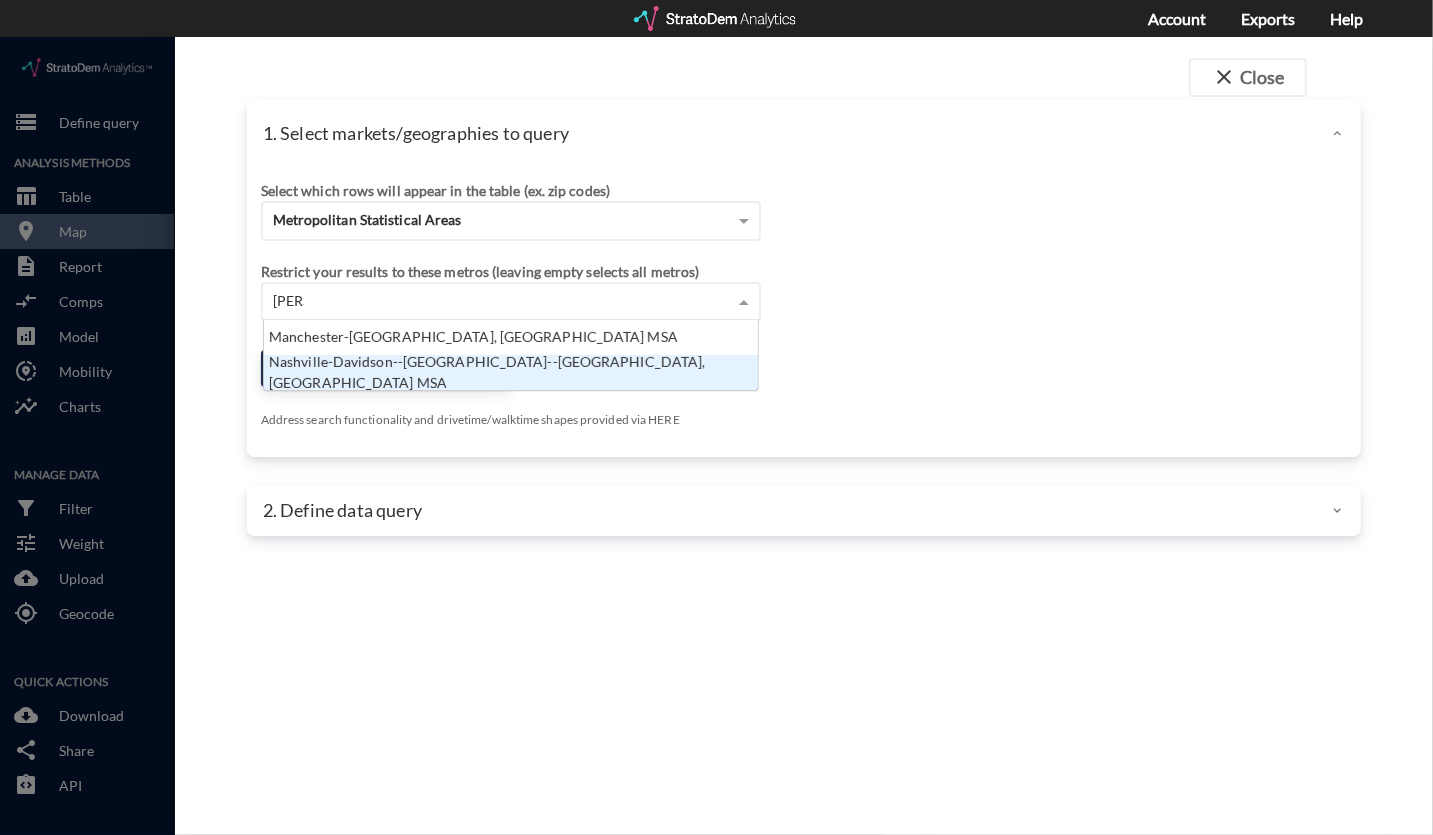 click on "Nashville-Davidson--[GEOGRAPHIC_DATA]--[GEOGRAPHIC_DATA], [GEOGRAPHIC_DATA] MSA" 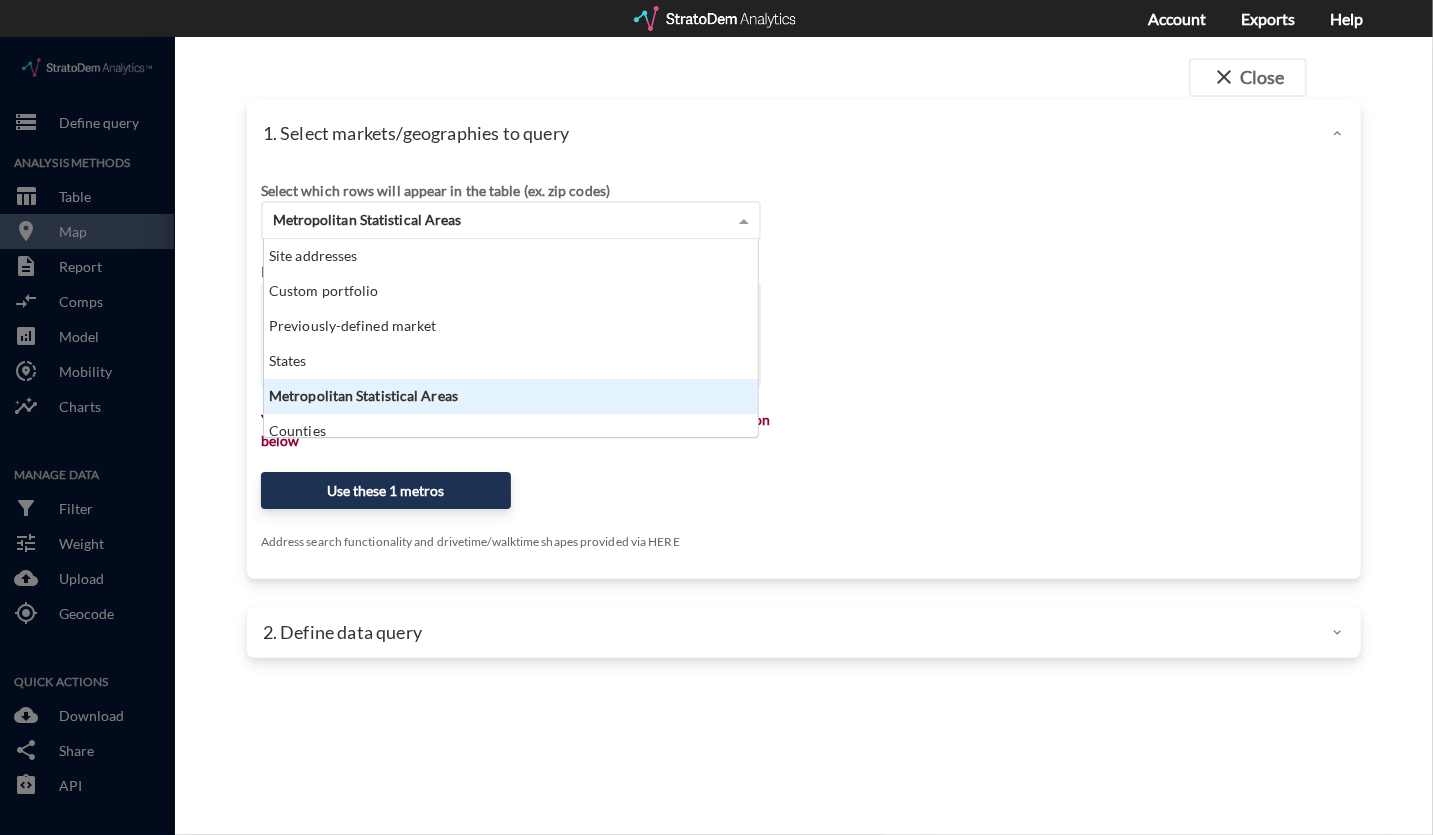 click on "Metropolitan Statistical Areas" 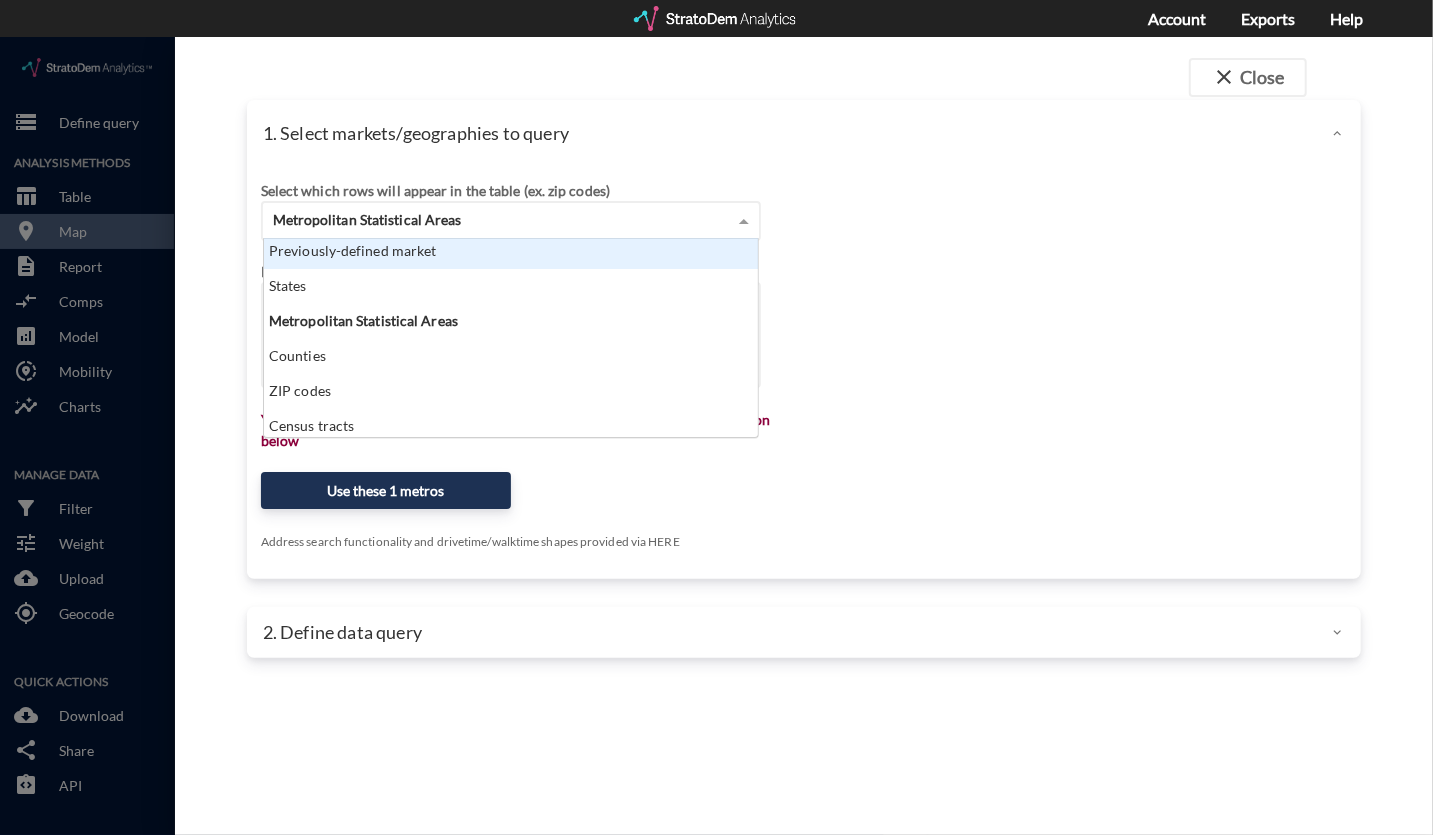 scroll, scrollTop: 80, scrollLeft: 0, axis: vertical 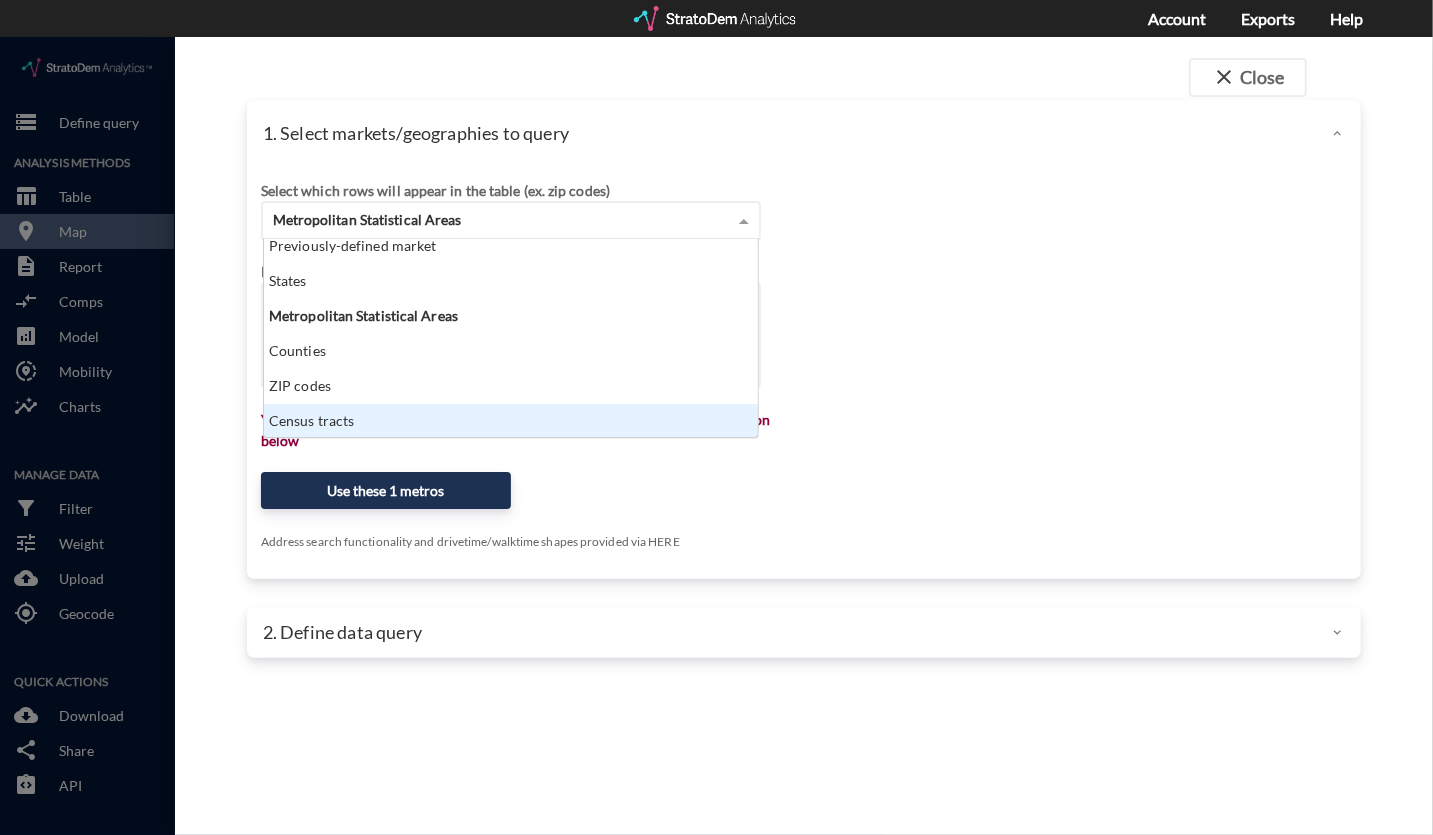 click on "Census tracts" 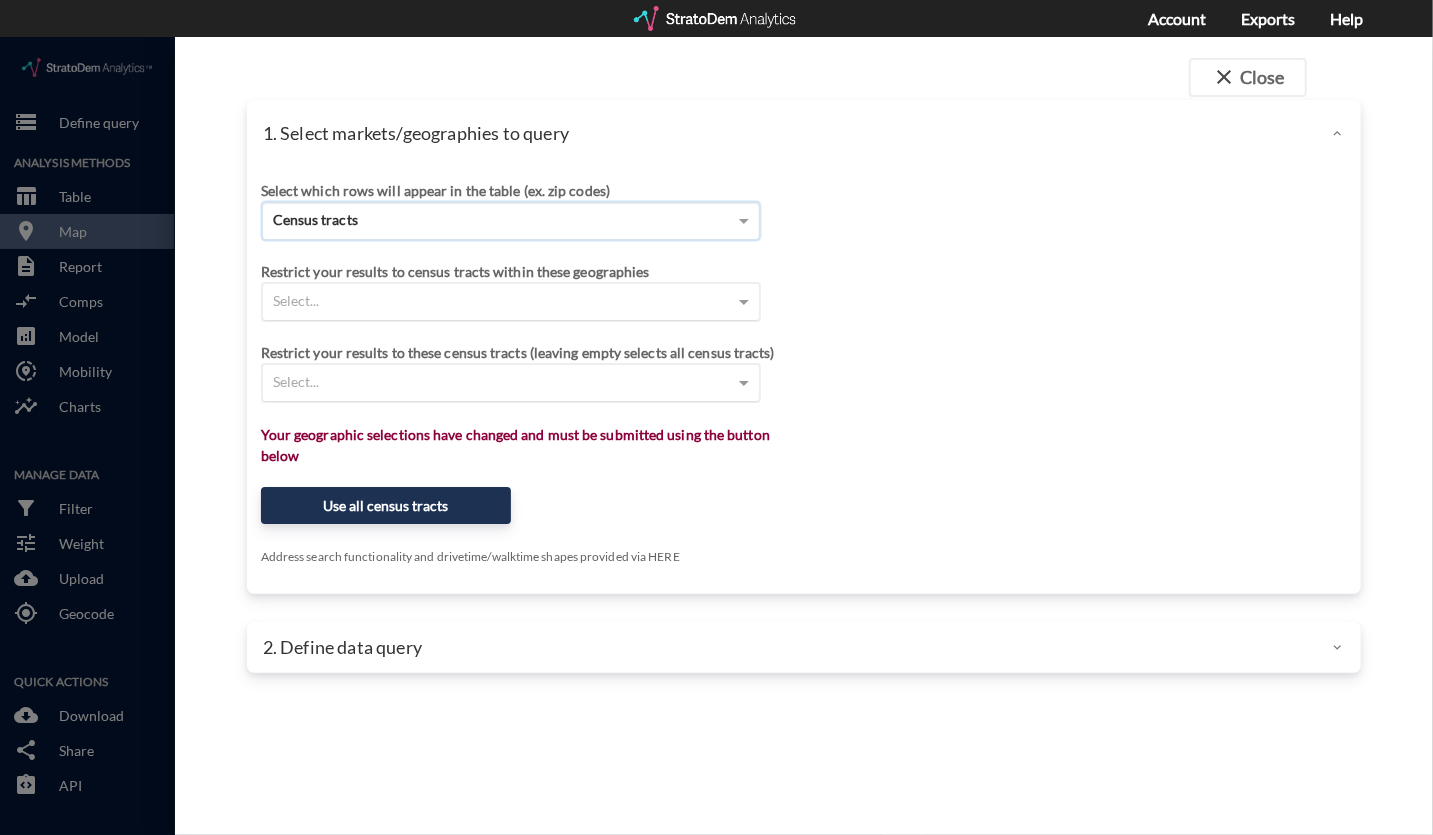 click on "Select..." 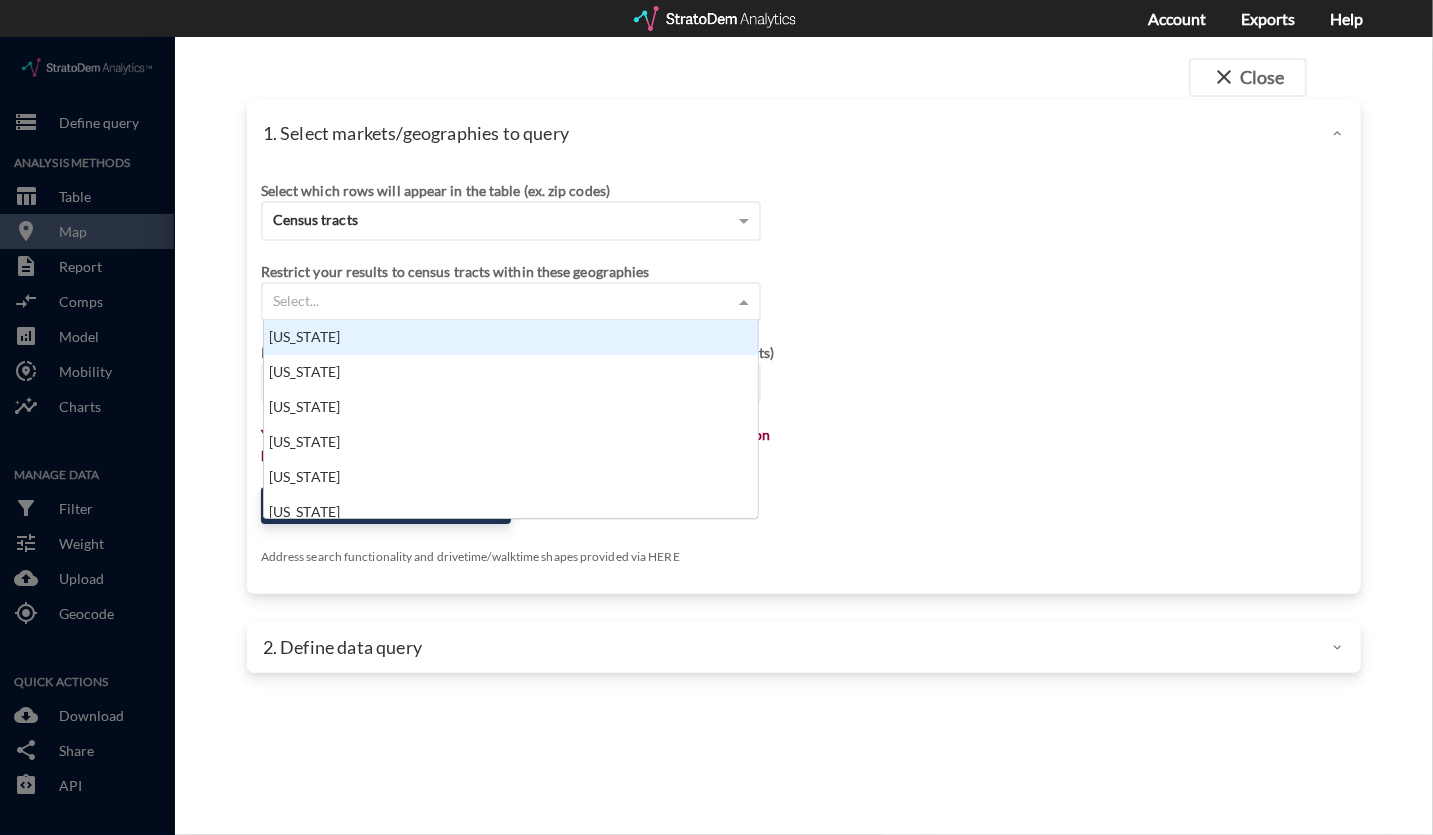 scroll, scrollTop: 16, scrollLeft: 13, axis: both 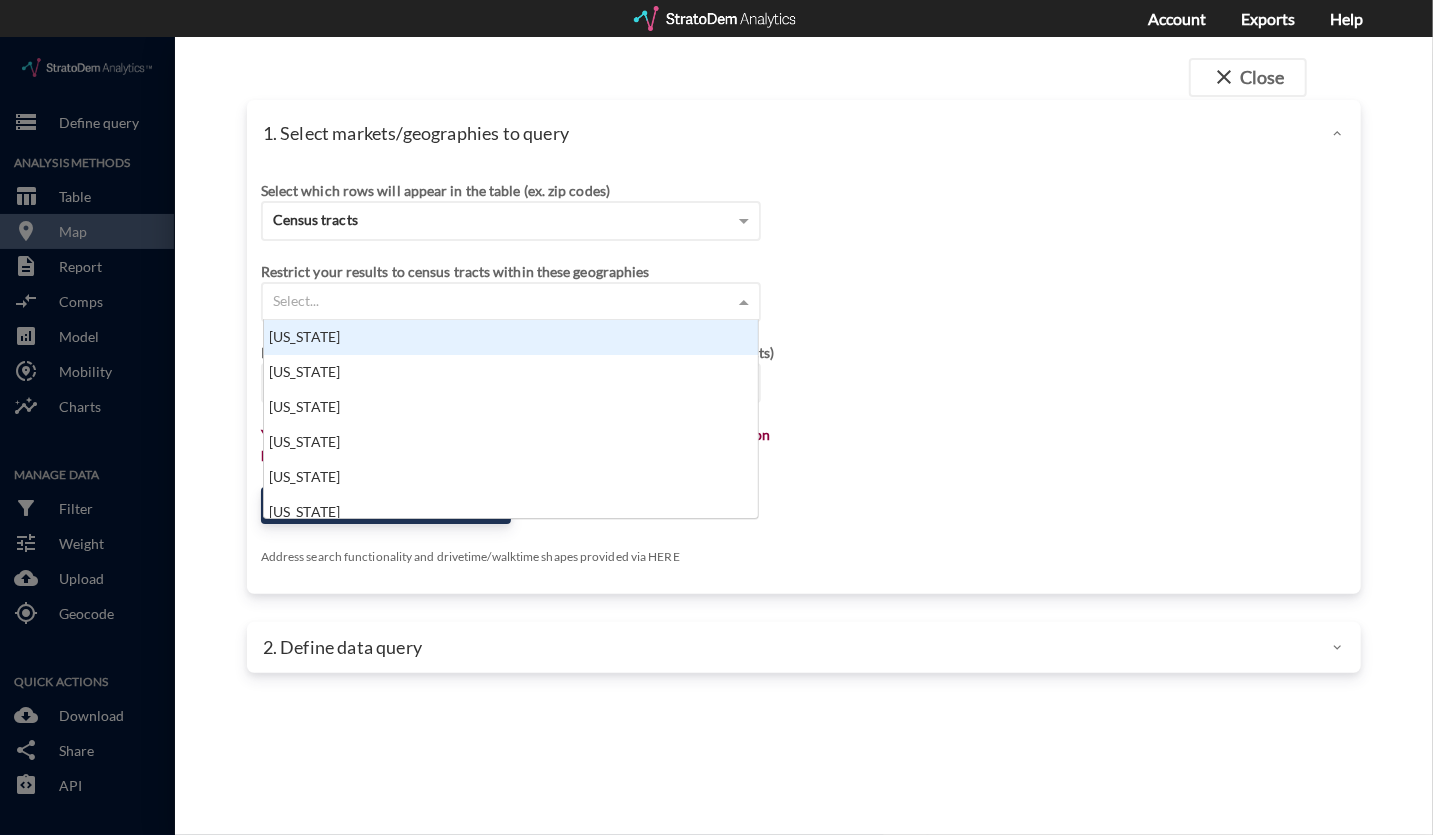 click on "Restrict your results to census tracts within these geographies" 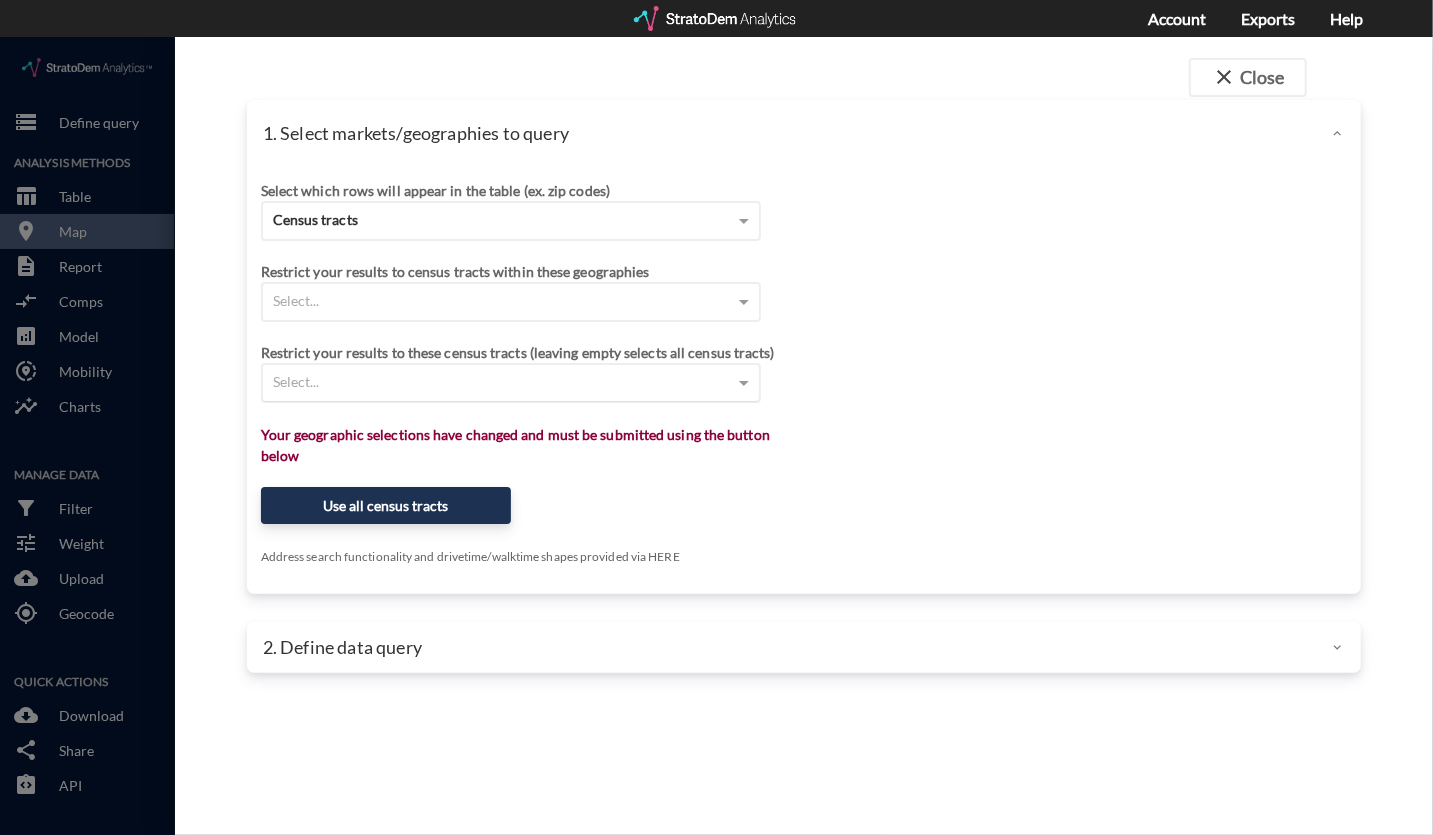 click on "Select..." 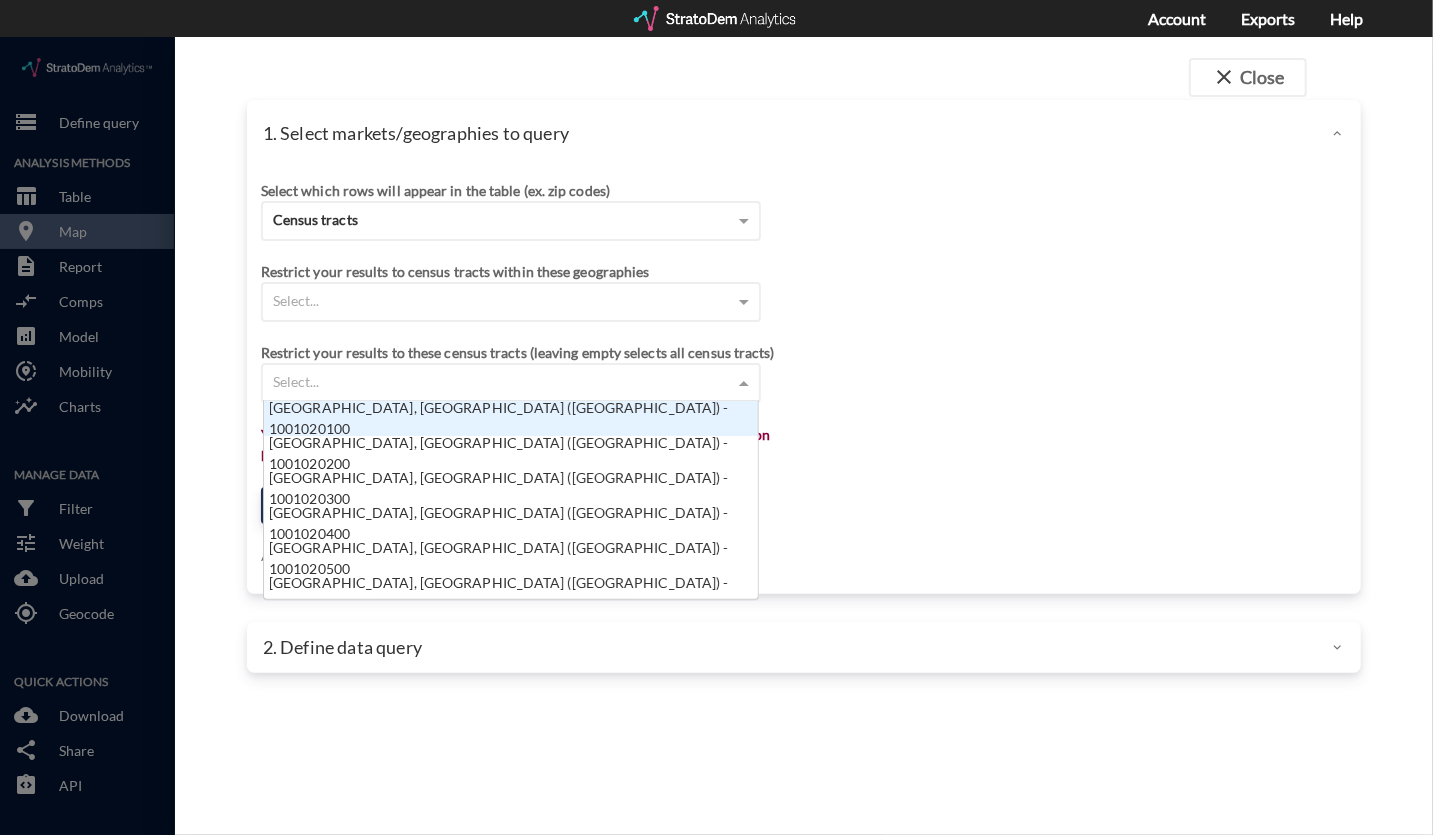 scroll, scrollTop: 16, scrollLeft: 13, axis: both 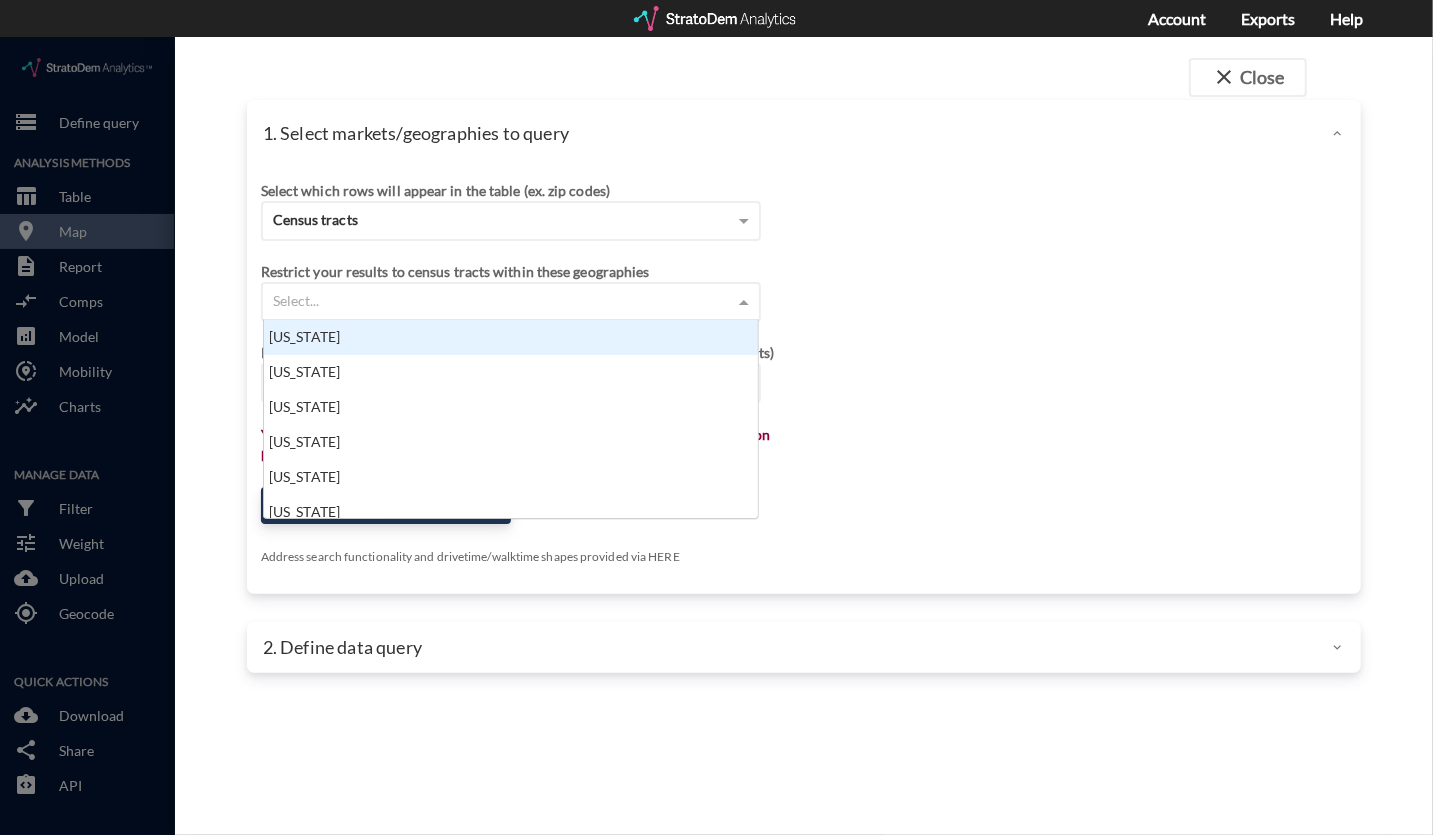 click on "Select..." 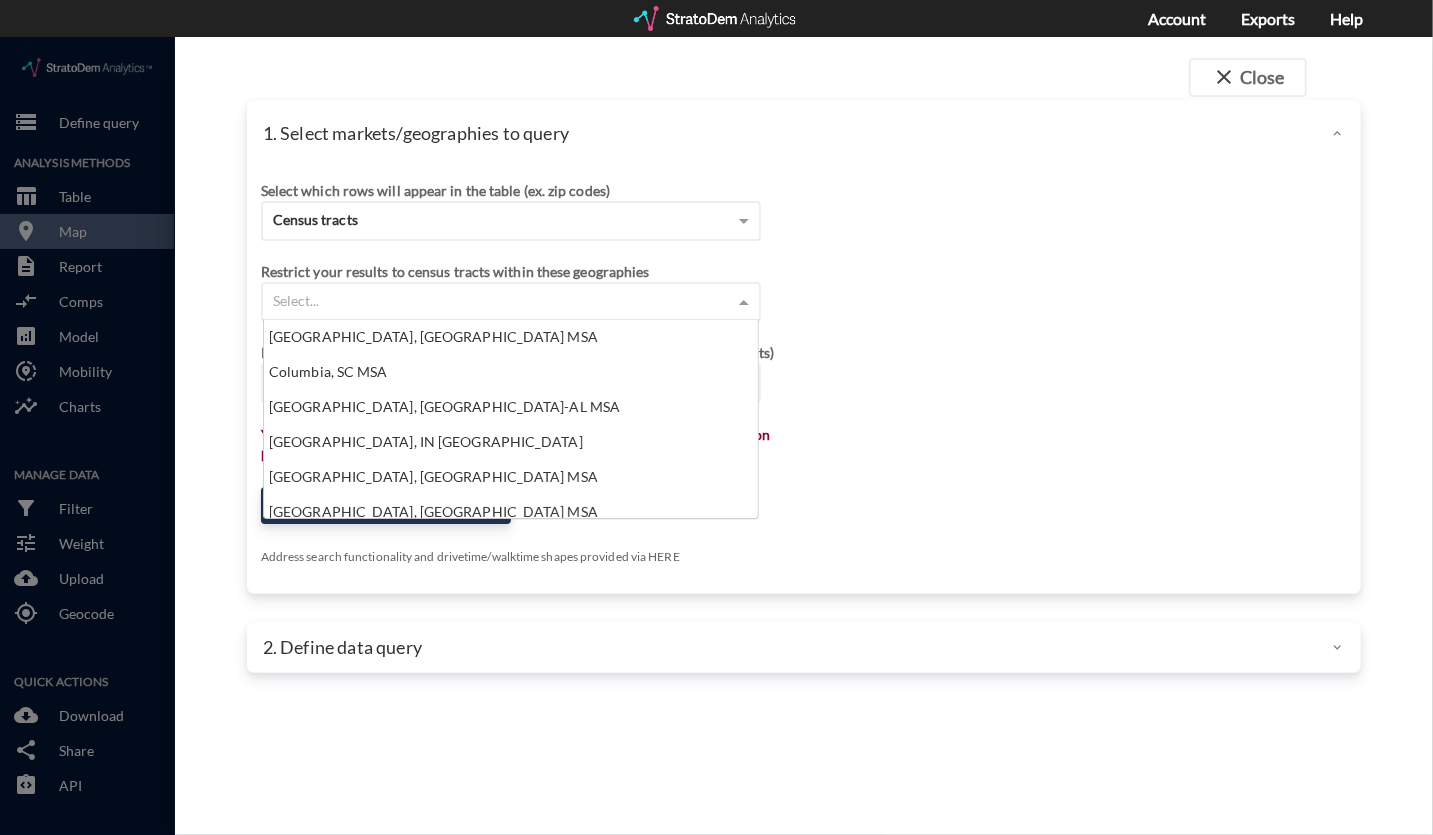 scroll, scrollTop: 4409, scrollLeft: 0, axis: vertical 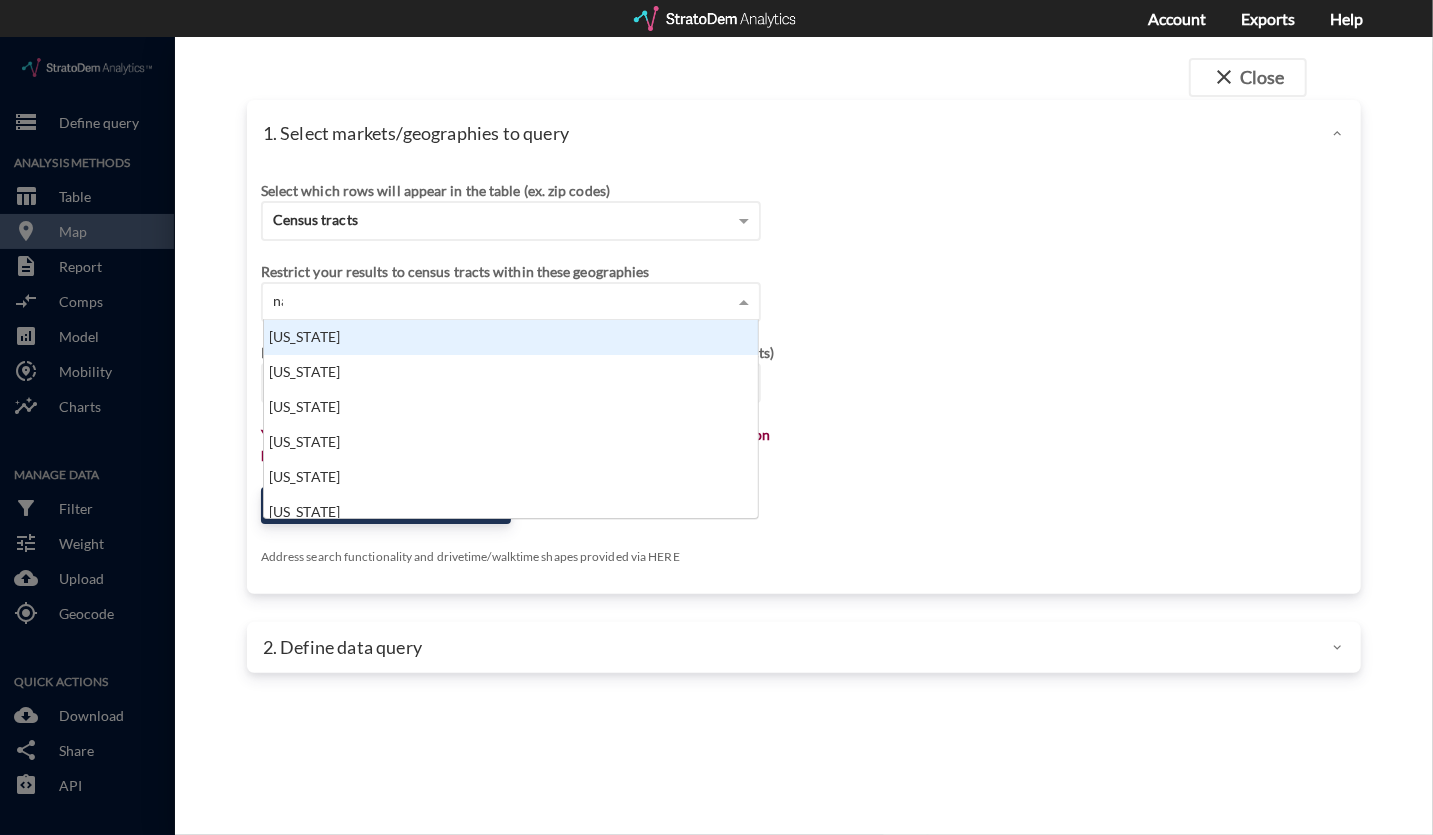 type on "nas" 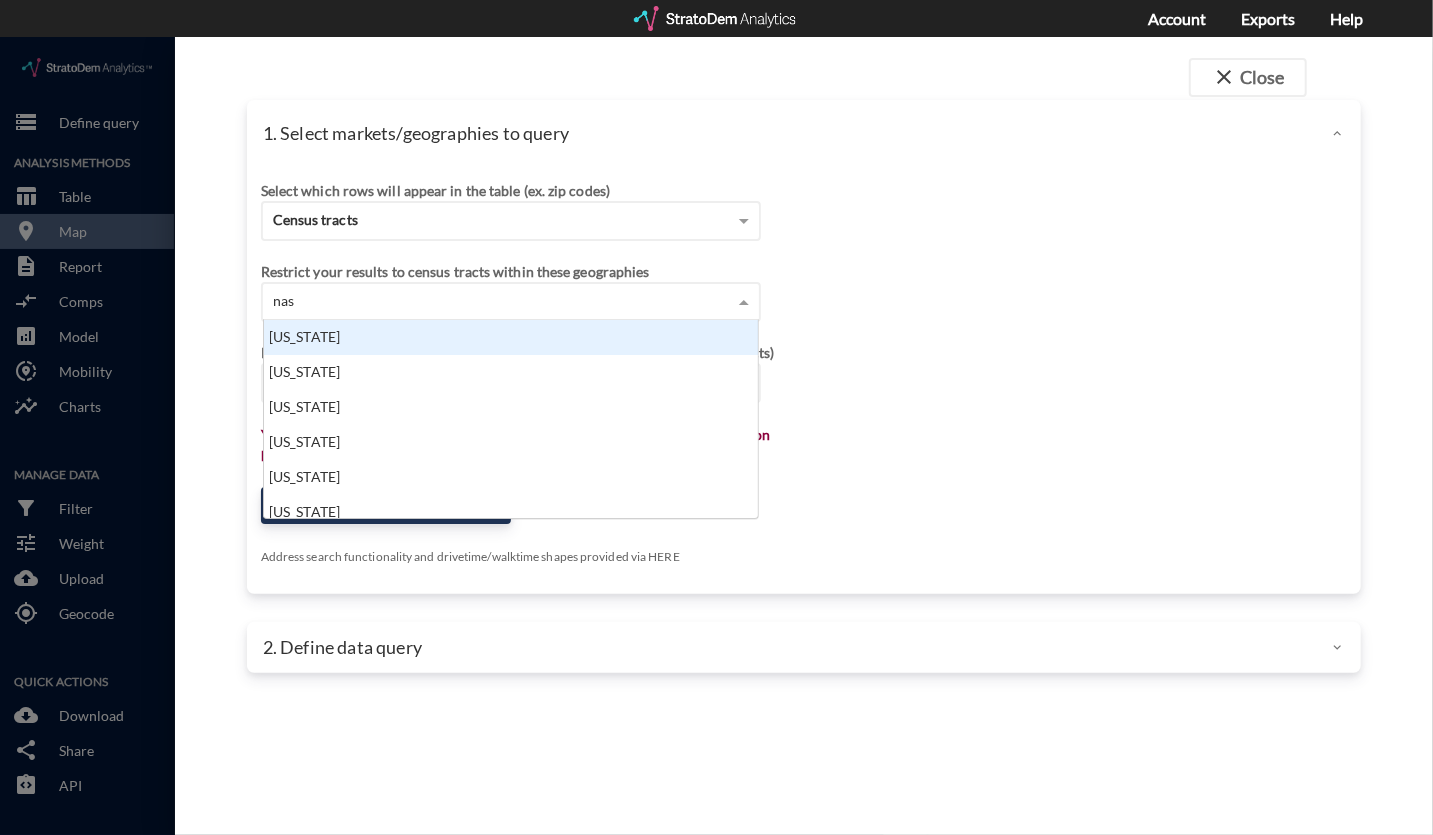 scroll, scrollTop: 0, scrollLeft: 0, axis: both 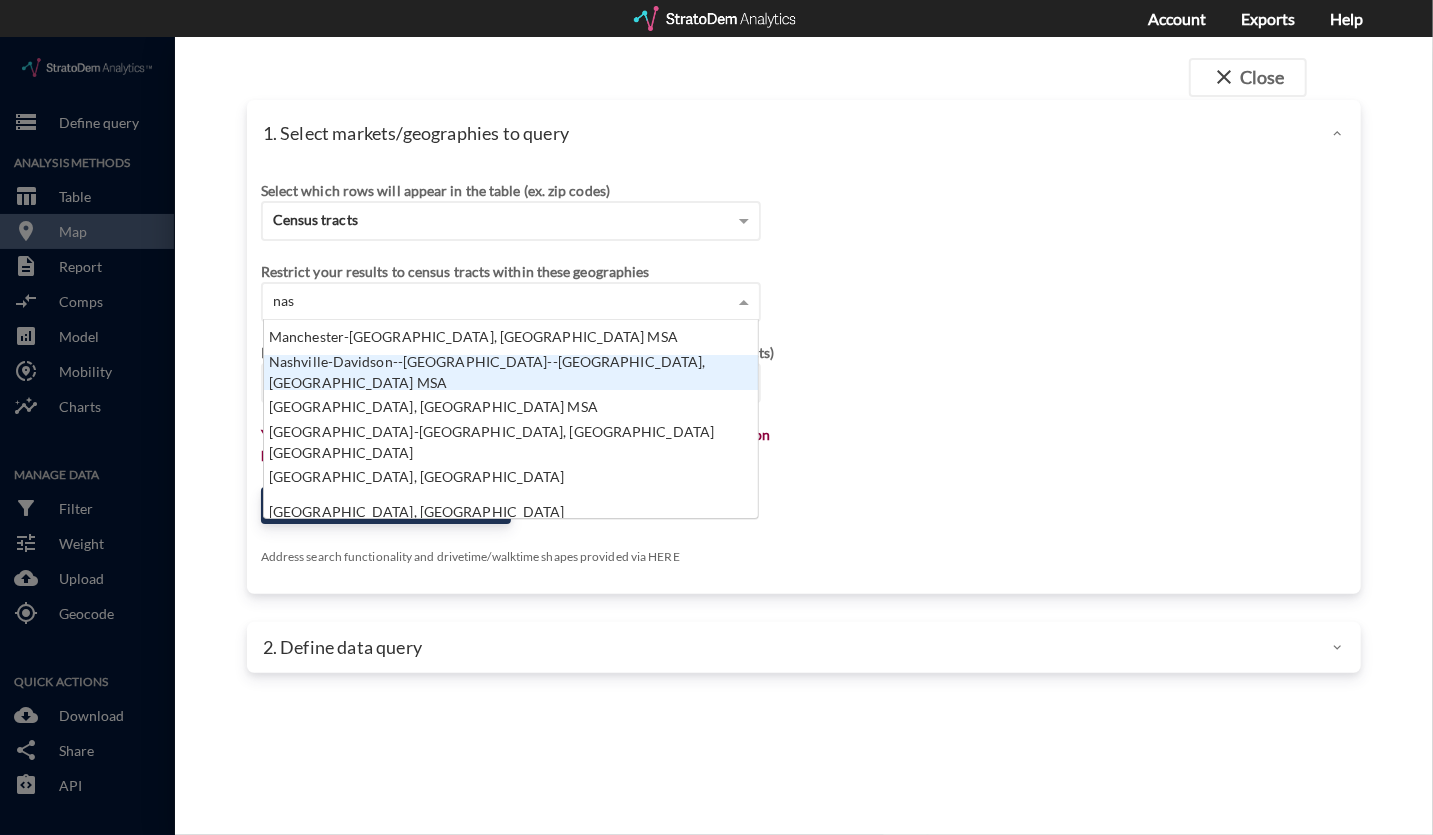 click on "Nashville-Davidson--[GEOGRAPHIC_DATA]--[GEOGRAPHIC_DATA], [GEOGRAPHIC_DATA] MSA" 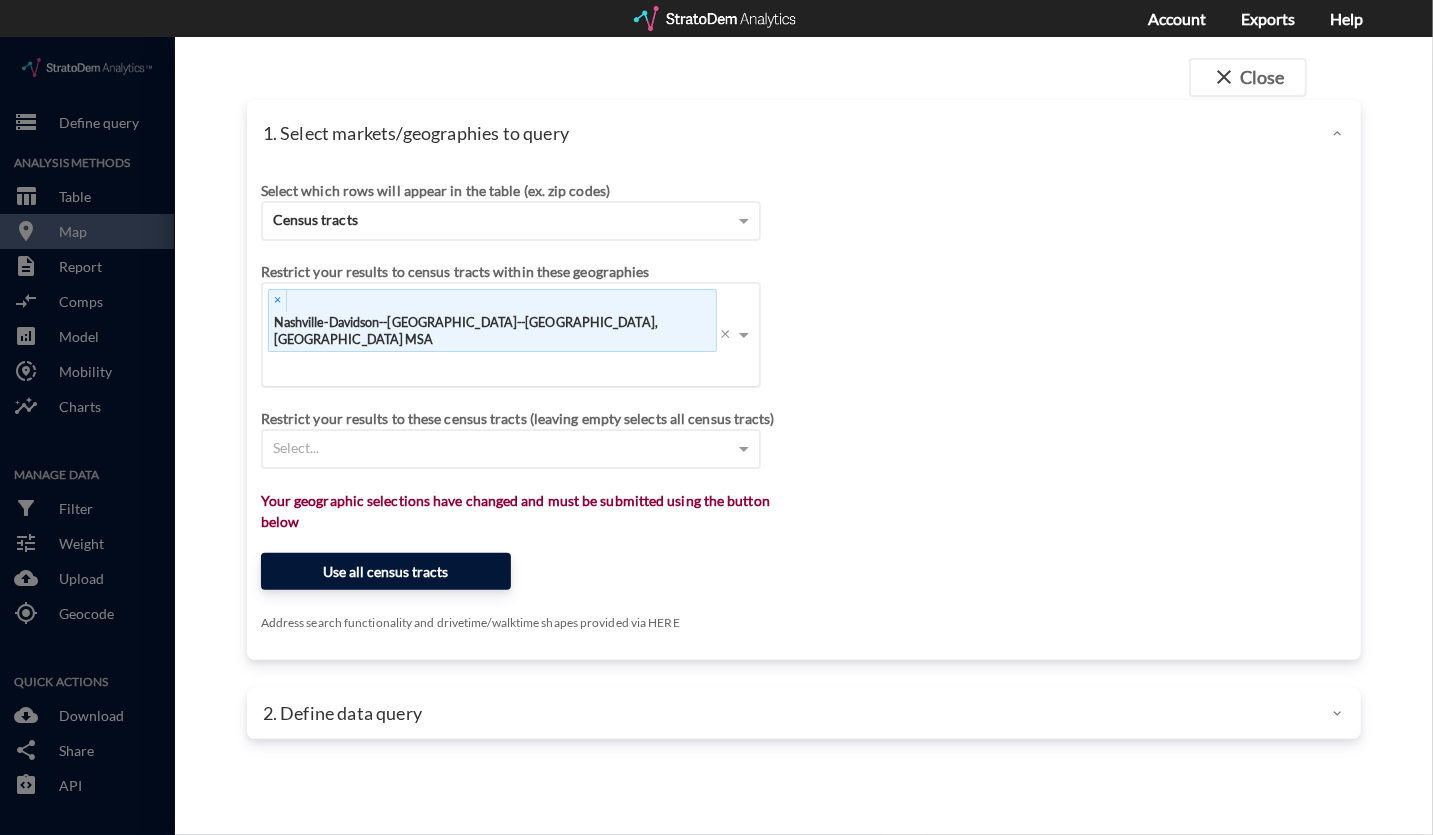 click on "Use all census tracts" 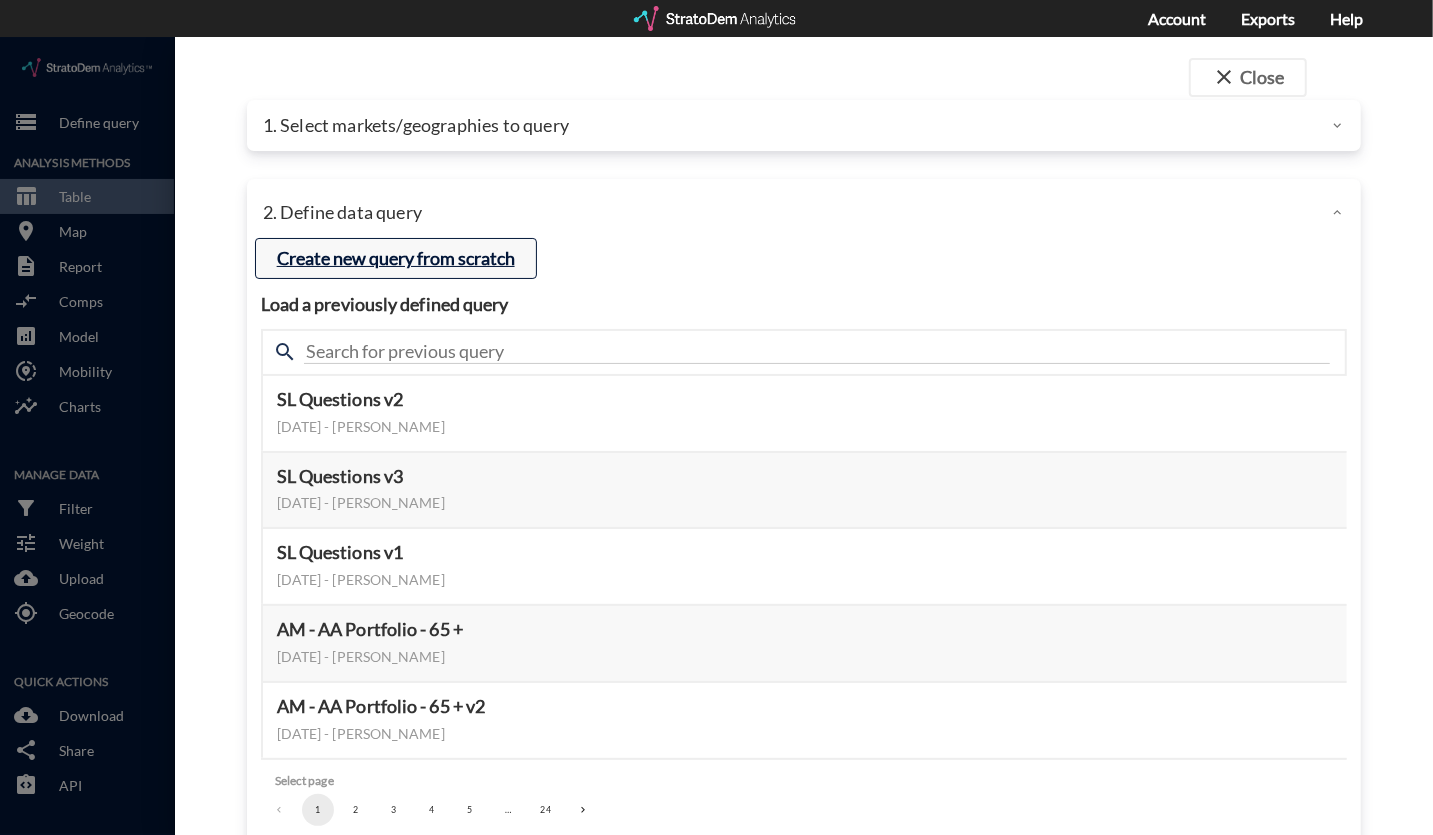 click on "Create new query from scratch" 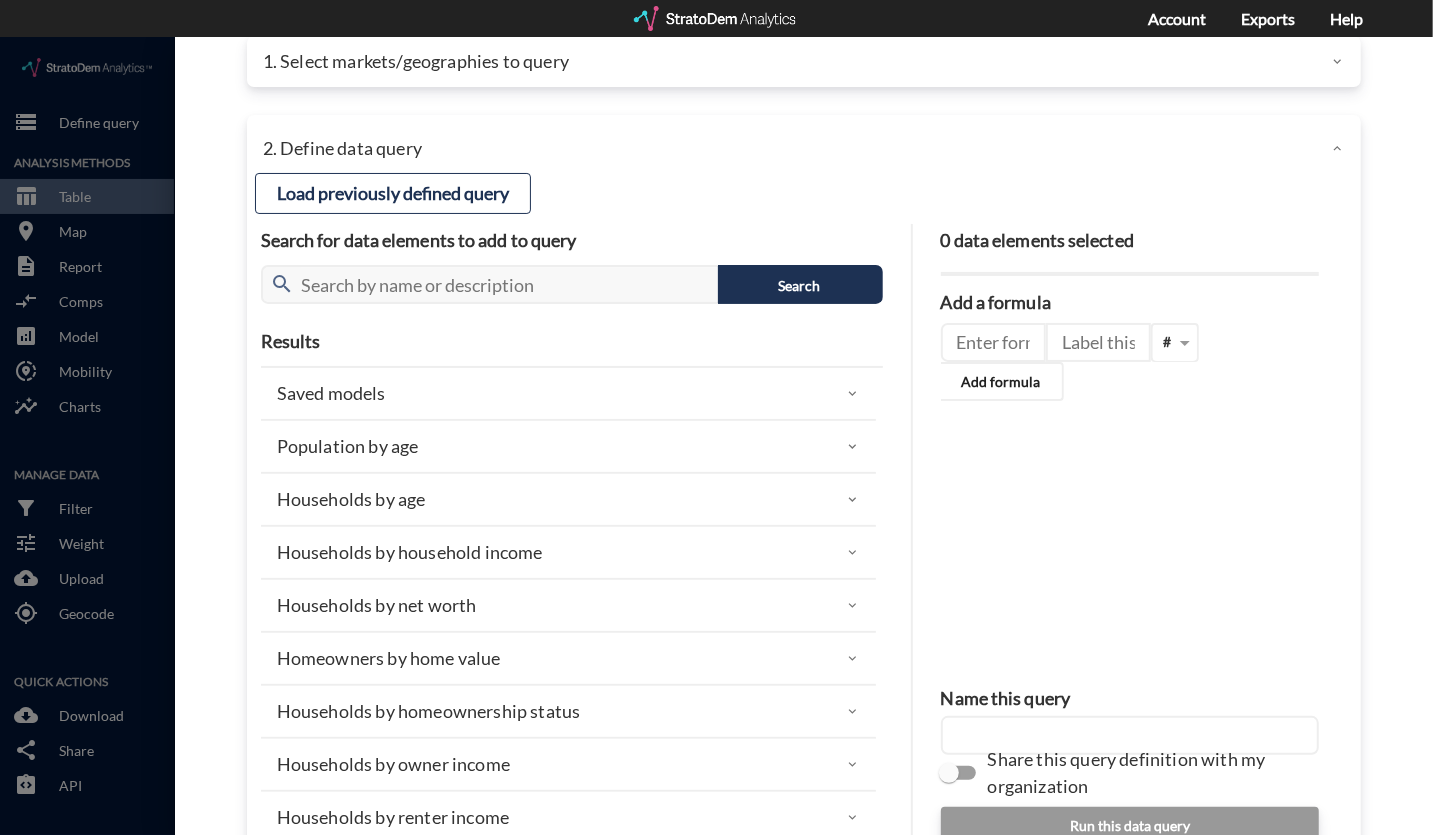 scroll, scrollTop: 64, scrollLeft: 0, axis: vertical 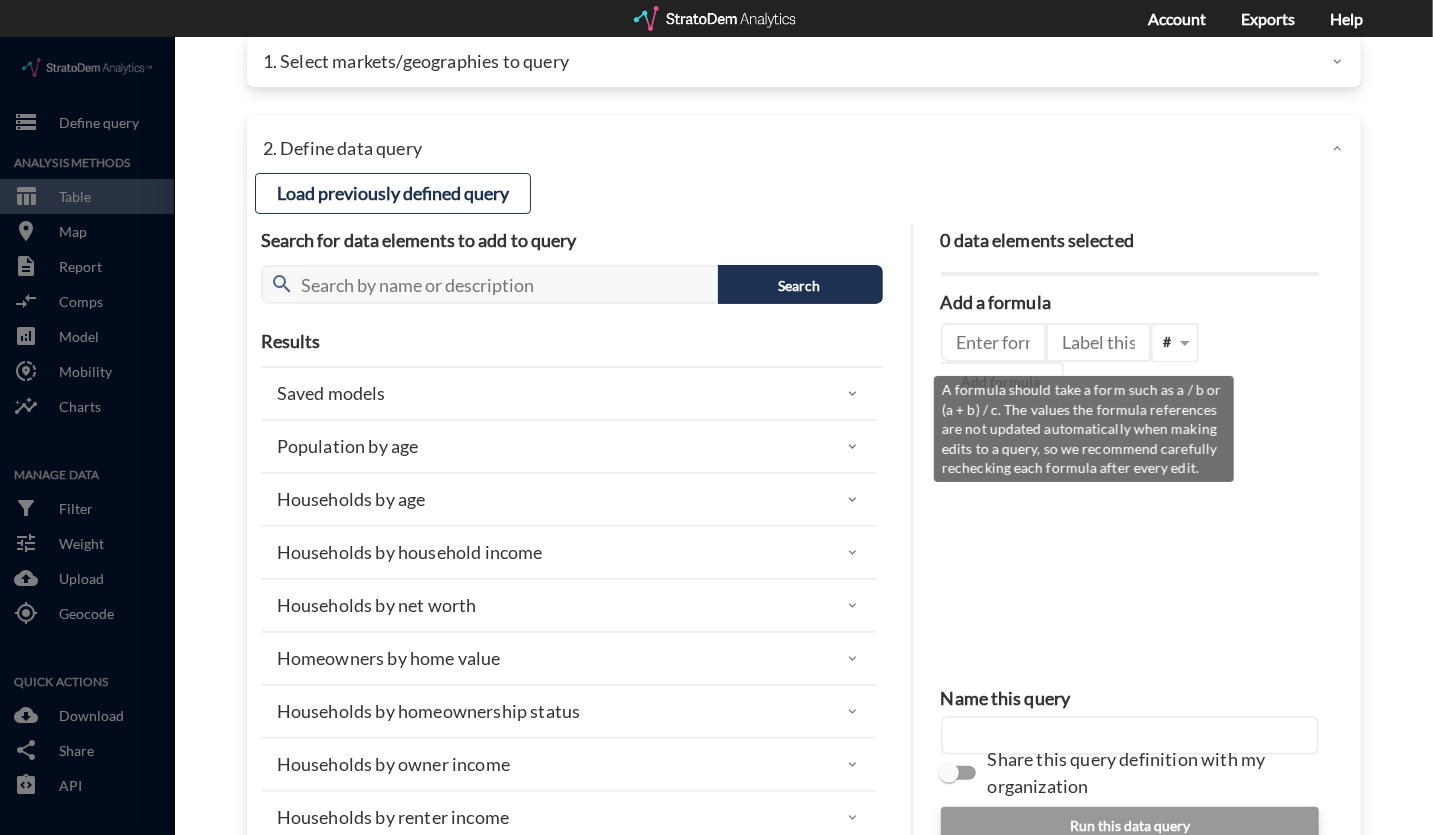 click 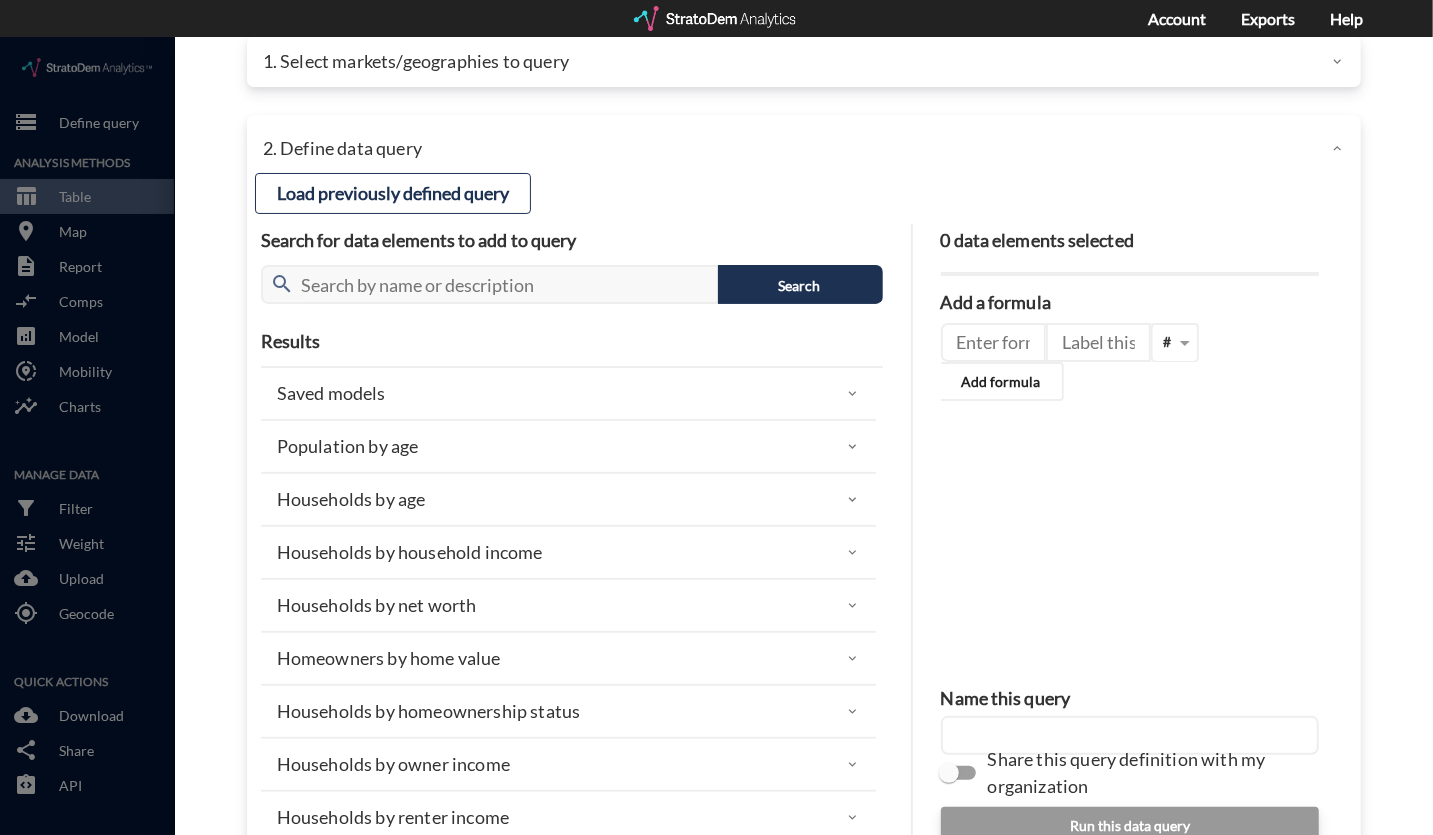 click on "Population by age" 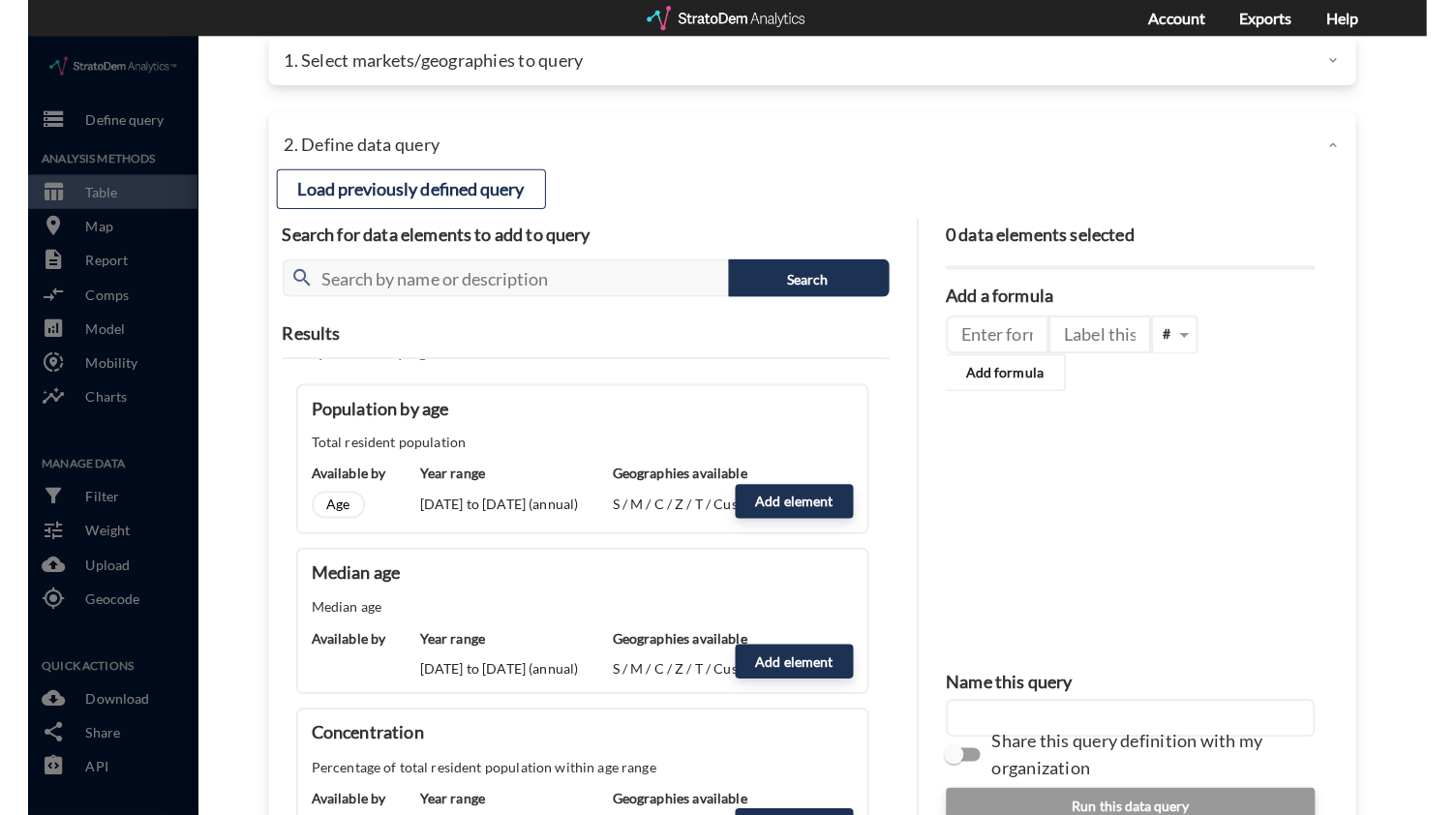 scroll, scrollTop: 91, scrollLeft: 0, axis: vertical 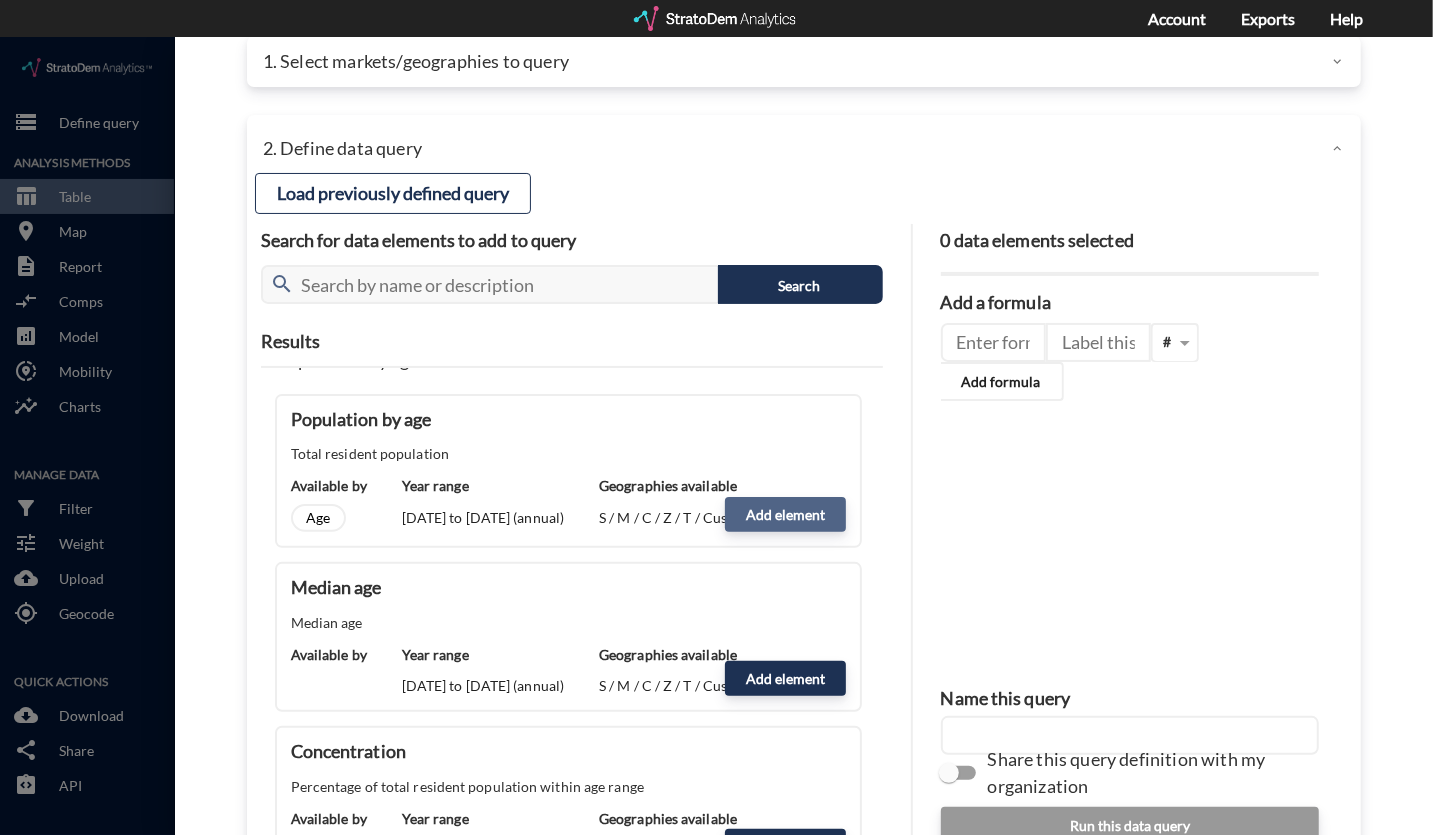 click on "Add element" 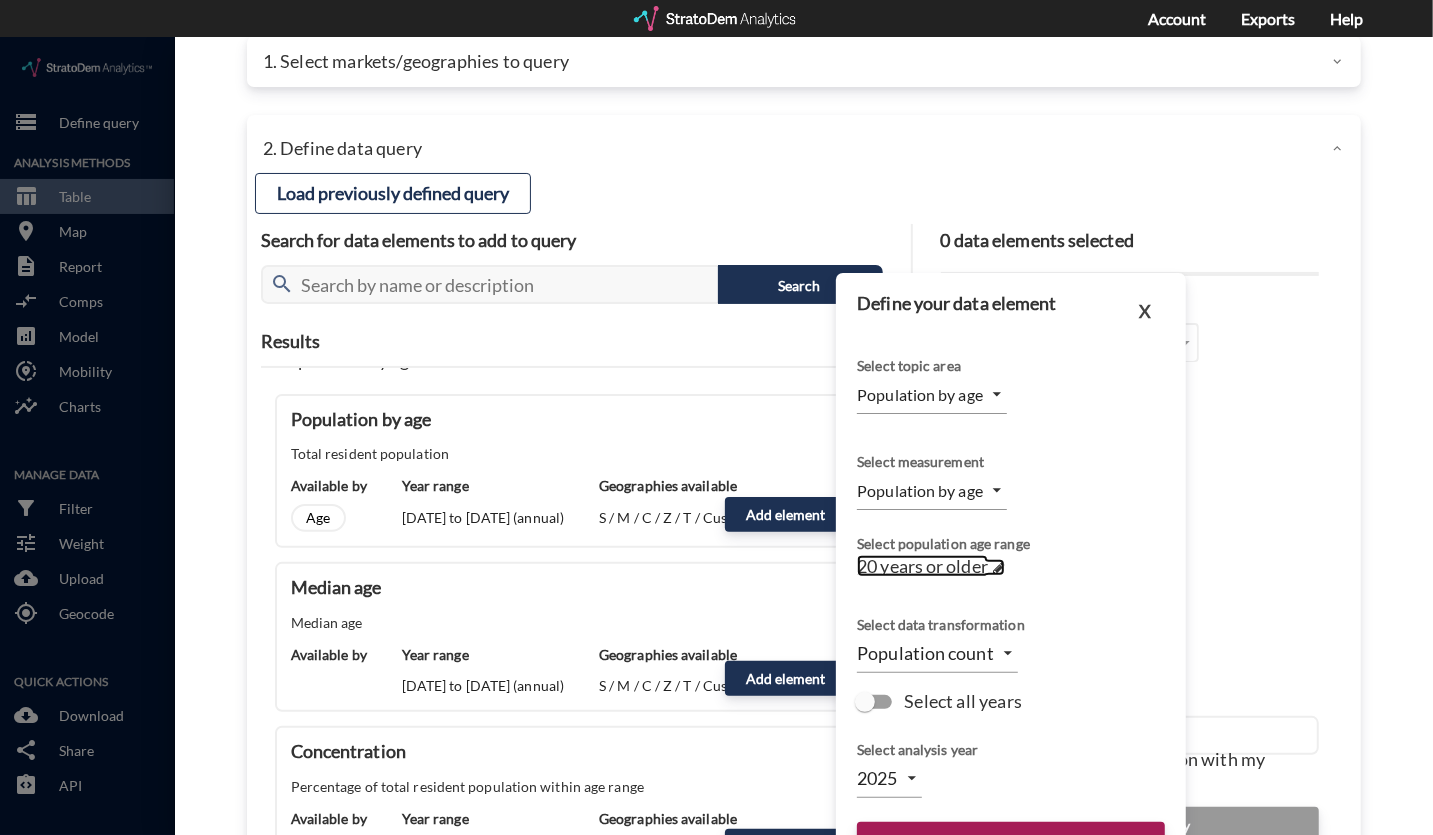 click on "20 years or older" 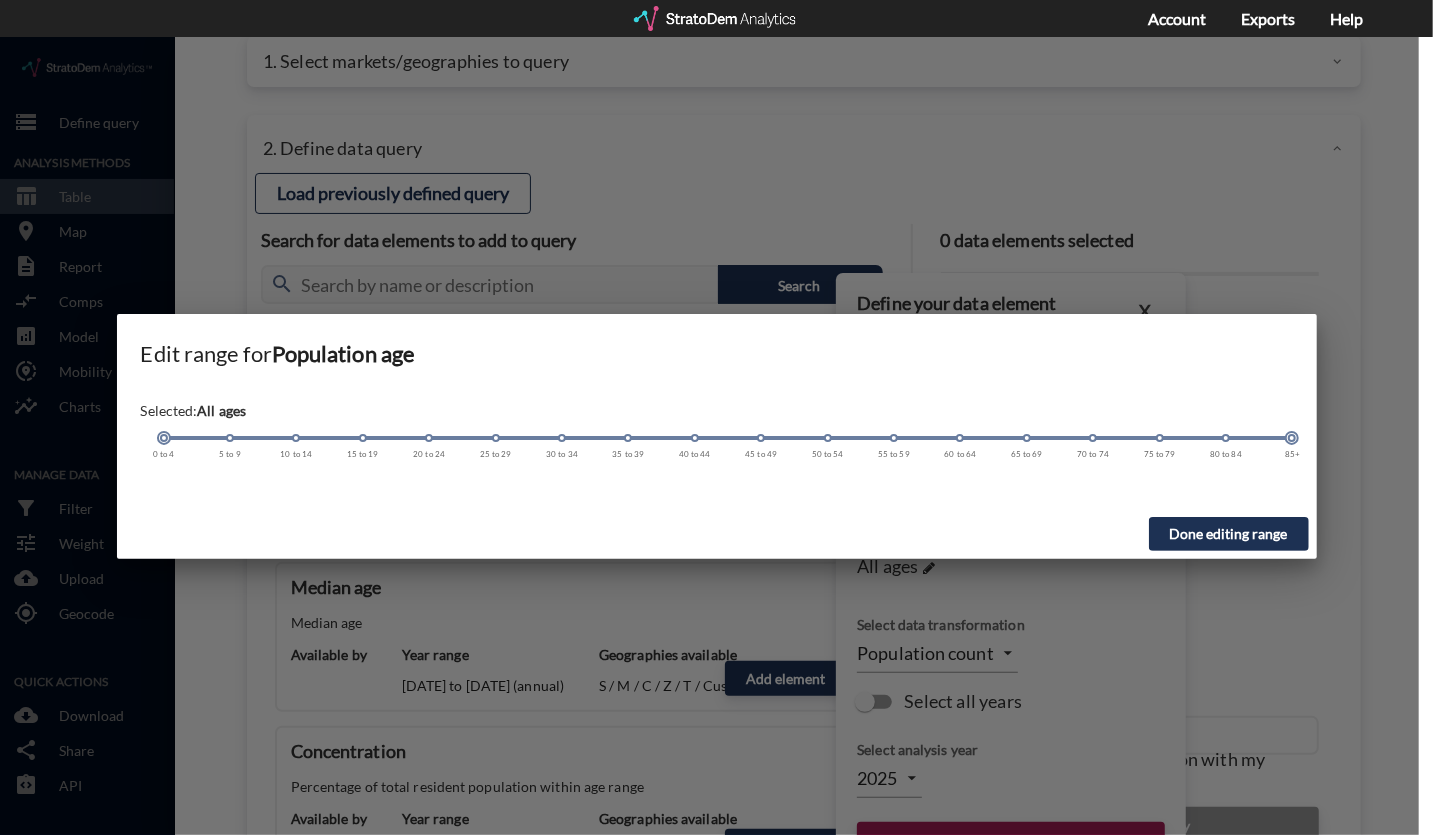 drag, startPoint x: 429, startPoint y: 403, endPoint x: 165, endPoint y: 408, distance: 264.04733 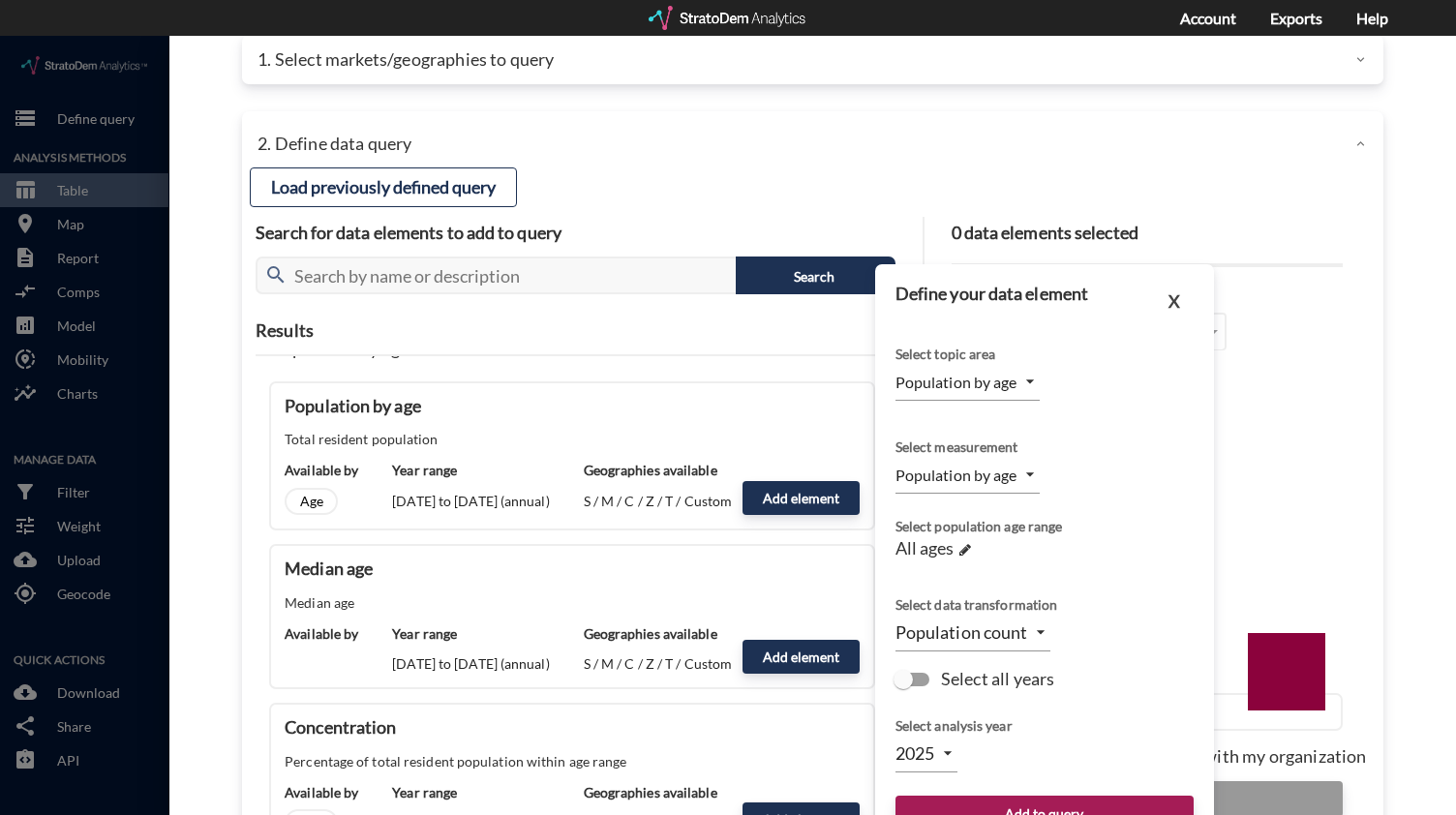 click on "/vantagepoint/us/-1 storage Define query Analysis Methods table_chart Table room Map description Report compare_arrows Comps analytics Model share_location Mobility insights Charts Manage Data filter_alt Filter tune Weight cloud_upload Upload my_location Geocode Quick Actions cloud_download Download share Share integration_instructions API stale Show column ranks Query progress Aggregation Percentile score Median HHI, 2022 Population, 2022 Pct. growth population, [DATE]-[DATE] US $71,930 335,037,936 +3.6% Median $65,981 272,317 +2.9% Average $68,994 719,878 +3.3% Market Percentile score Median HHI, 2022 Population, 2022 Pct. growth population, [DATE]-[DATE] [GEOGRAPHIC_DATA], [GEOGRAPHIC_DATA] 42.8 $65,366 178,653 +2.8% [GEOGRAPHIC_DATA], [GEOGRAPHIC_DATA] 43.3 $61,221 704,379 +1.7% [GEOGRAPHIC_DATA], [GEOGRAPHIC_DATA] 11.4 $48,831 151,349 +1.0% [GEOGRAPHIC_DATA], [GEOGRAPHIC_DATA] 57.5 $75,230 131,452 +4.6% [GEOGRAPHIC_DATA]-[GEOGRAPHIC_DATA]-[GEOGRAPHIC_DATA], [GEOGRAPHIC_DATA] 67.3 $78,817 906,104 +2.4% [GEOGRAPHIC_DATA], [GEOGRAPHIC_DATA] 58.2 $63,862 925,297 +3.0% [GEOGRAPHIC_DATA], [GEOGRAPHIC_DATA] 20.8 $59,354 151,631 +1.3% [GEOGRAPHIC_DATA]-[GEOGRAPHIC_DATA]-[GEOGRAPHIC_DATA], [GEOGRAPHIC_DATA]-[GEOGRAPHIC_DATA] 67.6 $73,096 873,001 +3.0% 1" 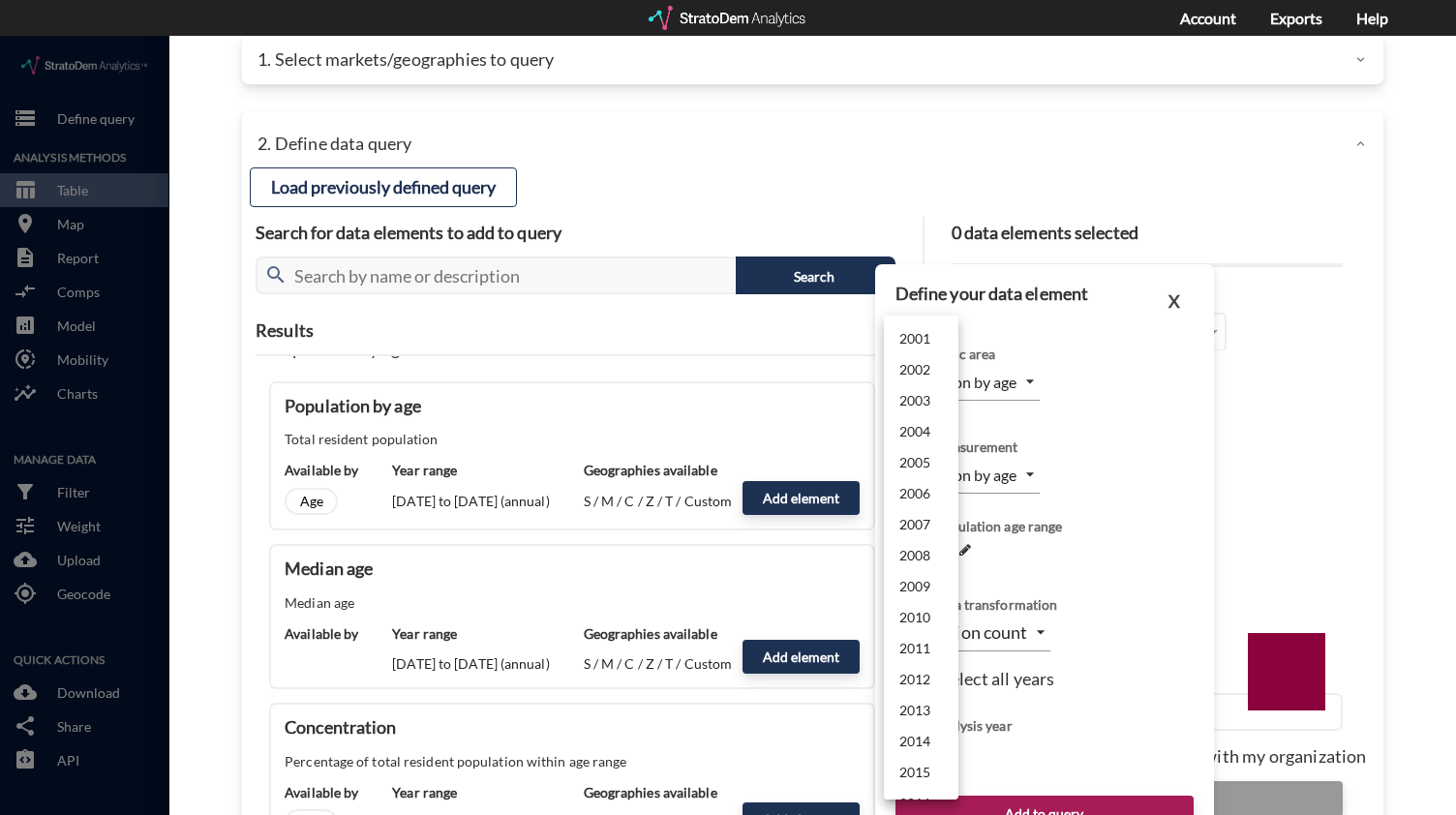 scroll, scrollTop: 492, scrollLeft: 0, axis: vertical 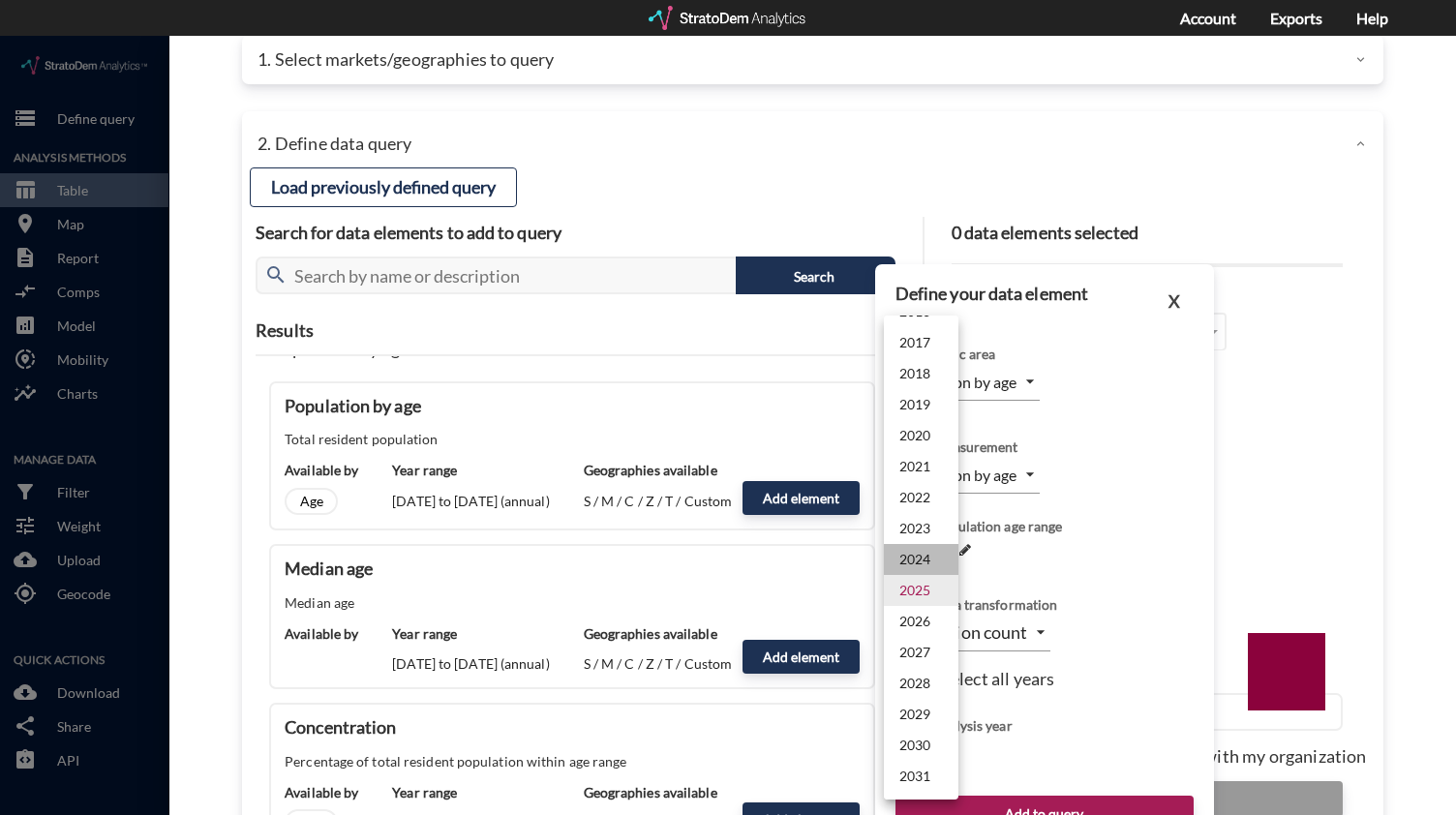 click on "2024" 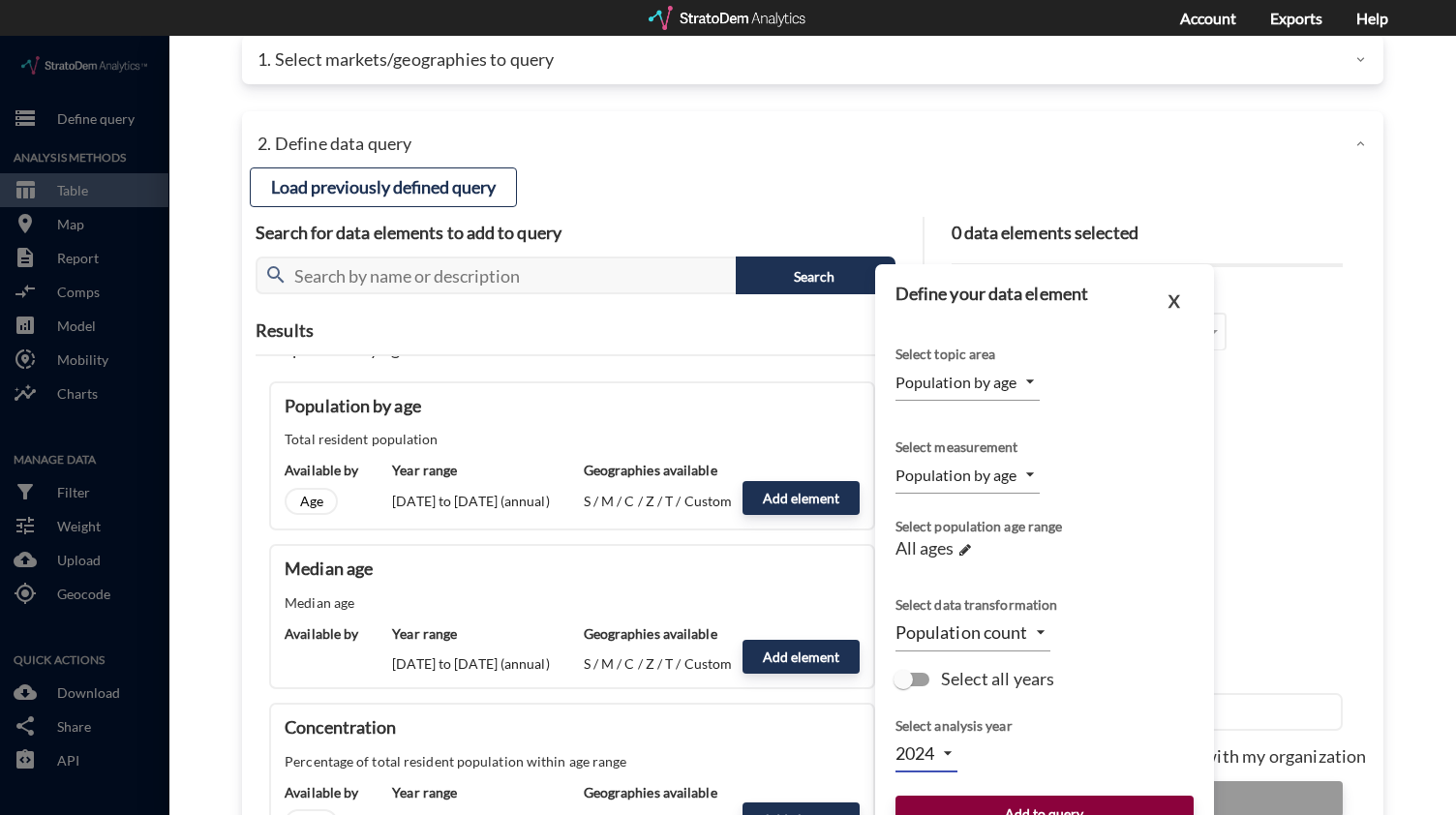 click on "Add to query" 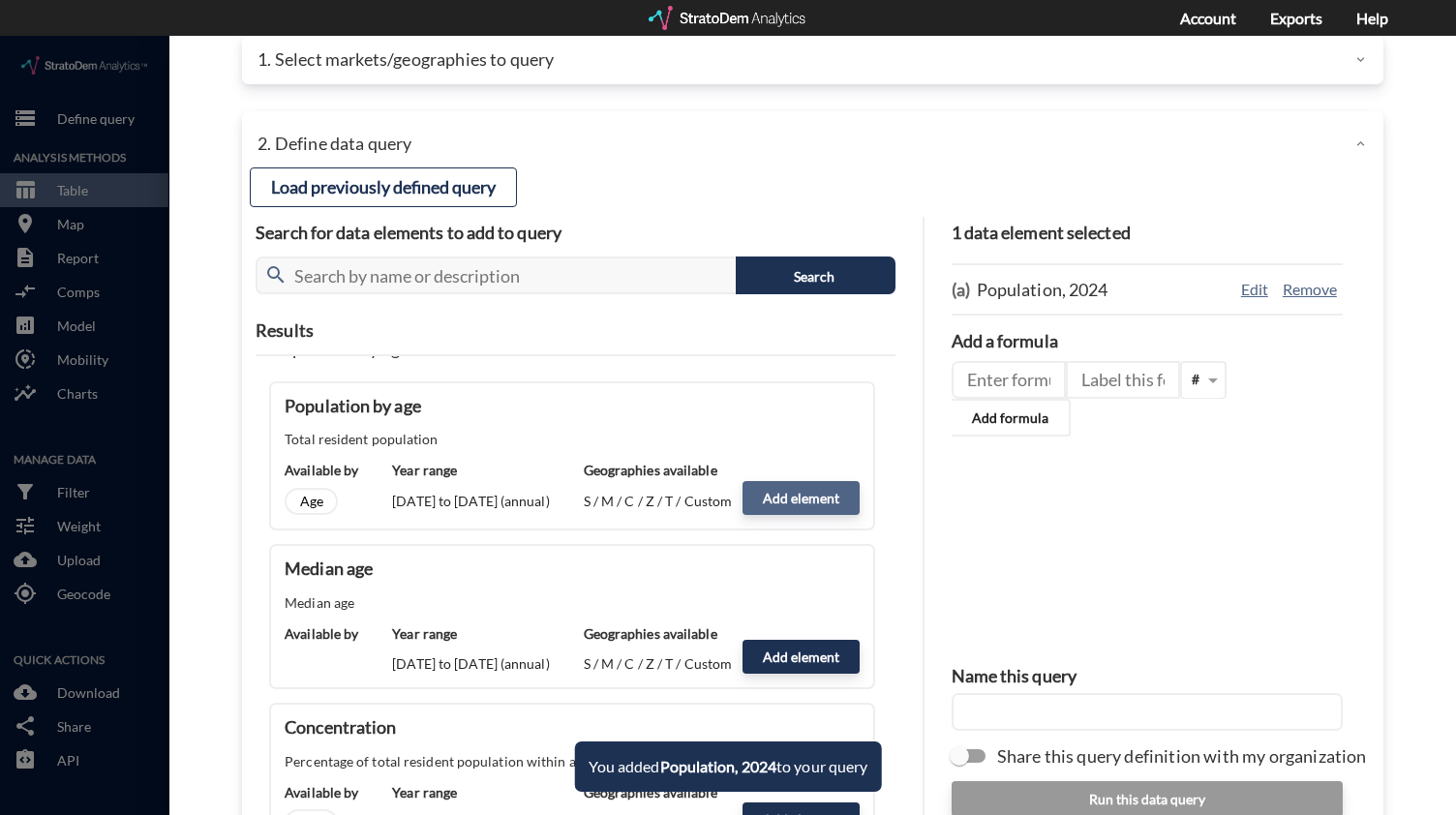 click on "Add element" 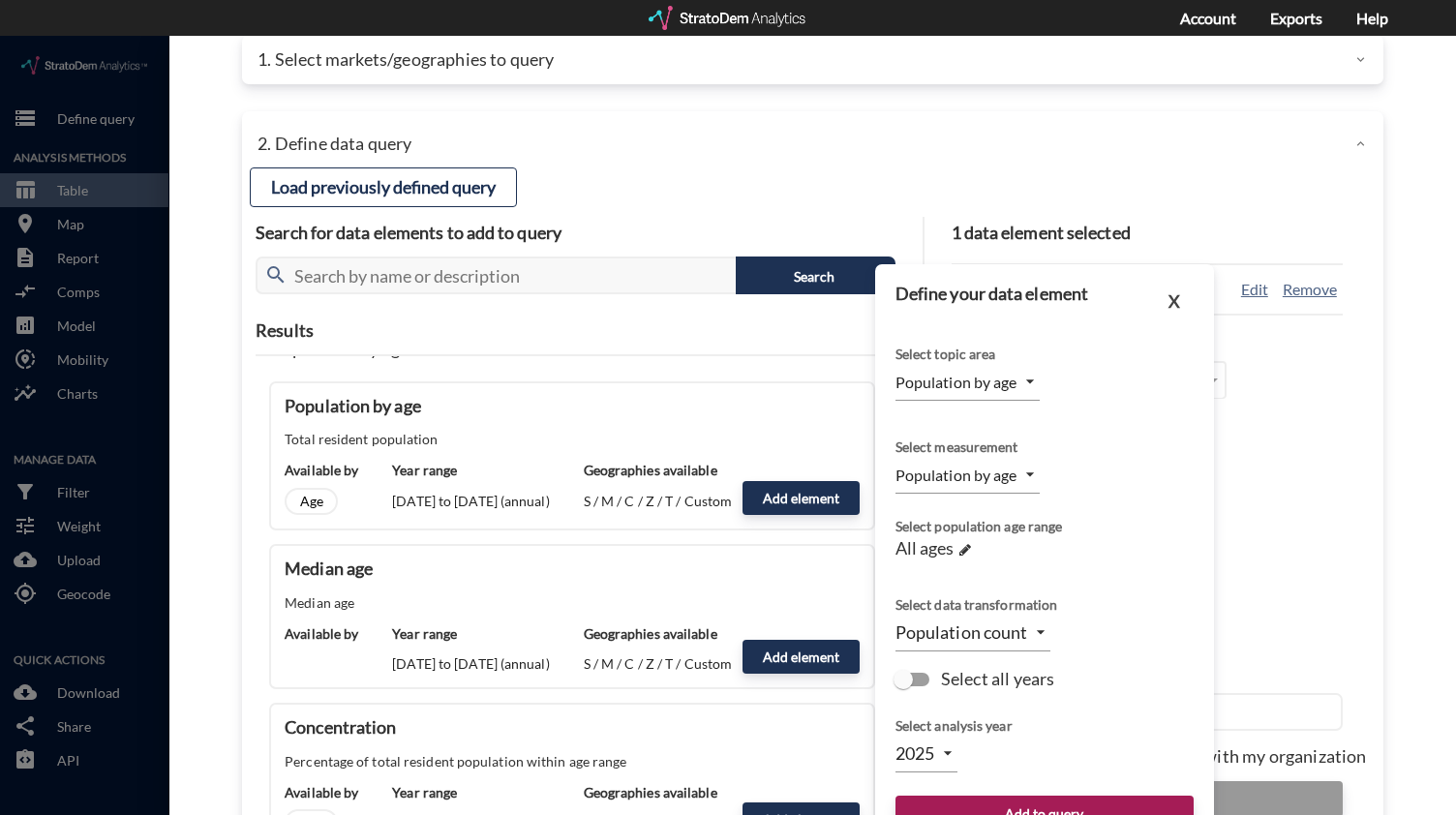 click on "/vantagepoint/us/-1 storage Define query Analysis Methods table_chart Table room Map description Report compare_arrows Comps analytics Model share_location Mobility insights Charts Manage Data filter_alt Filter tune Weight cloud_upload Upload my_location Geocode Quick Actions cloud_download Download share Share integration_instructions API stale Show column ranks Query progress Aggregation Percentile score Median HHI, 2022 Population, 2022 Pct. growth population, [DATE]-[DATE] US $71,930 335,037,936 +3.6% Median $65,981 272,317 +2.9% Average $68,994 719,878 +3.3% Market Percentile score Median HHI, 2022 Population, 2022 Pct. growth population, [DATE]-[DATE] [GEOGRAPHIC_DATA], [GEOGRAPHIC_DATA] 42.8 $65,366 178,653 +2.8% [GEOGRAPHIC_DATA], [GEOGRAPHIC_DATA] 43.3 $61,221 704,379 +1.7% [GEOGRAPHIC_DATA], [GEOGRAPHIC_DATA] 11.4 $48,831 151,349 +1.0% [GEOGRAPHIC_DATA], [GEOGRAPHIC_DATA] 57.5 $75,230 131,452 +4.6% [GEOGRAPHIC_DATA]-[GEOGRAPHIC_DATA]-[GEOGRAPHIC_DATA], [GEOGRAPHIC_DATA] 67.3 $78,817 906,104 +2.4% [GEOGRAPHIC_DATA], [GEOGRAPHIC_DATA] 58.2 $63,862 925,297 +3.0% [GEOGRAPHIC_DATA], [GEOGRAPHIC_DATA] 20.8 $59,354 151,631 +1.3% [GEOGRAPHIC_DATA]-[GEOGRAPHIC_DATA]-[GEOGRAPHIC_DATA], [GEOGRAPHIC_DATA]-[GEOGRAPHIC_DATA] 67.6 $73,096 873,001 +3.0% 1" 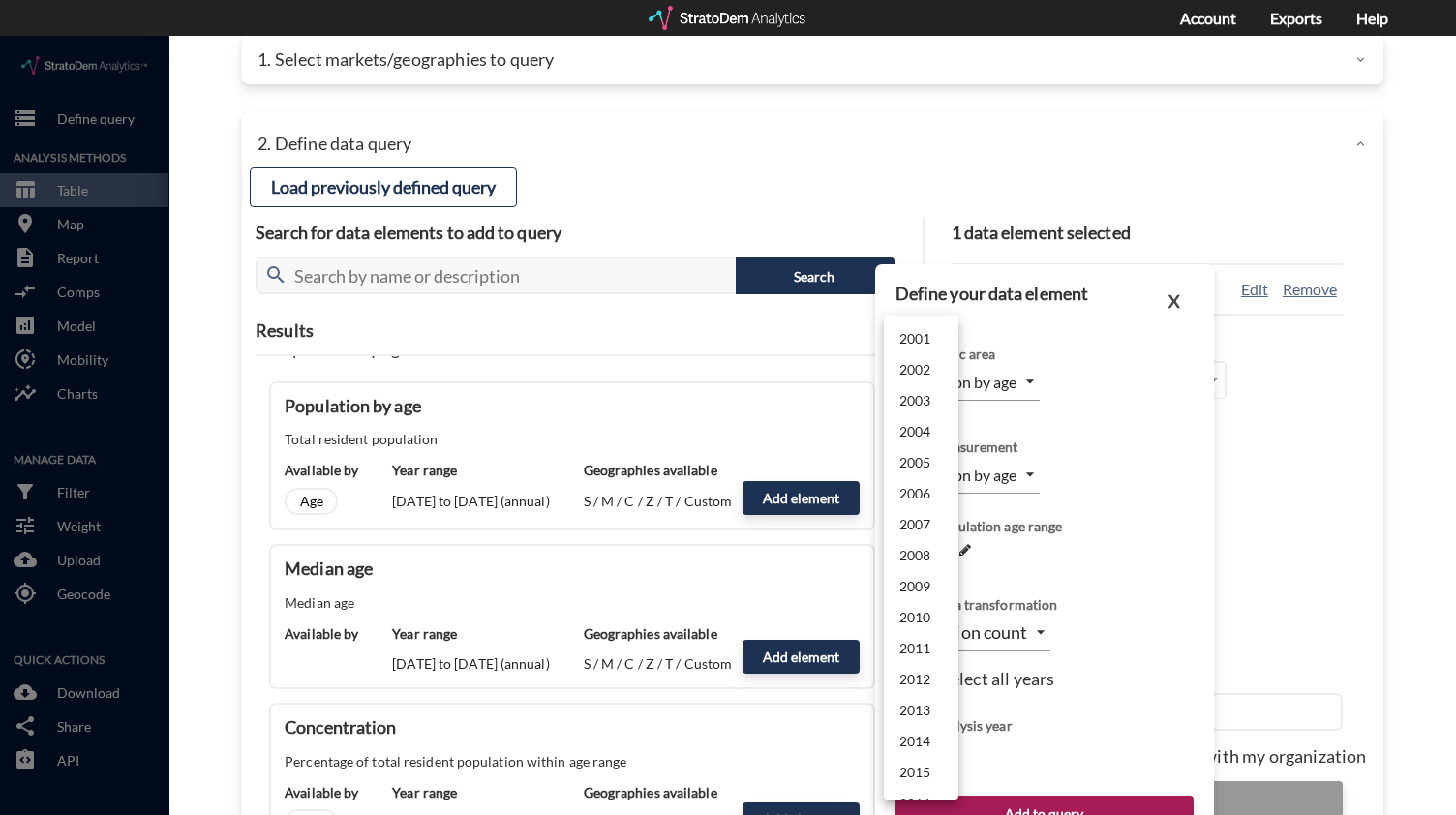 scroll, scrollTop: 492, scrollLeft: 0, axis: vertical 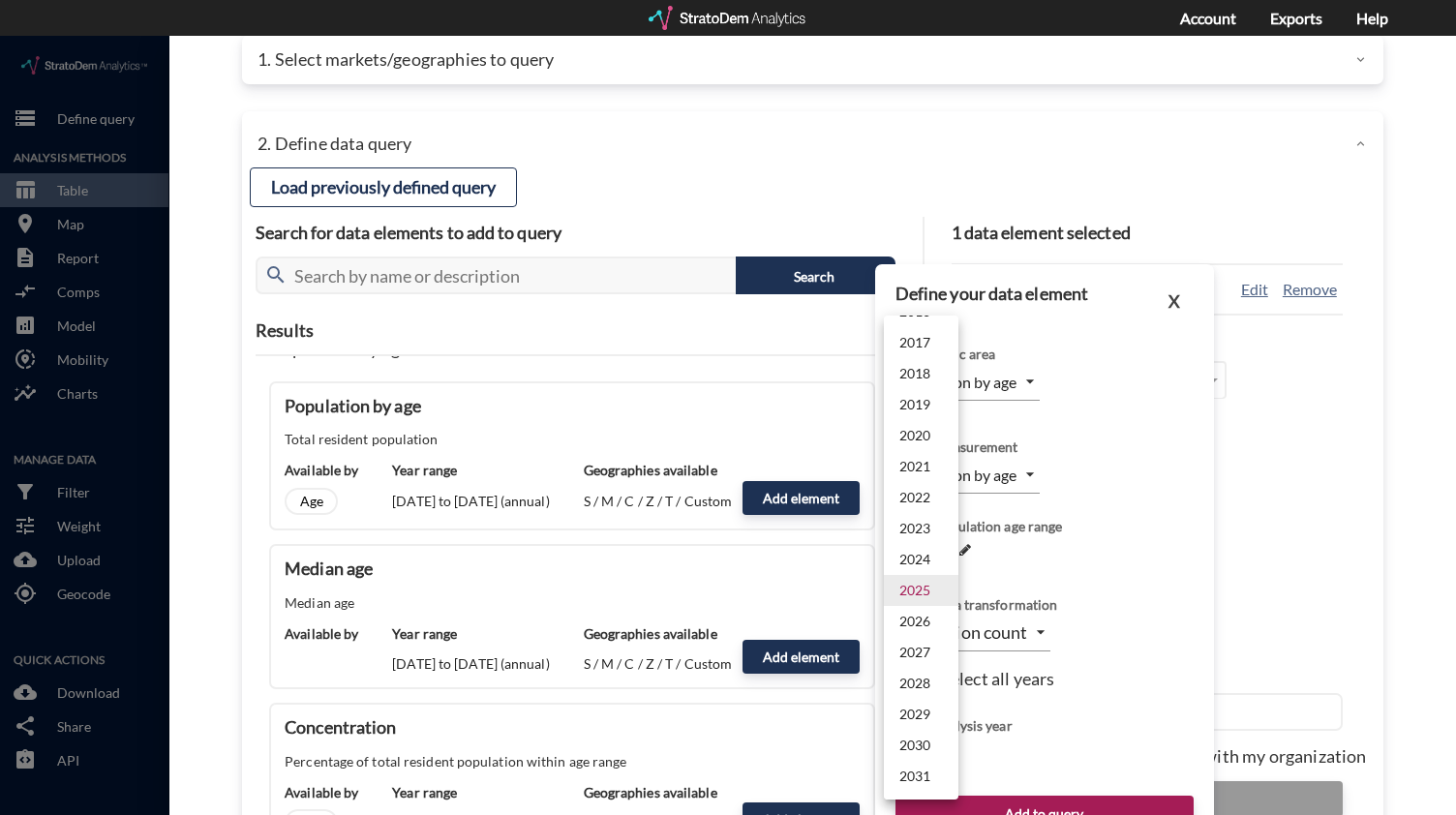 click on "2019" 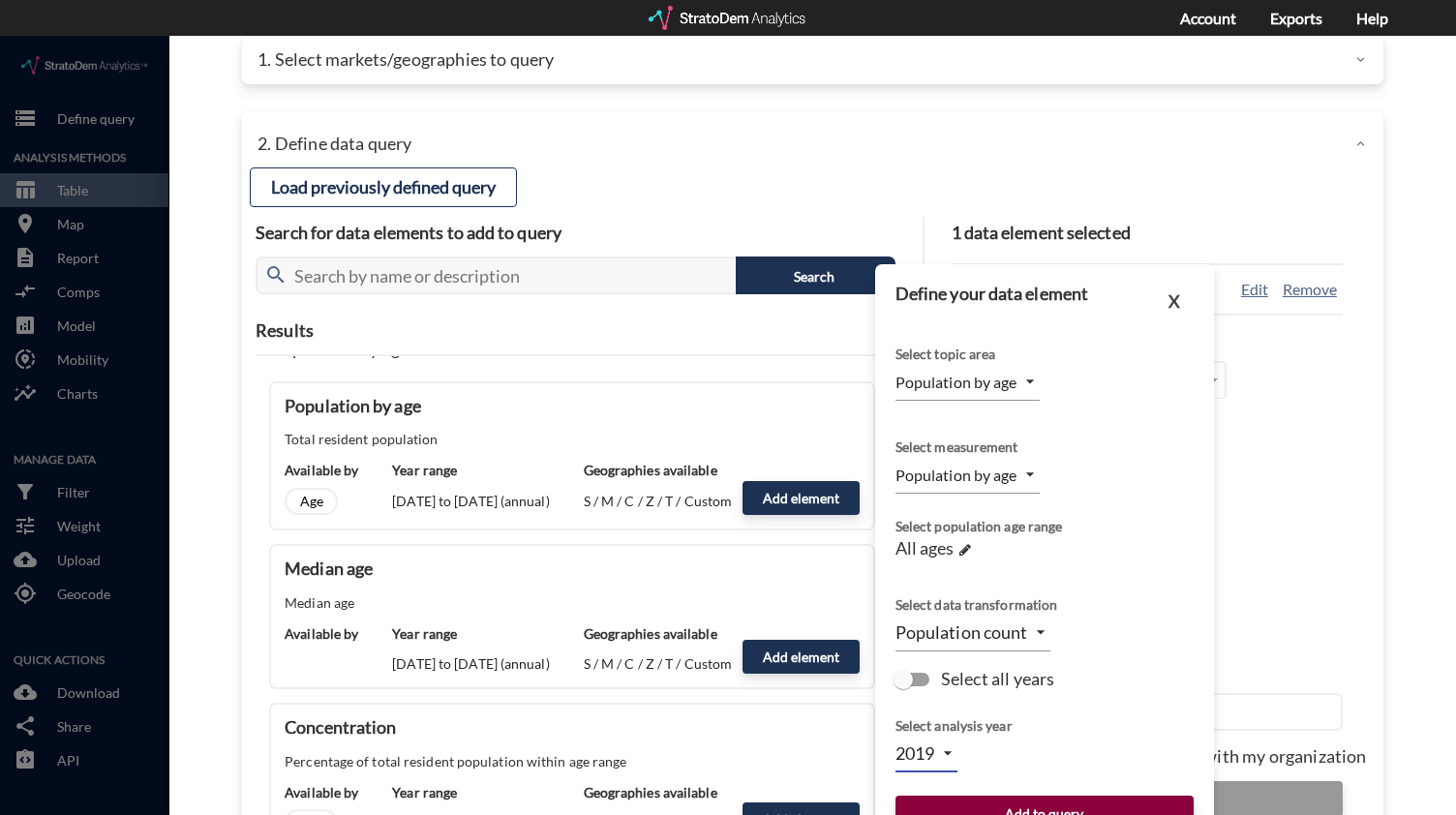 click on "Add to query" 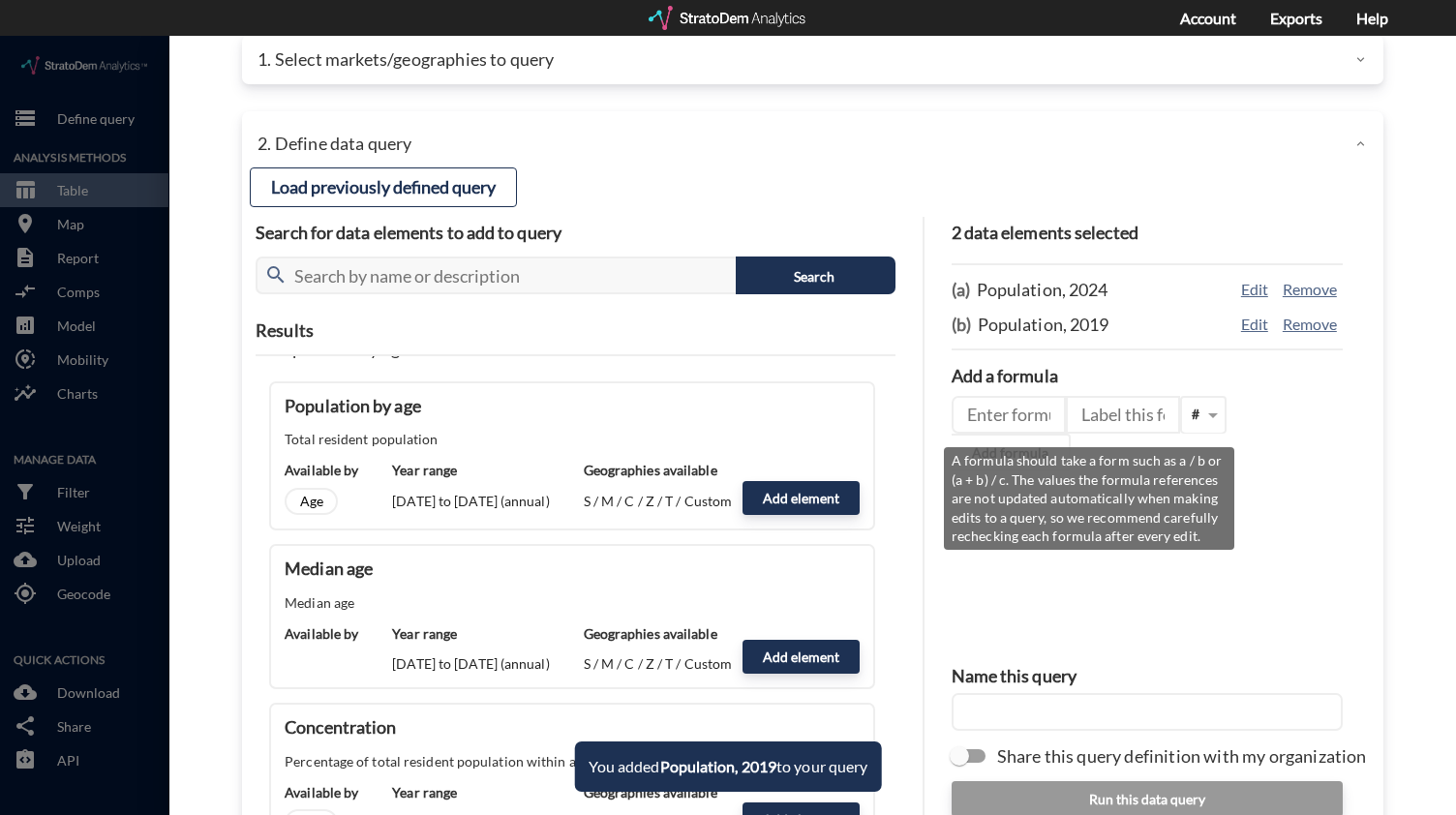 click 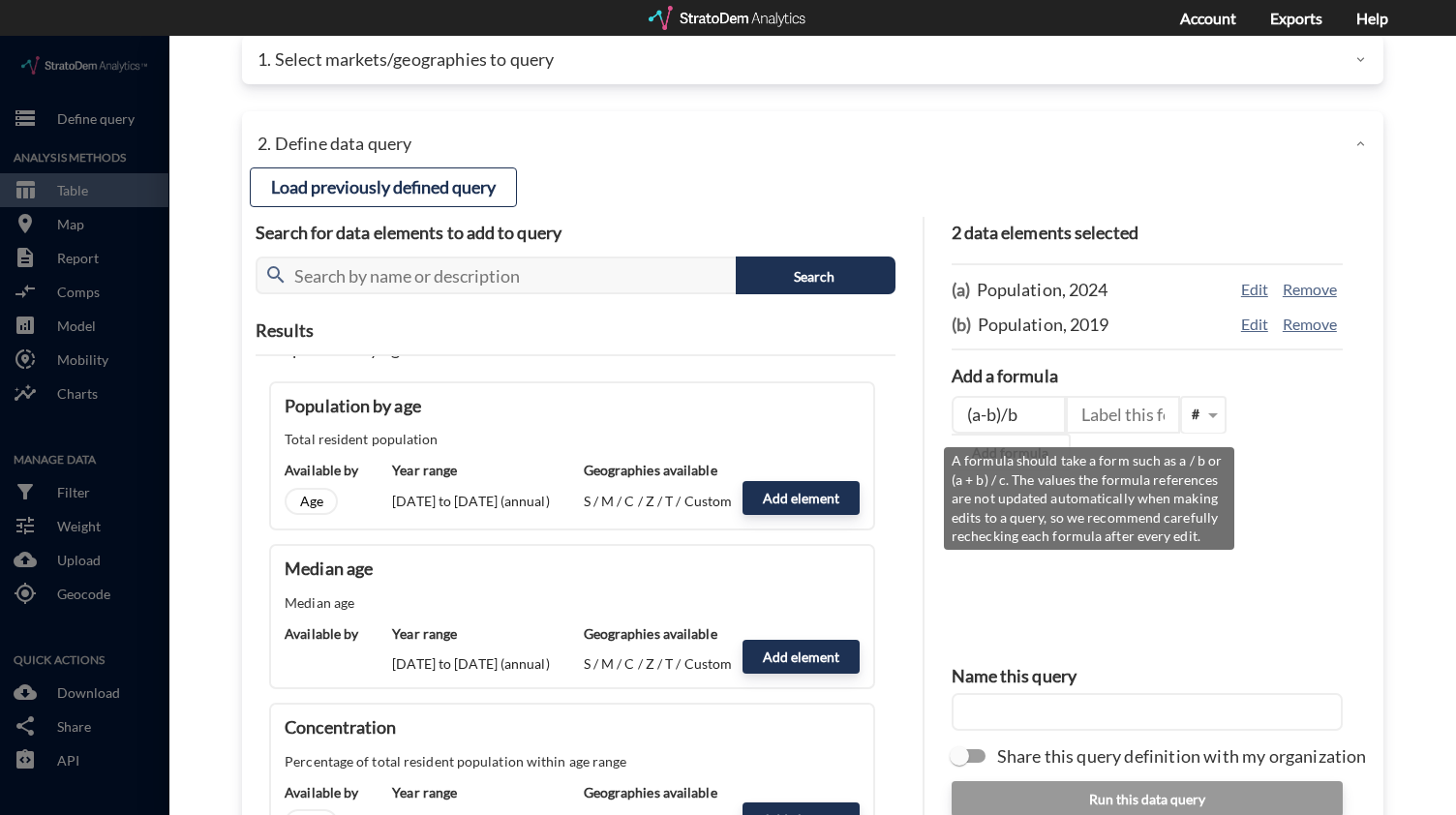 type on "(a-b)/b" 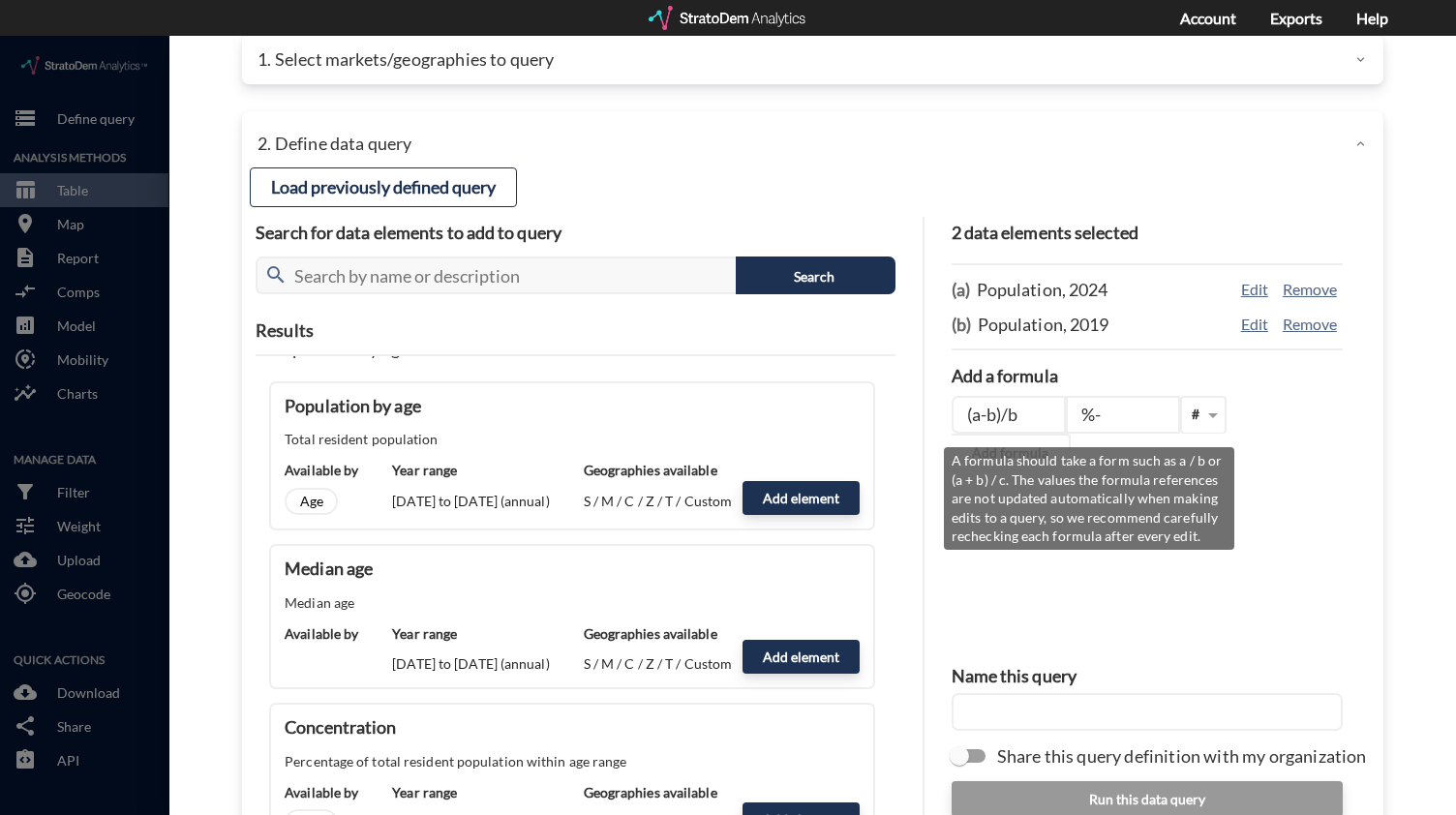 type on "%" 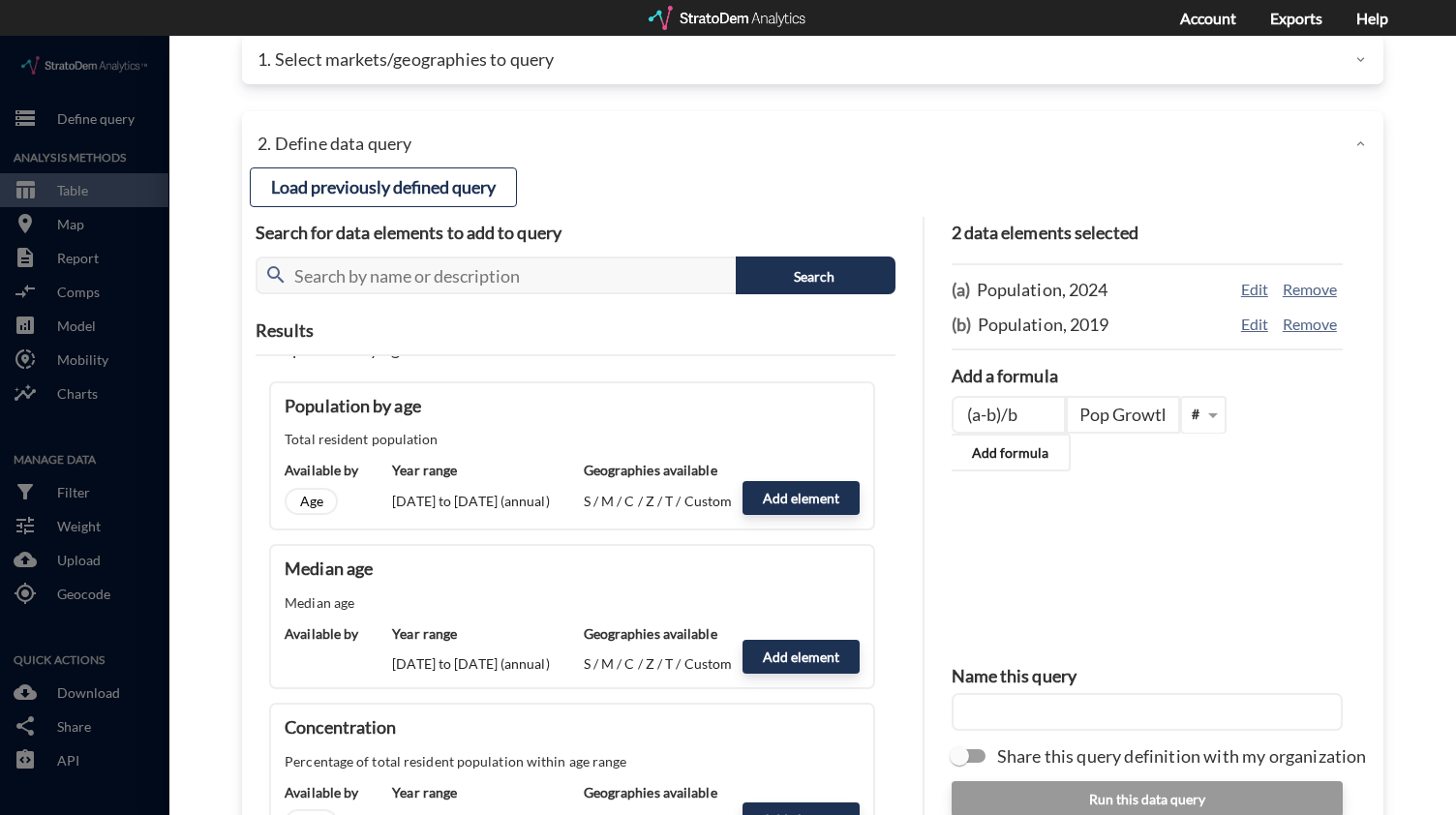 scroll, scrollTop: 0, scrollLeft: 63, axis: horizontal 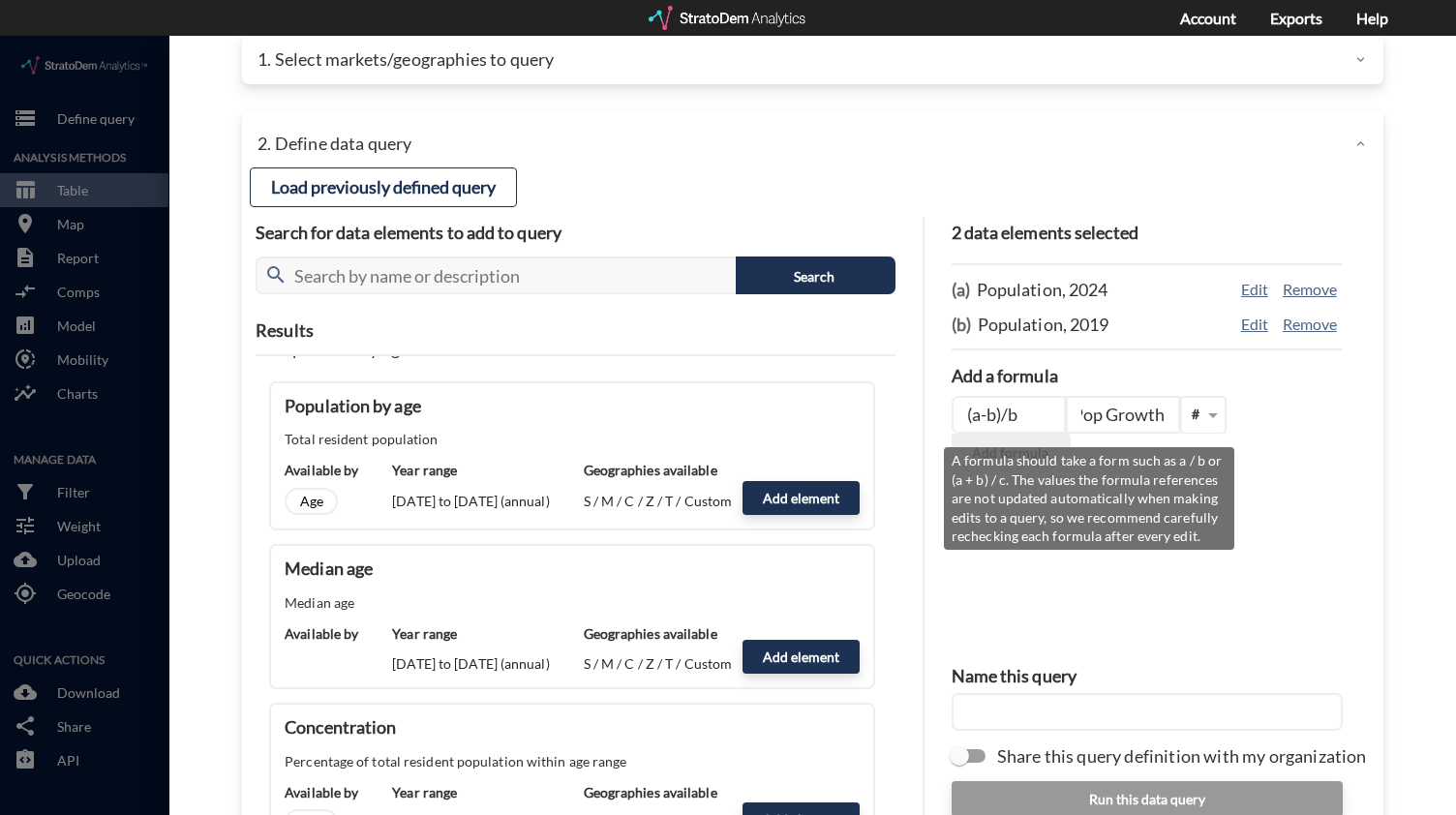 type on "5-Year Pop Growth" 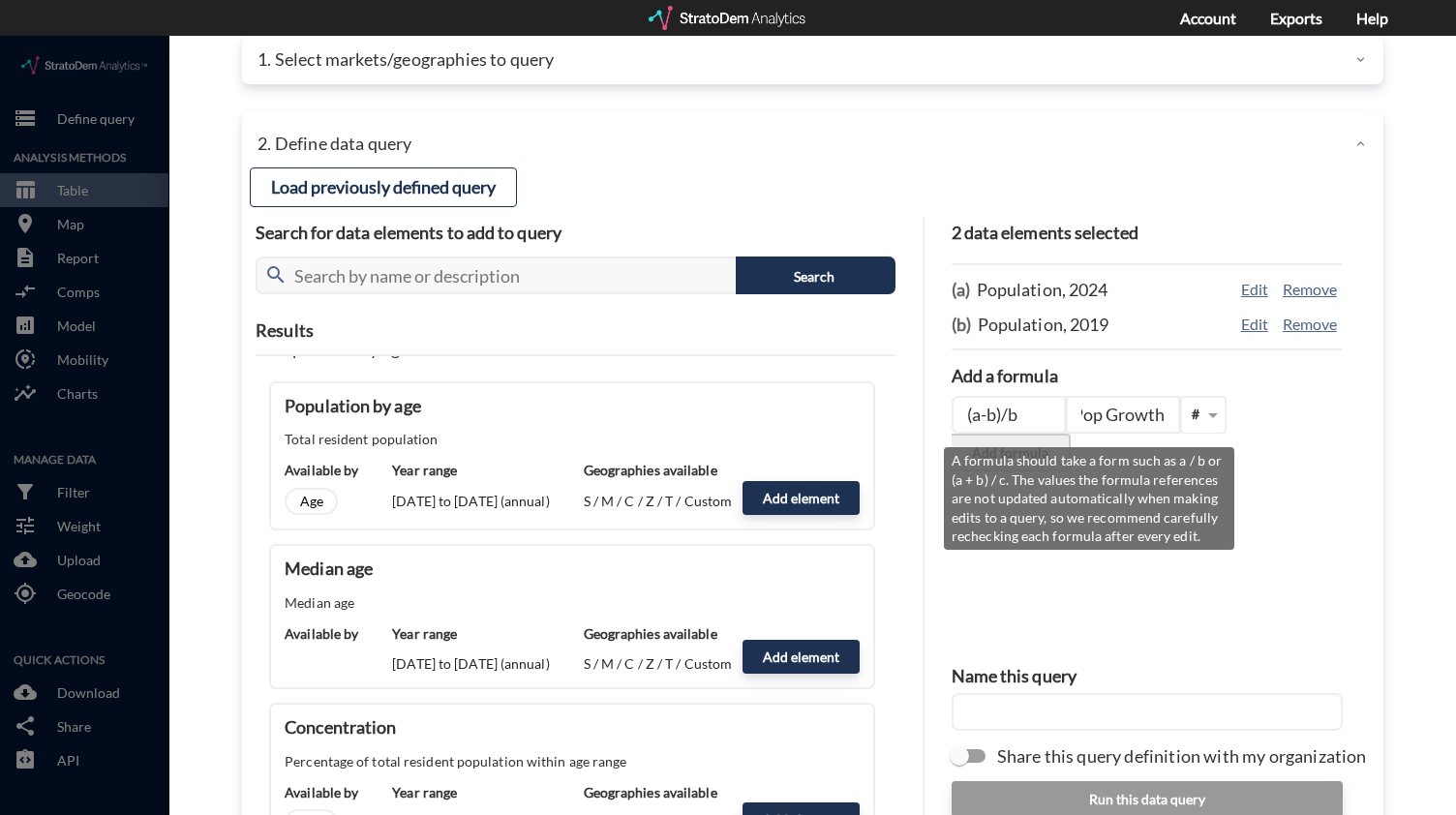 scroll, scrollTop: 0, scrollLeft: 0, axis: both 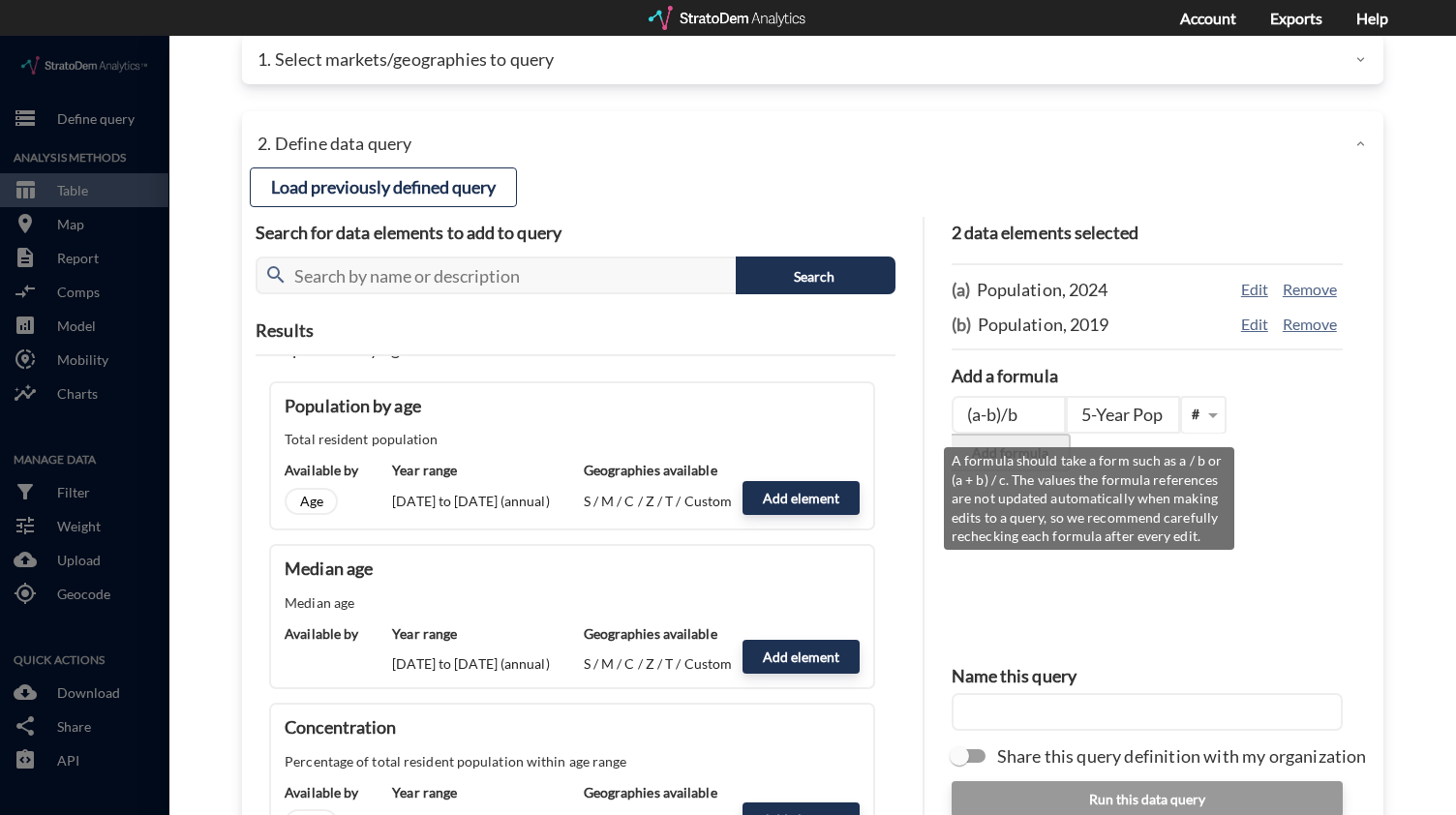 click on "Add formula" 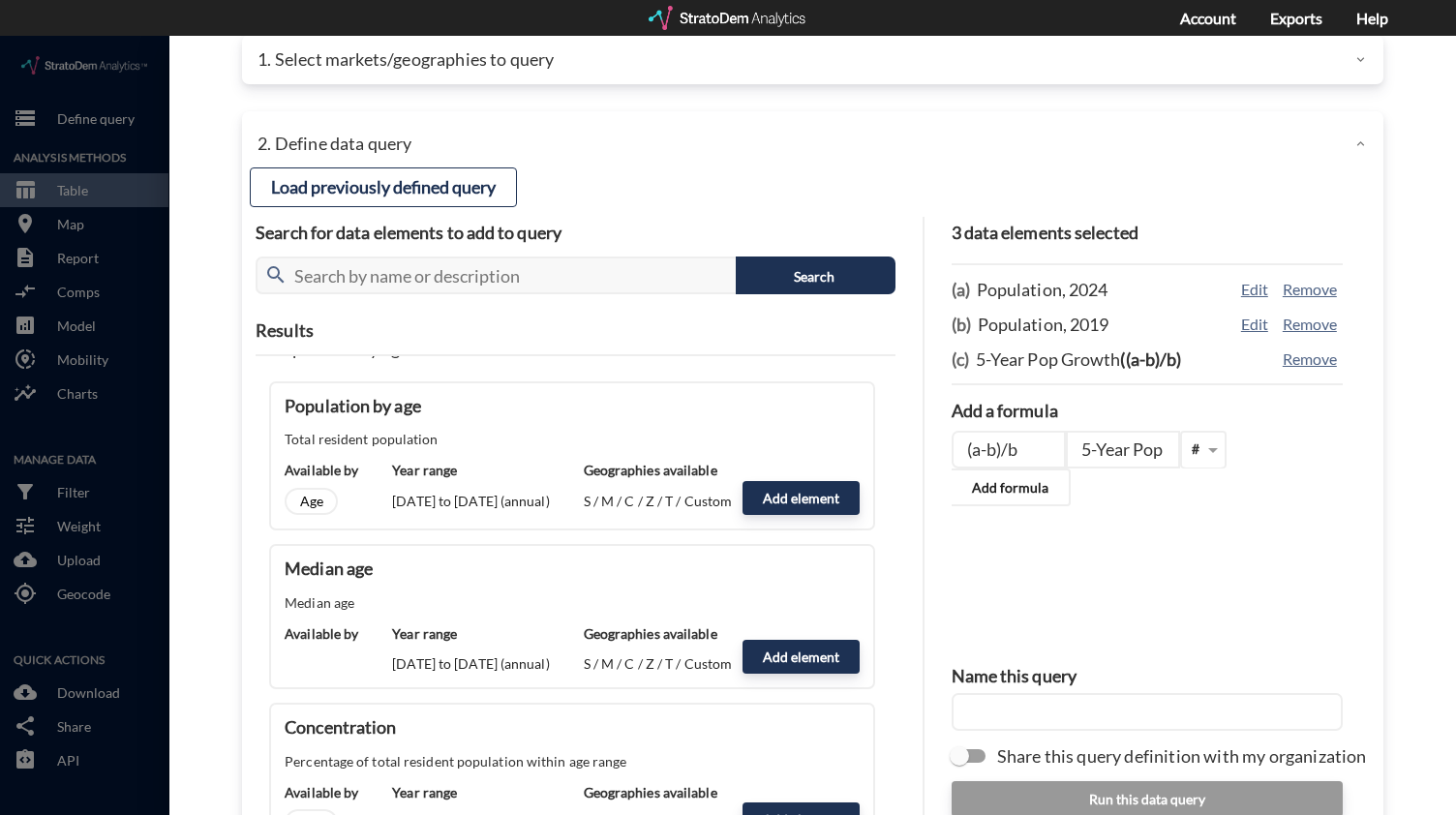 click 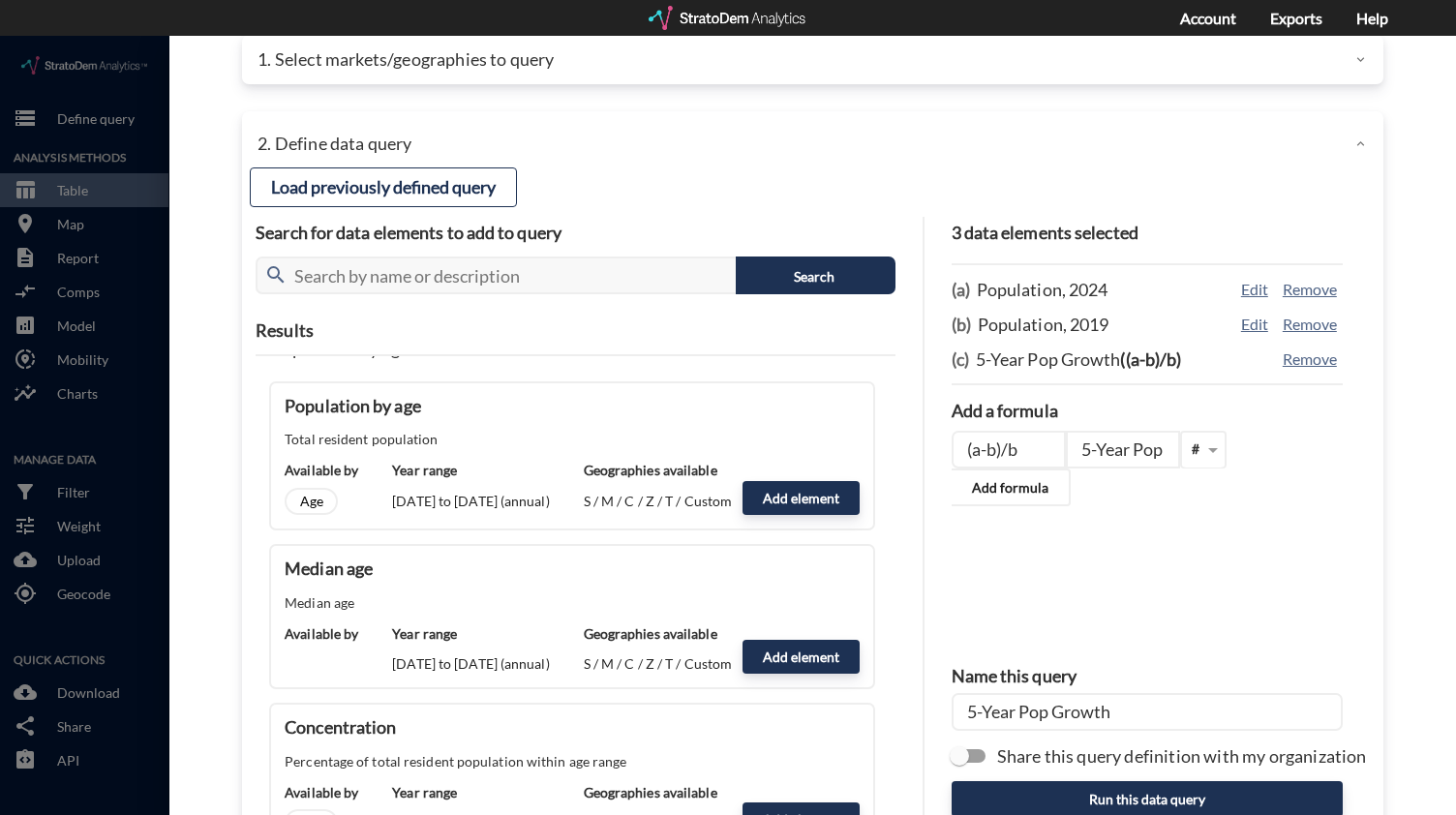 scroll, scrollTop: 143, scrollLeft: 0, axis: vertical 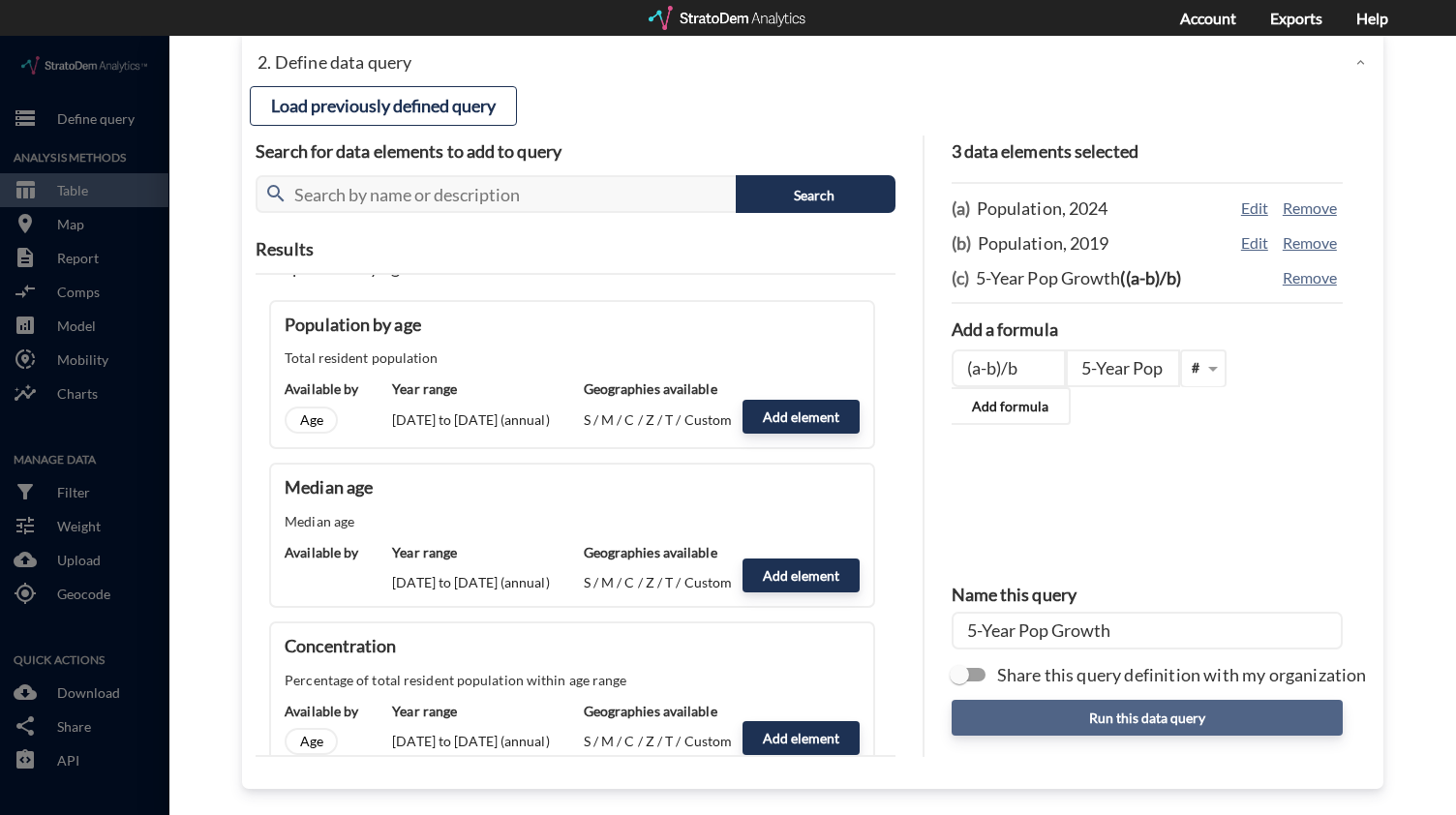 type on "5-Year Pop Growth" 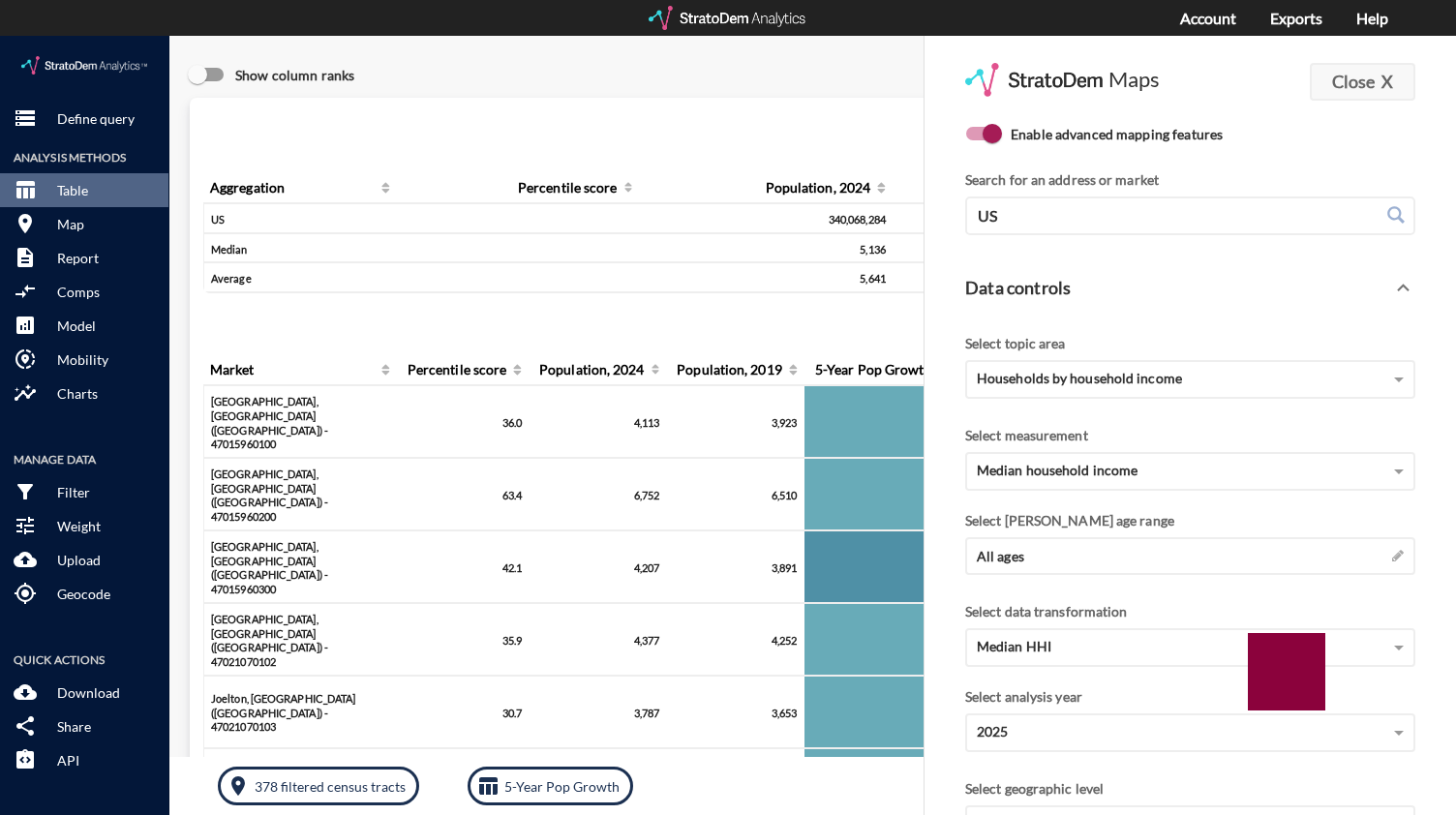 click on "Close X" 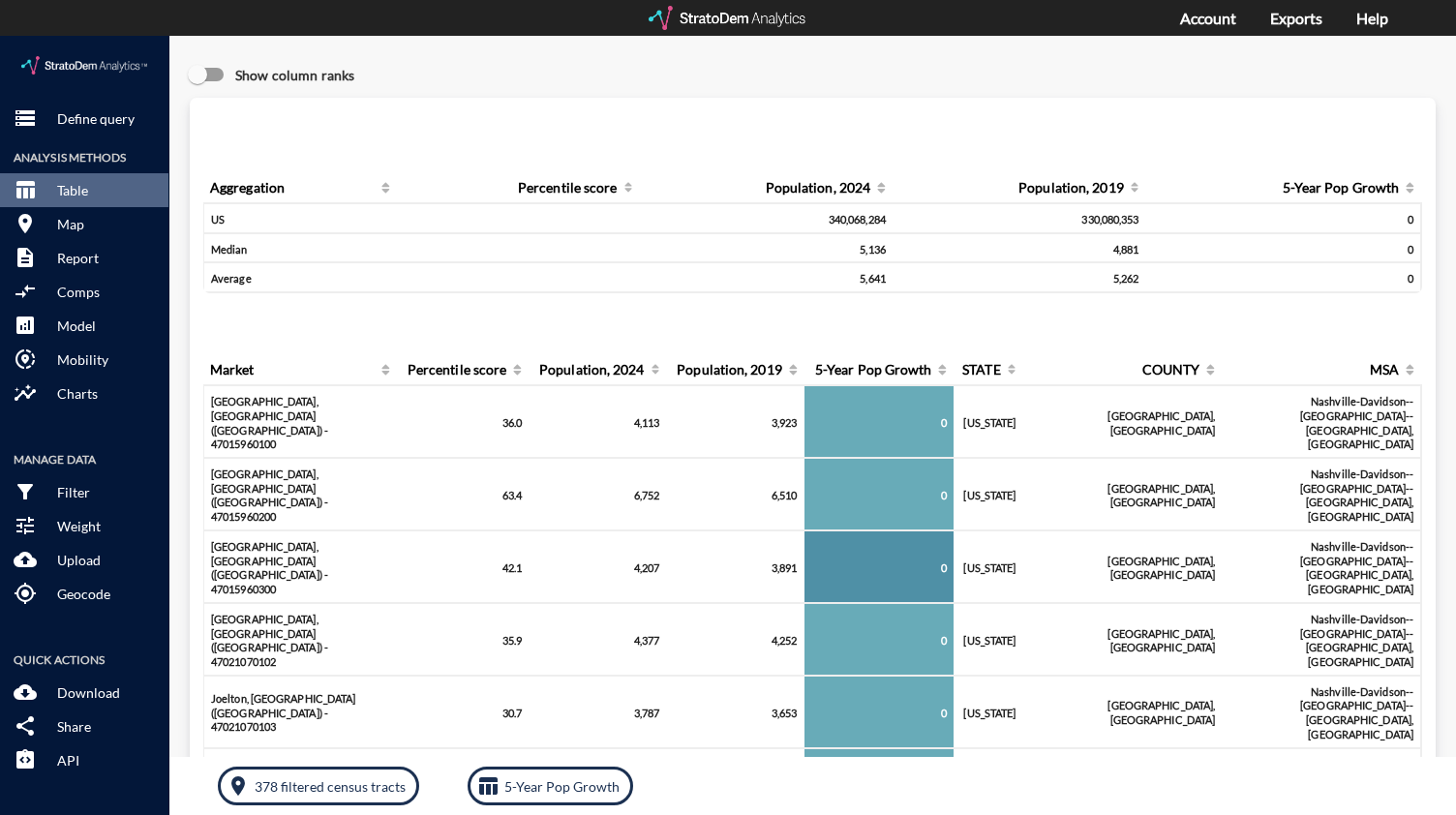 click on "Query progress Aggregation Percentile score Population, 2024 Population, 2019 5-Year Pop Growth US 340,068,284 330,080,353 0 Median 5,136 4,881 0 Average 5,641 5,262 0 Market Percentile score Population, 2024 Population, 2019 5-Year Pop Growth [GEOGRAPHIC_DATA] [GEOGRAPHIC_DATA] [GEOGRAPHIC_DATA], [GEOGRAPHIC_DATA] ([GEOGRAPHIC_DATA]) - 47015960100 36.0 4,113 3,923 0 [US_STATE][GEOGRAPHIC_DATA], [GEOGRAPHIC_DATA] [GEOGRAPHIC_DATA]-[GEOGRAPHIC_DATA]--[GEOGRAPHIC_DATA]--[GEOGRAPHIC_DATA], [GEOGRAPHIC_DATA] [GEOGRAPHIC_DATA], [GEOGRAPHIC_DATA] ([GEOGRAPHIC_DATA]) - 47015960200 63.4 6,752 6,510 0 [US_STATE][GEOGRAPHIC_DATA], [GEOGRAPHIC_DATA] [GEOGRAPHIC_DATA]-[GEOGRAPHIC_DATA]--[GEOGRAPHIC_DATA]--[GEOGRAPHIC_DATA], [GEOGRAPHIC_DATA] [GEOGRAPHIC_DATA], [GEOGRAPHIC_DATA] ([GEOGRAPHIC_DATA]) - 47015960300 42.1 4,207 3,891 0 [US_STATE][GEOGRAPHIC_DATA], [GEOGRAPHIC_DATA] [GEOGRAPHIC_DATA]-[GEOGRAPHIC_DATA]--[GEOGRAPHIC_DATA]--[GEOGRAPHIC_DATA], [GEOGRAPHIC_DATA] [GEOGRAPHIC_DATA], [GEOGRAPHIC_DATA] ([GEOGRAPHIC_DATA]) - 47021070102 35.9 4,377 4,252 0 [US_STATE] [GEOGRAPHIC_DATA], [GEOGRAPHIC_DATA] [GEOGRAPHIC_DATA]-[GEOGRAPHIC_DATA]--[GEOGRAPHIC_DATA]--[GEOGRAPHIC_DATA], [GEOGRAPHIC_DATA] [GEOGRAPHIC_DATA], [GEOGRAPHIC_DATA] ([GEOGRAPHIC_DATA]) - 47021070103 30.7 3,787 3,653 0 [US_STATE] [GEOGRAPHIC_DATA], [GEOGRAPHIC_DATA] [GEOGRAPHIC_DATA]-[GEOGRAPHIC_DATA]--[GEOGRAPHIC_DATA]--[GEOGRAPHIC_DATA], [GEOGRAPHIC_DATA] [GEOGRAPHIC_DATA], [GEOGRAPHIC_DATA] ([GEOGRAPHIC_DATA]) - 47021070104 61.8 6,096 5,705 0" 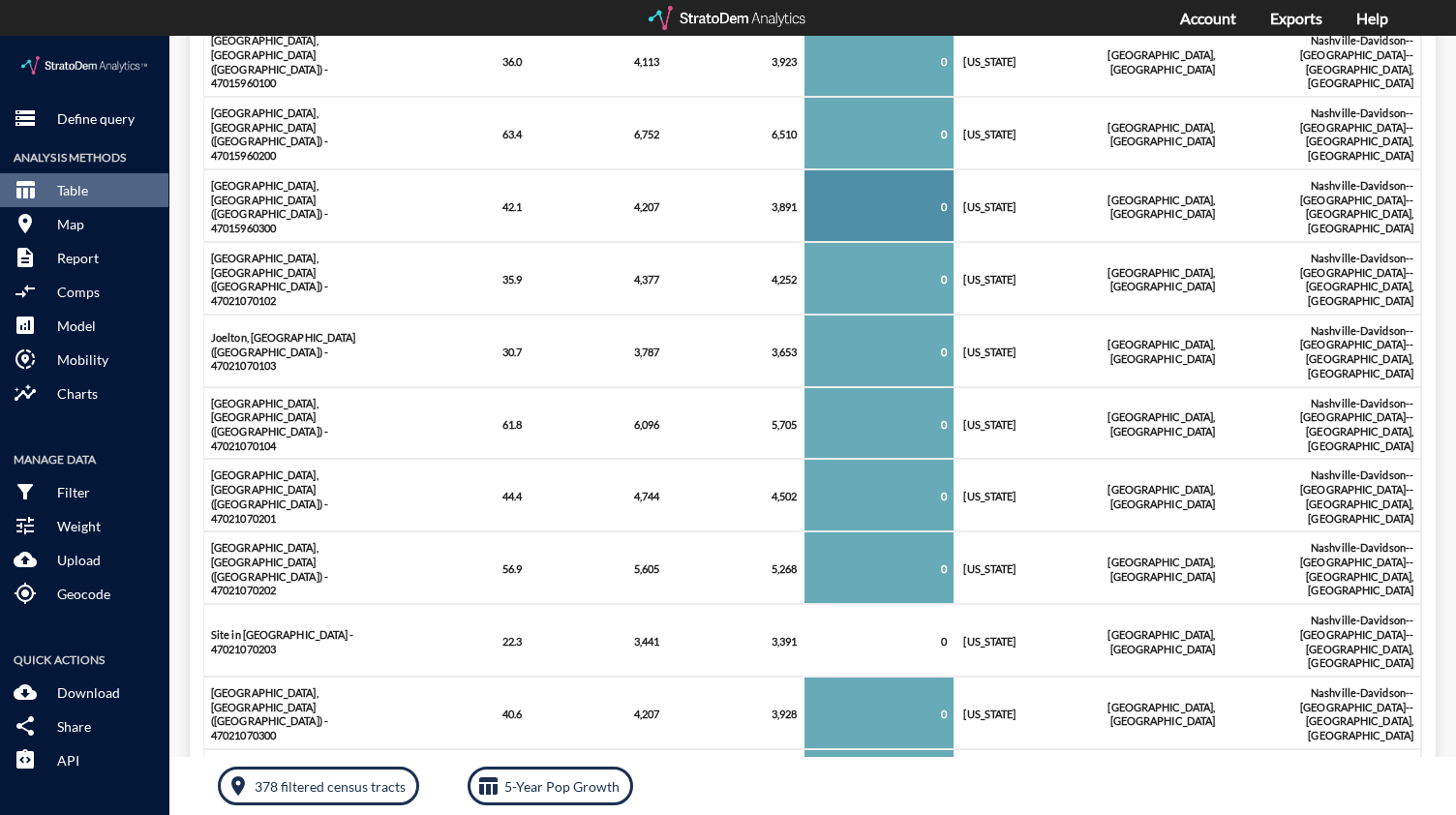 scroll, scrollTop: 0, scrollLeft: 0, axis: both 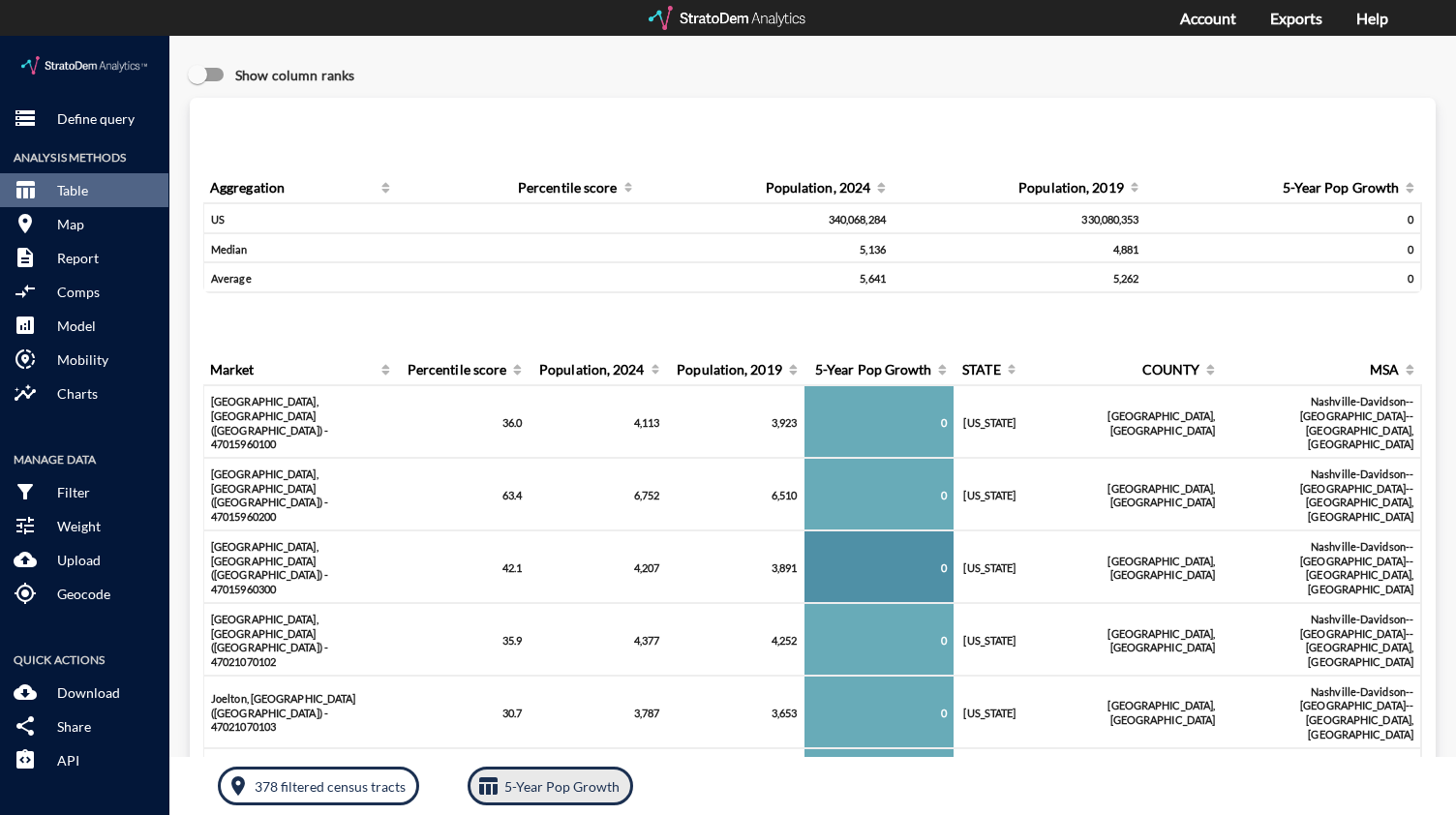 click on "5-Year Pop Growth" 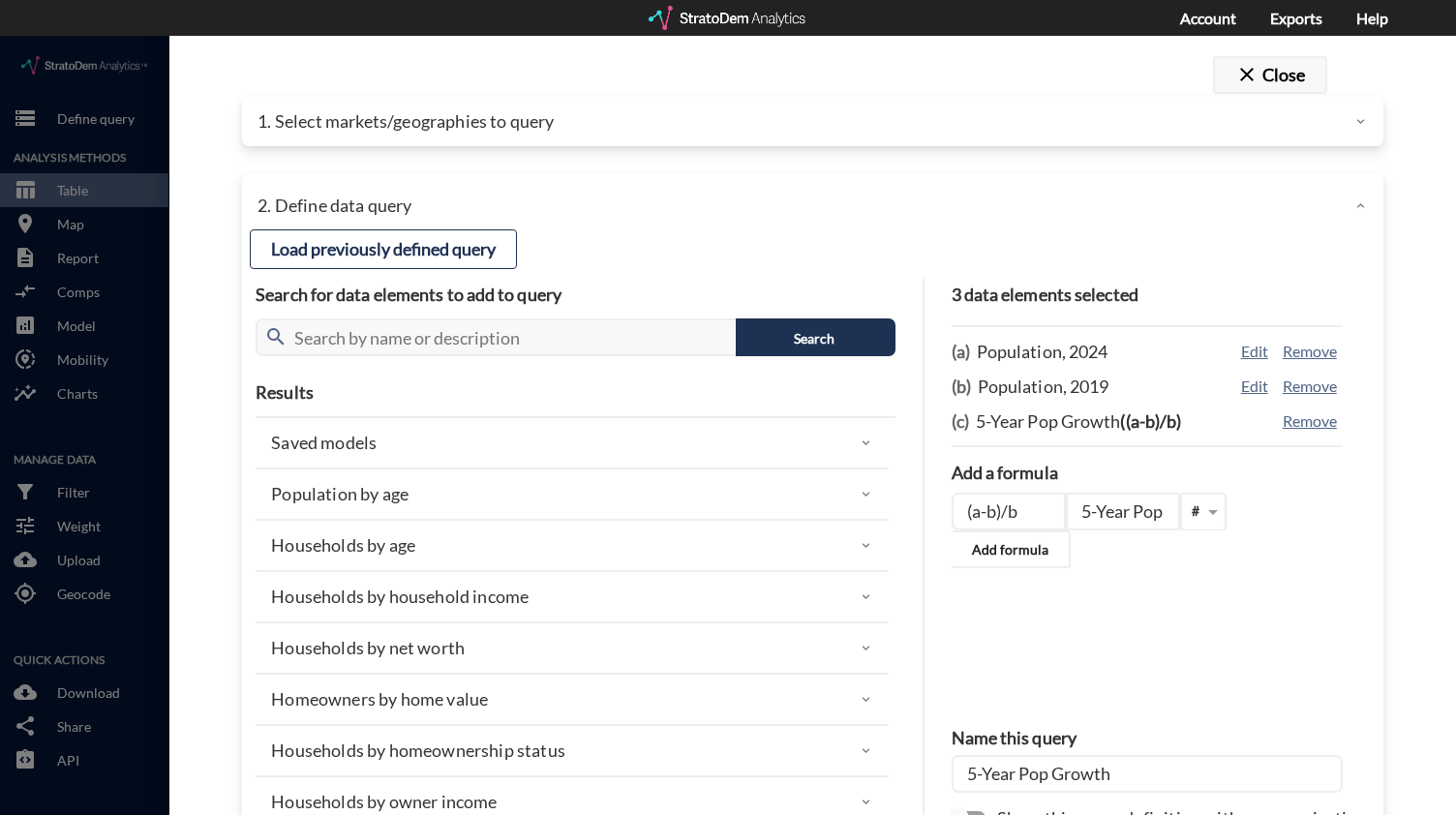 click on "close" 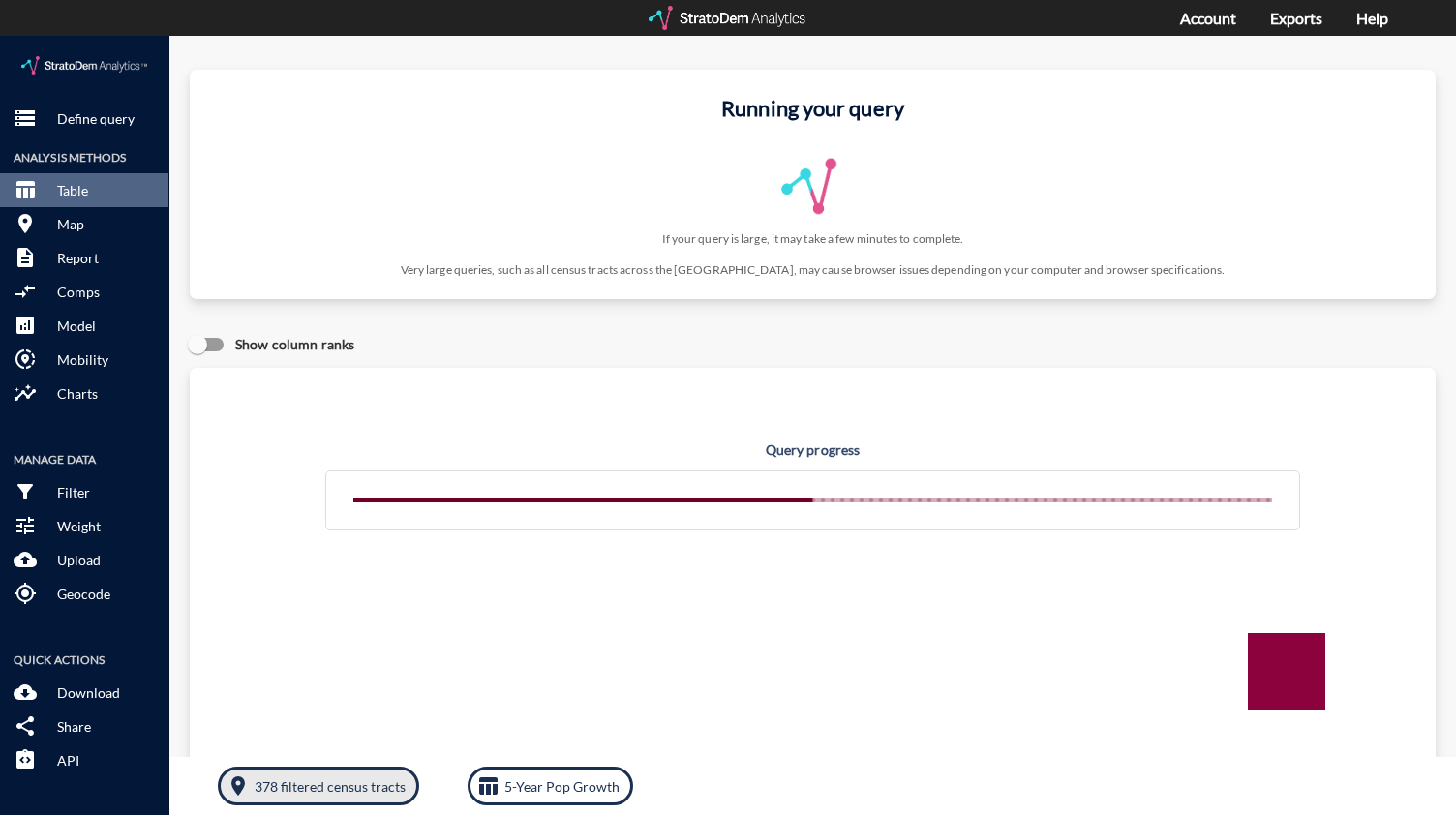 click on "378 filtered census tracts" 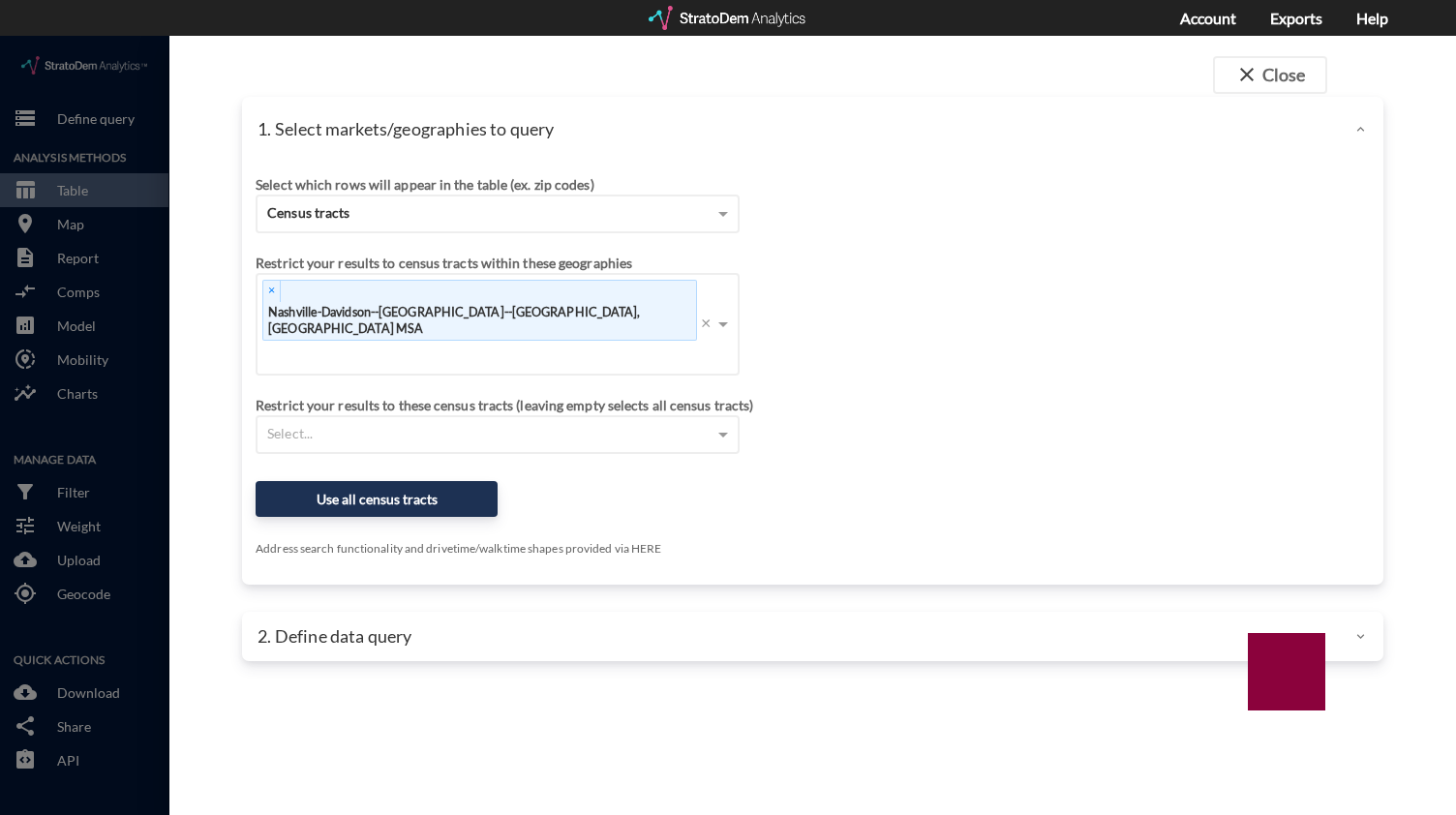 click on "2. Define data query" 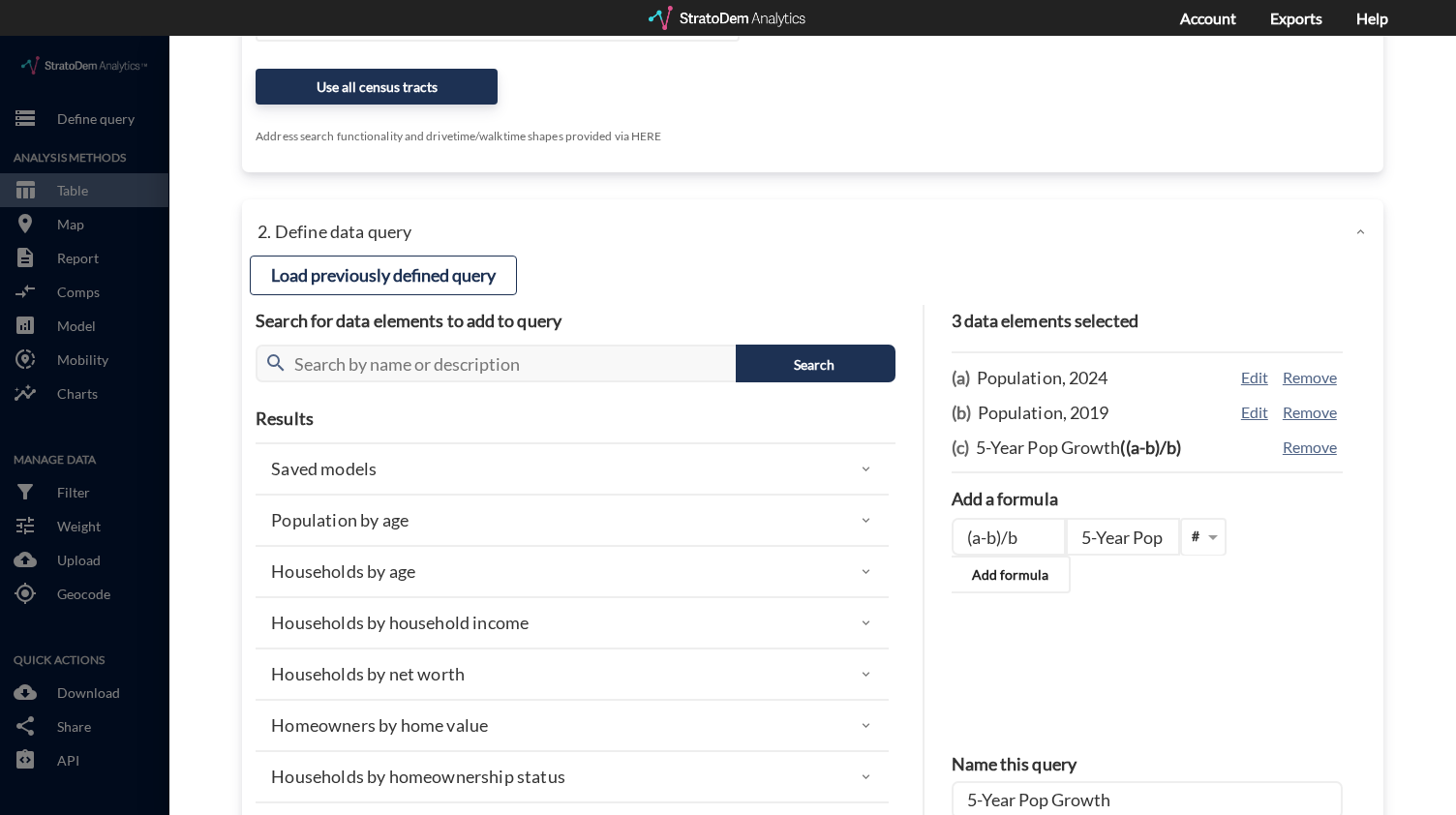 scroll, scrollTop: 517, scrollLeft: 0, axis: vertical 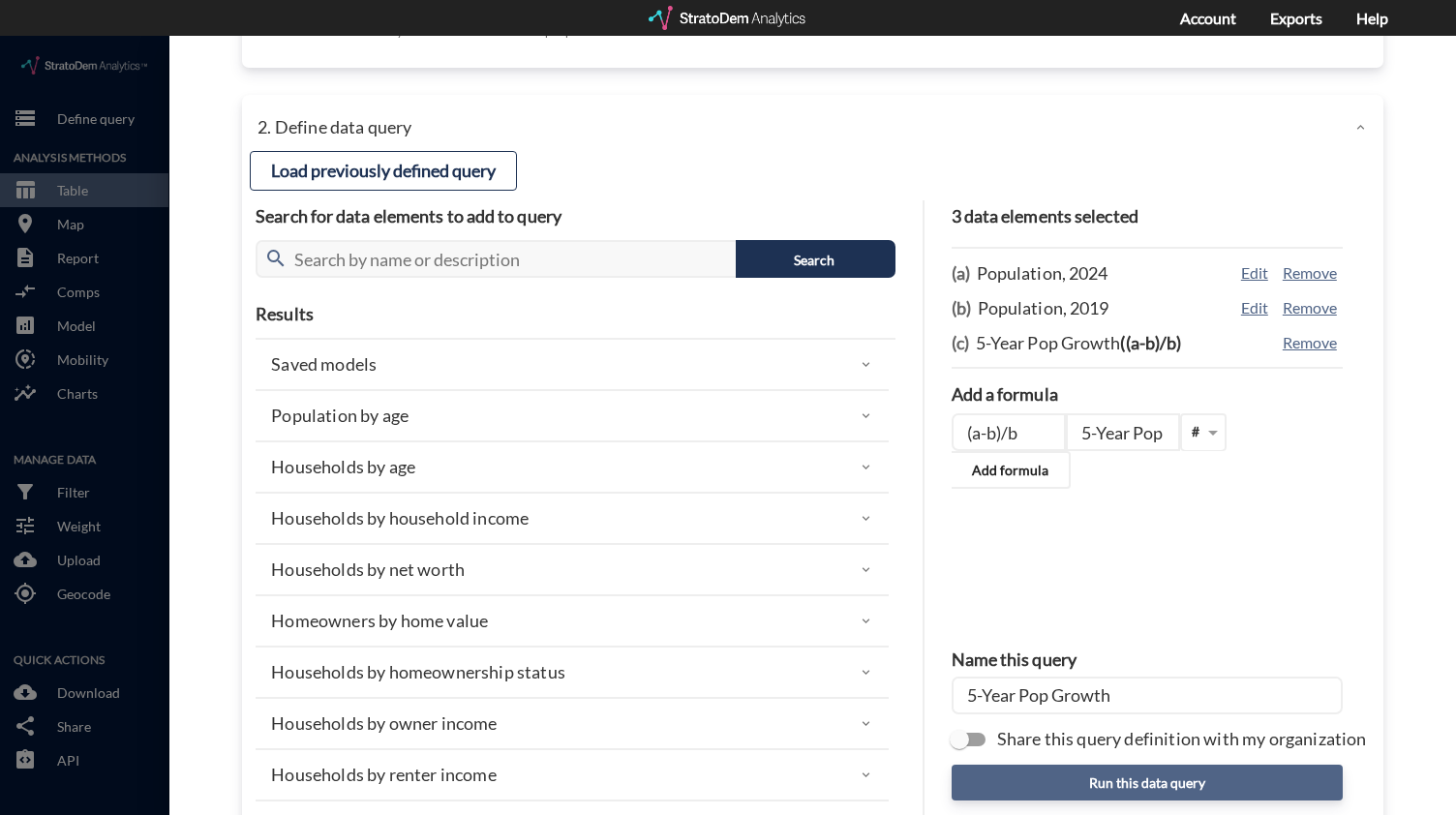 click on "Run this data query" 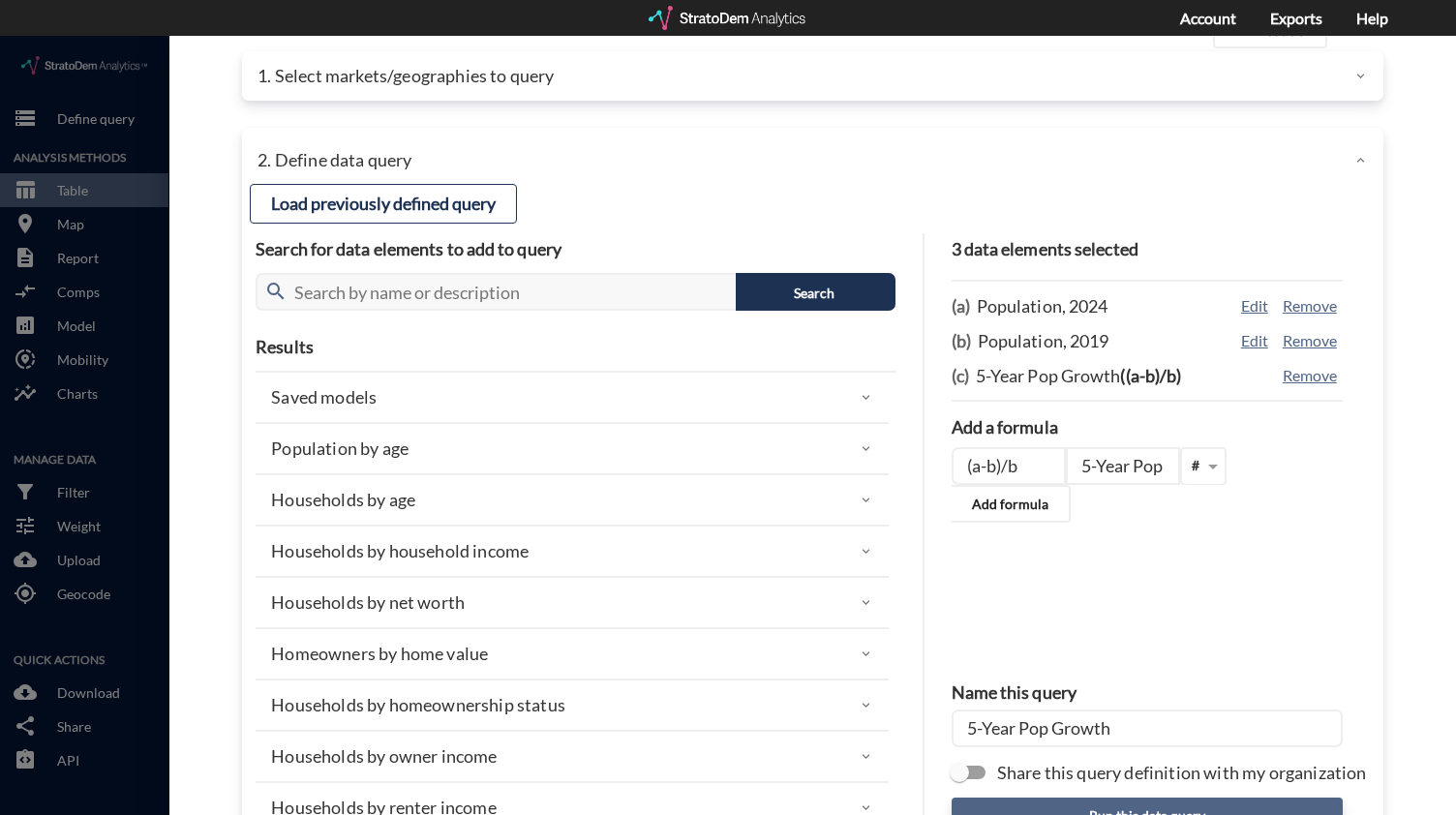 scroll, scrollTop: 0, scrollLeft: 0, axis: both 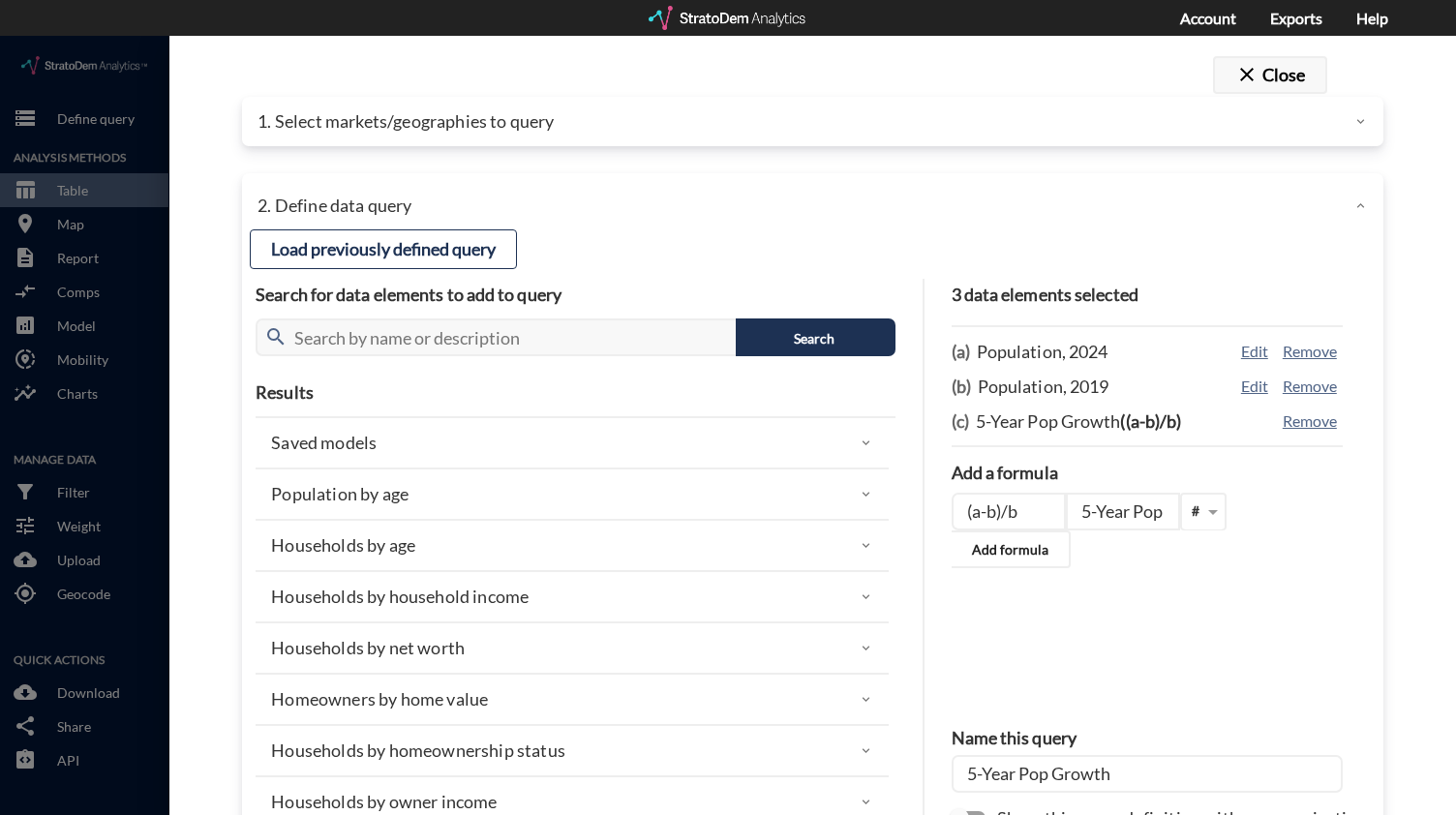 click on "close" 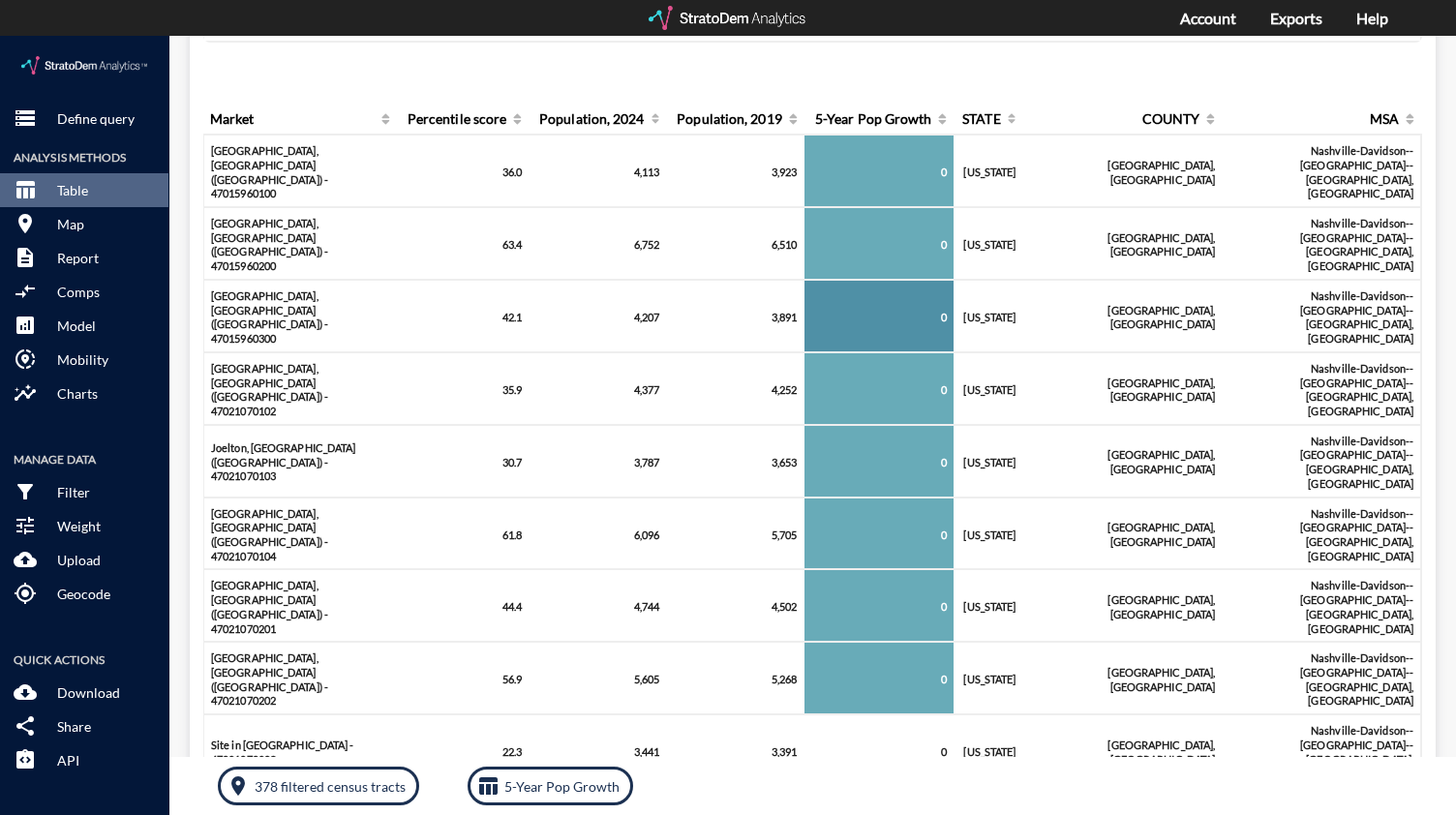scroll, scrollTop: 0, scrollLeft: 0, axis: both 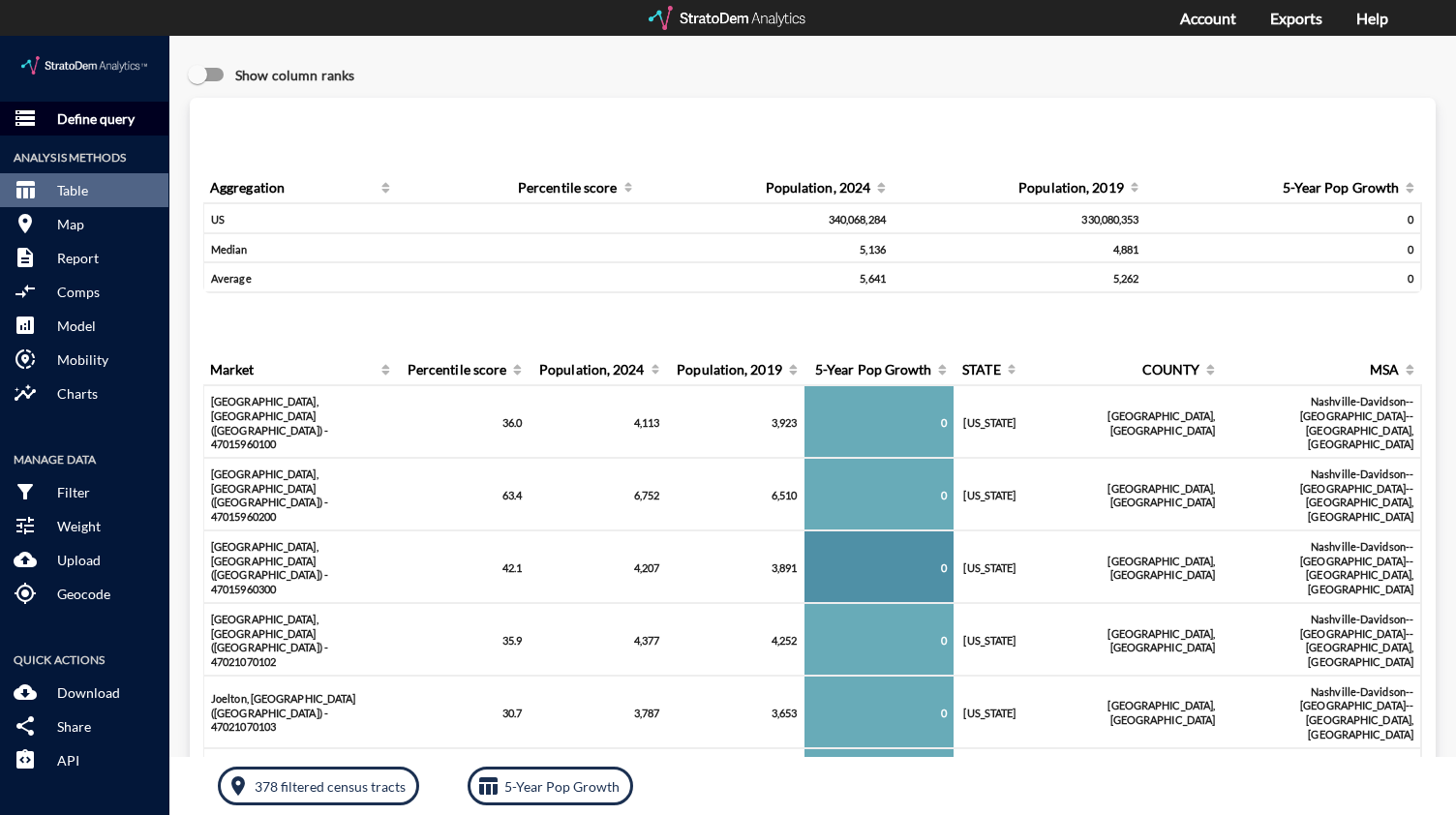 click on "Define query" 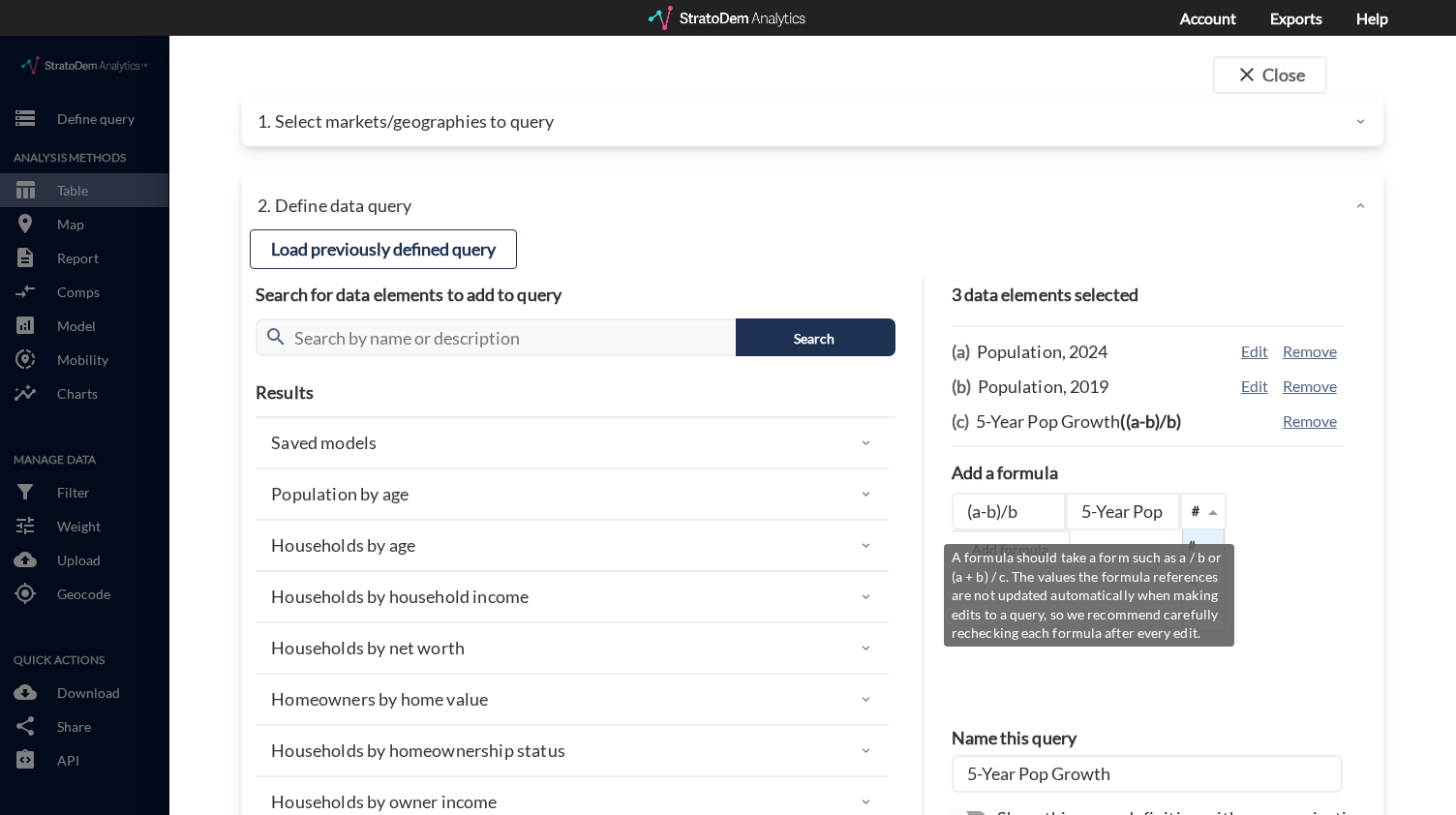 click 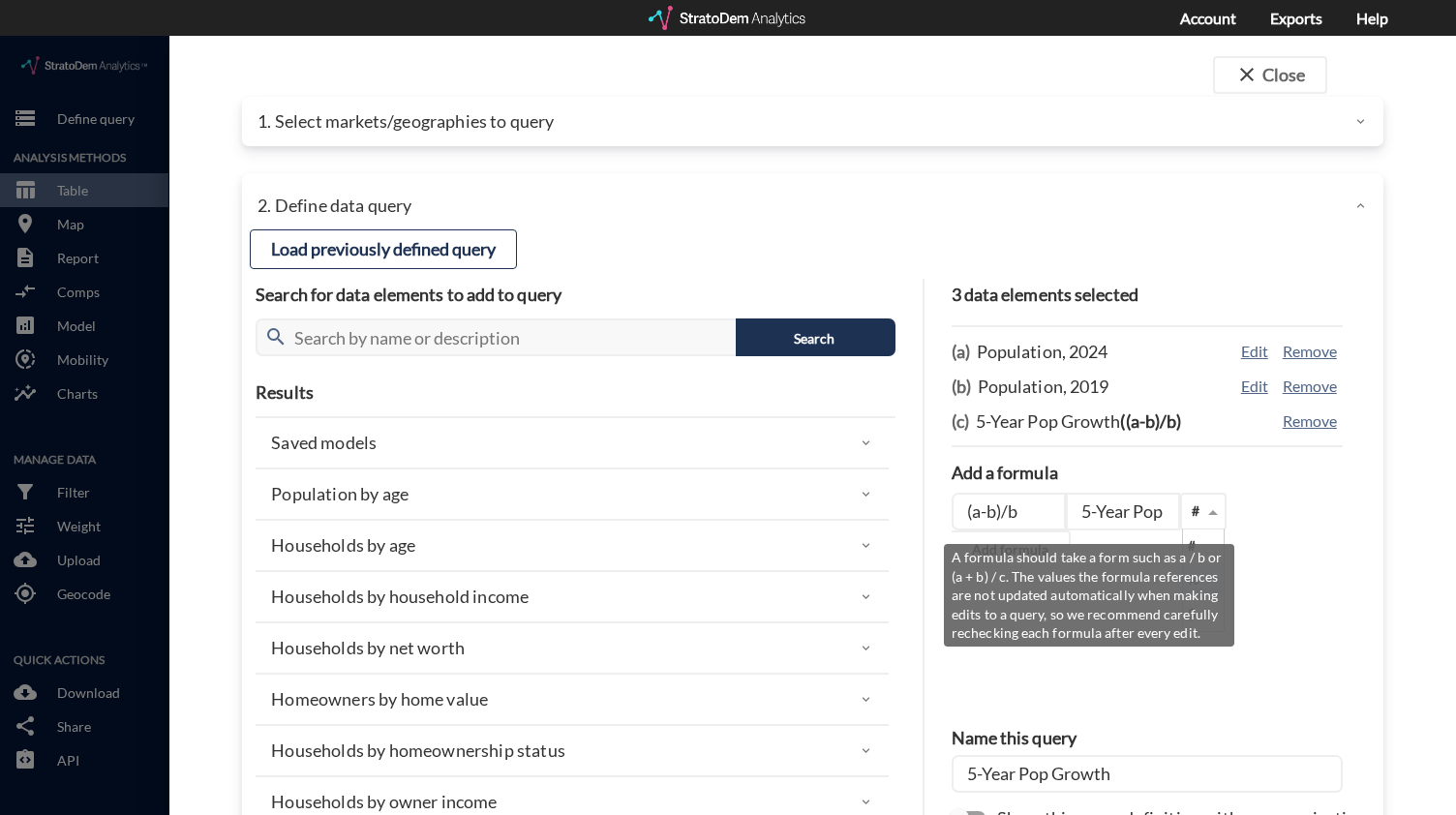 click on "%" 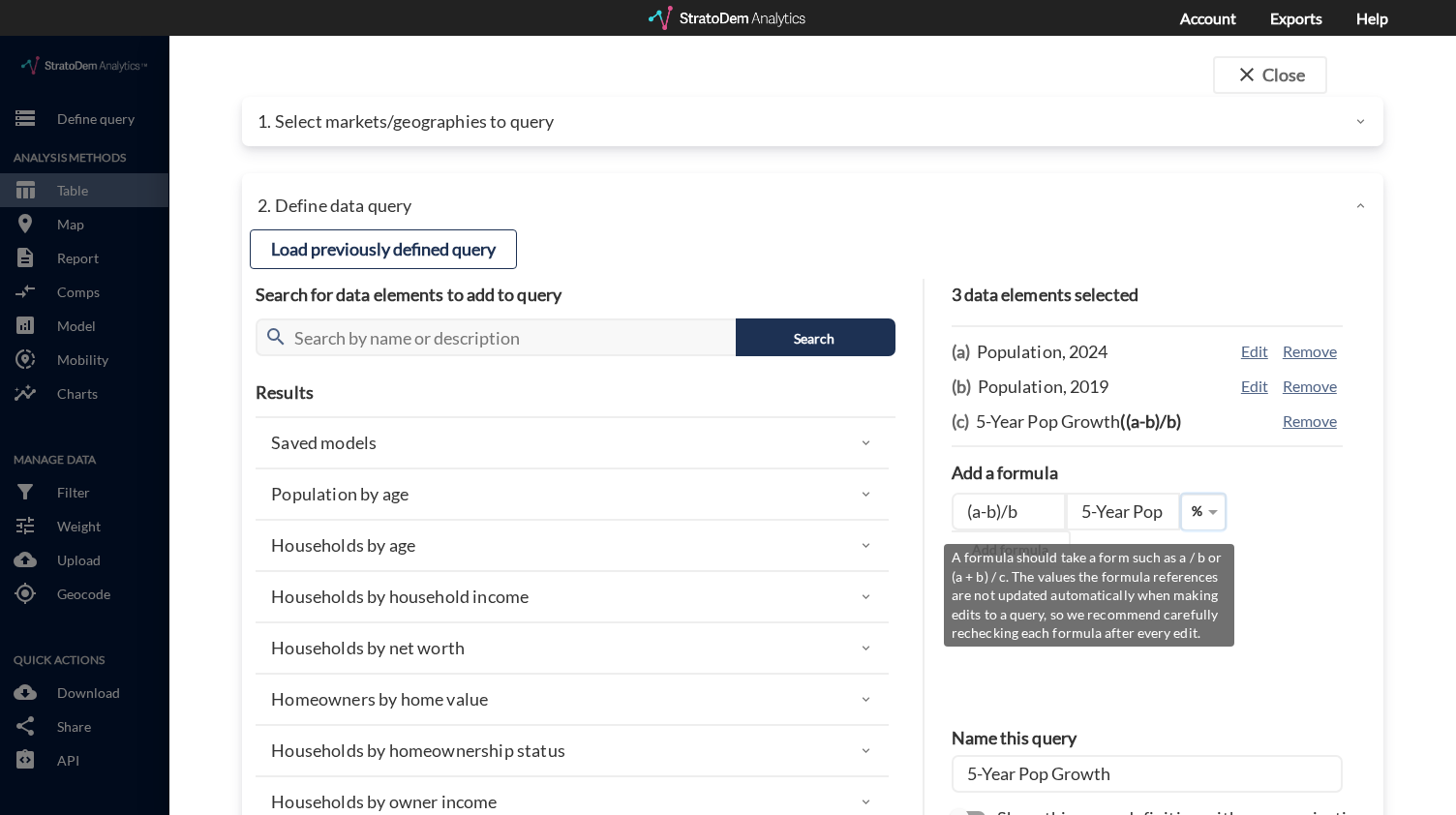 click on "3 data elements selected (a) Population, 2024 Edit Remove (b) Population, 2019 Edit Remove (c) 5-Year Pop Growth  ((a-b)/b) Remove Add a formula (a-b)/b 5-Year Pop Growth % Add formula Name this query 5-Year Pop Growth Share this query definition with my organization Failed to save query definition. The query must have a unique name. Try renaming and resubmitting Run this data query" 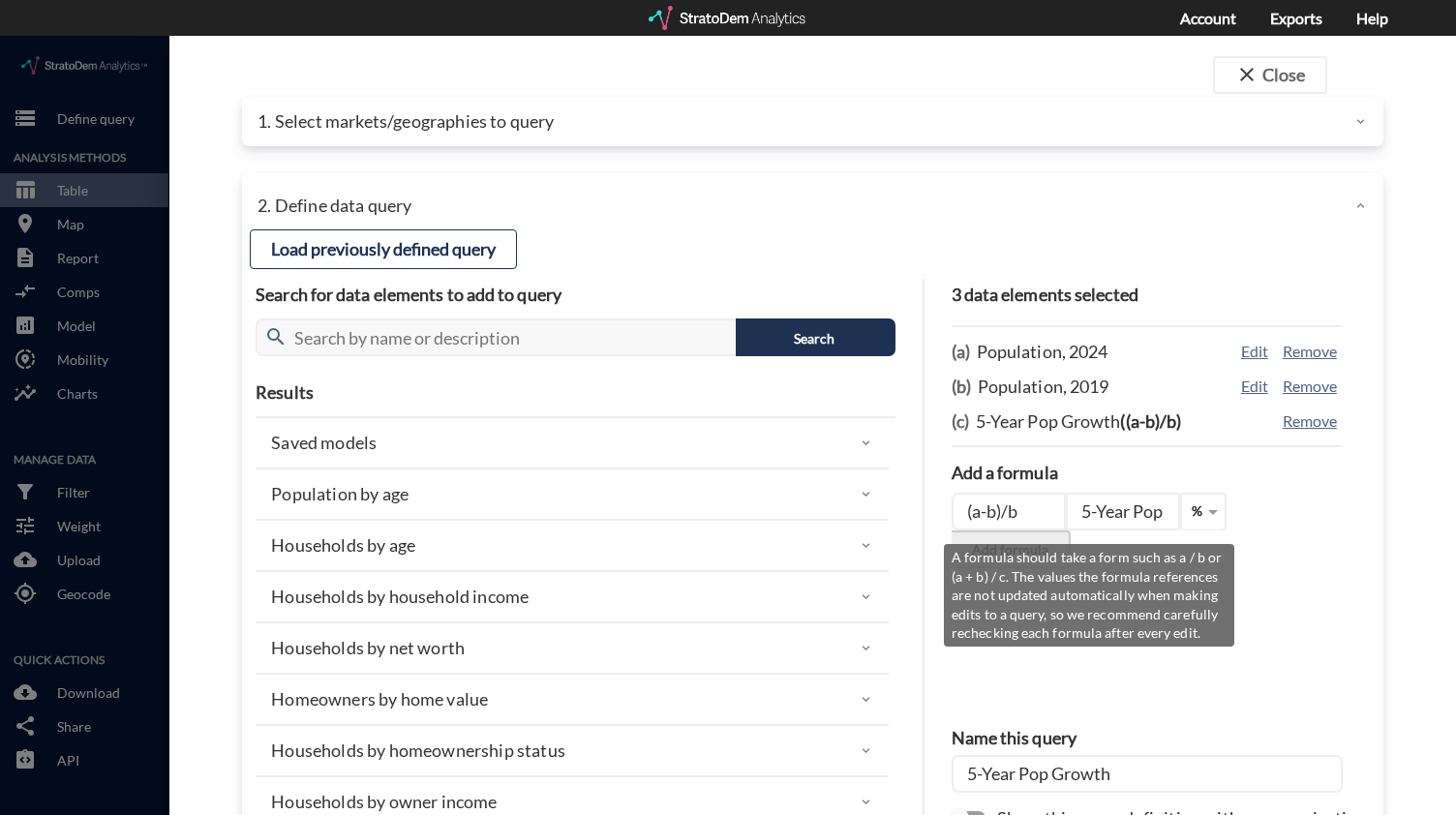 click on "Add formula" 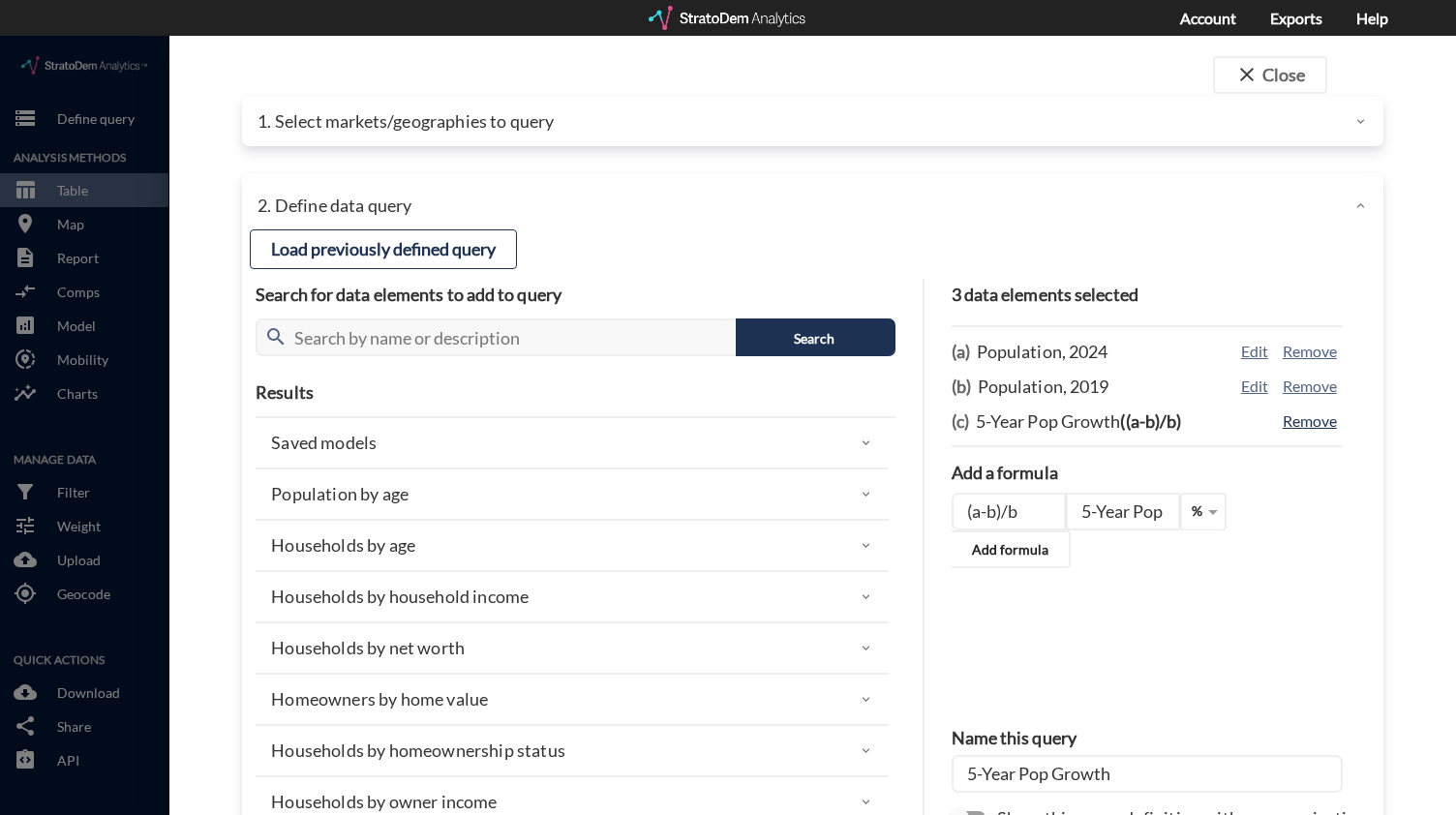 click on "Remove" 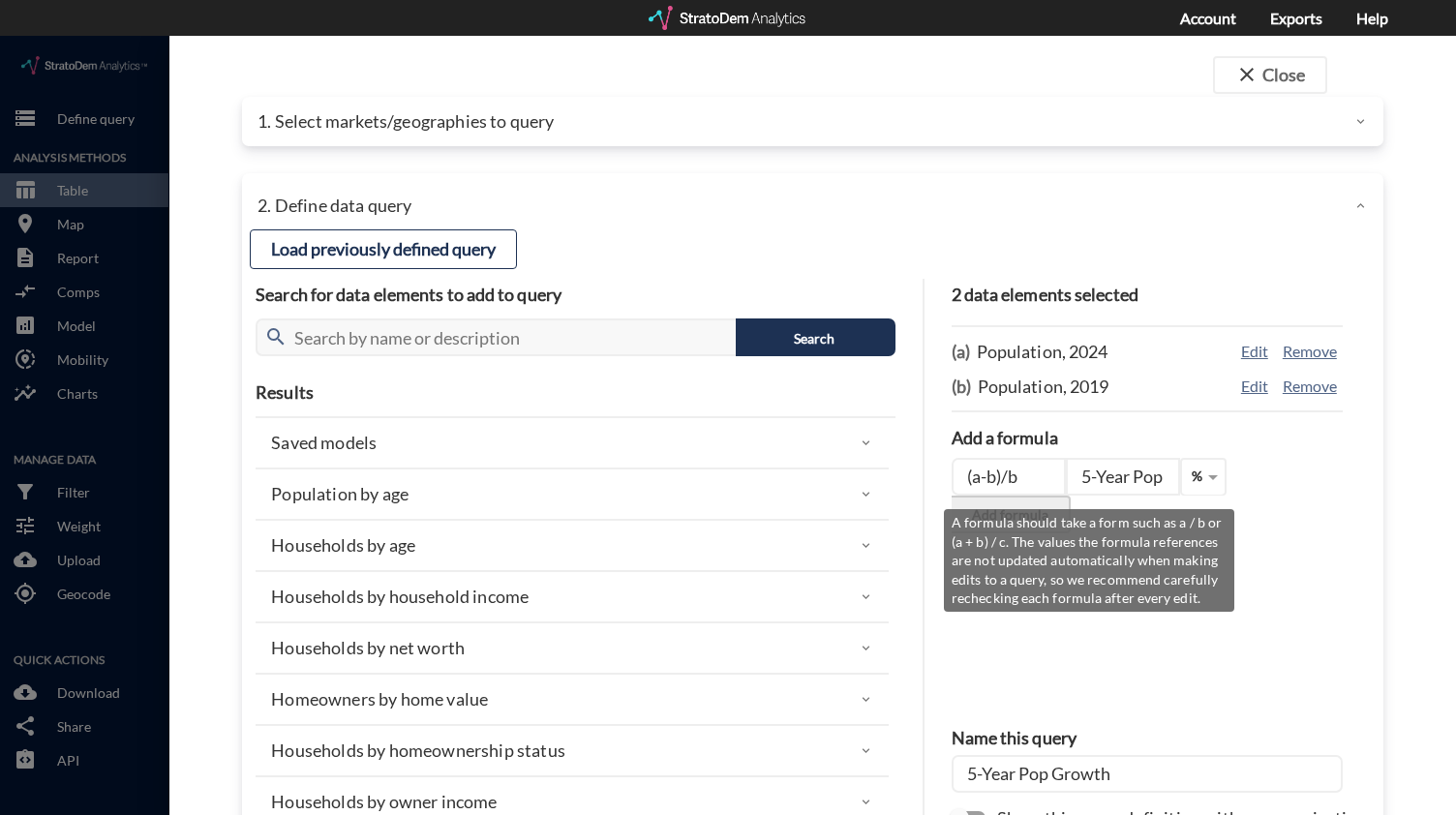 click on "Add formula" 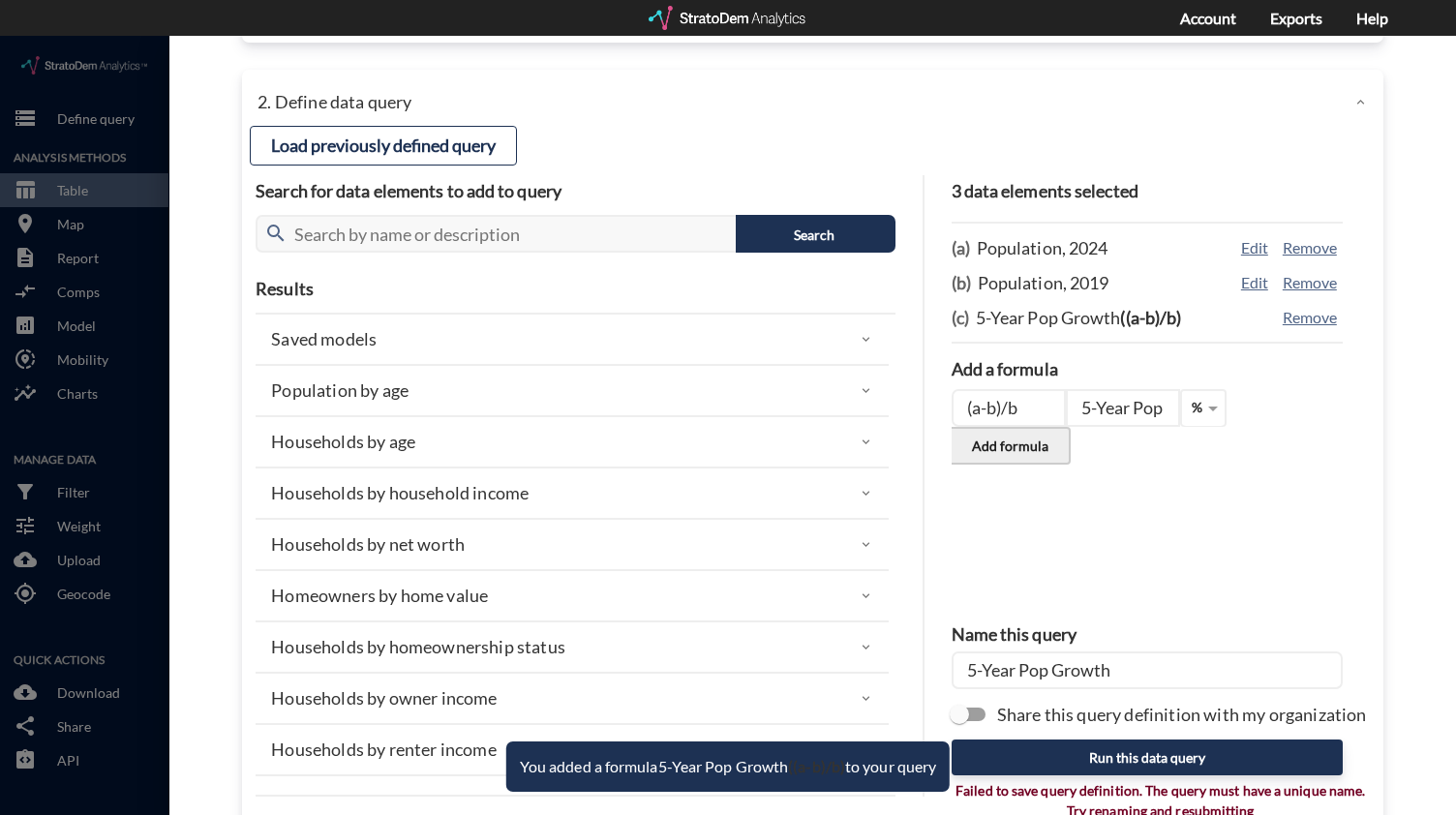 scroll, scrollTop: 143, scrollLeft: 0, axis: vertical 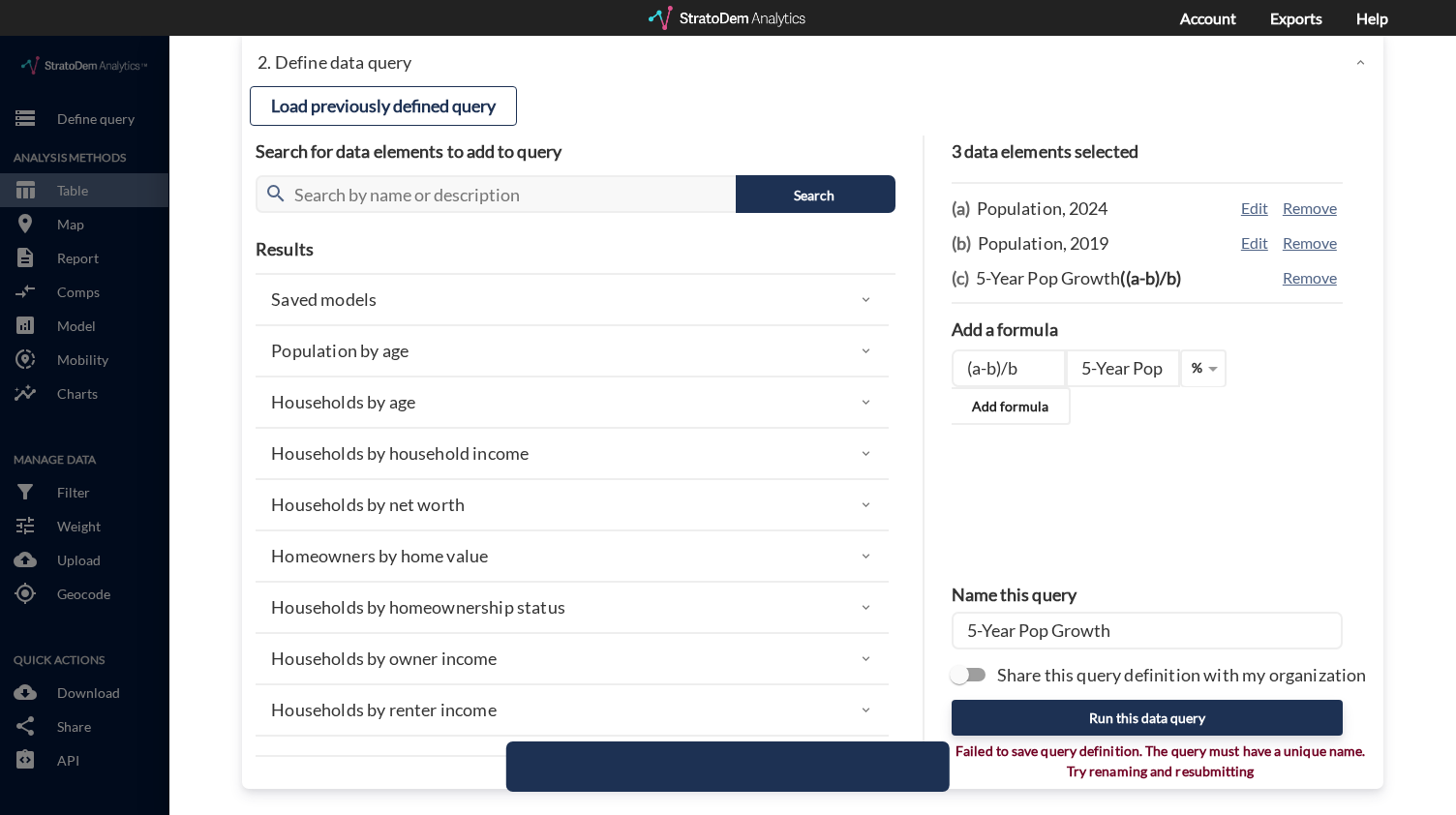 click on "5-Year Pop Growth" 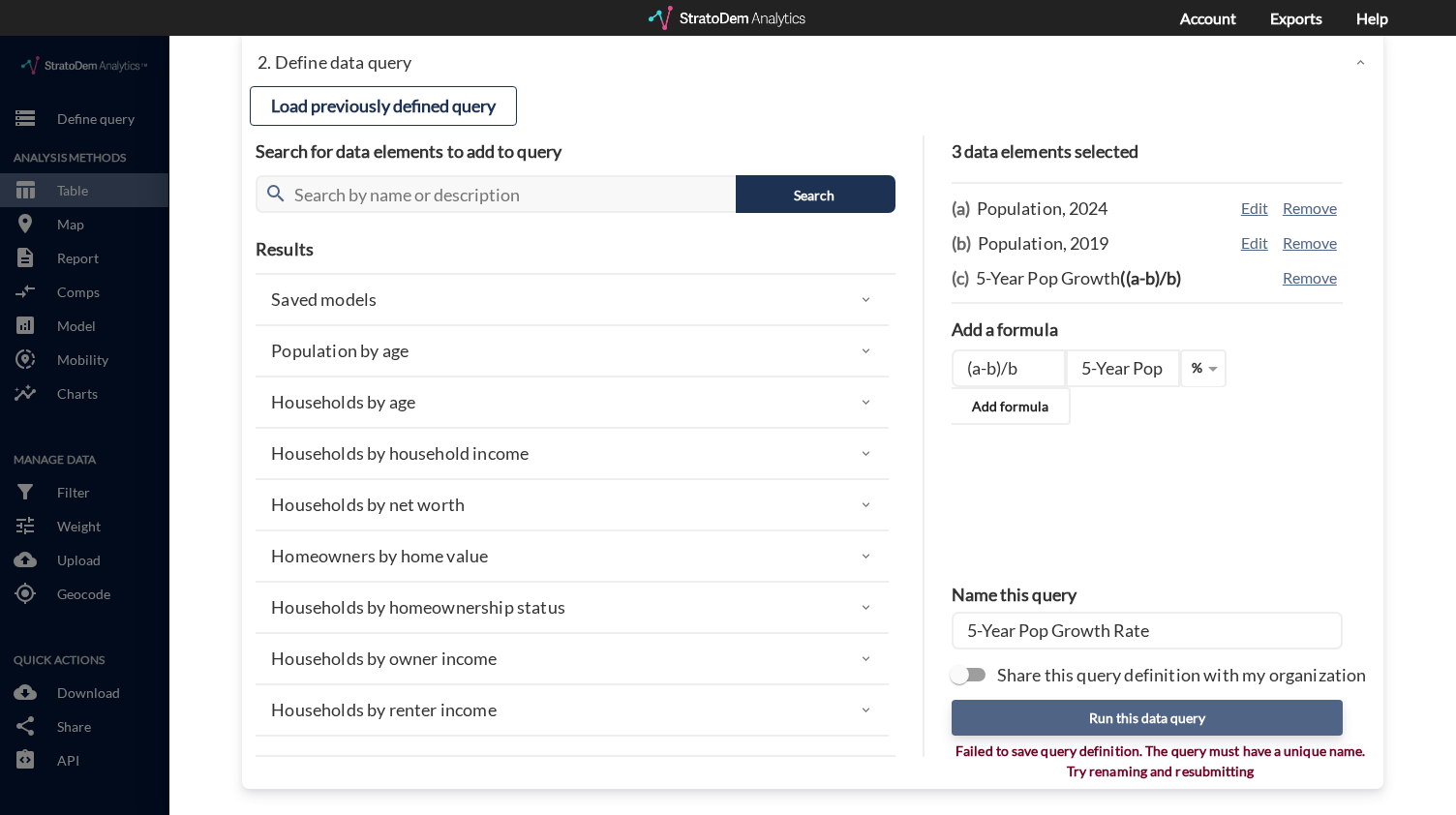 type on "5-Year Pop Growth Rate" 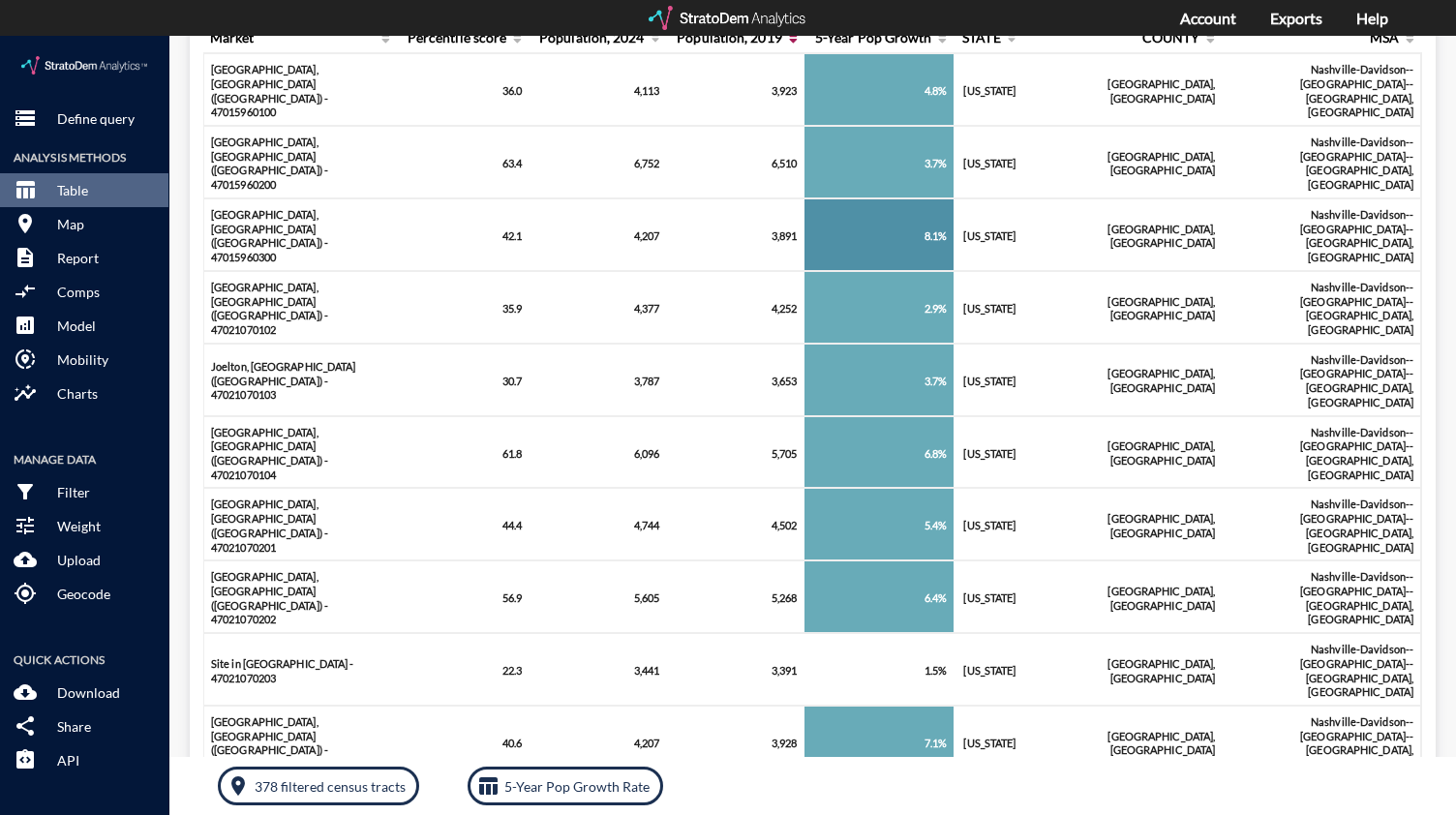 scroll, scrollTop: 333, scrollLeft: 0, axis: vertical 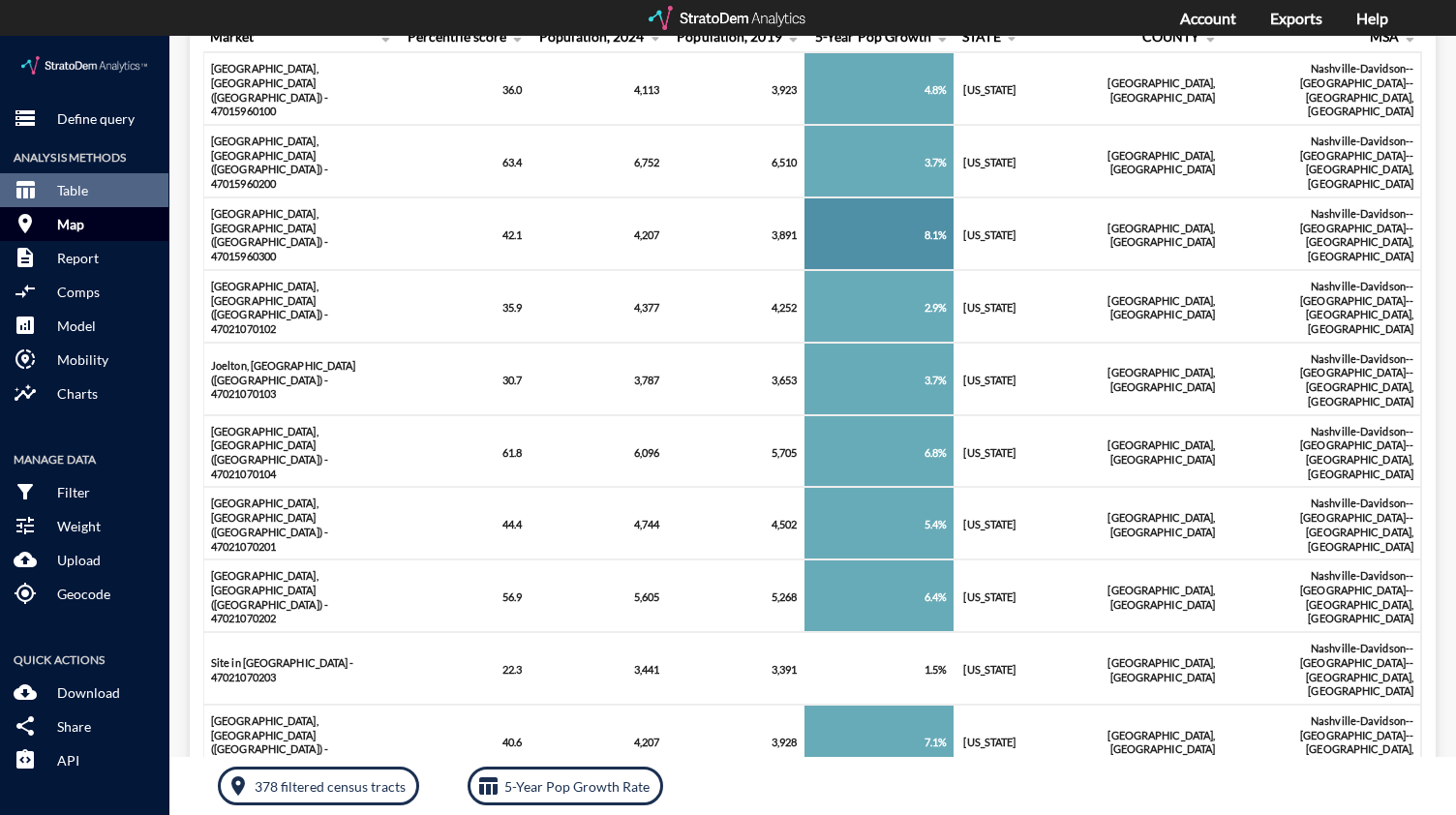 click on "room" 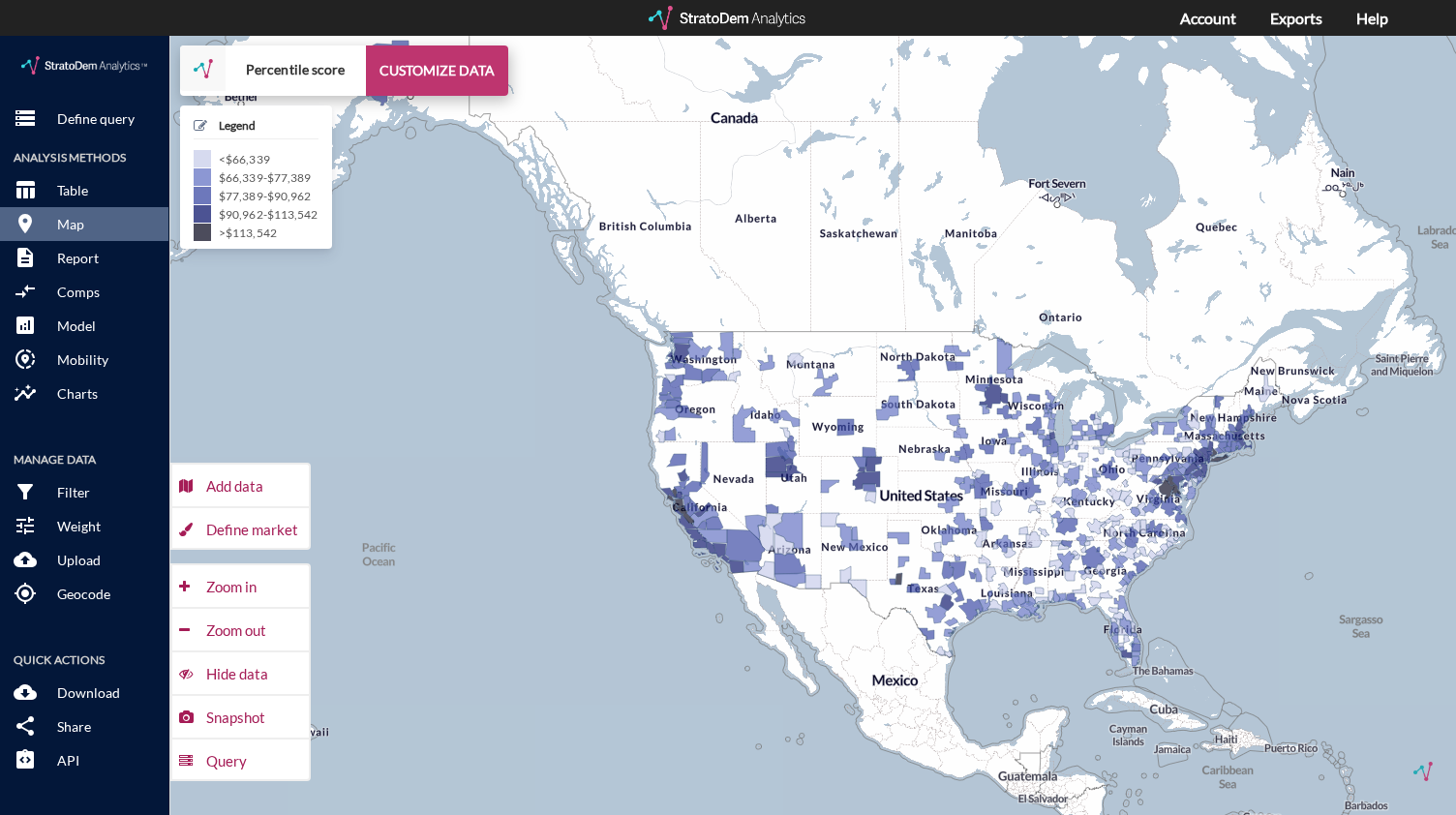 click on "CUSTOMIZE DATA" 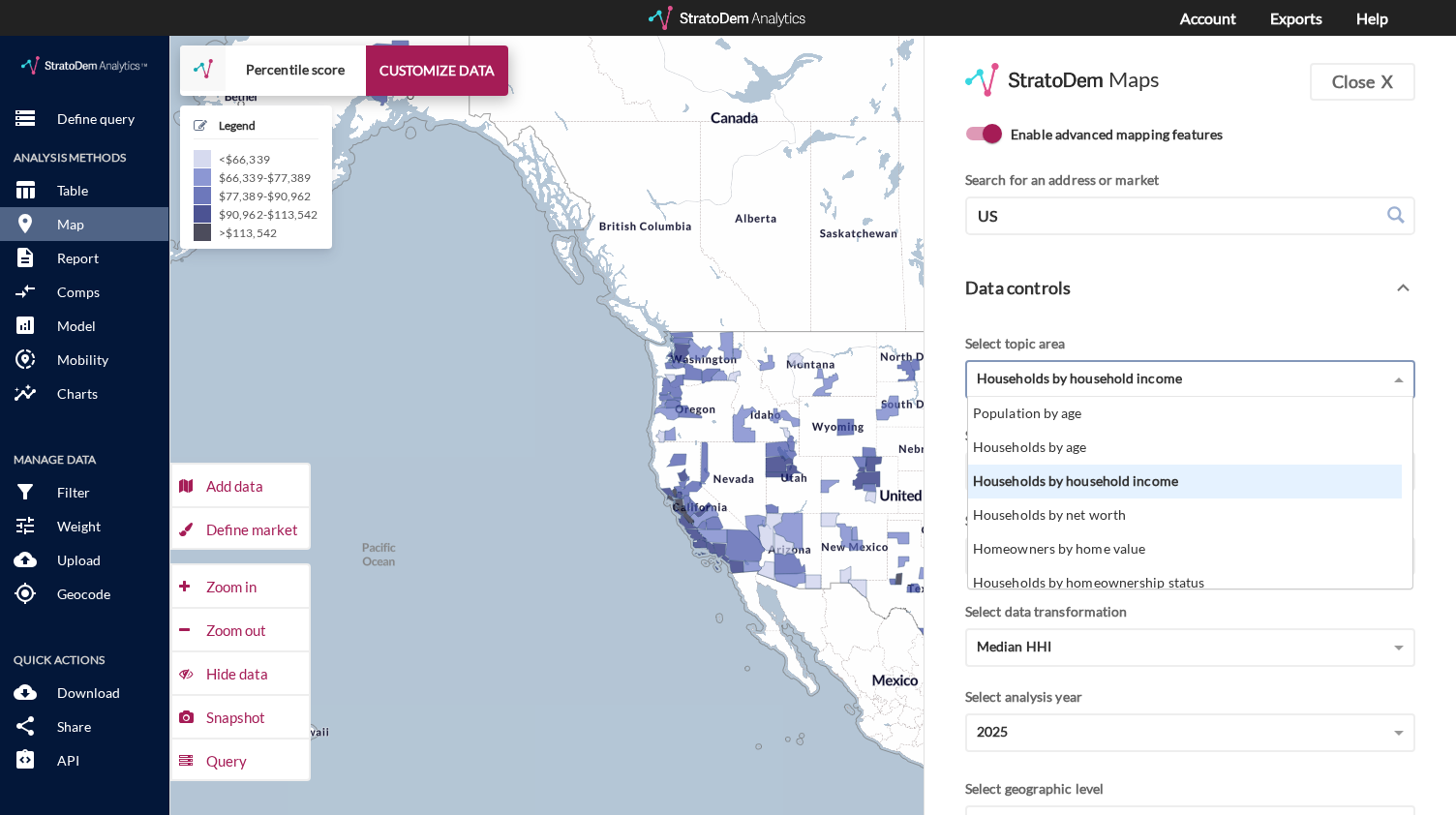 click on "Households by household income" 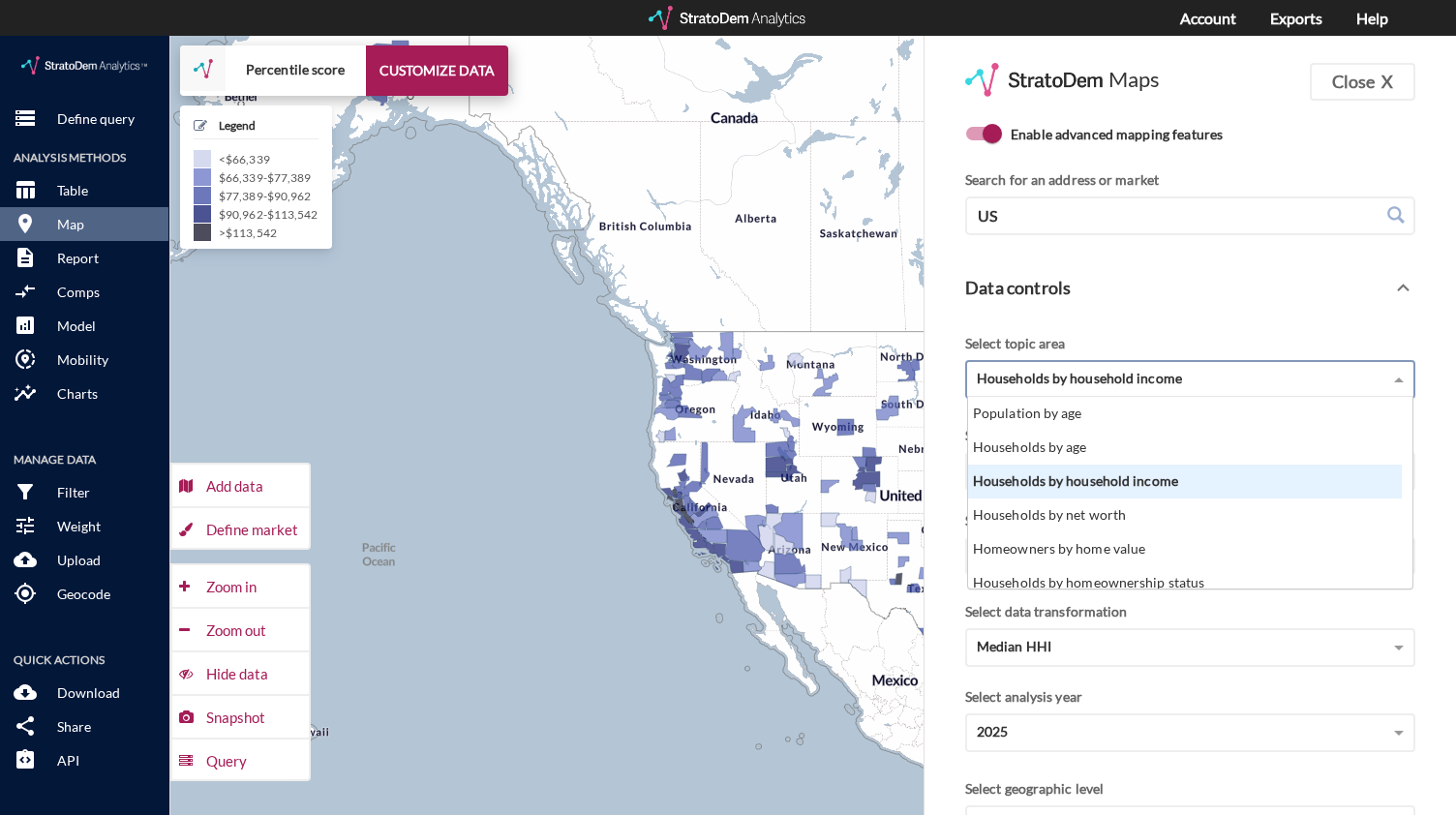 scroll, scrollTop: 211, scrollLeft: 0, axis: vertical 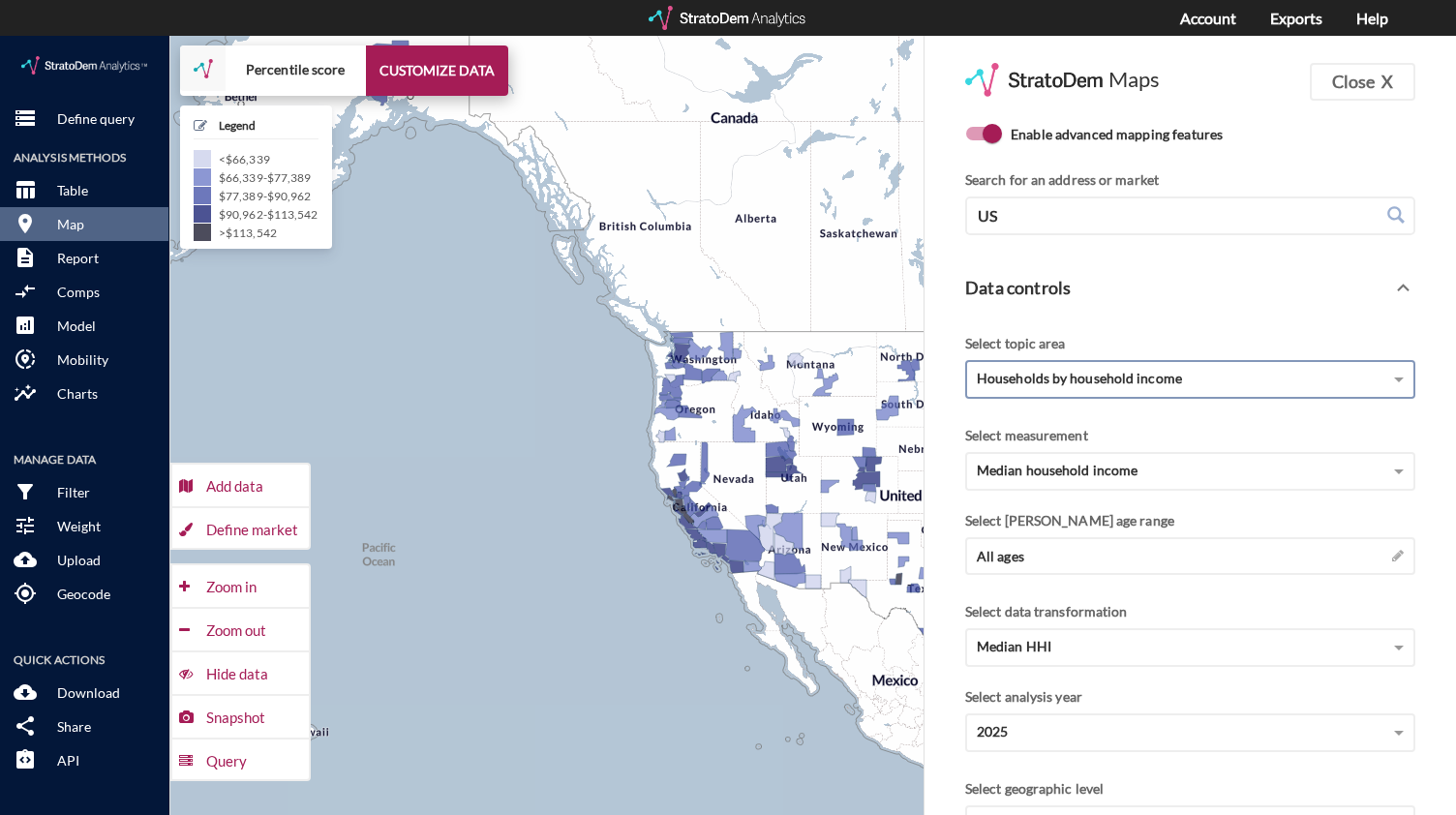 click on "Data controls" 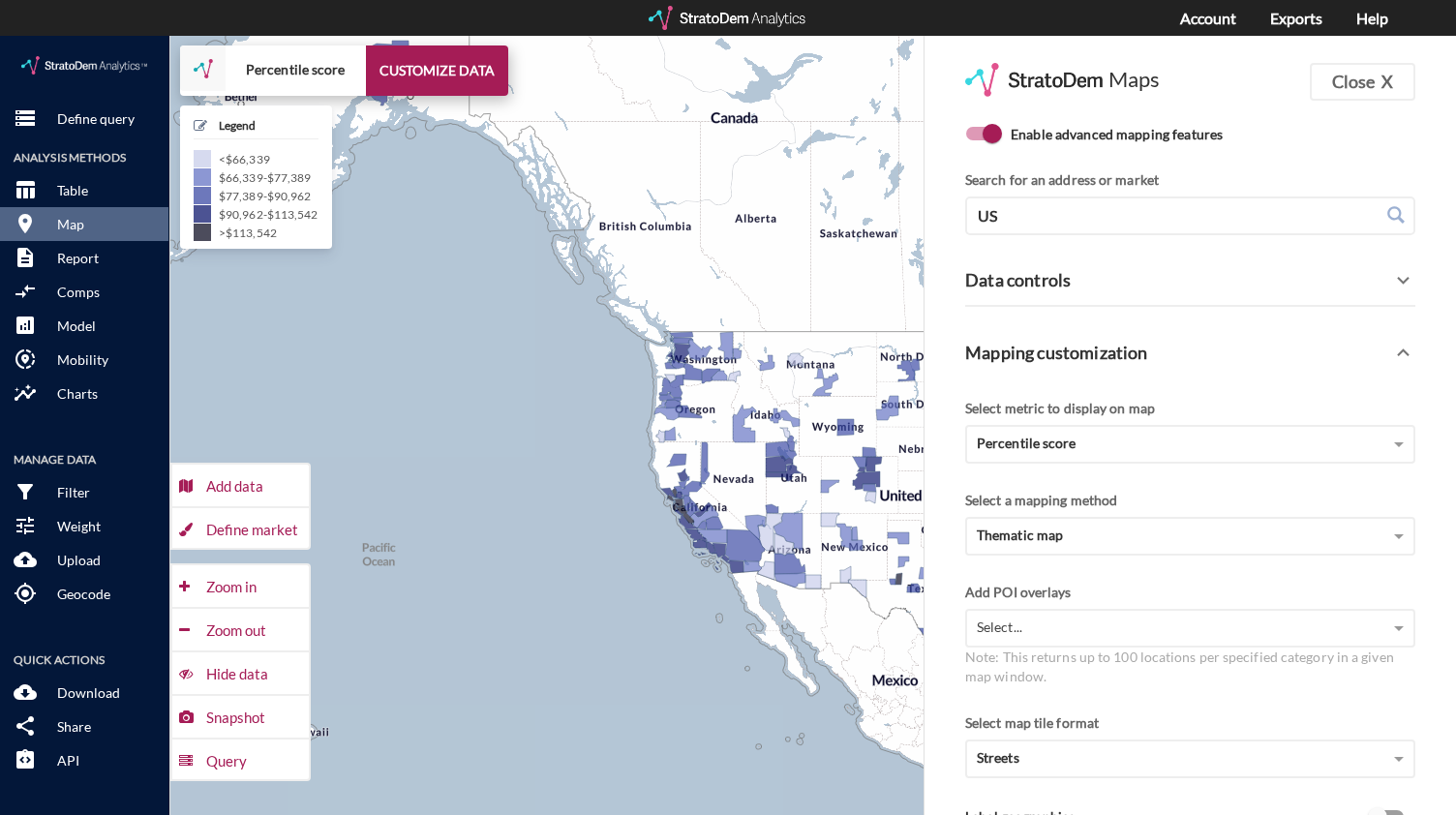 click on "Data controls" 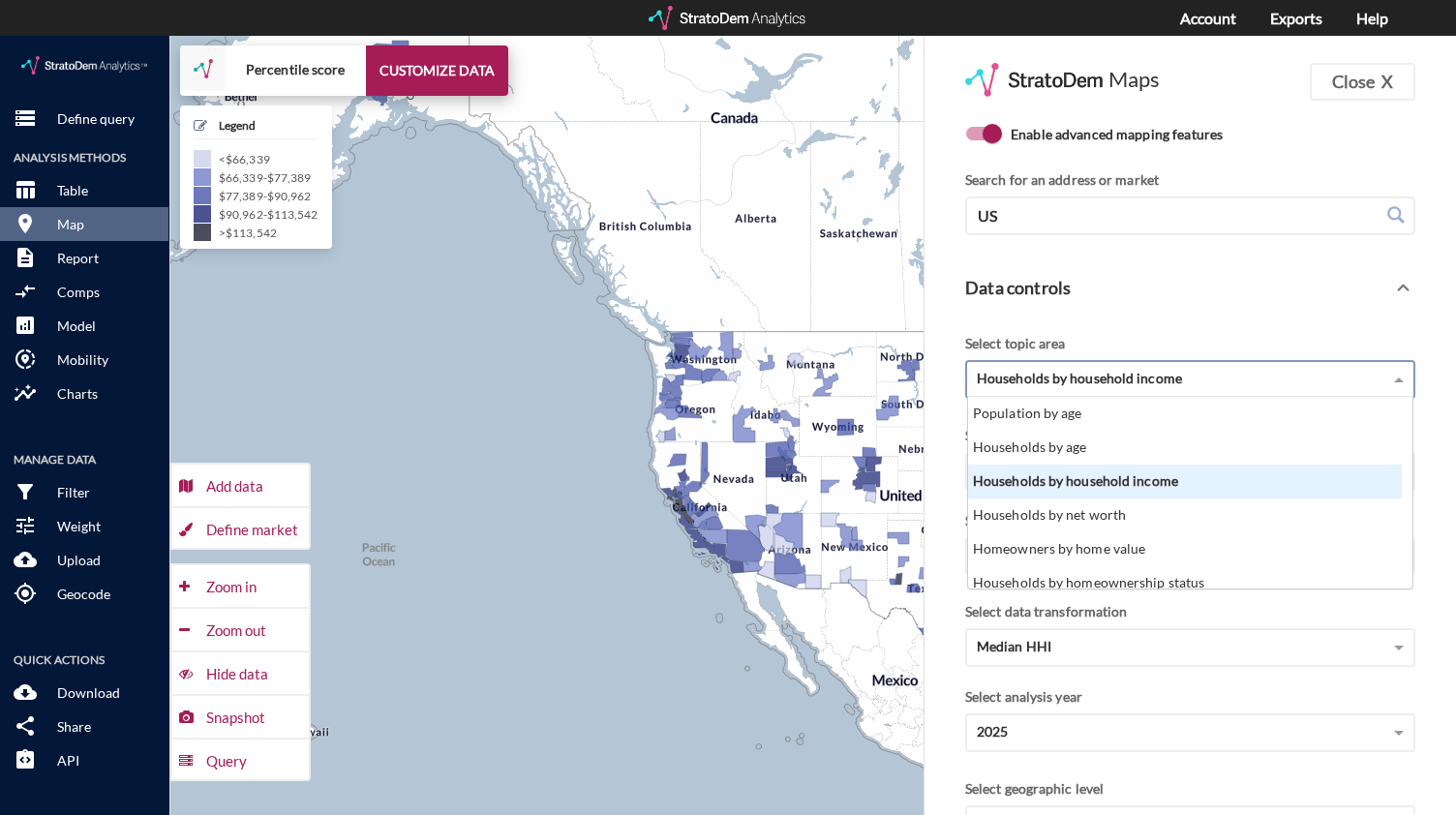 click on "Households by household income" 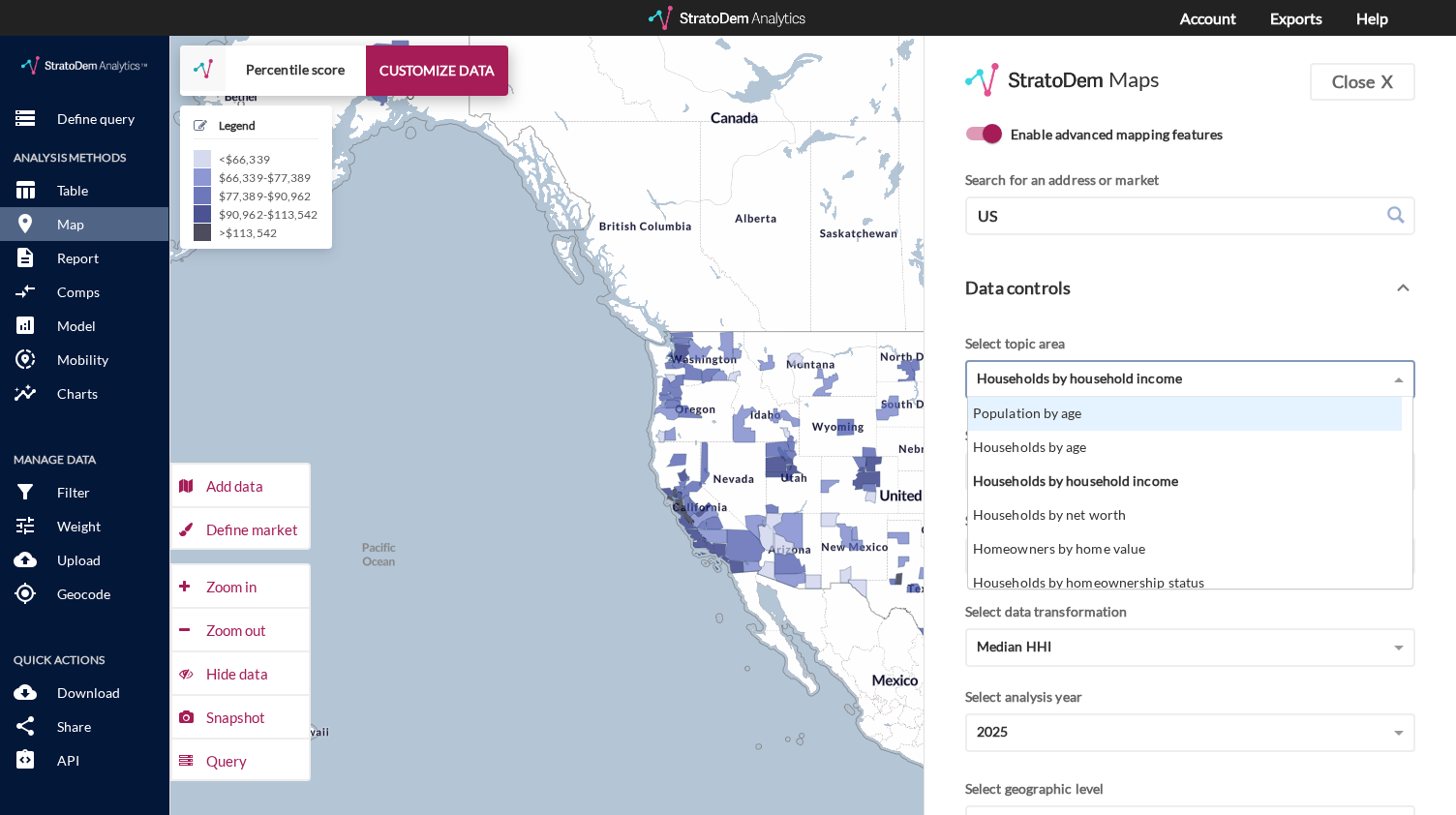 click on "Population by age" 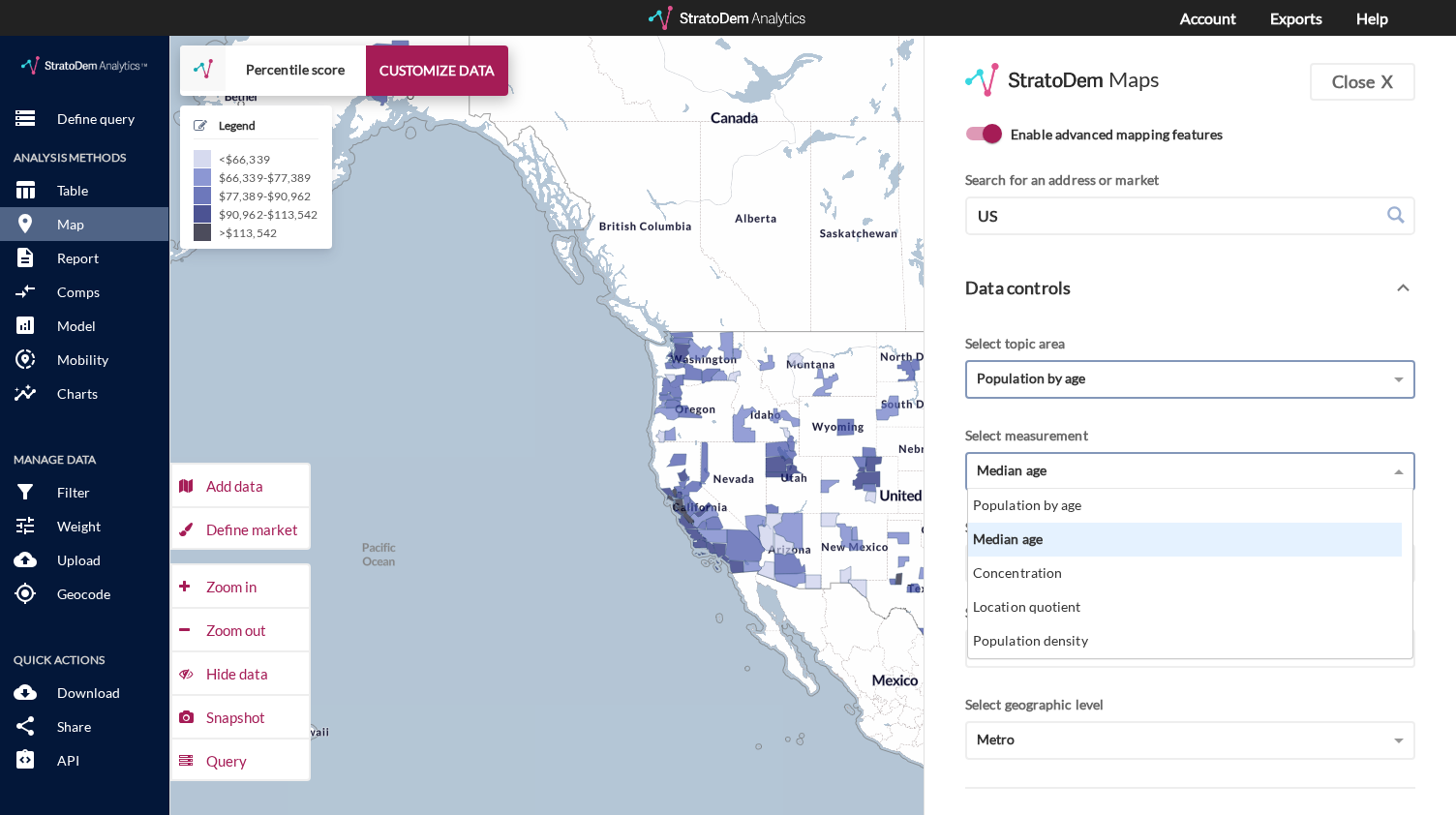 click on "Median age" 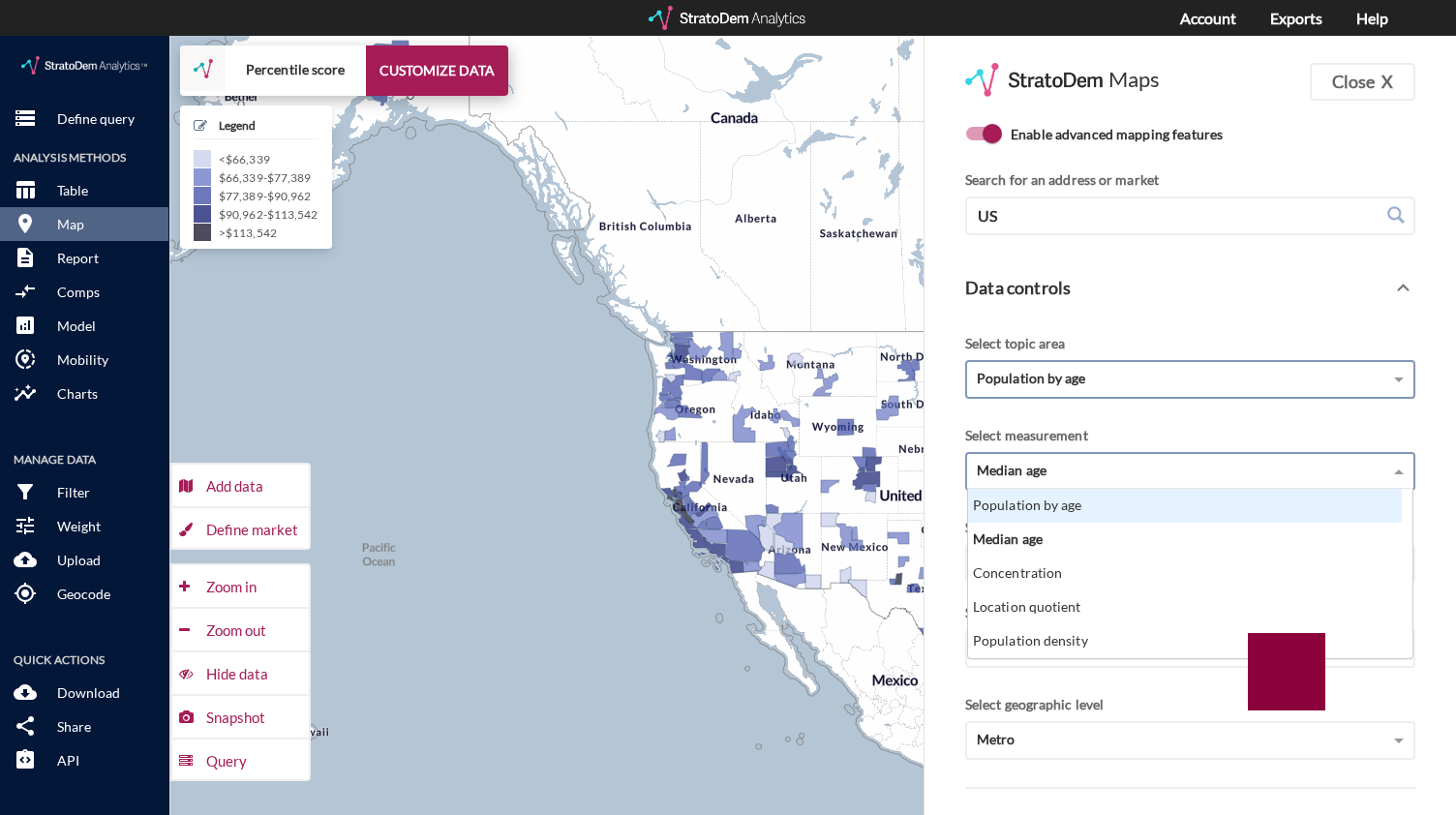 scroll, scrollTop: 214, scrollLeft: 0, axis: vertical 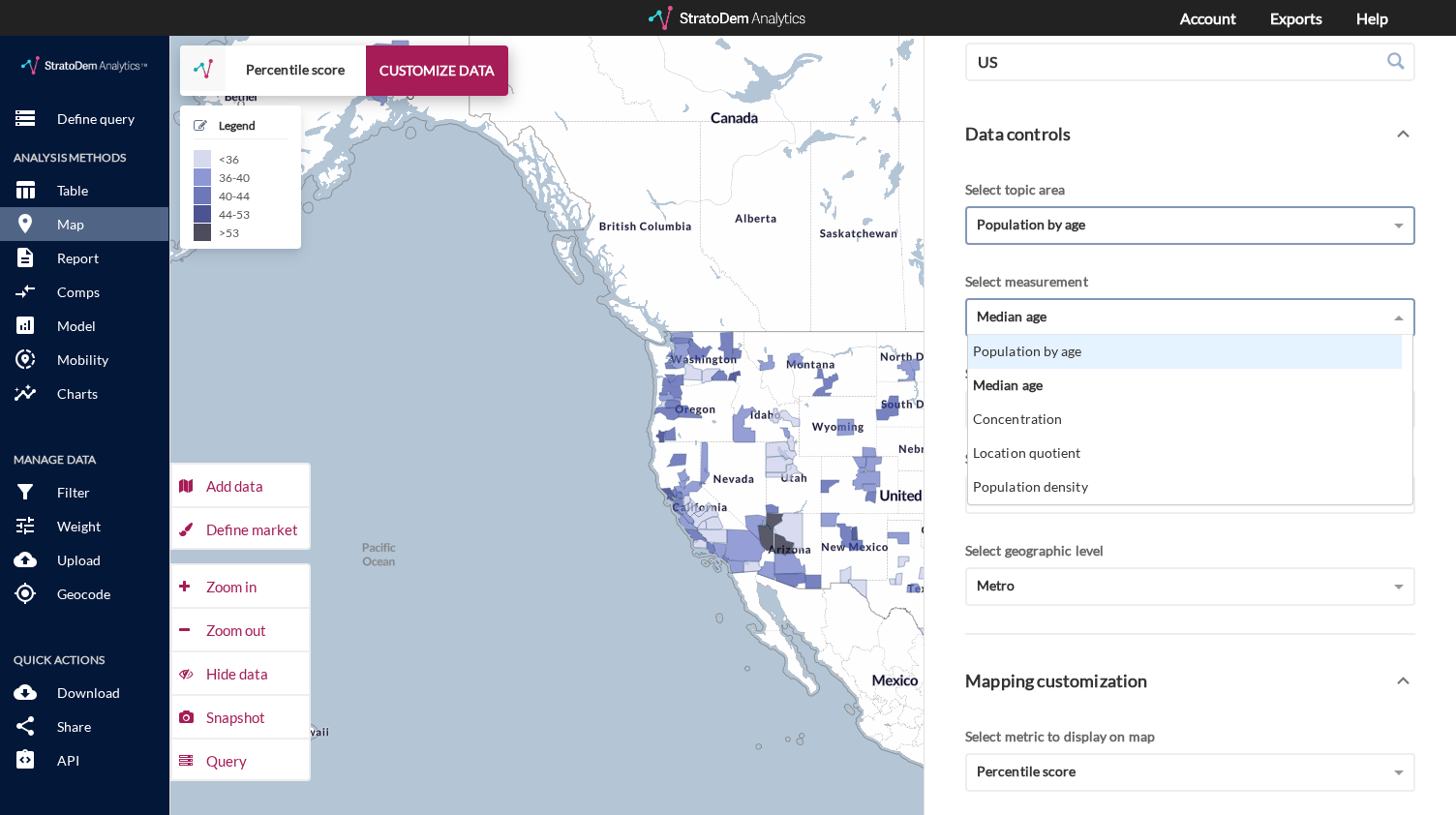 click on "Population by age" 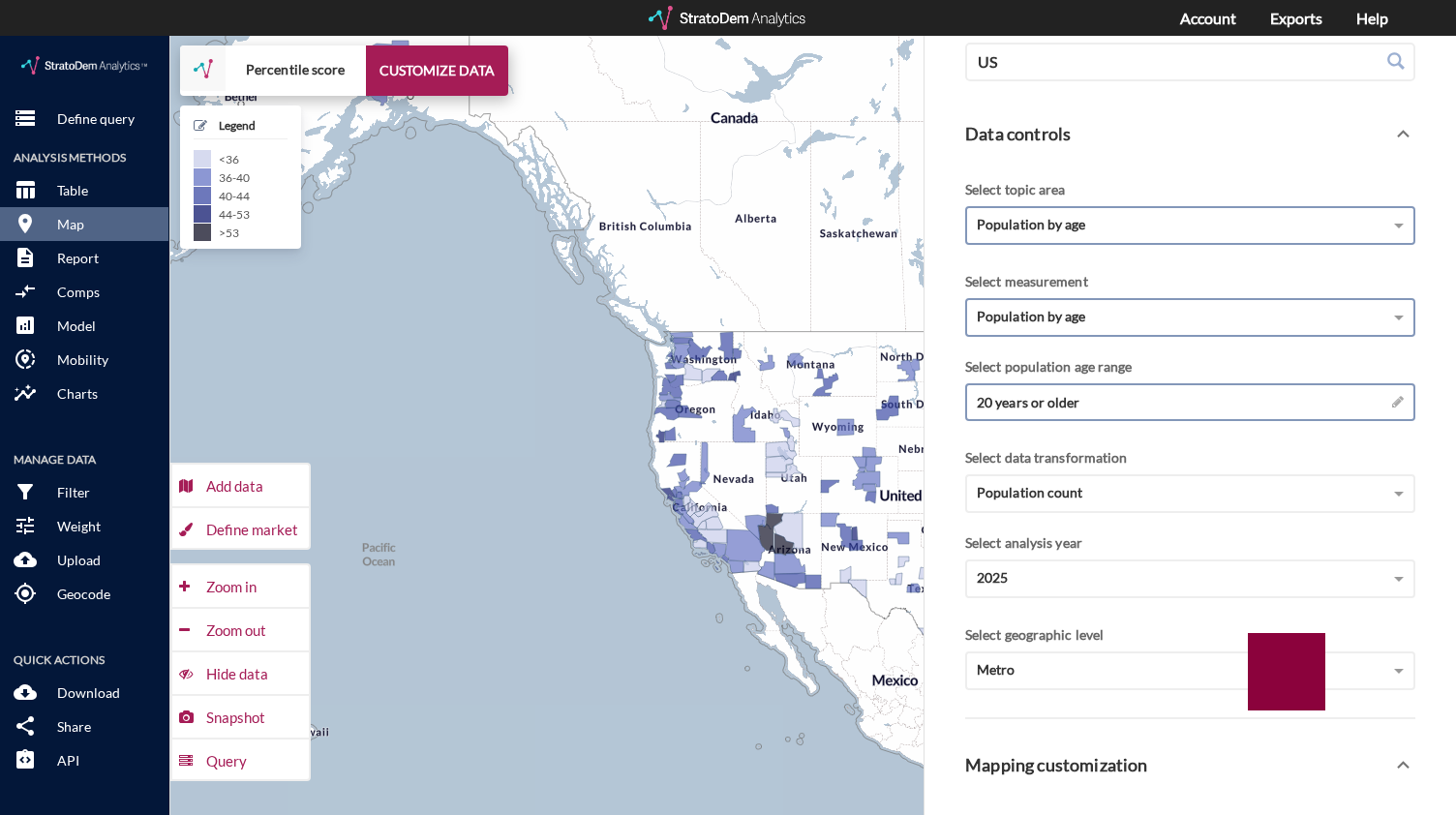 click on "20 years or older →" 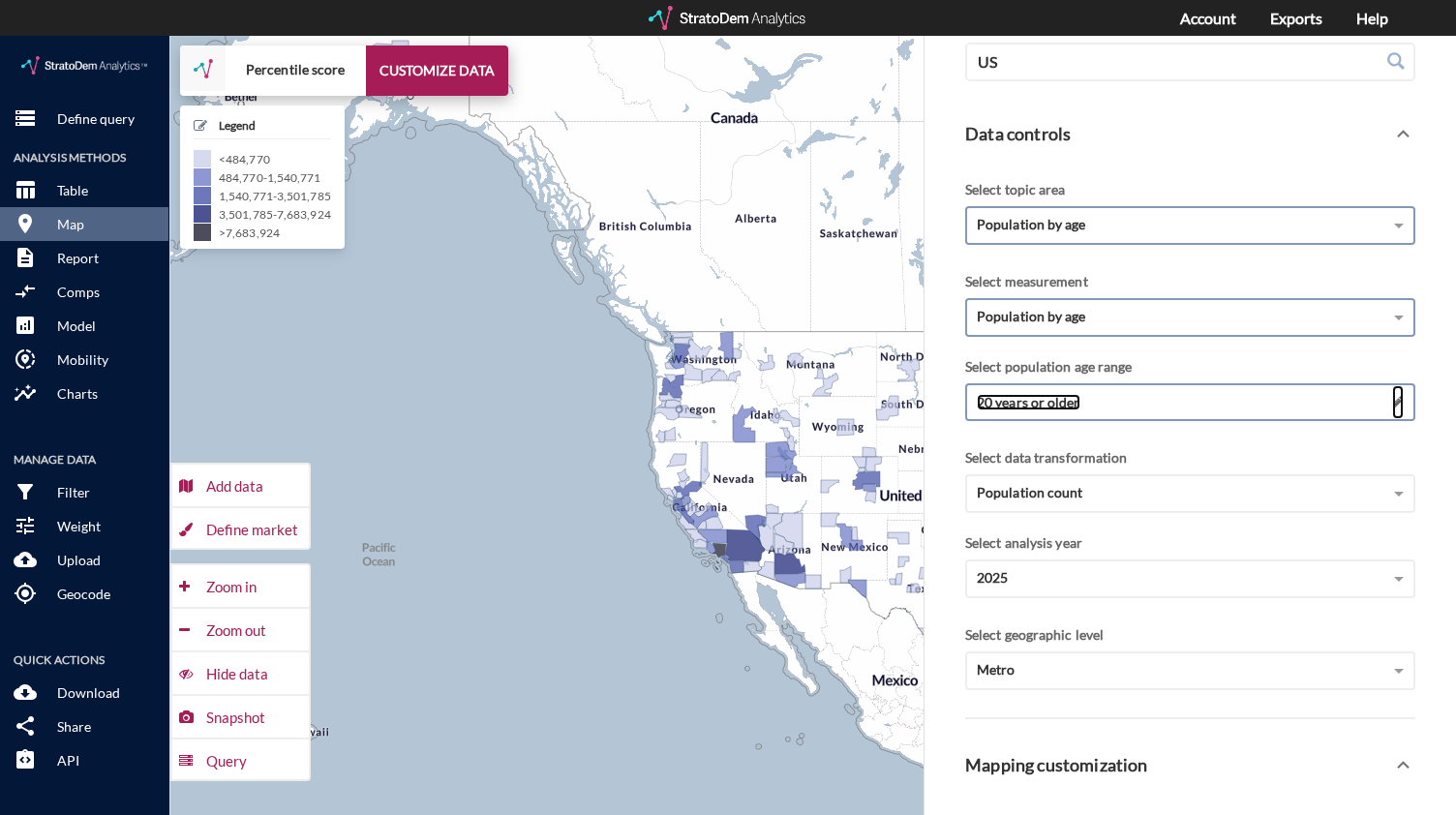click 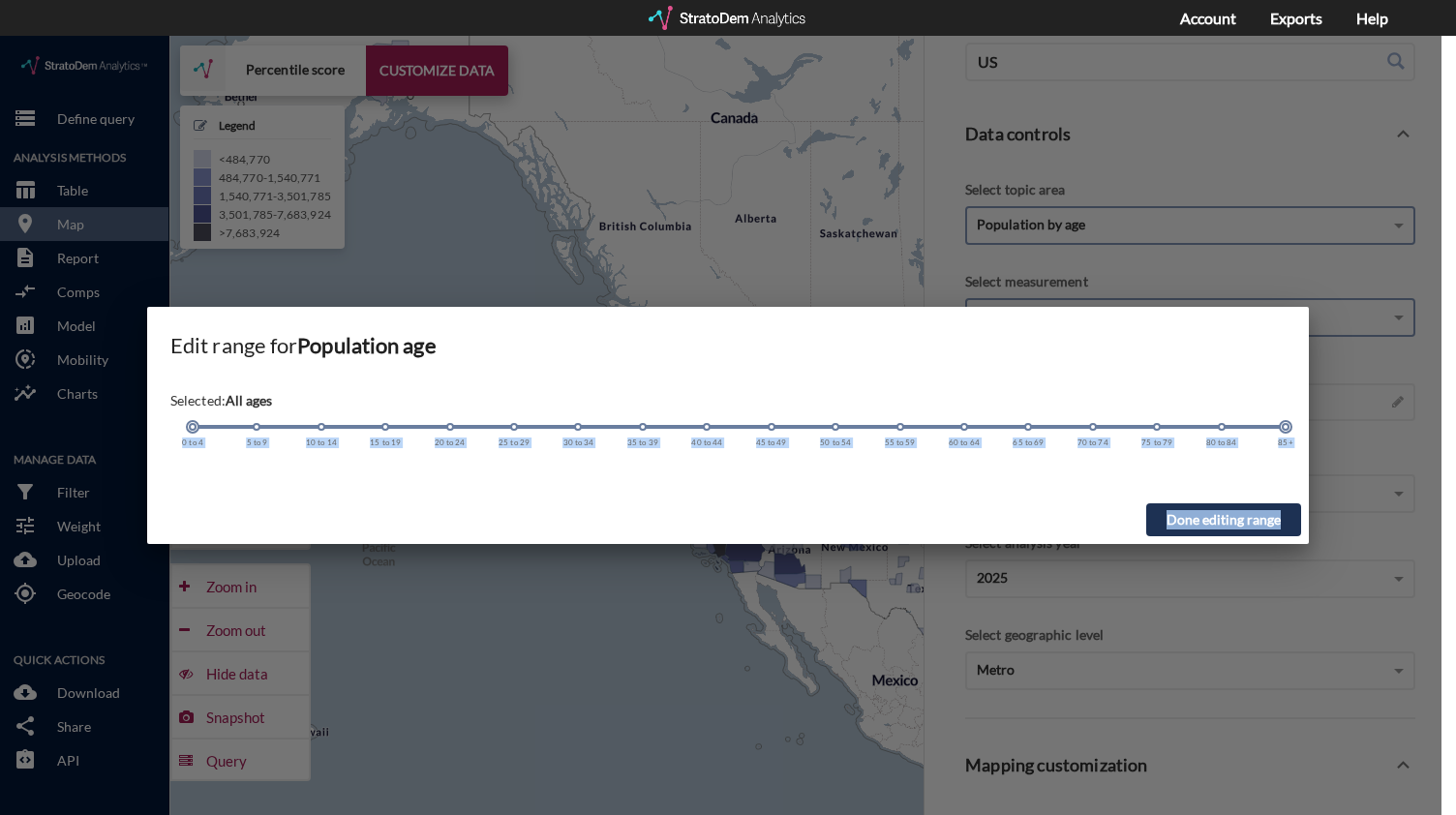 drag, startPoint x: 449, startPoint y: 390, endPoint x: 126, endPoint y: 347, distance: 325.8497 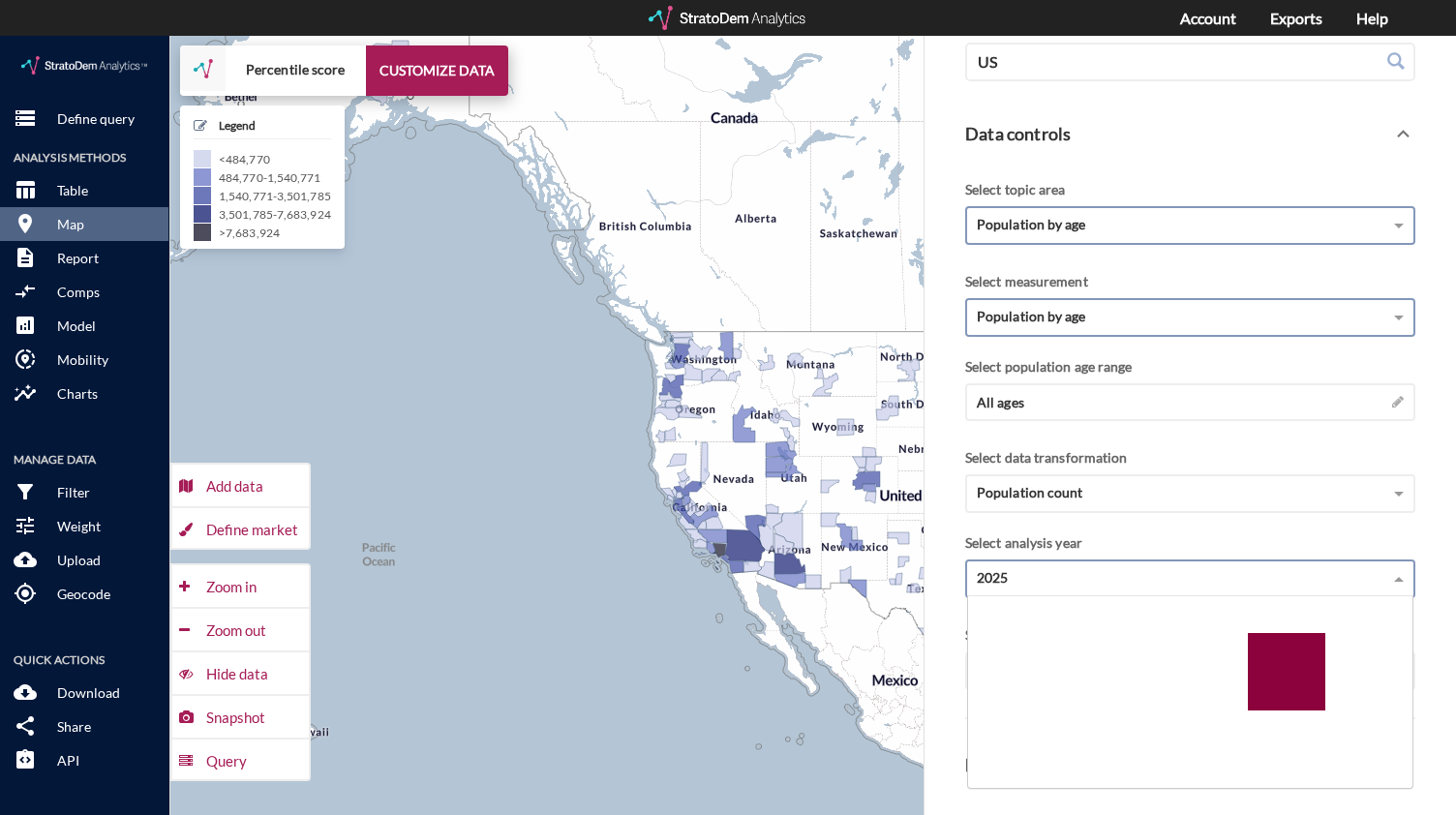 click on "2025" 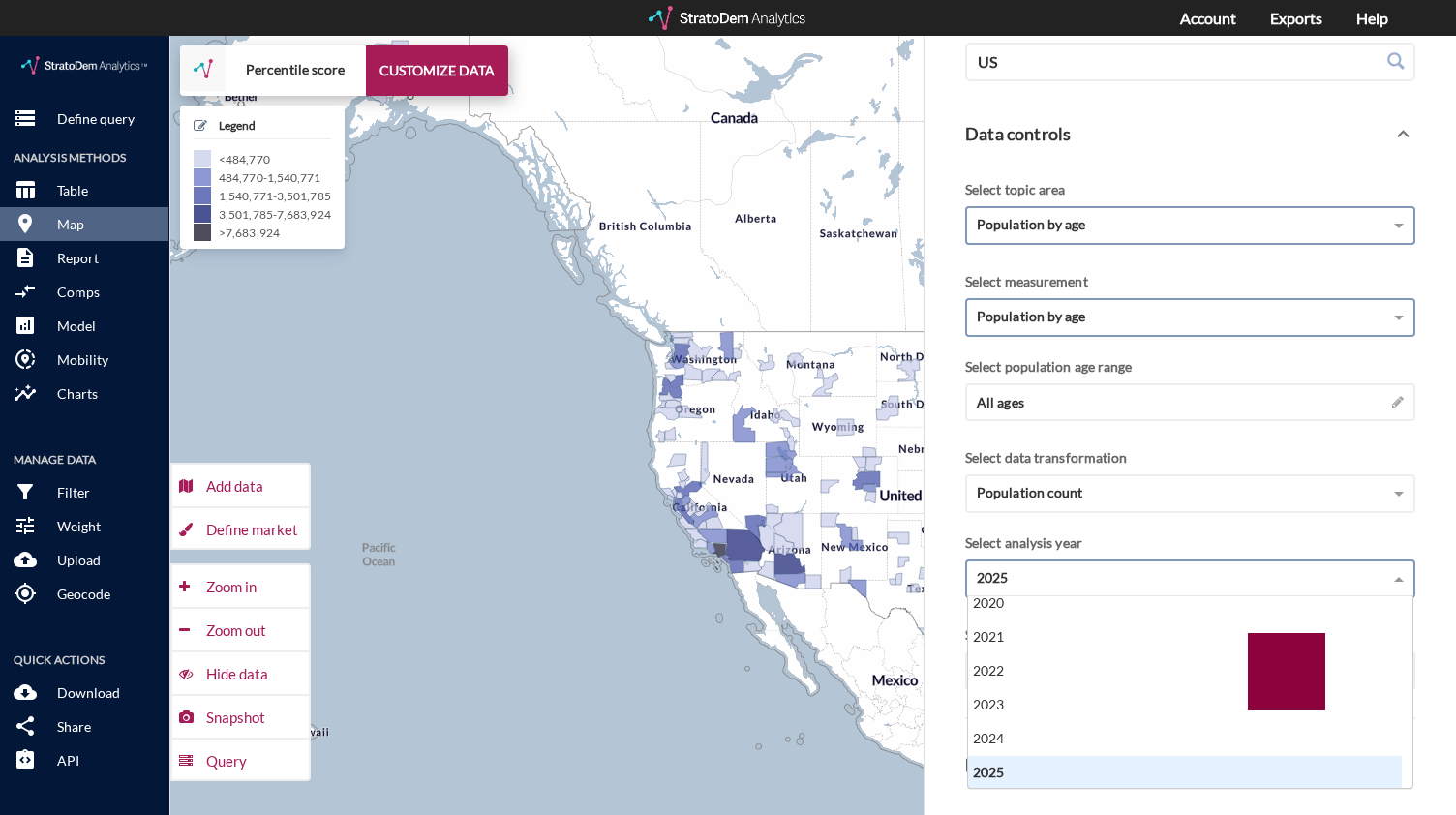 scroll, scrollTop: 644, scrollLeft: 0, axis: vertical 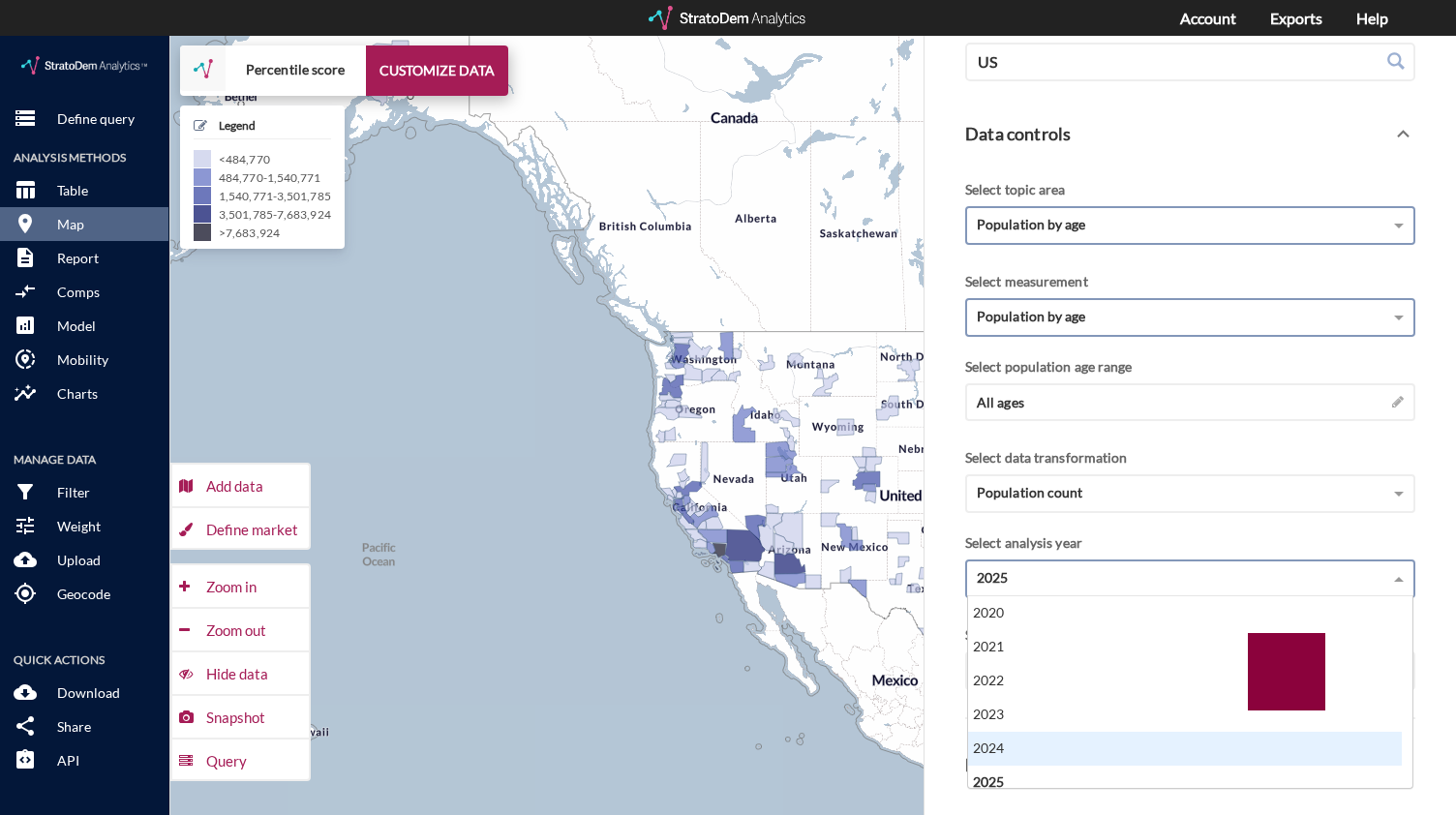 click on "2024" 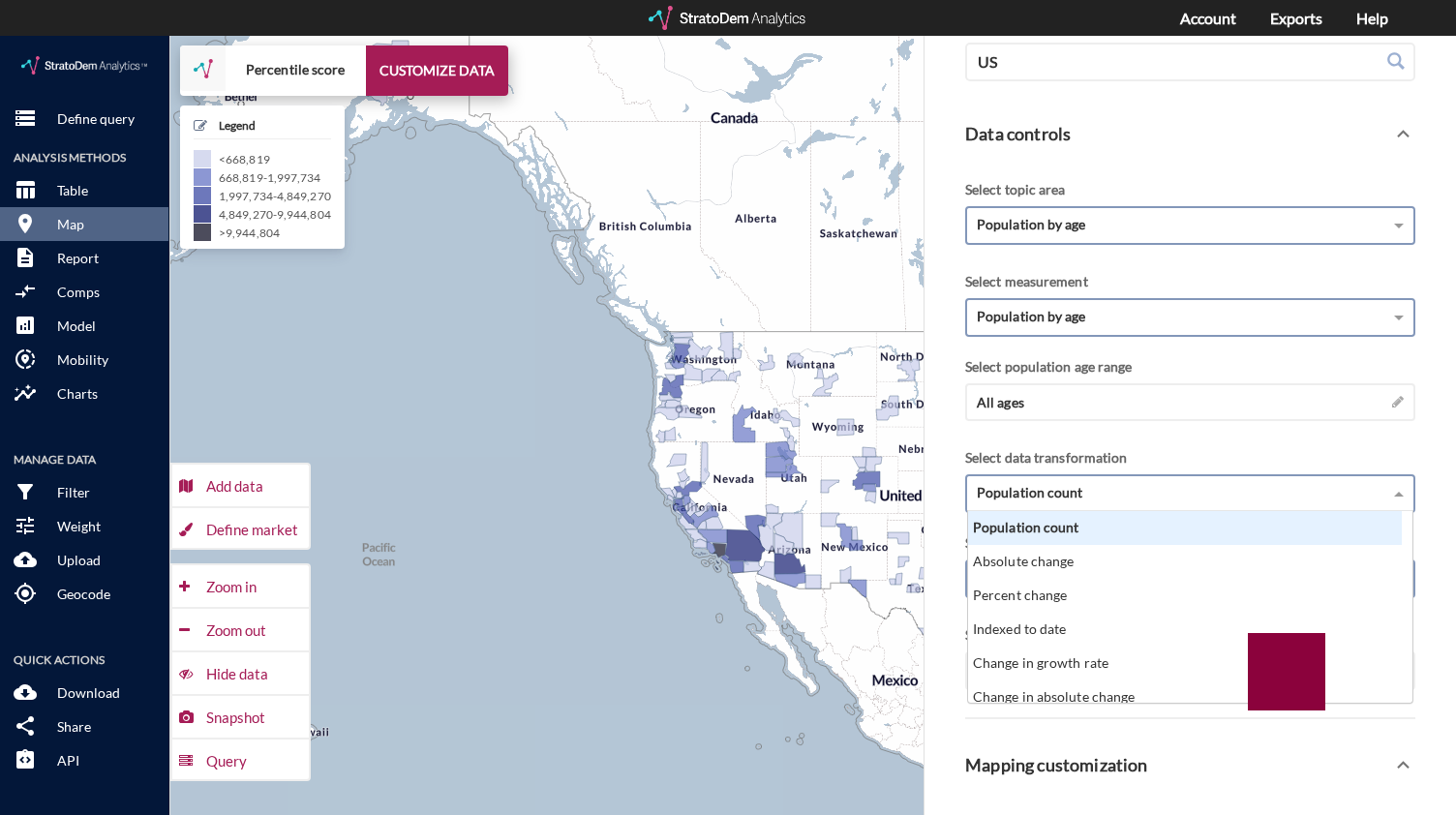 click on "Population count" 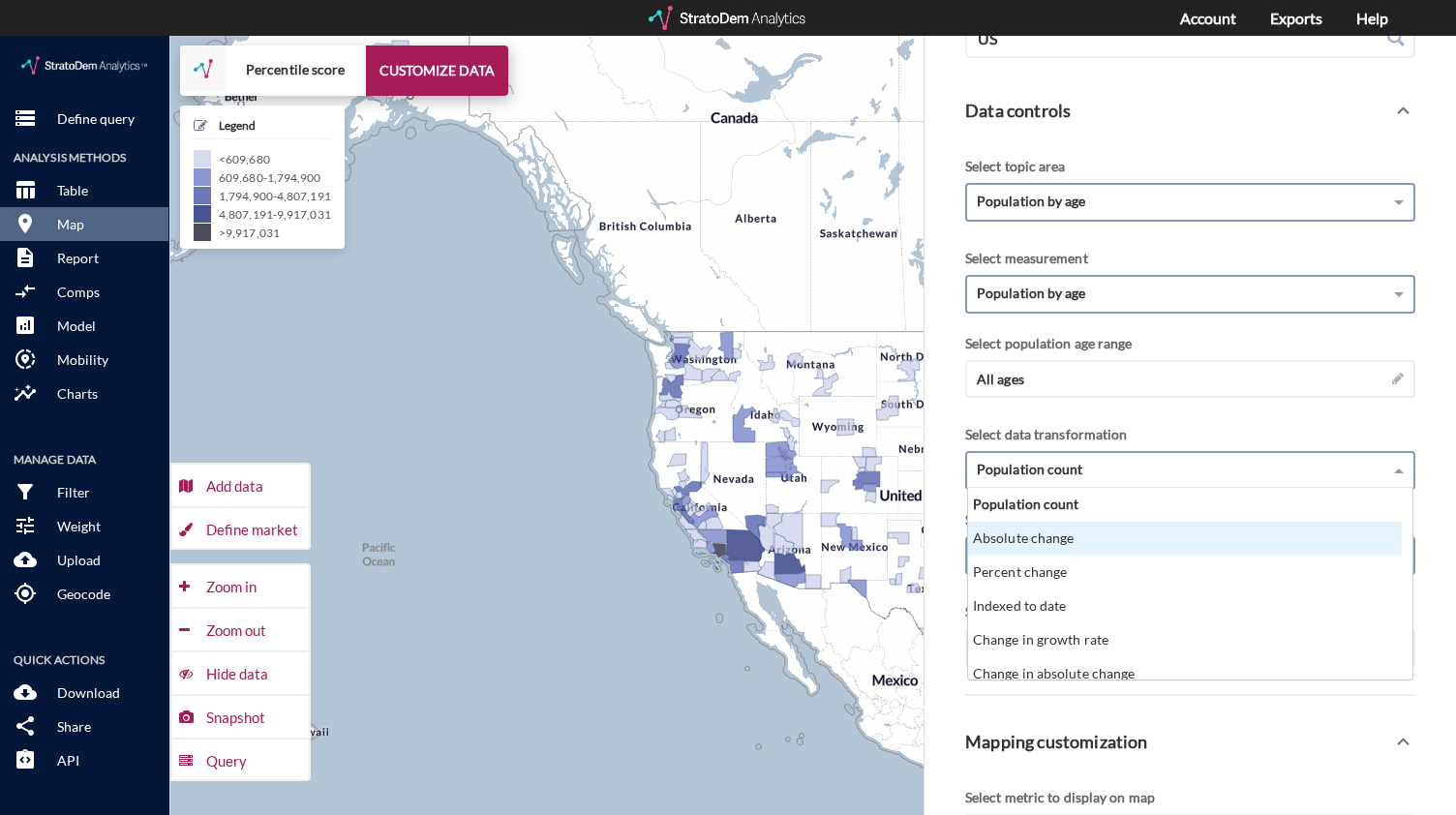 scroll, scrollTop: 179, scrollLeft: 0, axis: vertical 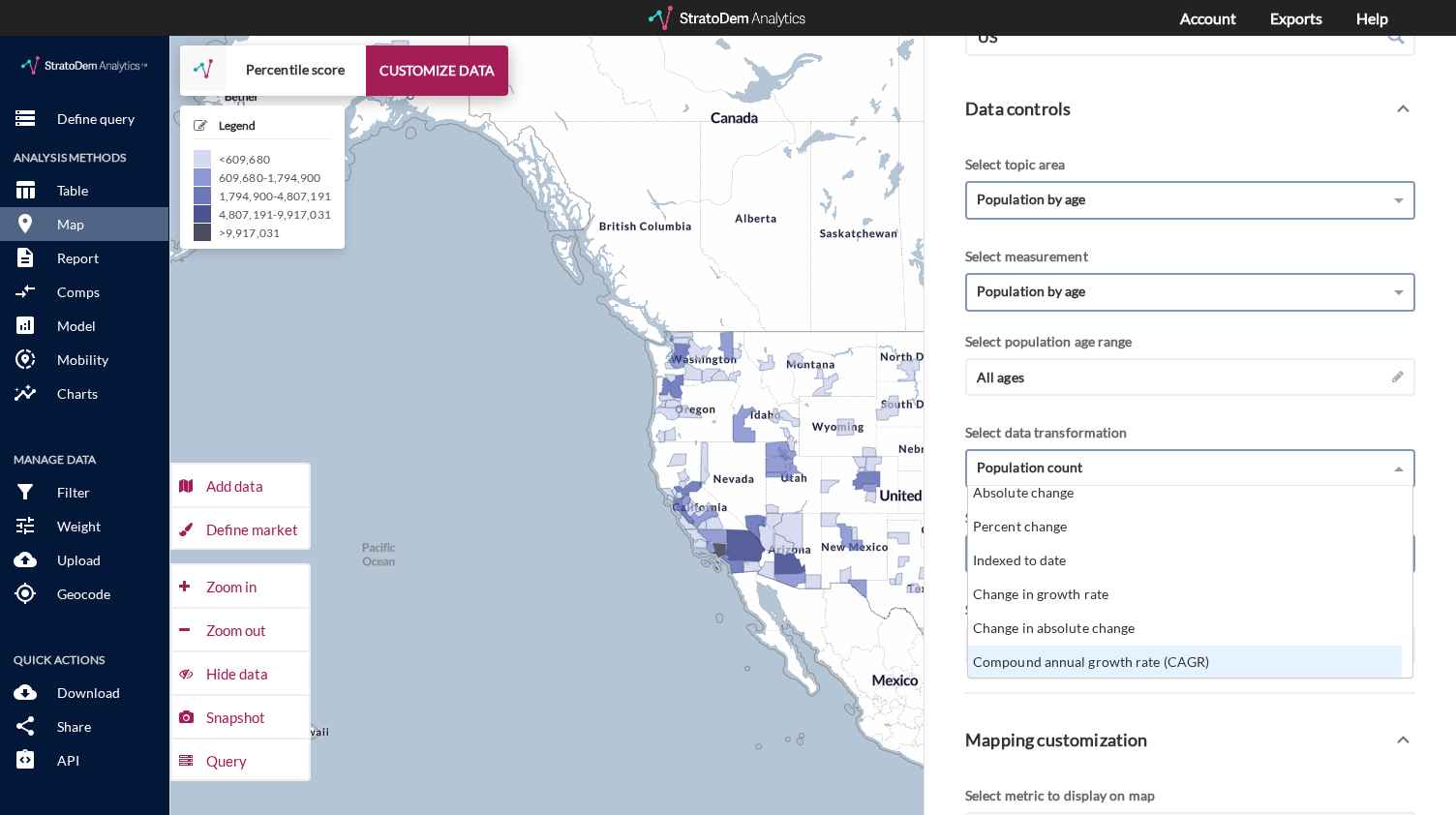 click on "Compound annual growth rate (CAGR)" 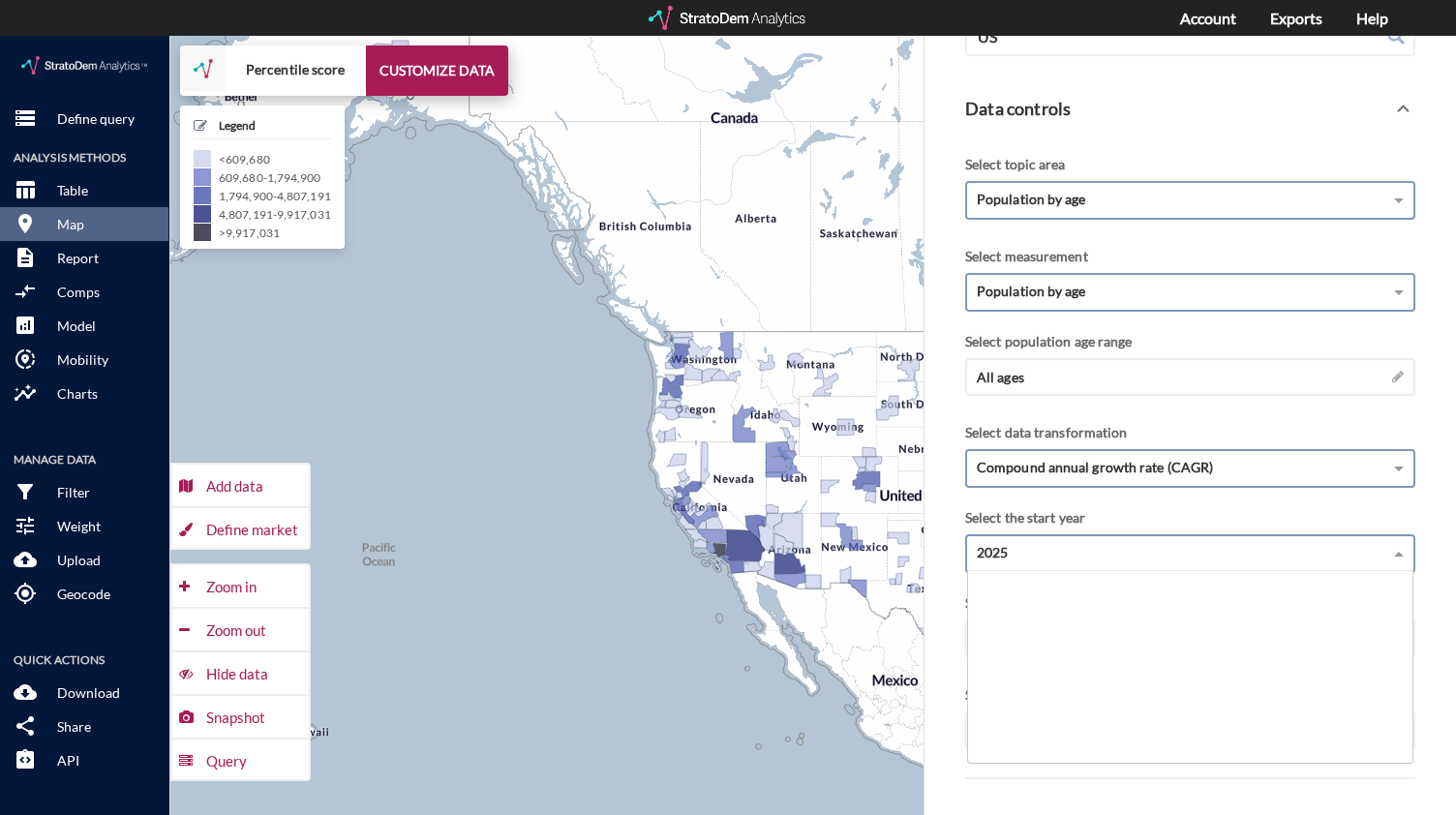 scroll, scrollTop: 653, scrollLeft: 0, axis: vertical 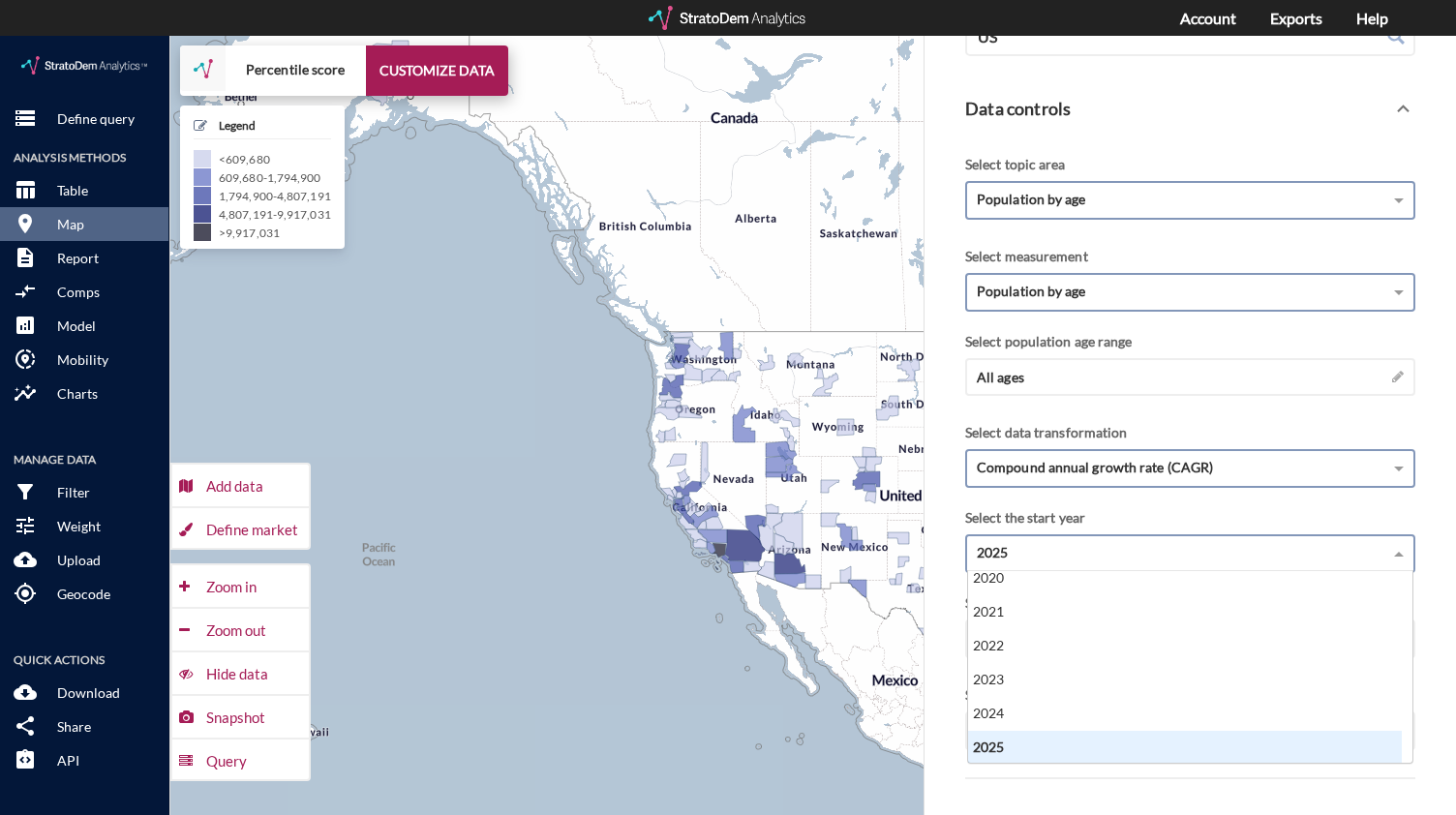 click on "2025" 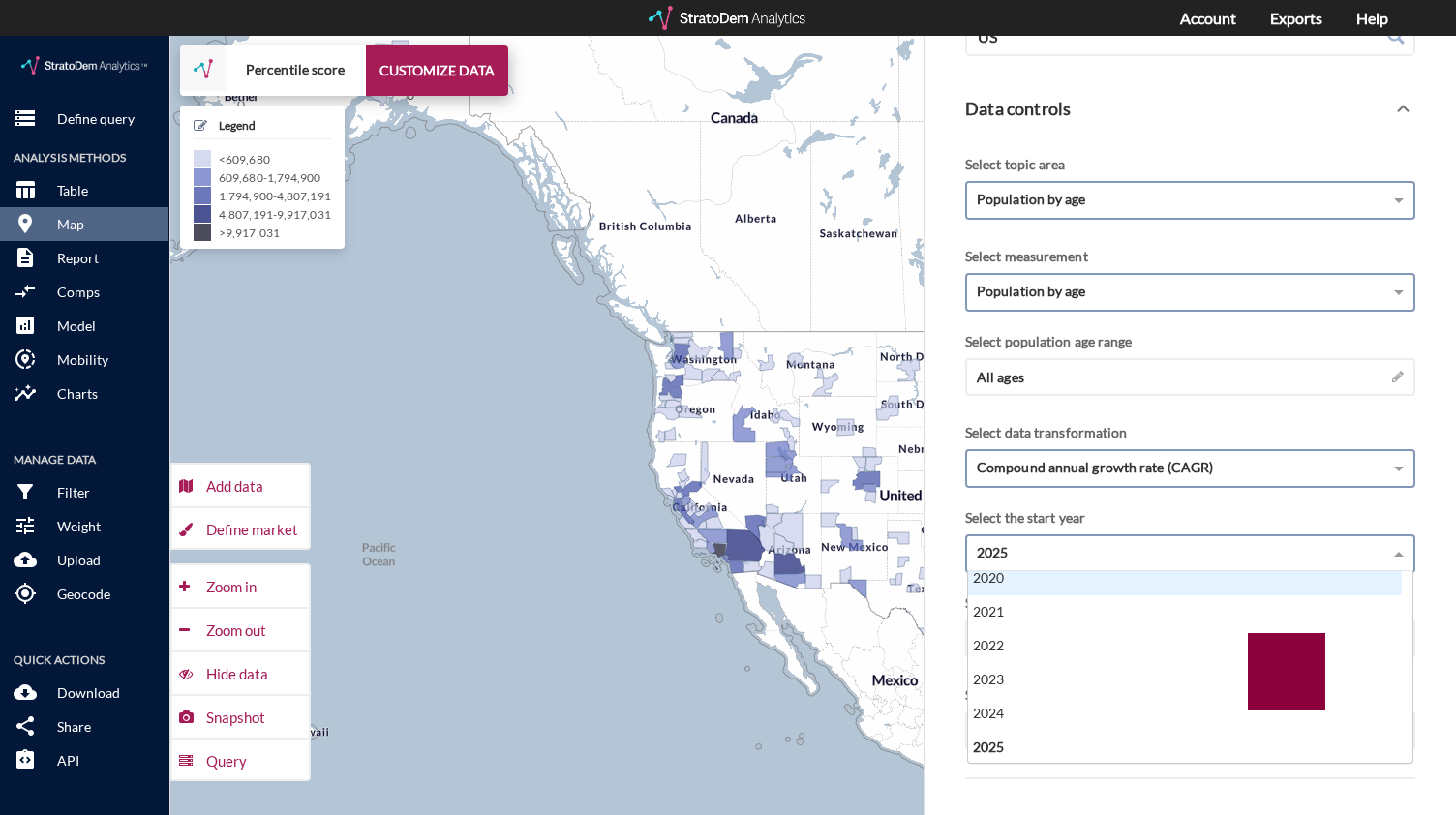 scroll, scrollTop: 644, scrollLeft: 0, axis: vertical 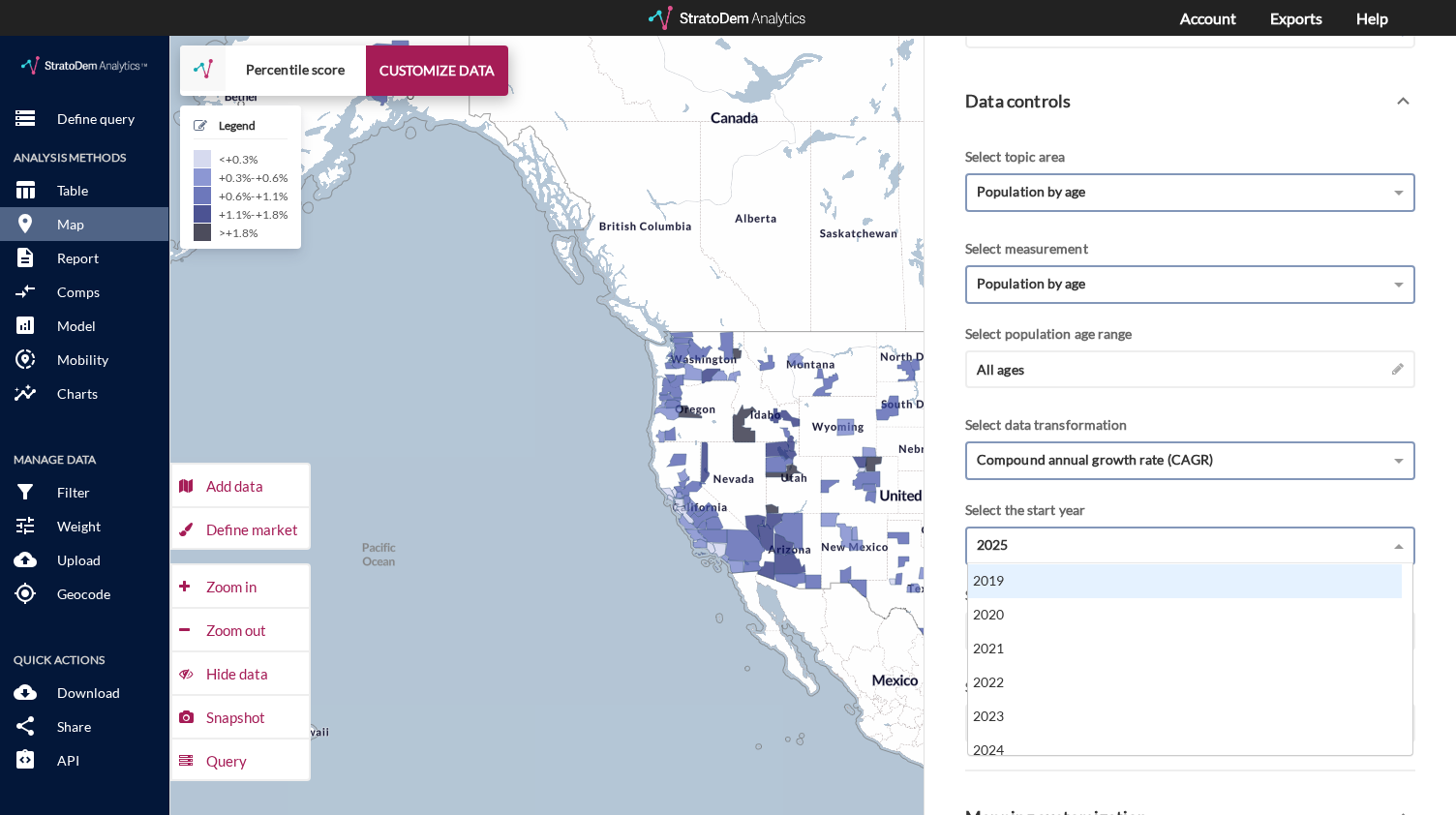 click on "2019" 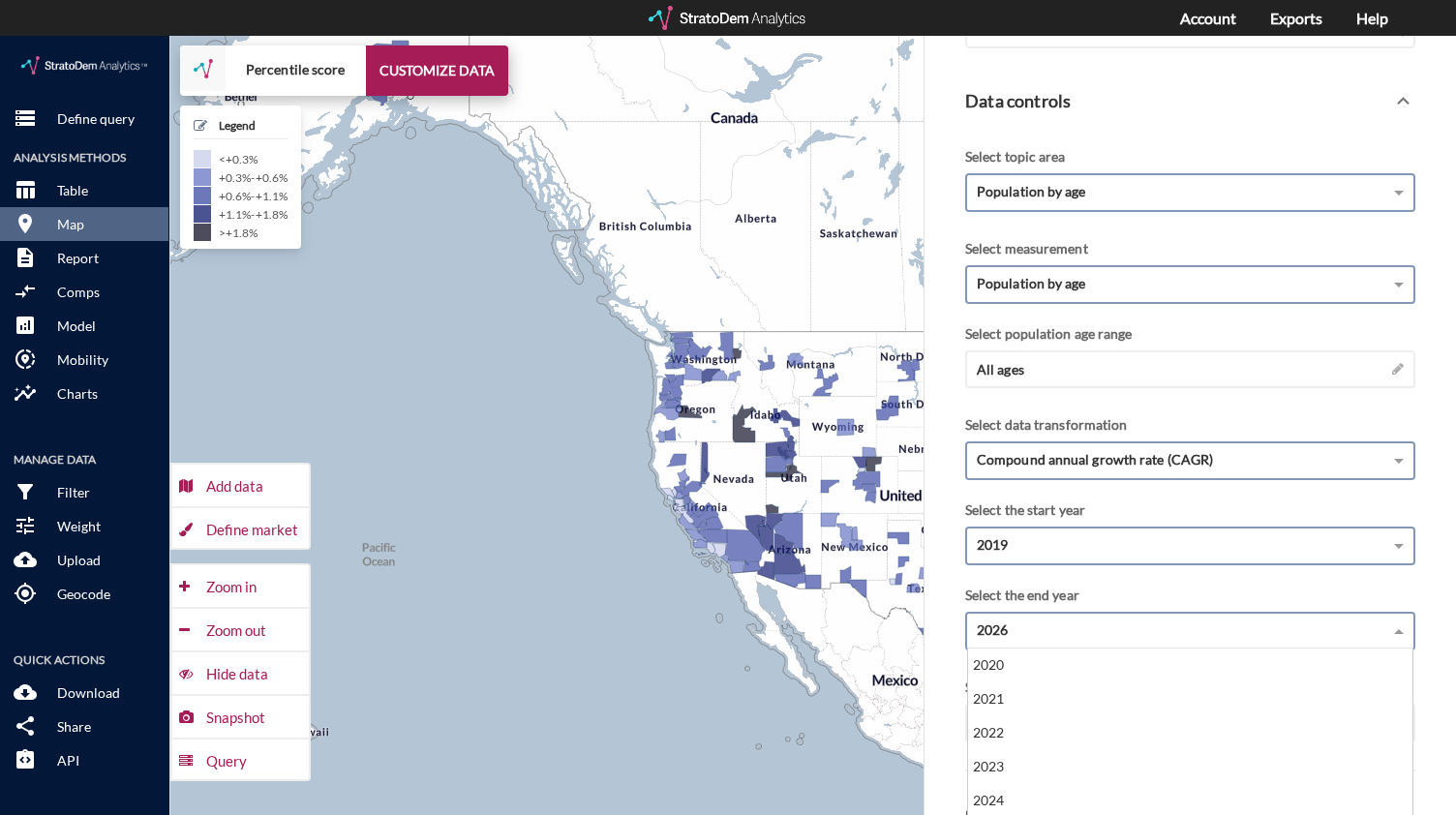 scroll, scrollTop: 238, scrollLeft: 0, axis: vertical 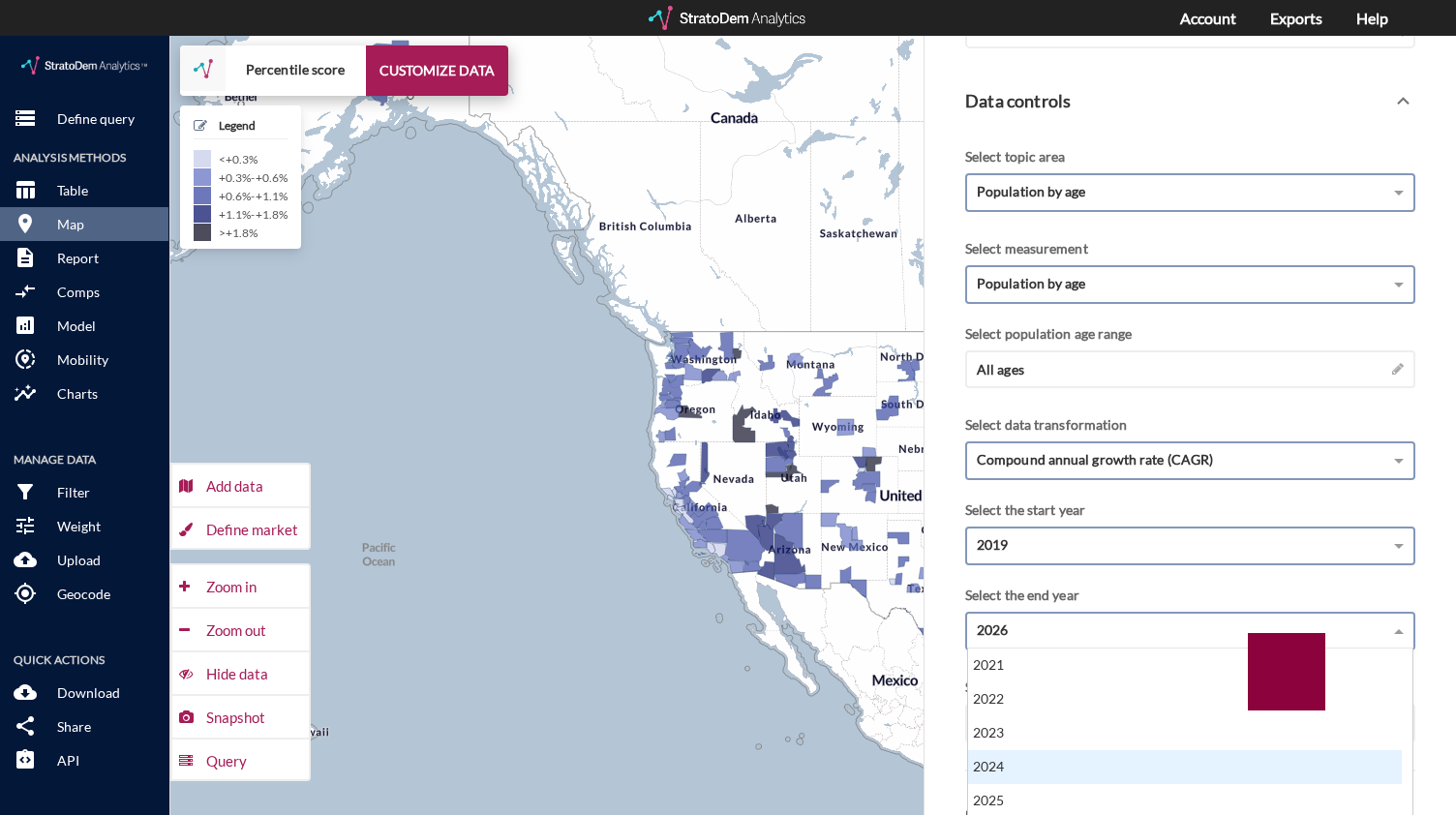 click on "2024" 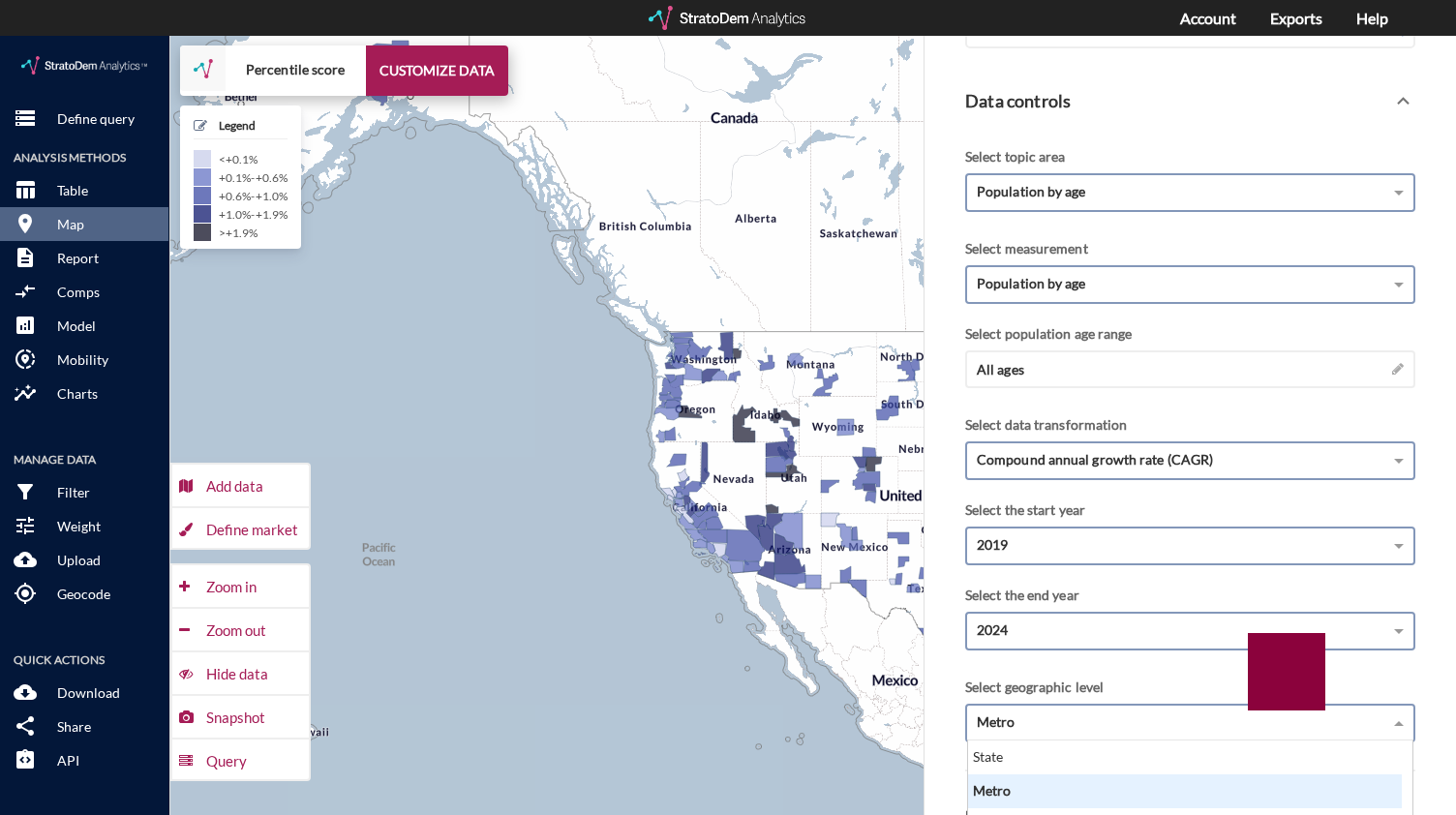 click on "Metro" 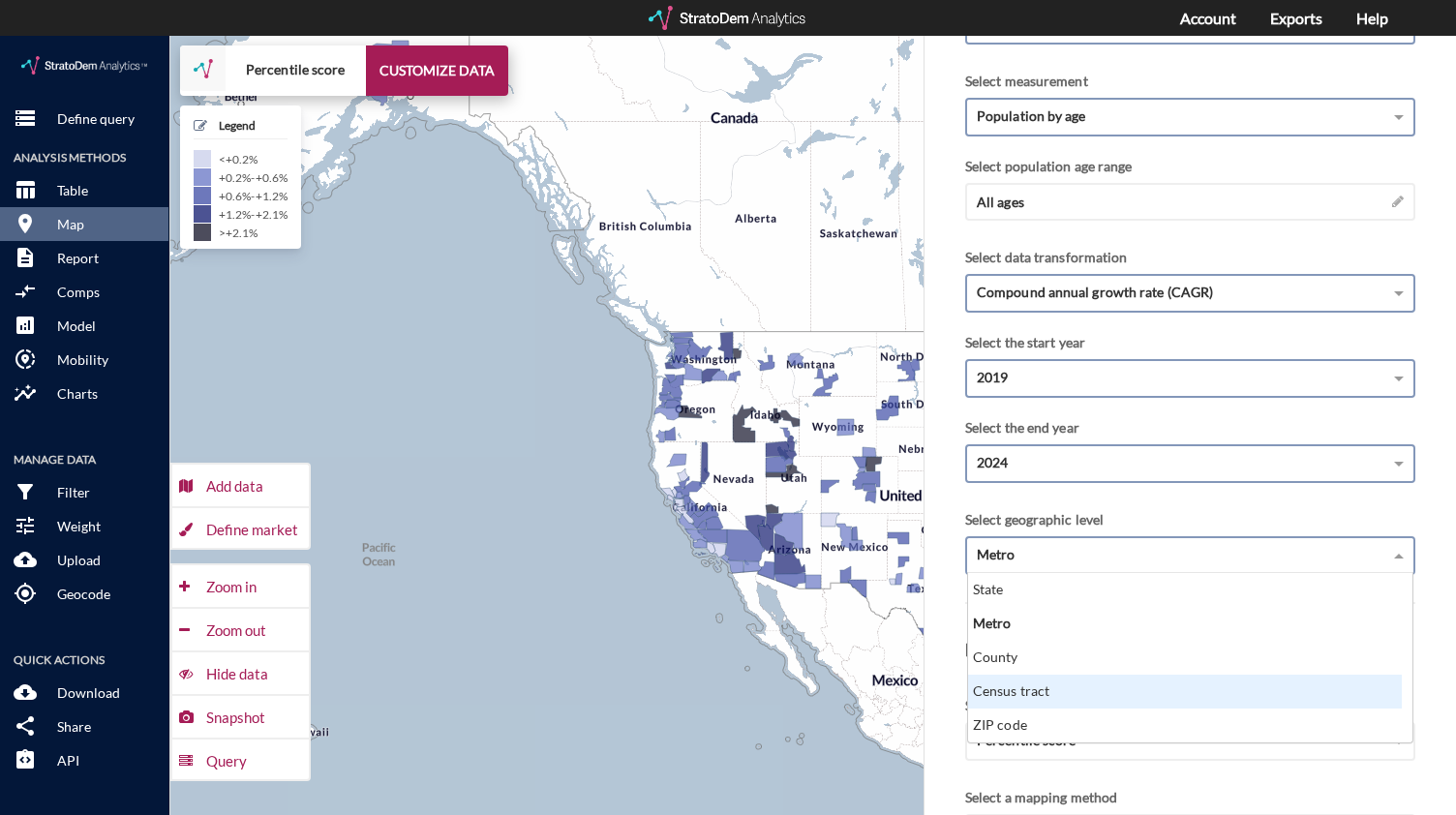 click on "Census tract" 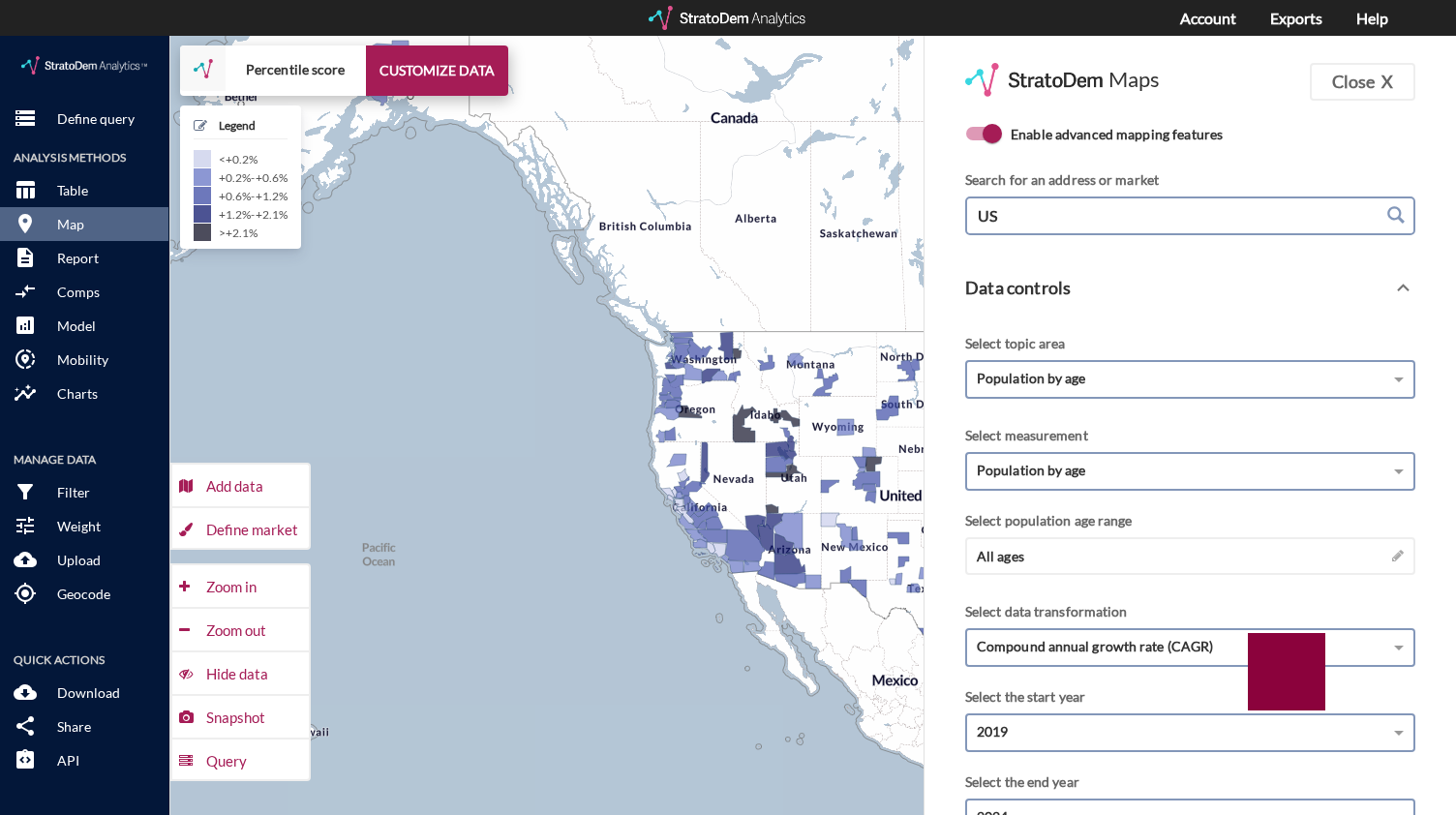 click on "US" 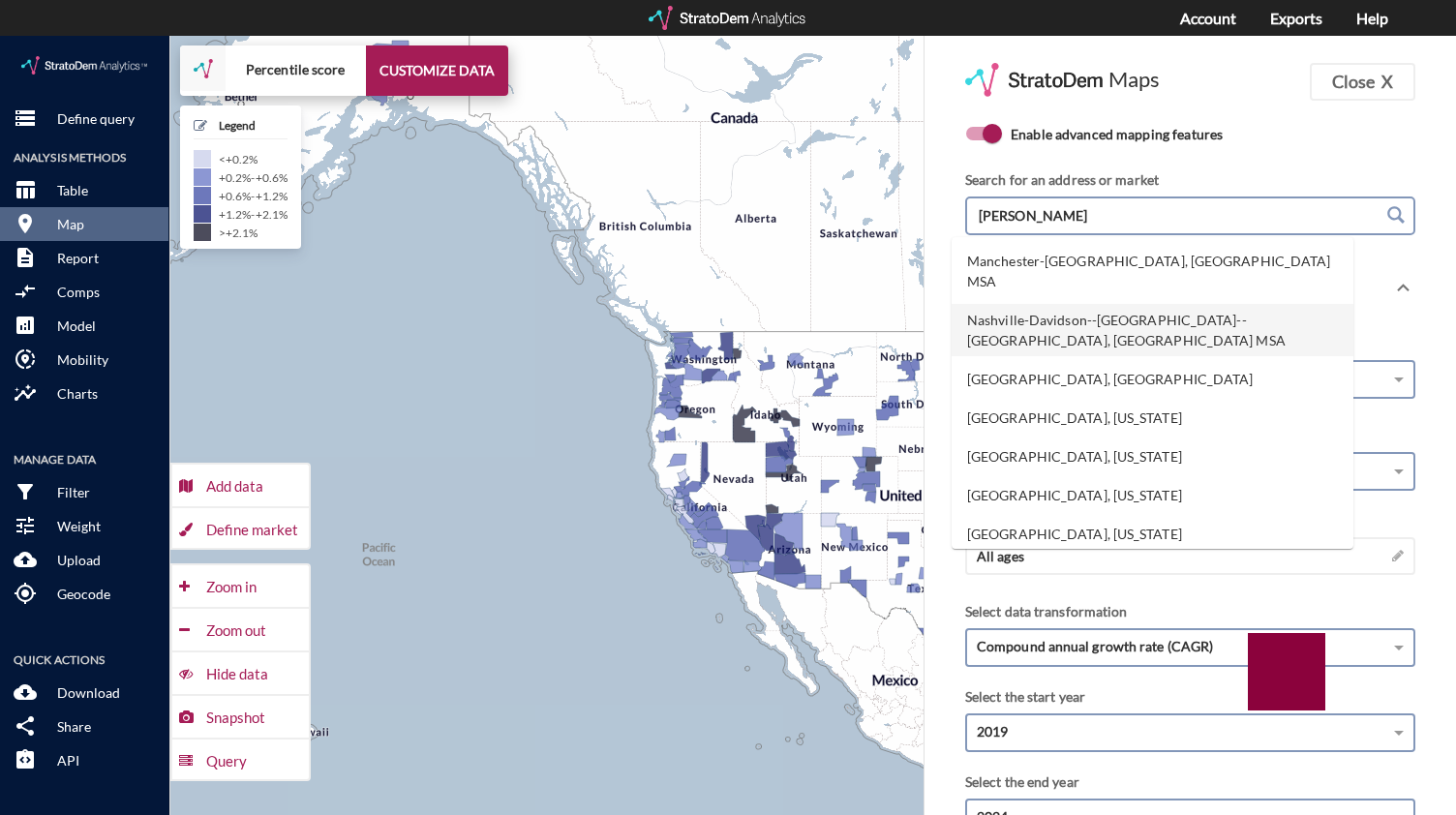 click on "Nashville-Davidson--[GEOGRAPHIC_DATA]--[GEOGRAPHIC_DATA], [GEOGRAPHIC_DATA] MSA" 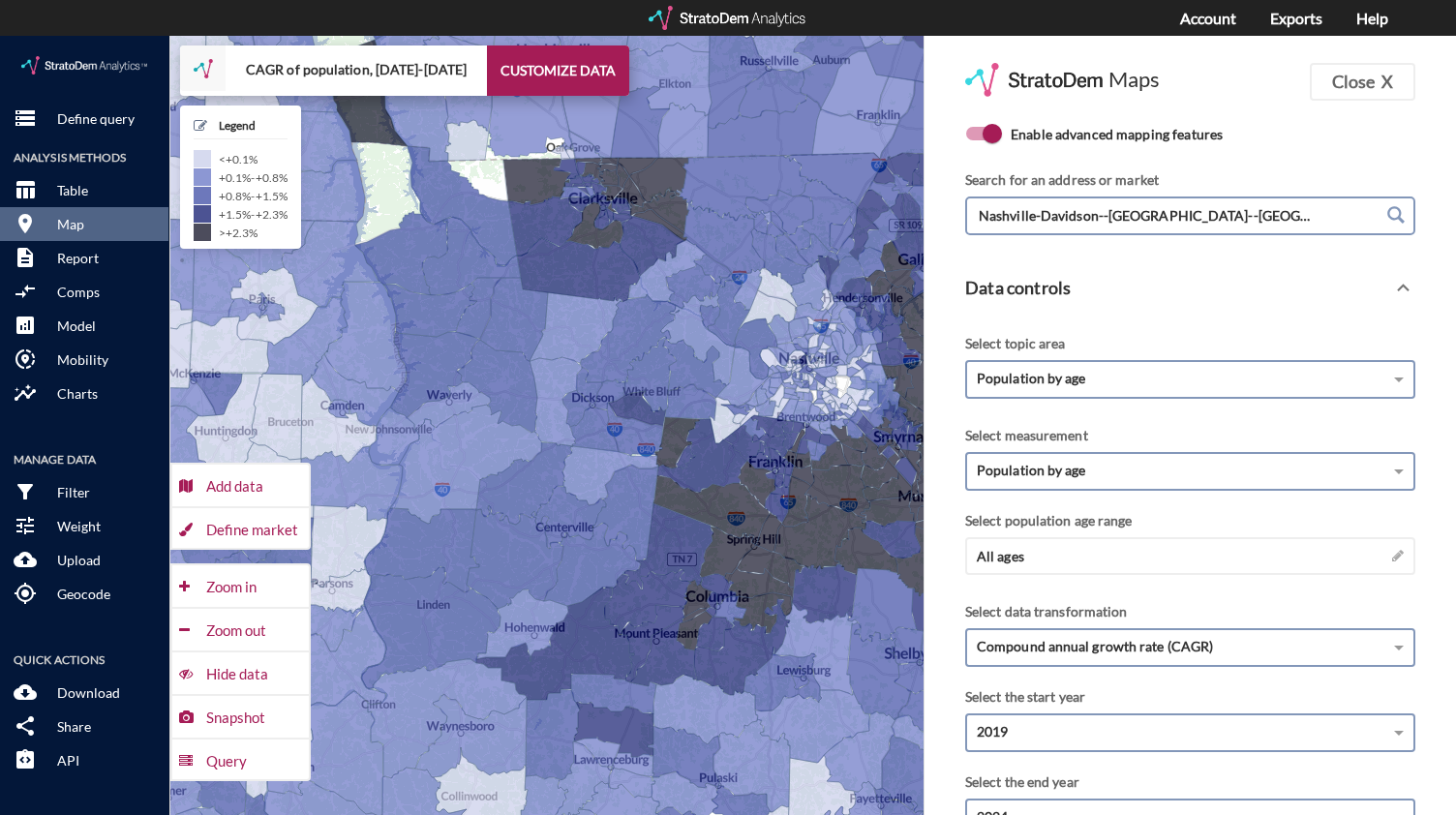 type on "Nashville-Davidson--[GEOGRAPHIC_DATA]--[GEOGRAPHIC_DATA], [GEOGRAPHIC_DATA] MSA" 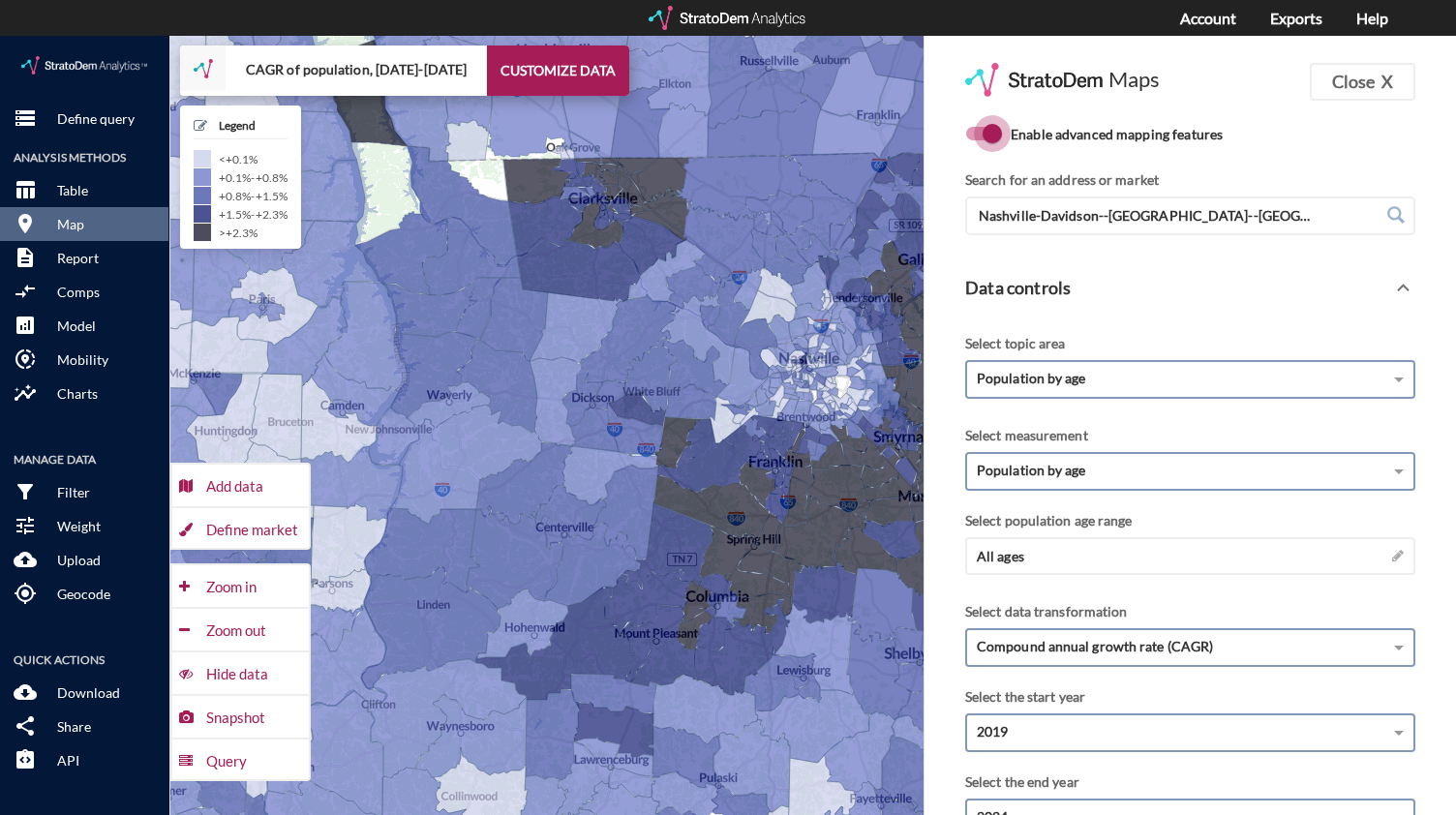 click on "Enable advanced mapping features" 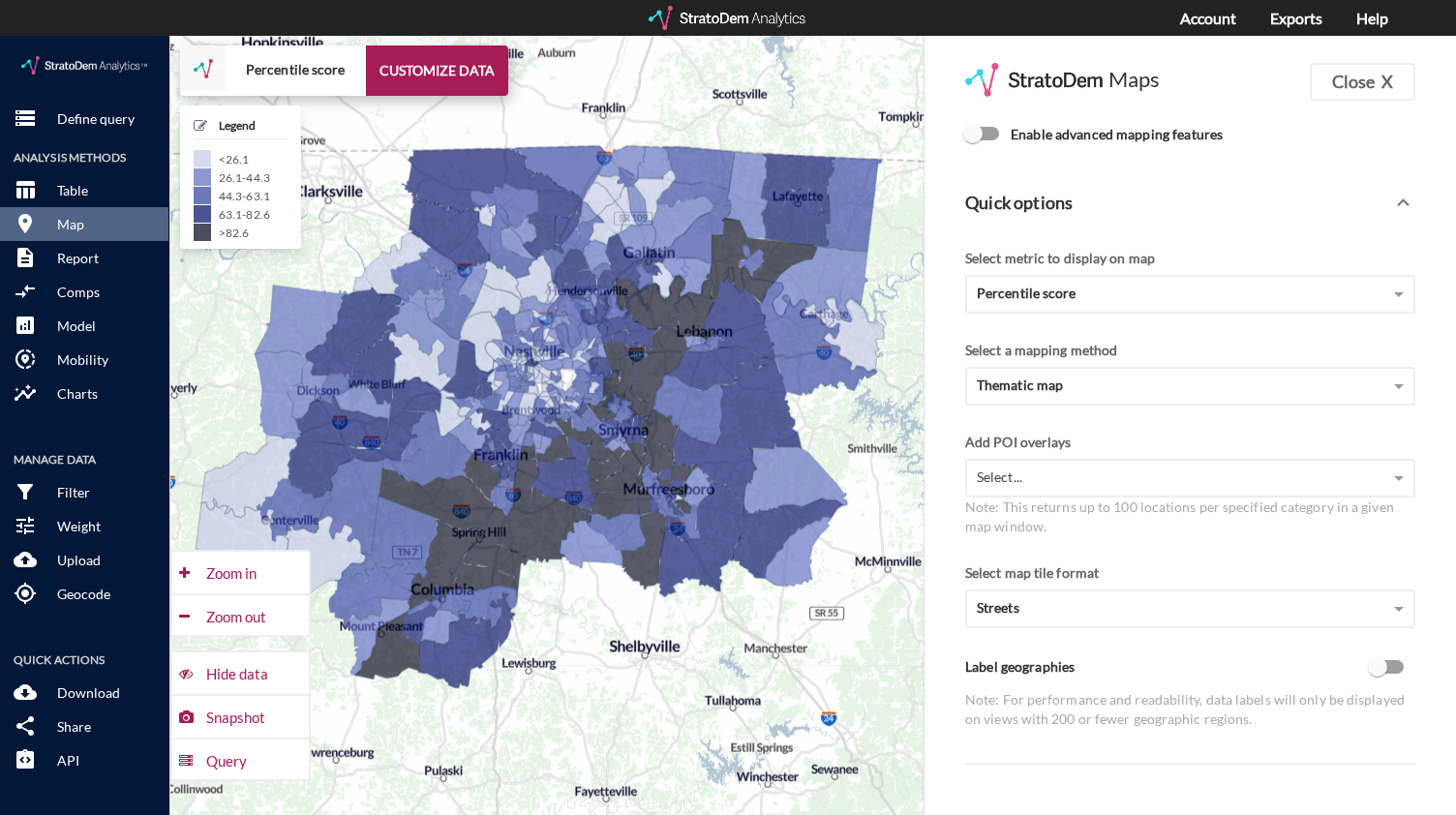 drag, startPoint x: 604, startPoint y: 211, endPoint x: 326, endPoint y: 204, distance: 278.08812 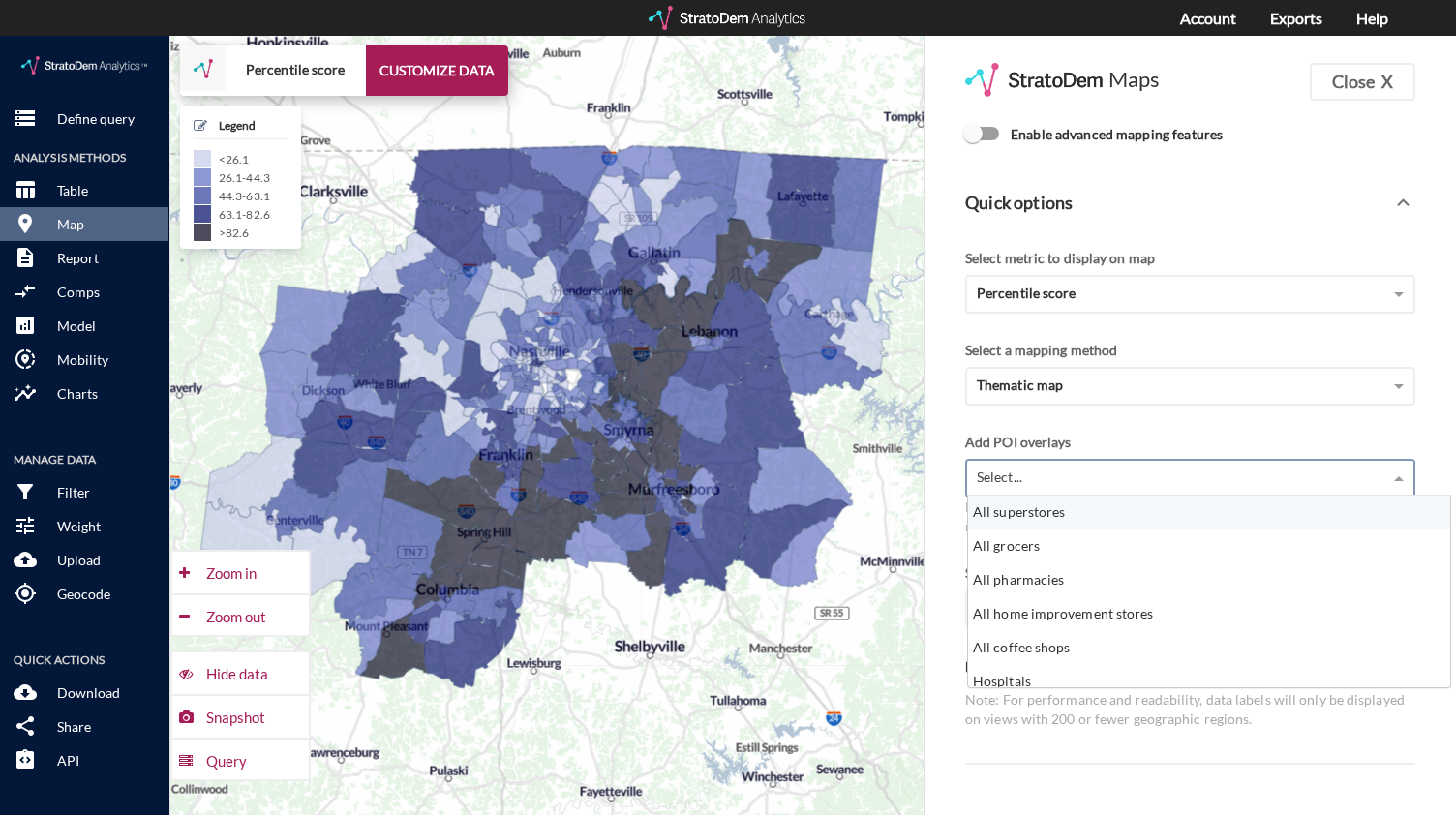click on "Select..." 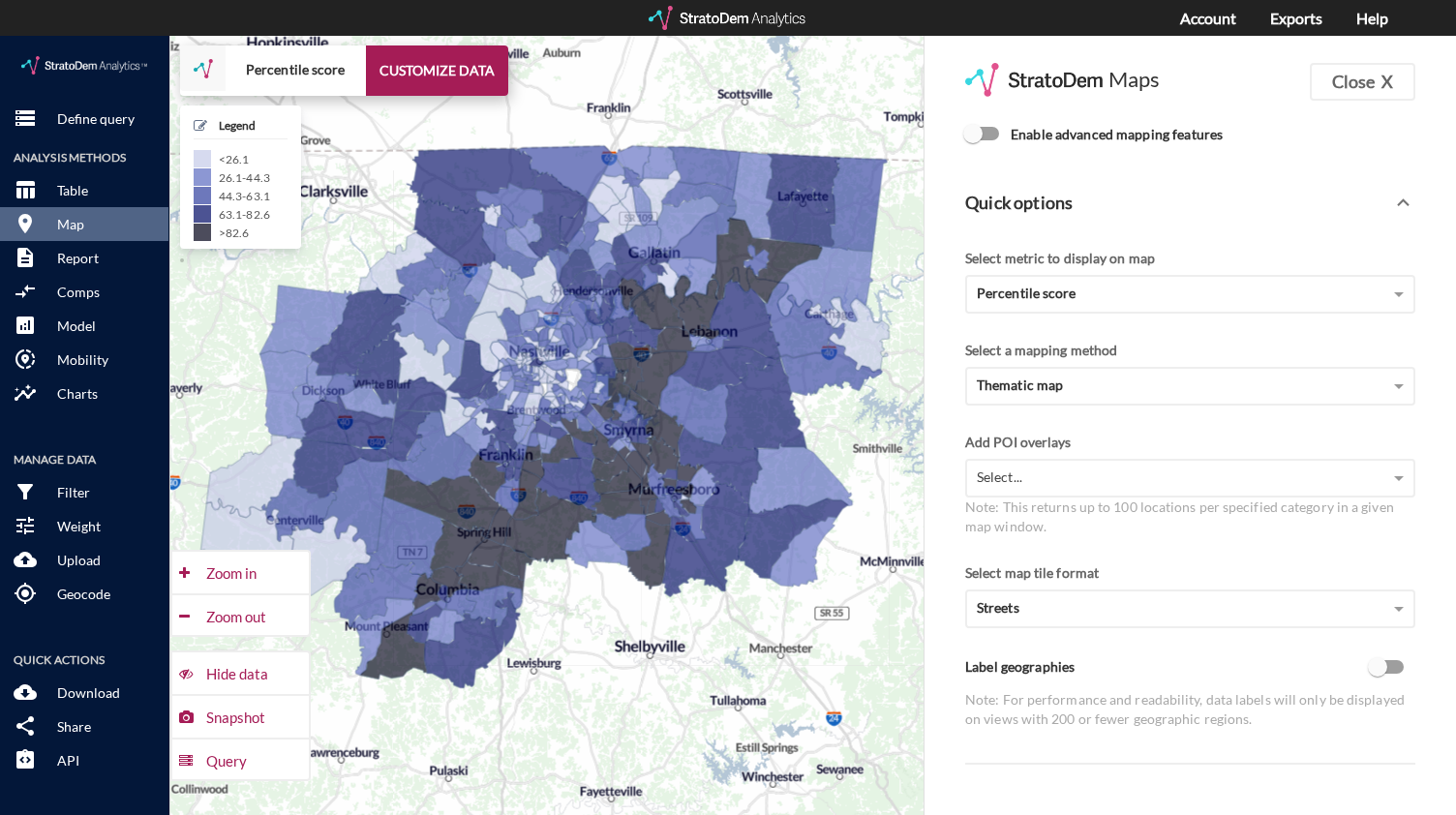 click on "Add POI overlays" 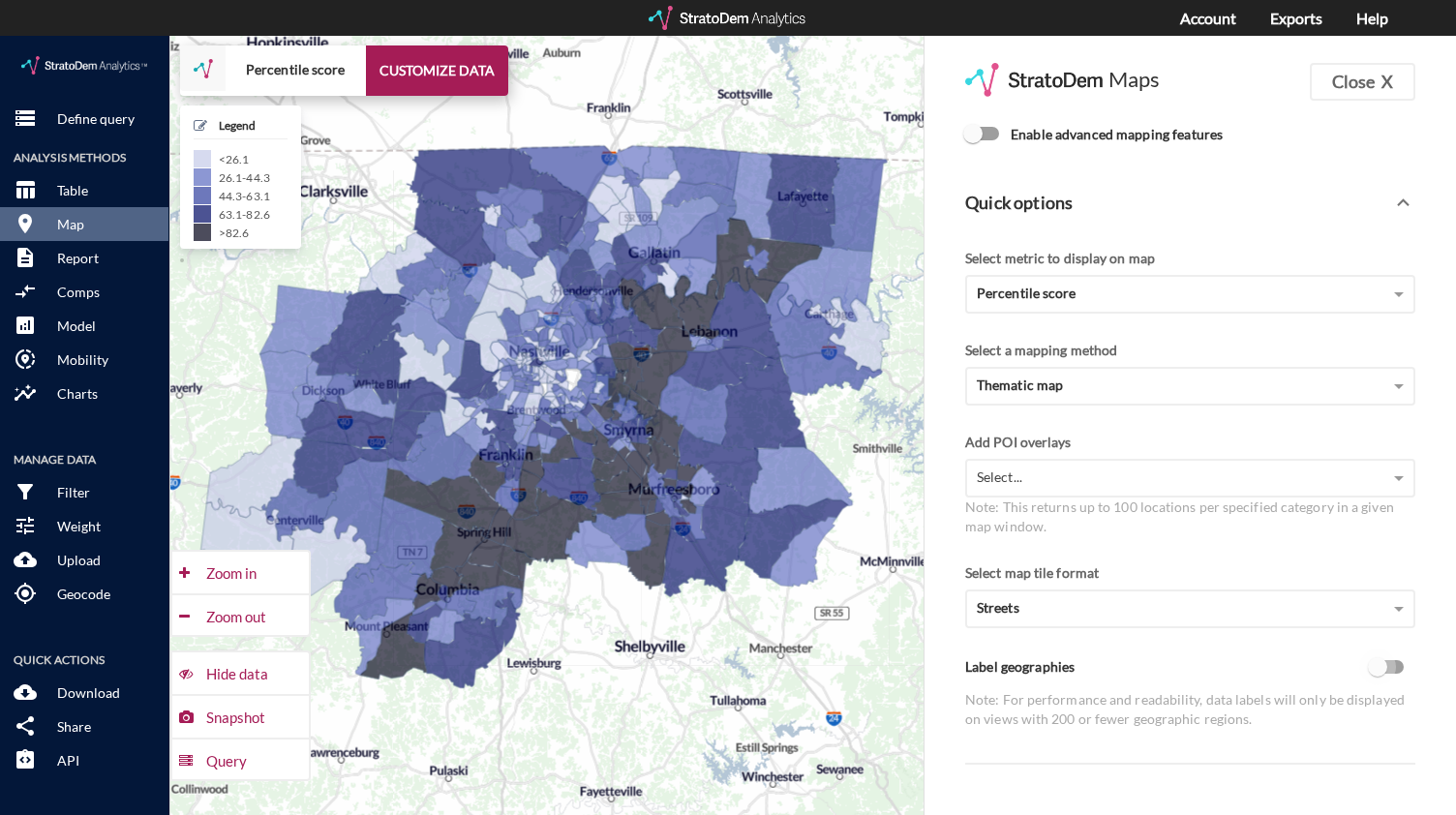 click on "Label geographies" 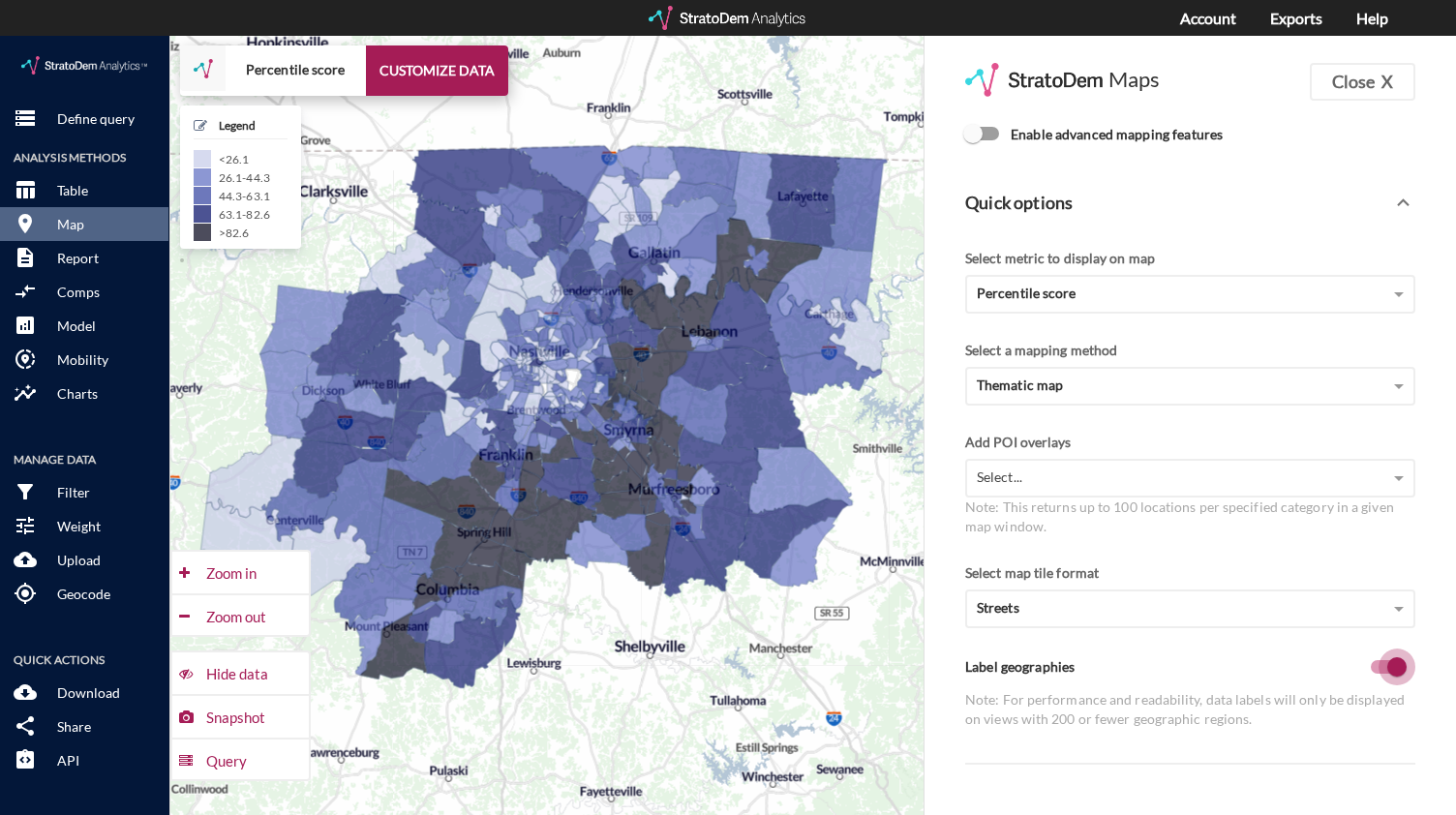 click on "Label geographies" 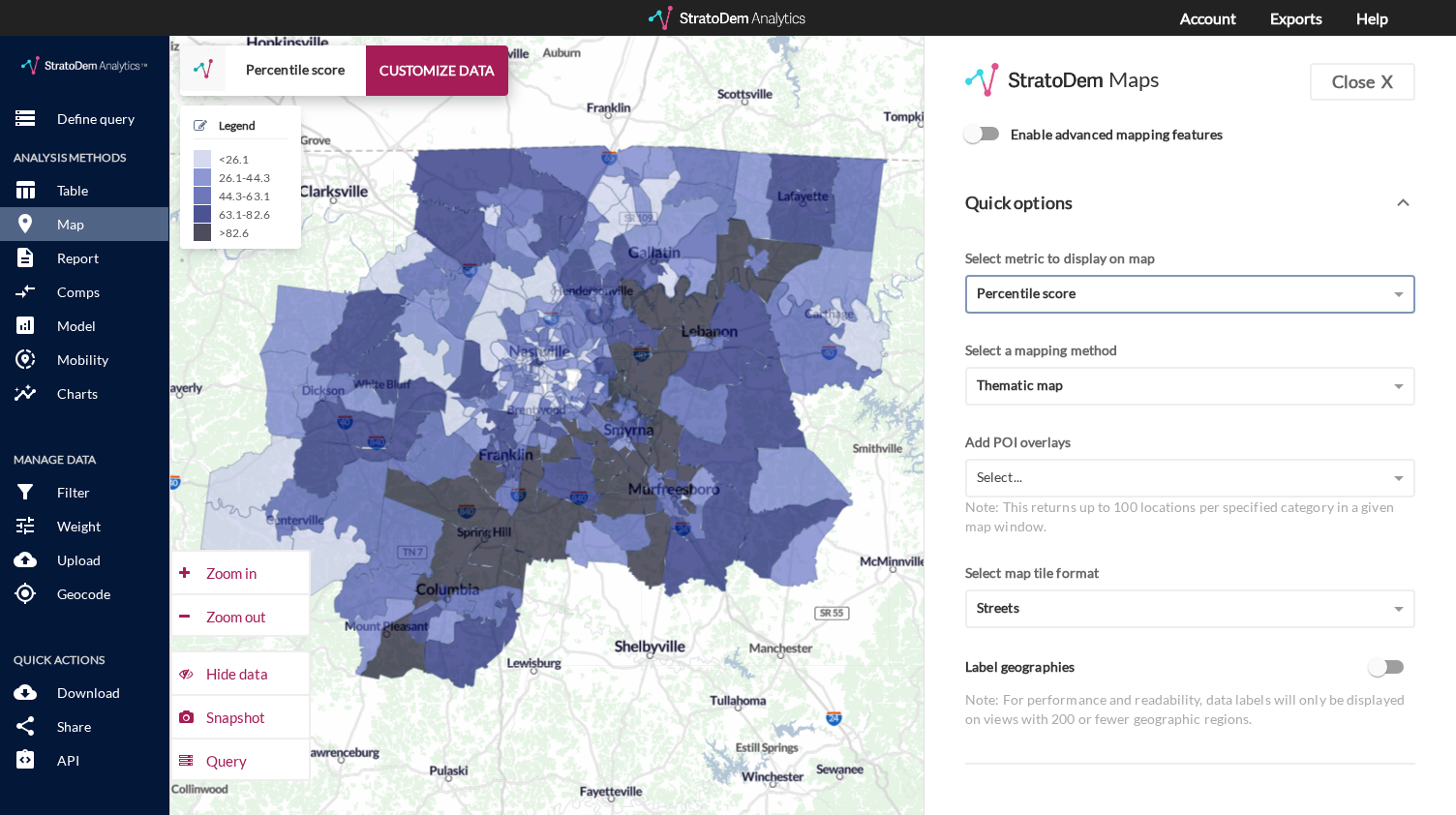 scroll, scrollTop: 353, scrollLeft: 0, axis: vertical 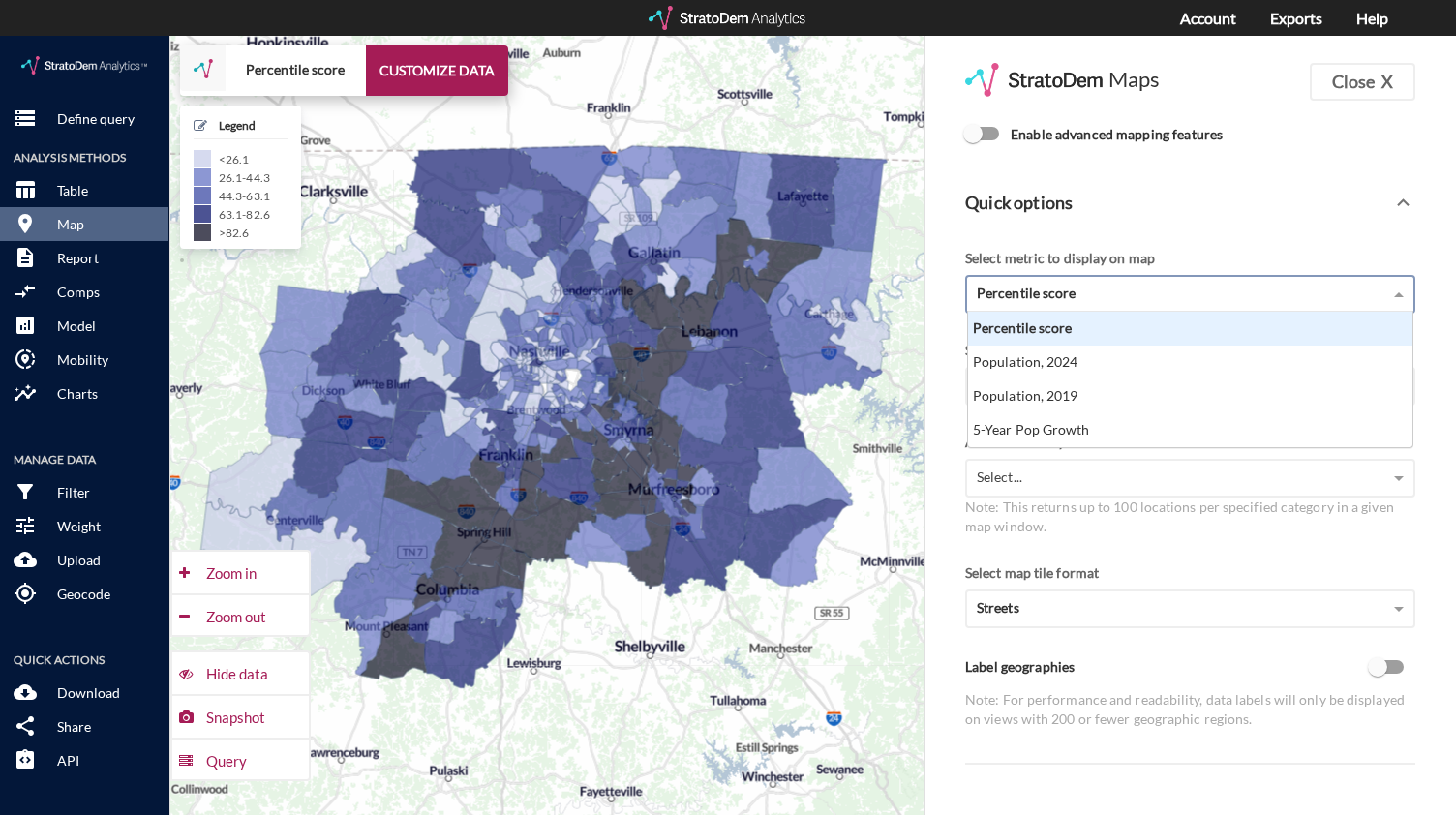 click on "Percentile score" 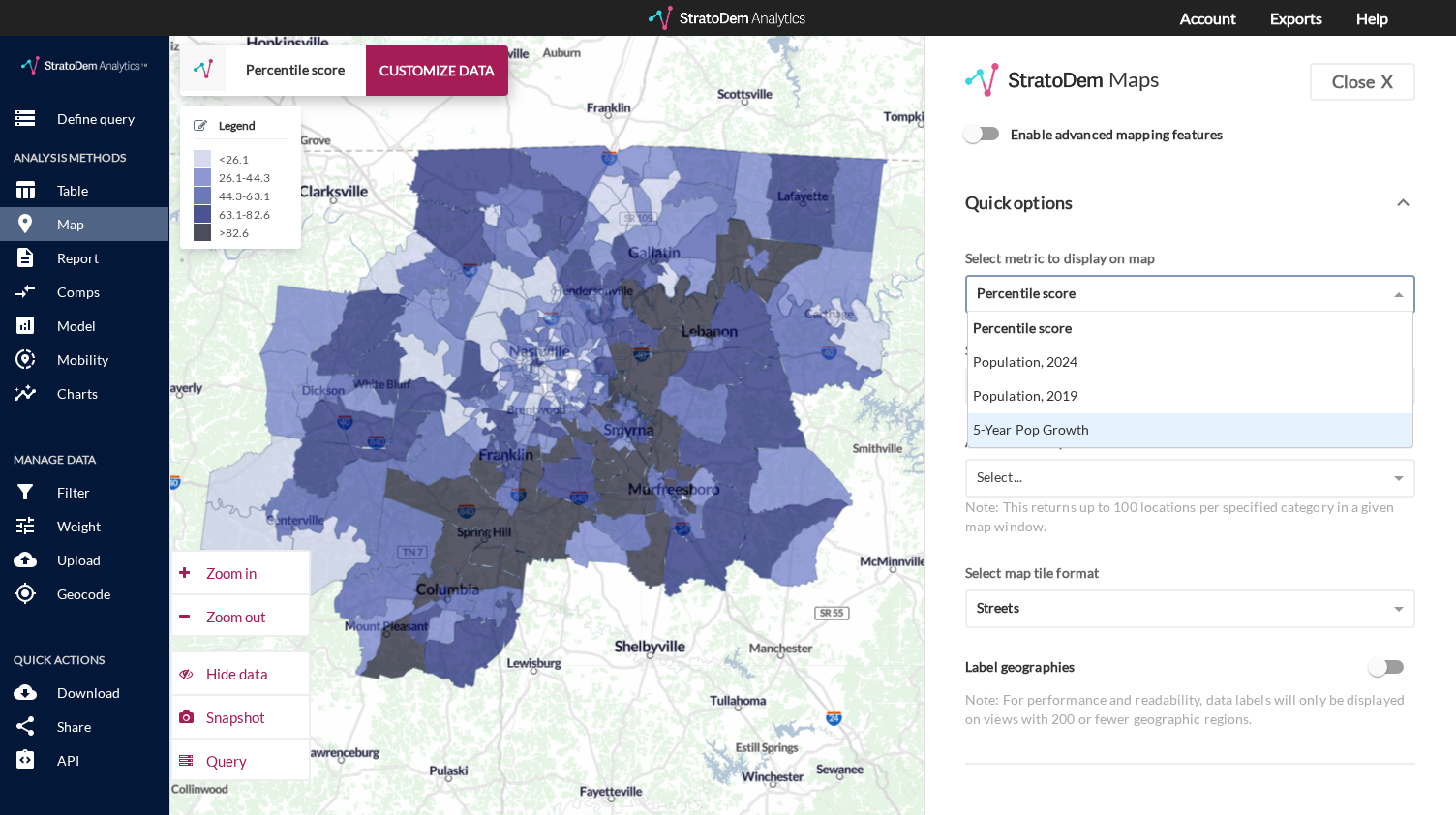 scroll, scrollTop: 354, scrollLeft: 0, axis: vertical 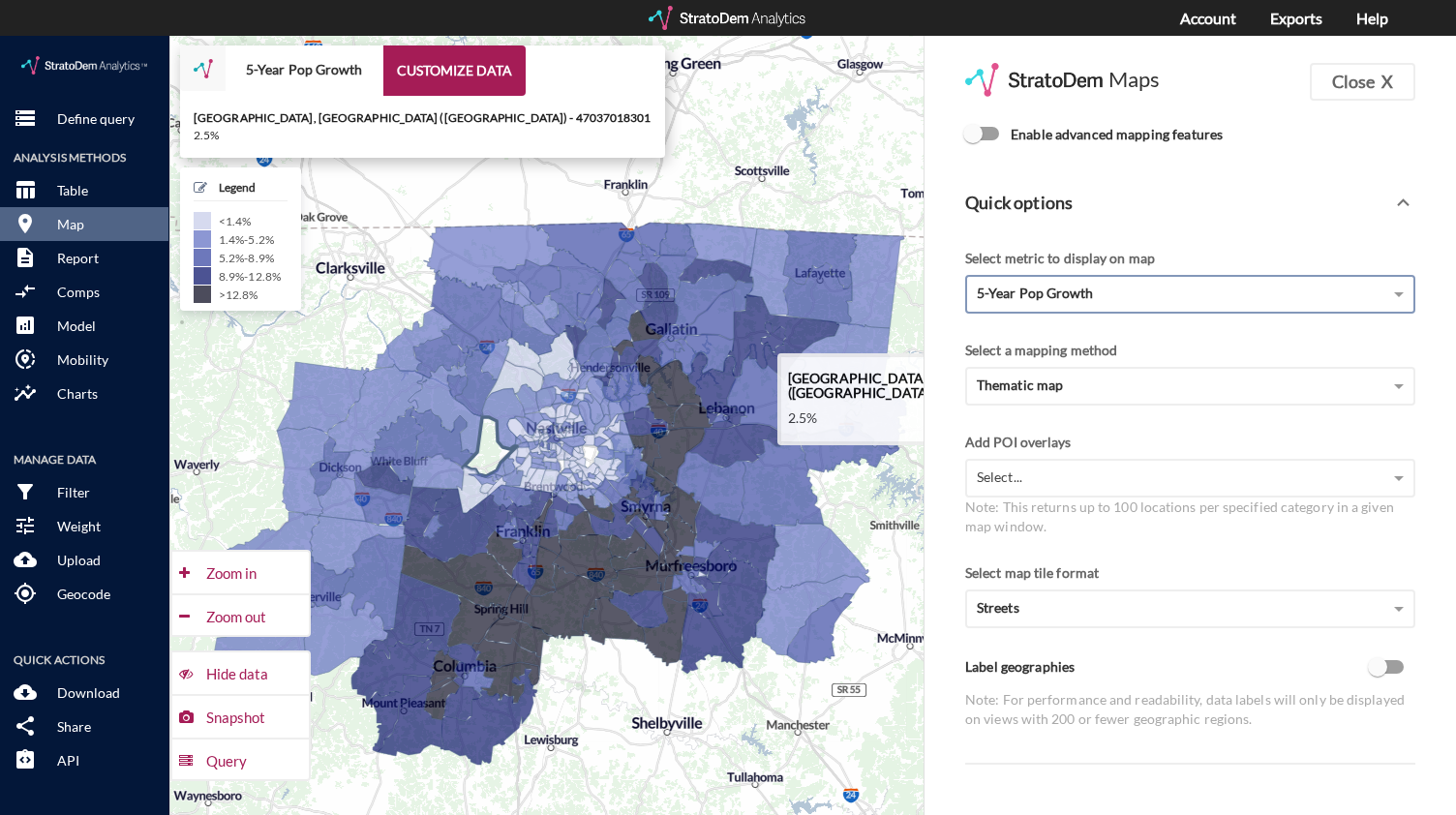 drag, startPoint x: 755, startPoint y: 345, endPoint x: 500, endPoint y: 414, distance: 264.1704 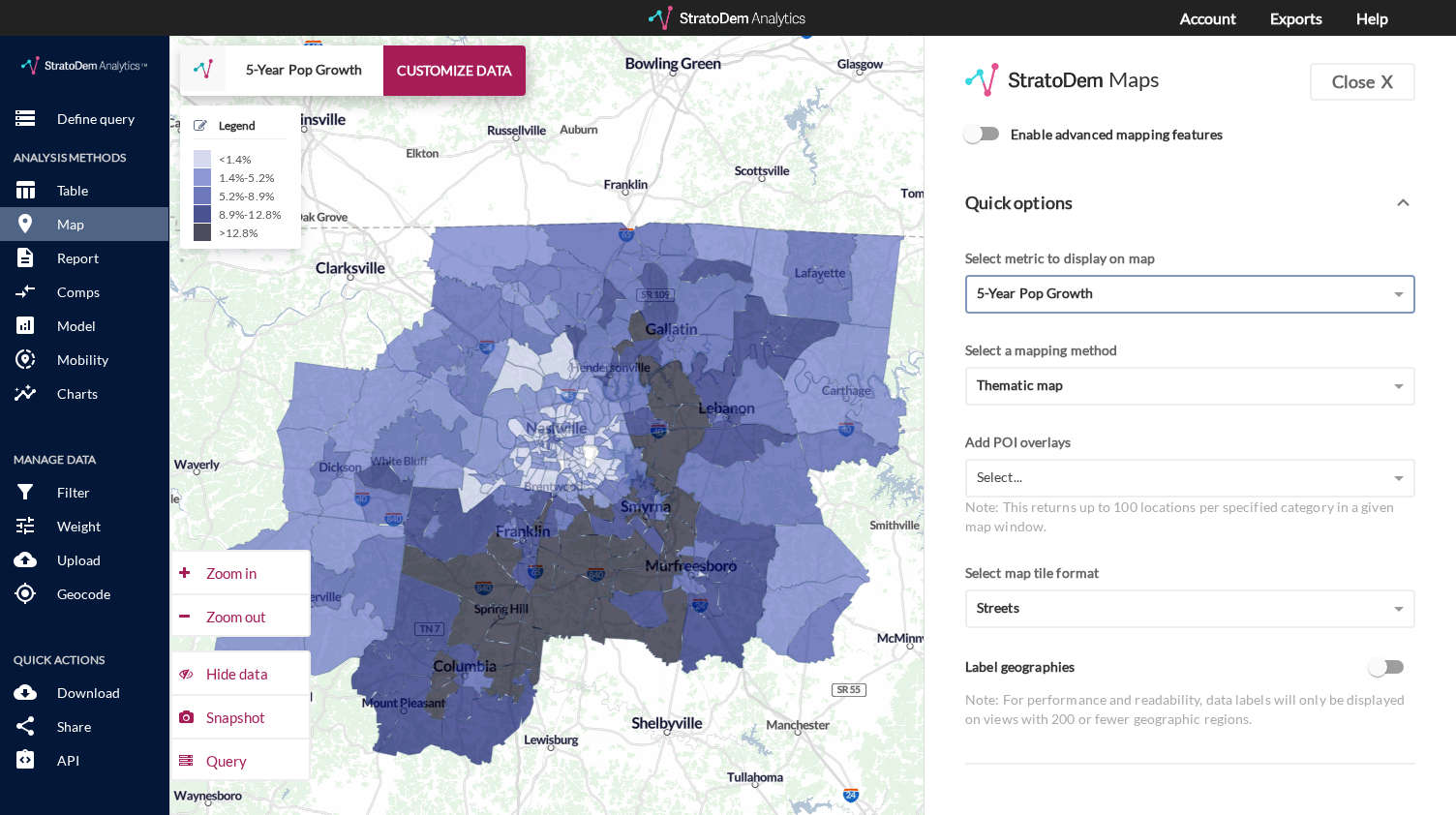 scroll, scrollTop: 247, scrollLeft: 0, axis: vertical 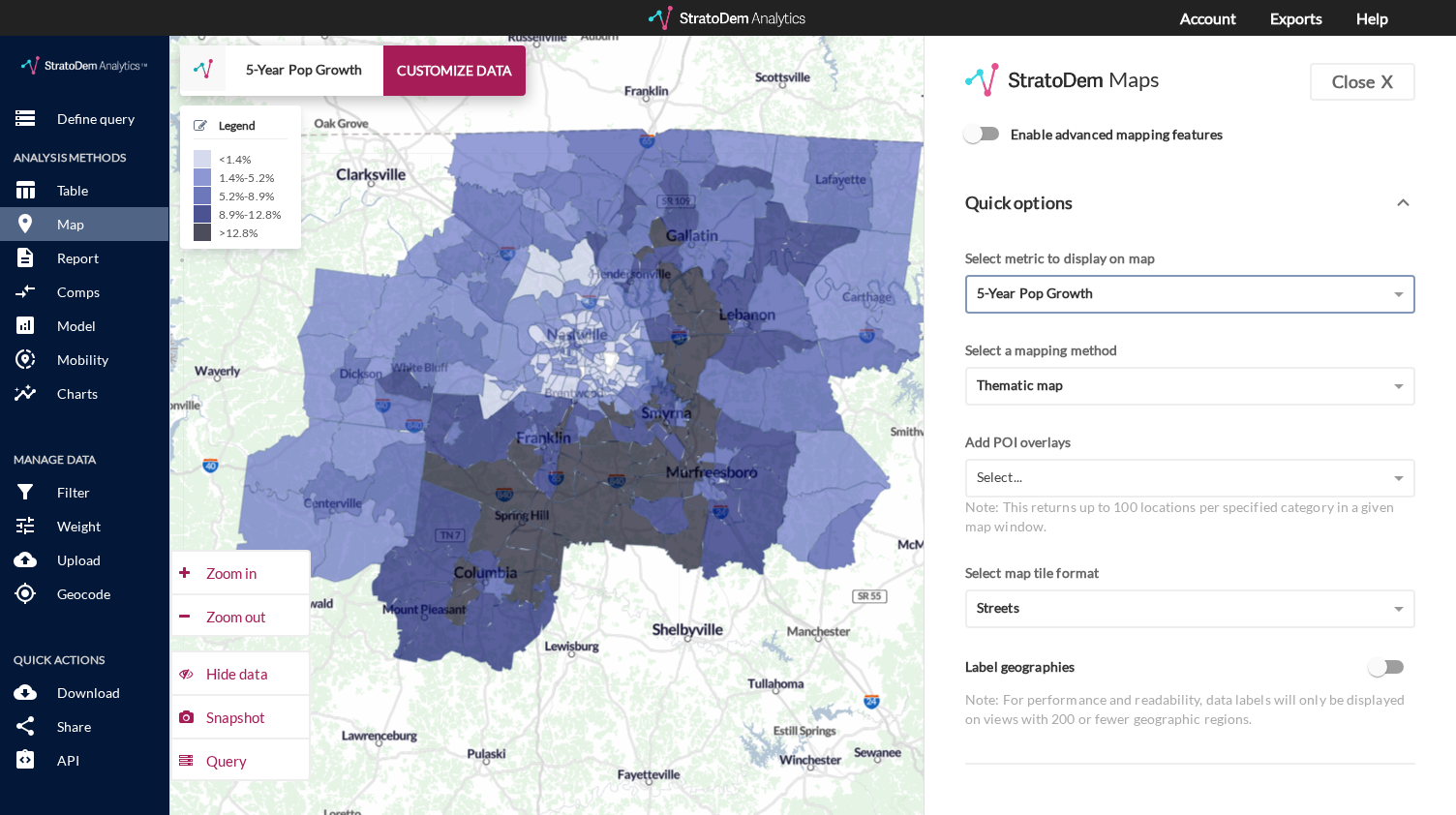 drag, startPoint x: 875, startPoint y: 486, endPoint x: 898, endPoint y: 391, distance: 97.74457 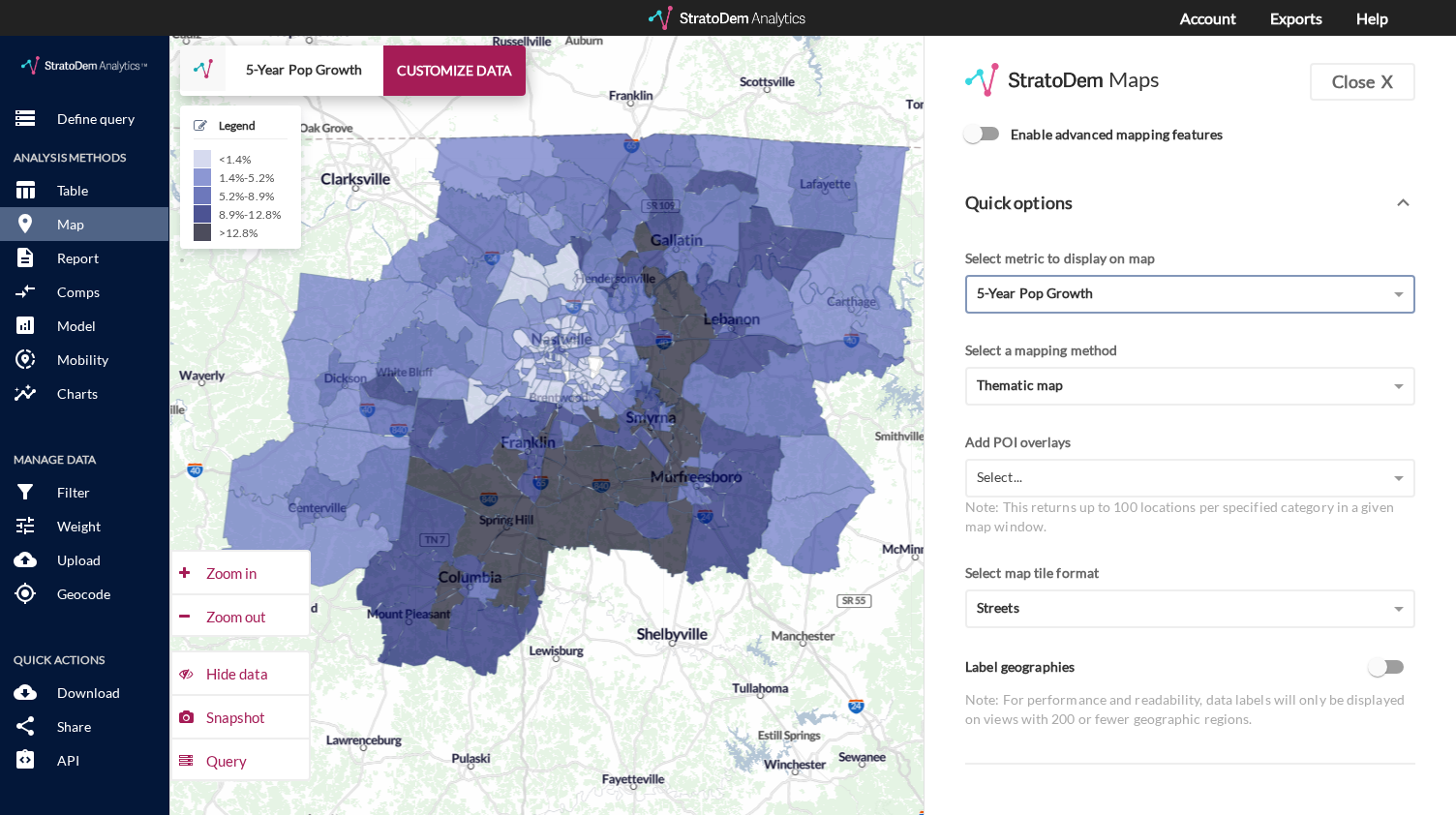 drag, startPoint x: 900, startPoint y: 423, endPoint x: 876, endPoint y: 433, distance: 26 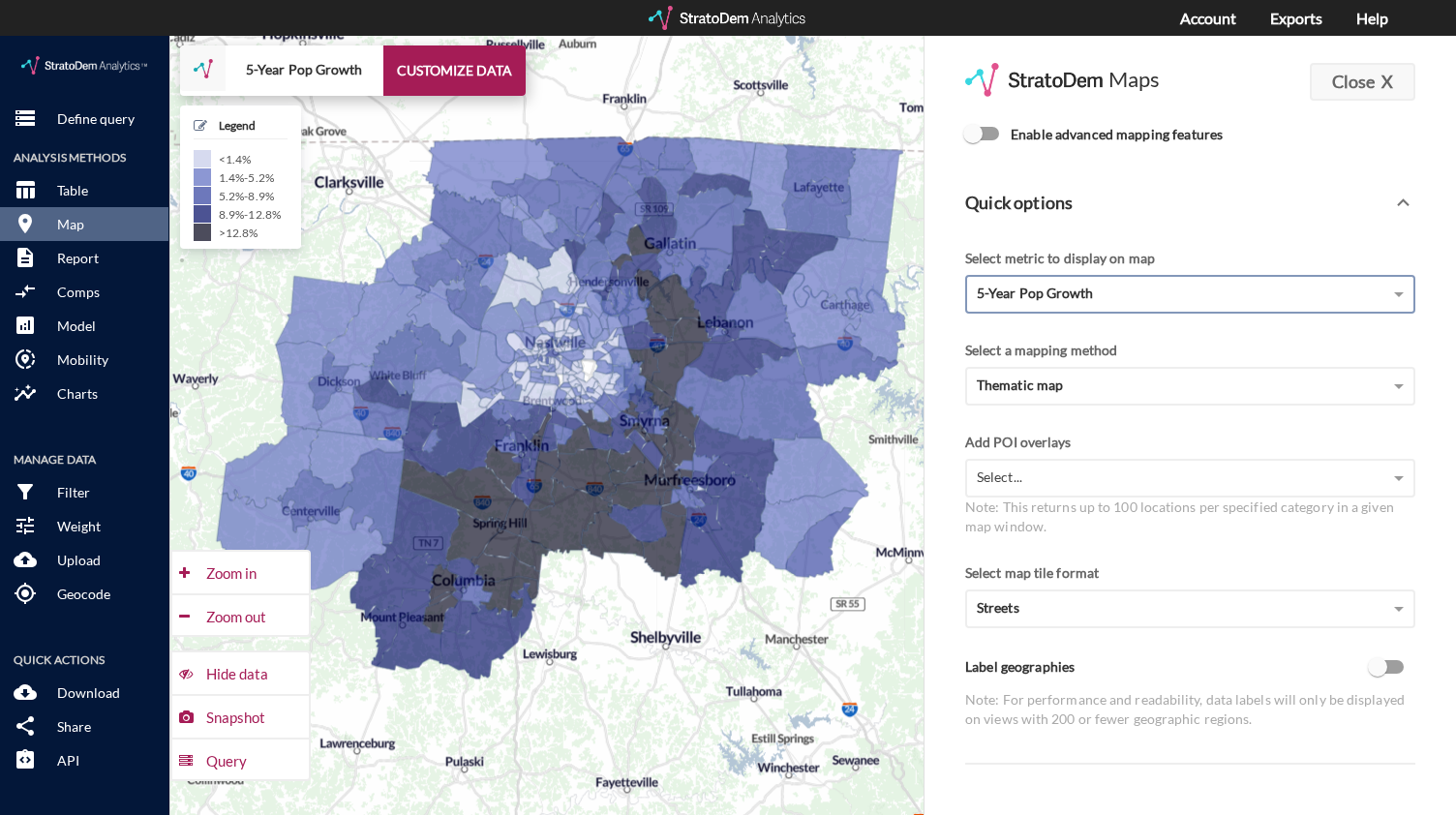 click on "Close X" 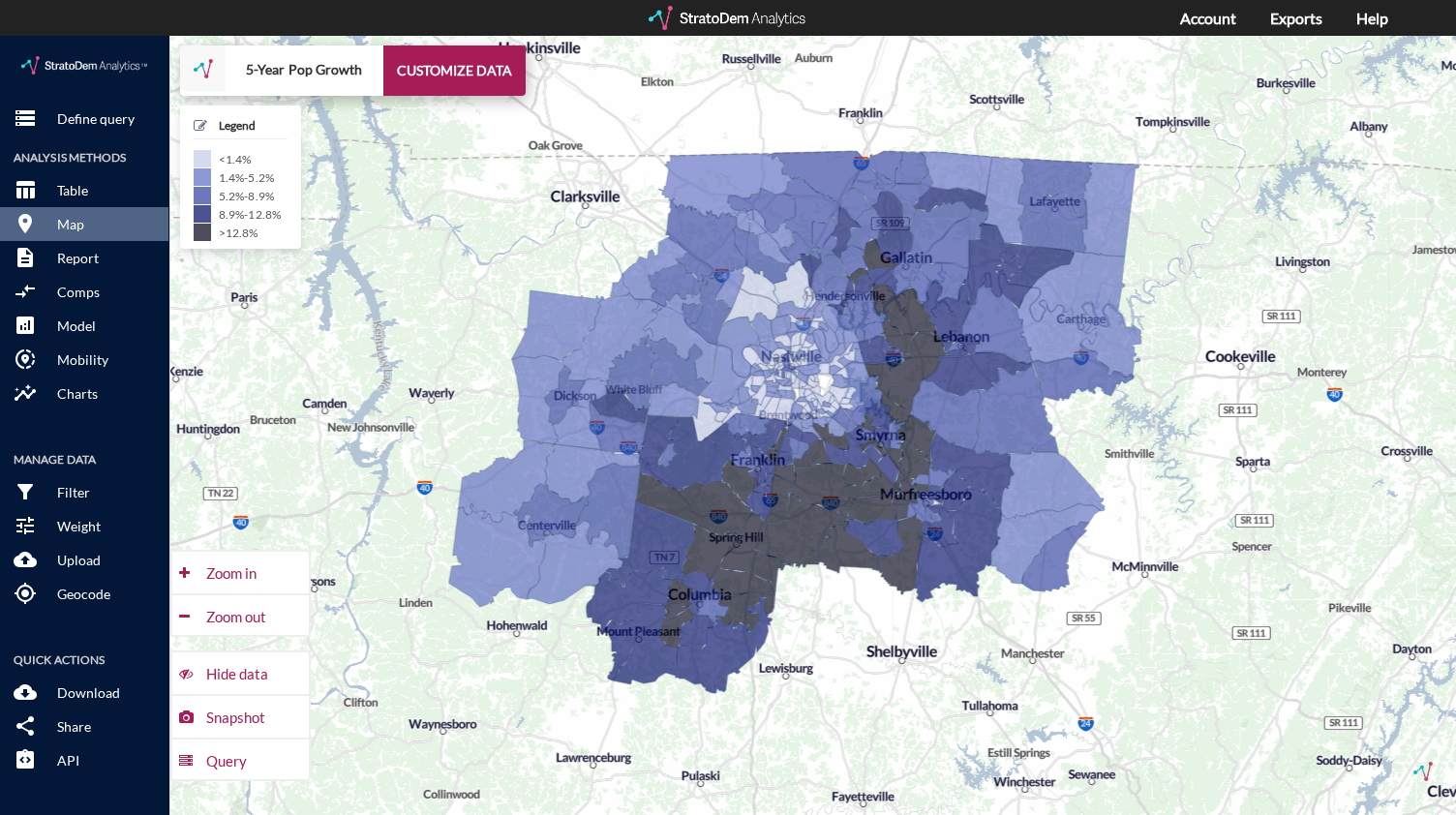 drag, startPoint x: 1028, startPoint y: 336, endPoint x: 1280, endPoint y: 353, distance: 252.57276 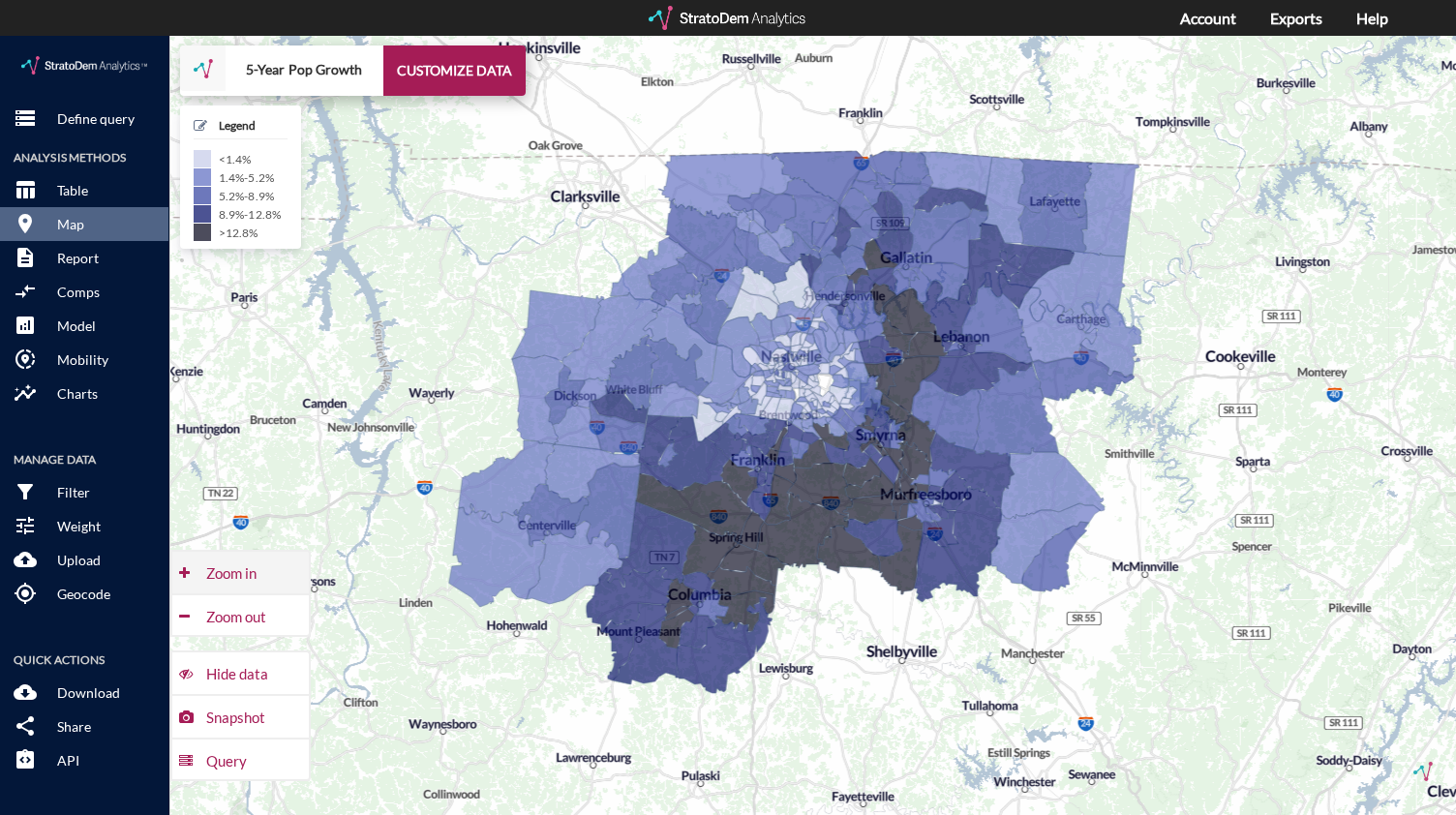 click on "Zoom in" 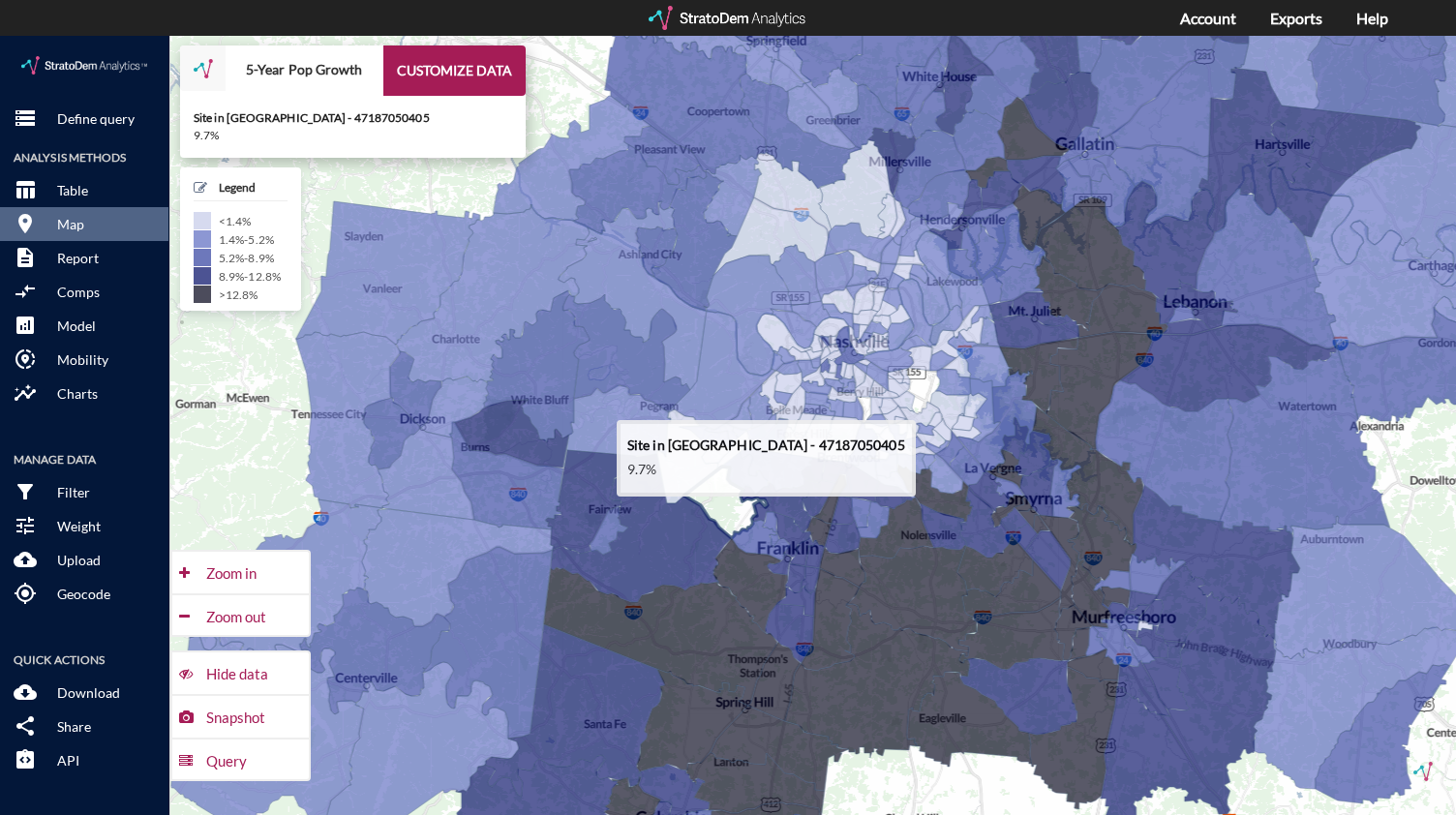 drag, startPoint x: 597, startPoint y: 409, endPoint x: 714, endPoint y: 465, distance: 129.71122 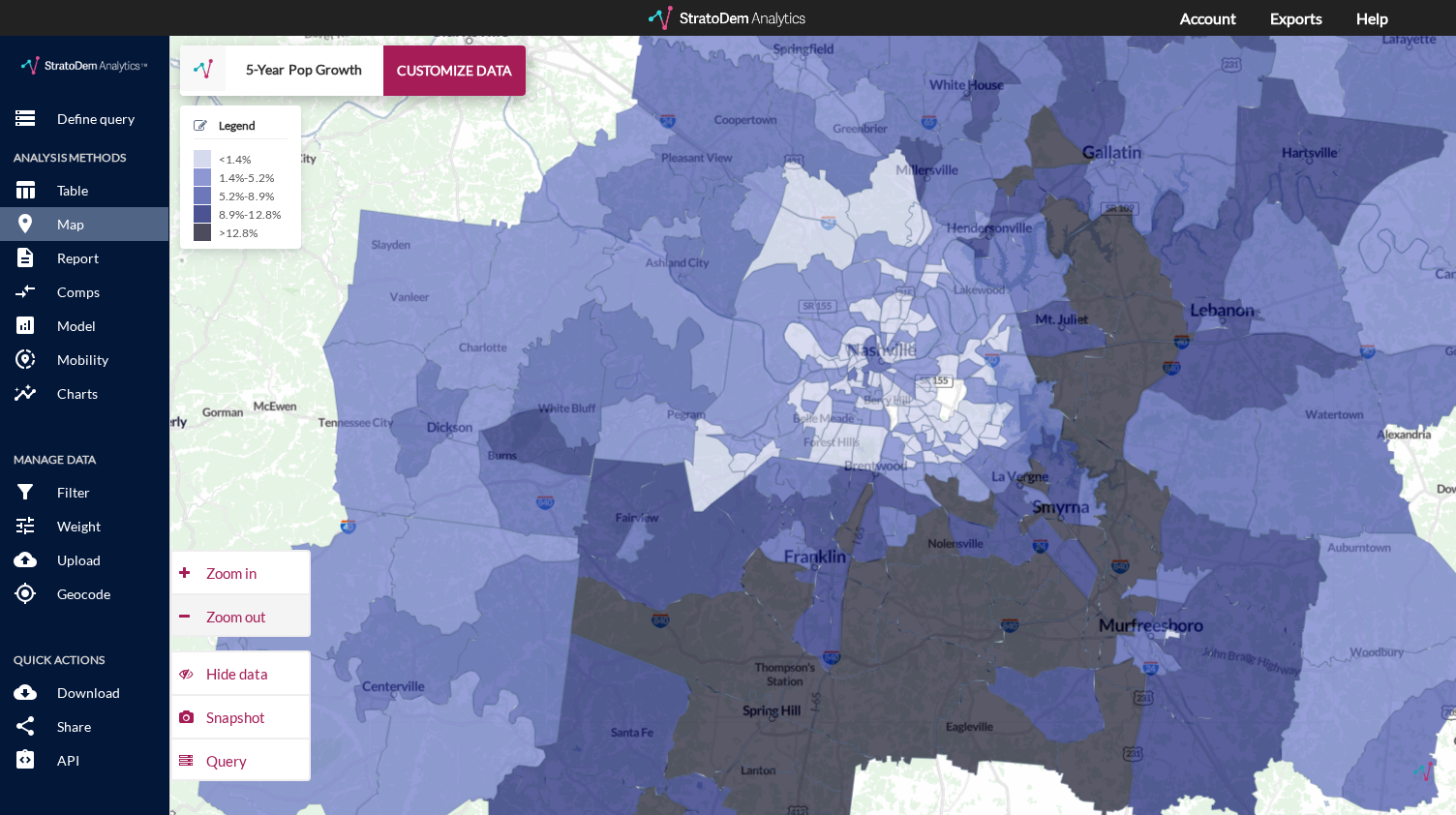 click on "Zoom out" 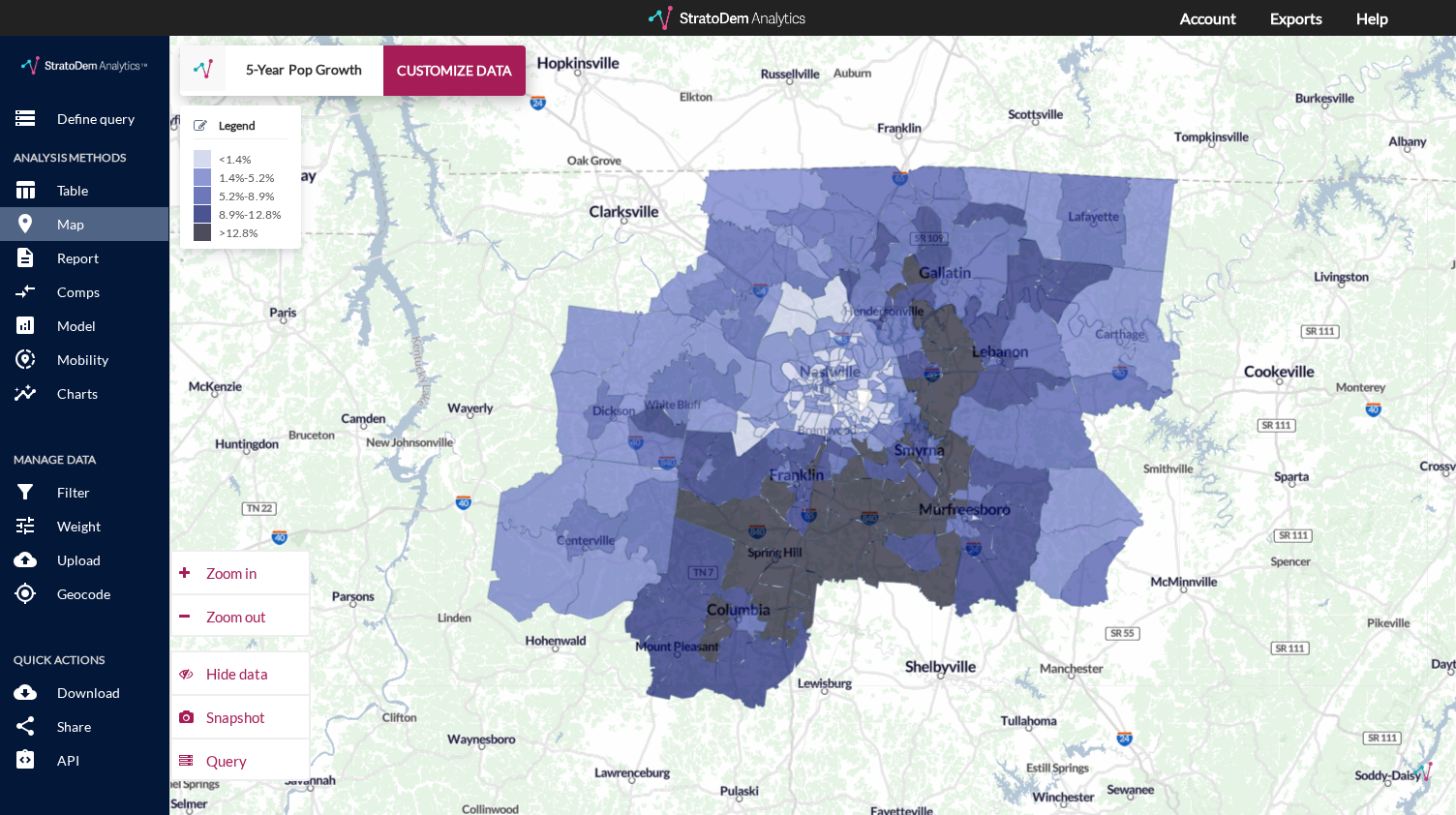 drag, startPoint x: 512, startPoint y: 520, endPoint x: 493, endPoint y: 505, distance: 24 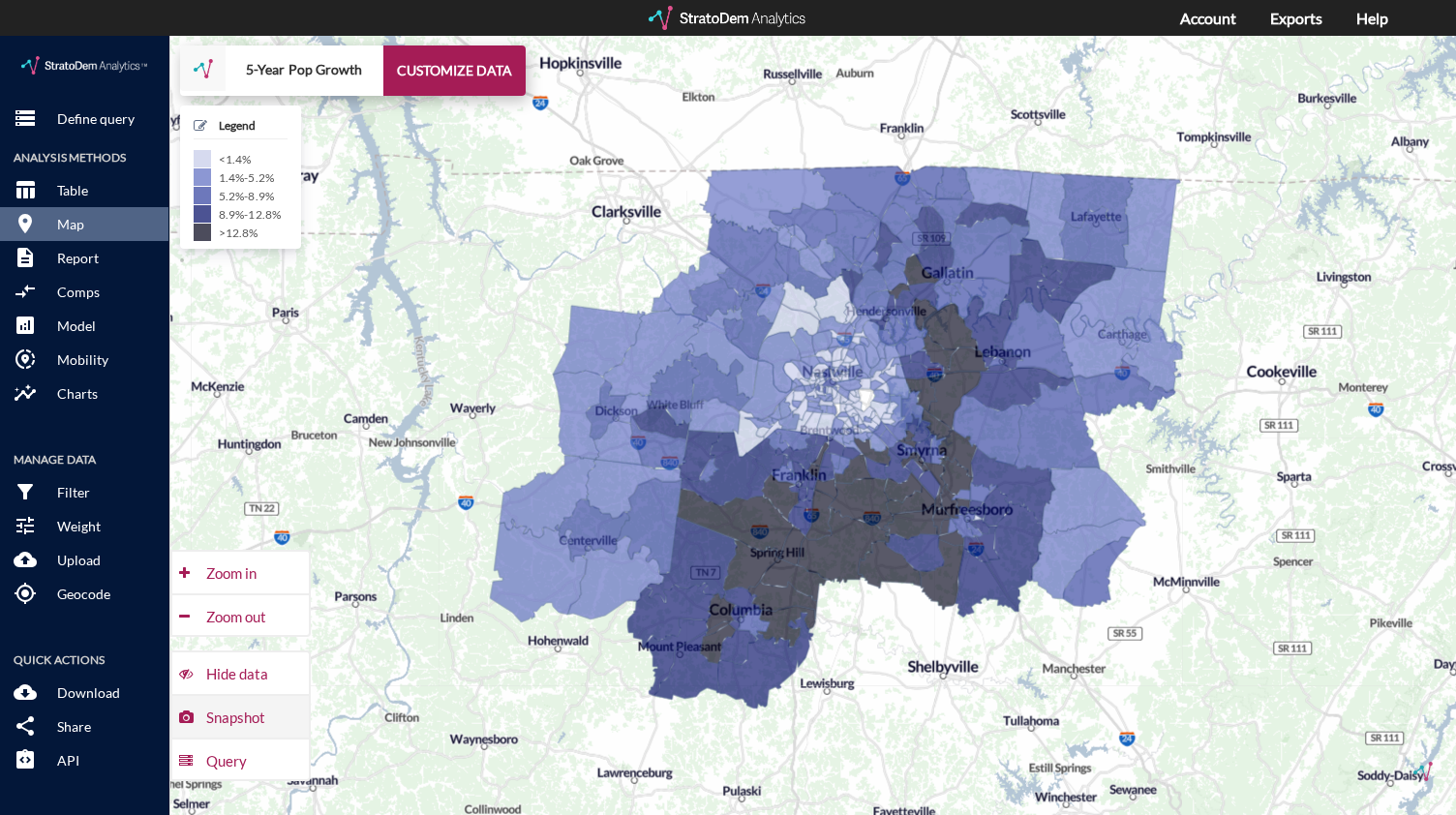click on "Snapshot" 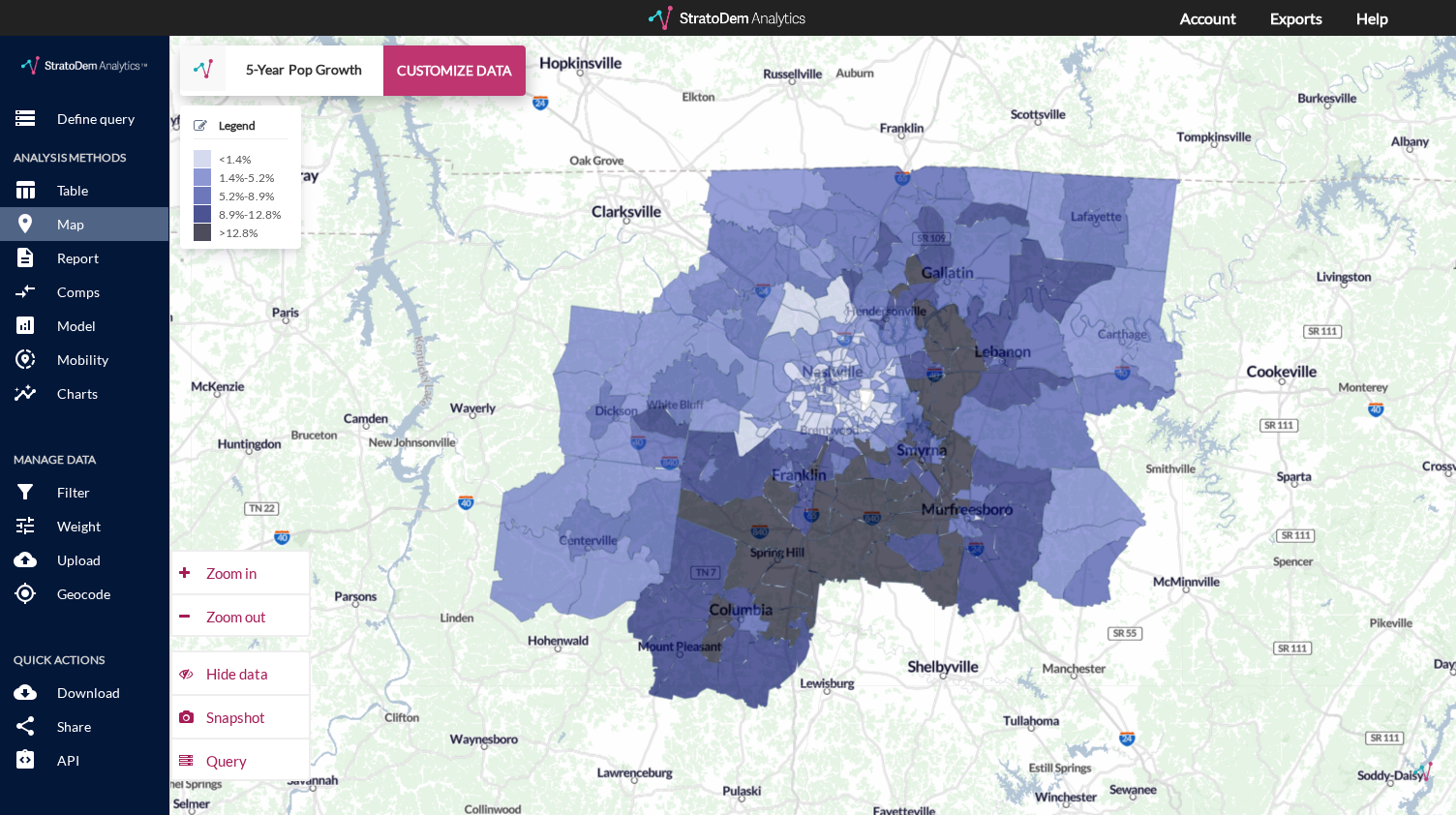 click on "CUSTOMIZE DATA" 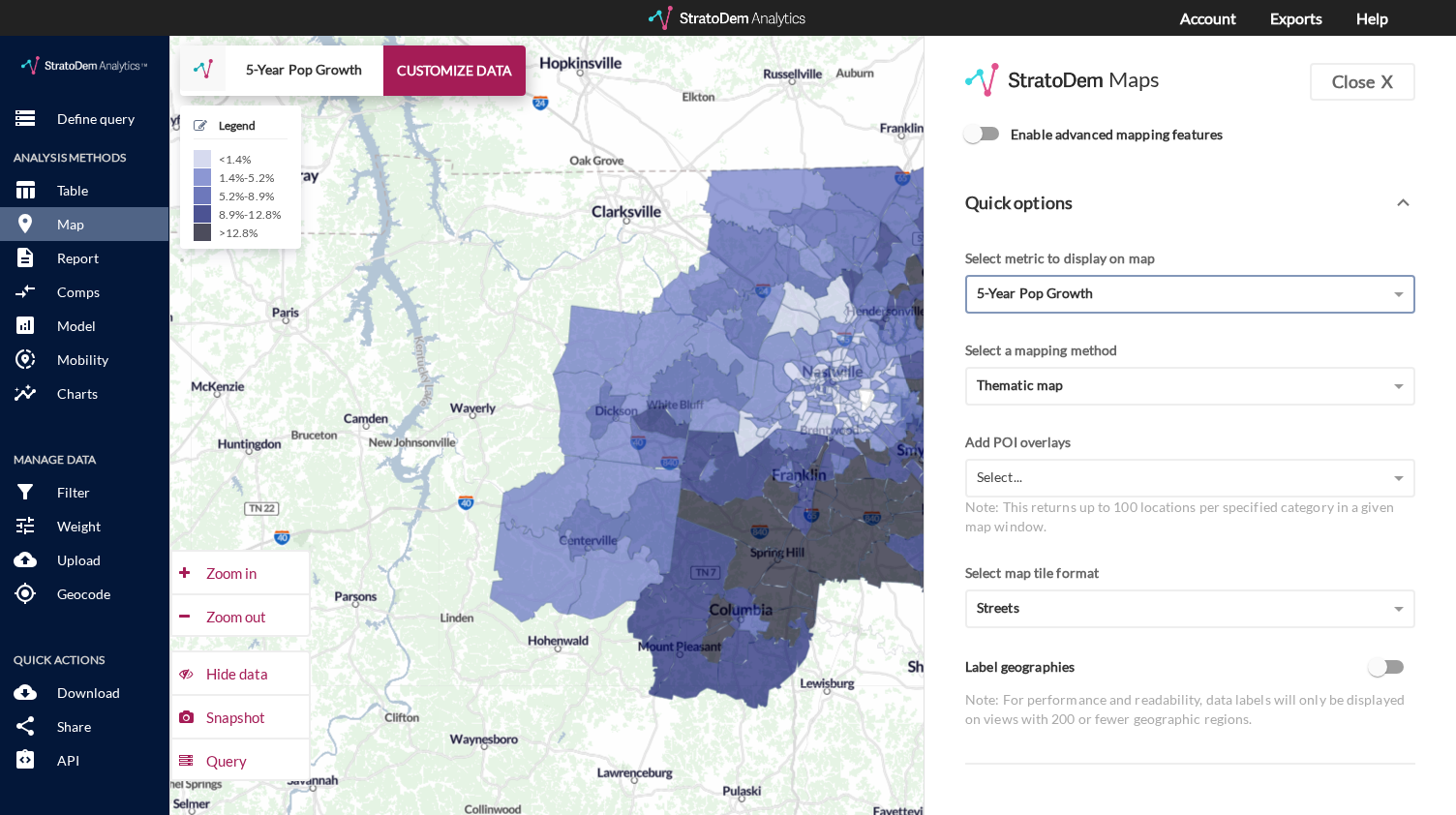 scroll, scrollTop: 0, scrollLeft: 0, axis: both 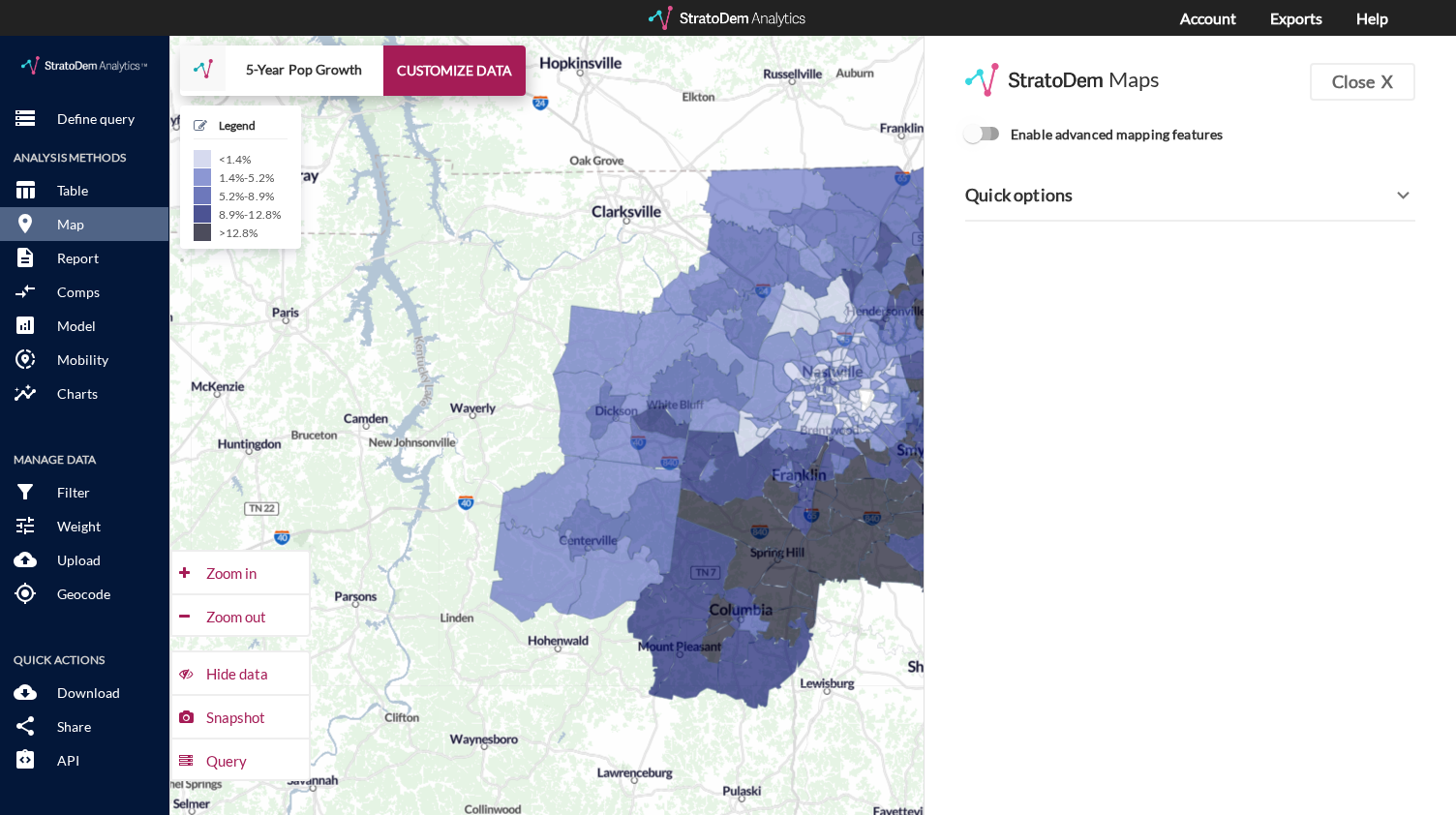 click on "Enable advanced mapping features" 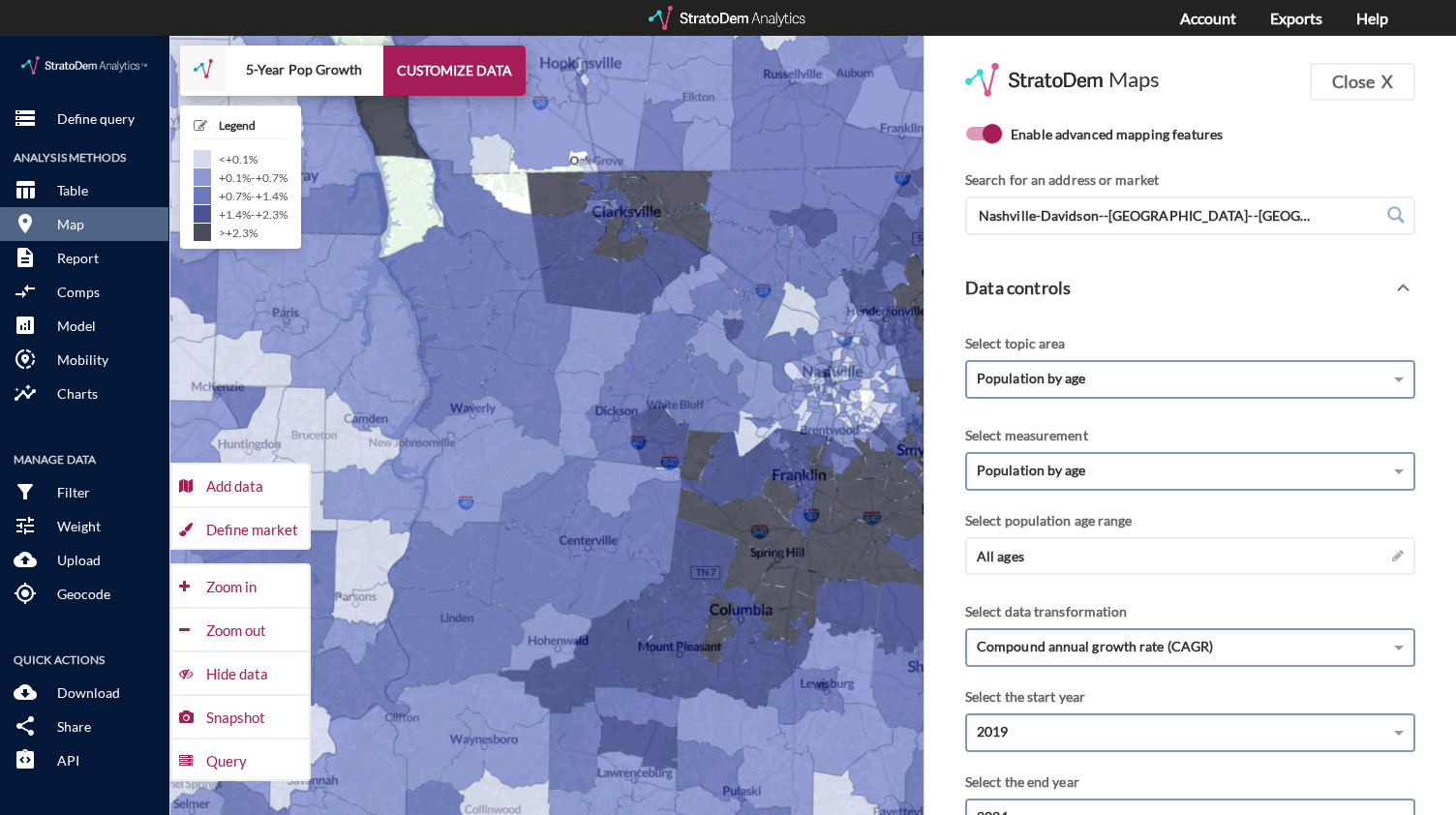 scroll, scrollTop: 234, scrollLeft: 0, axis: vertical 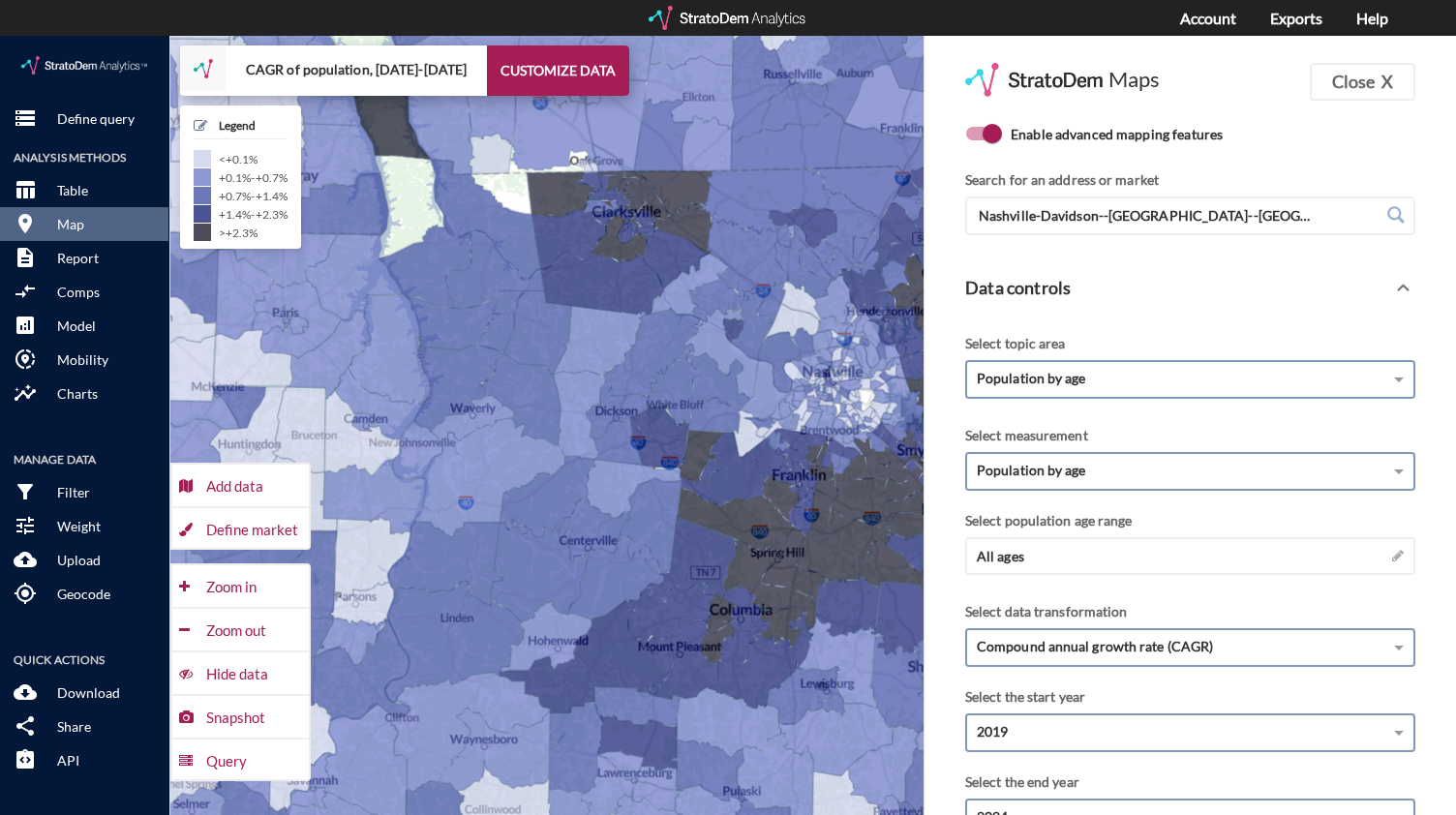 click on "Enable advanced mapping features" 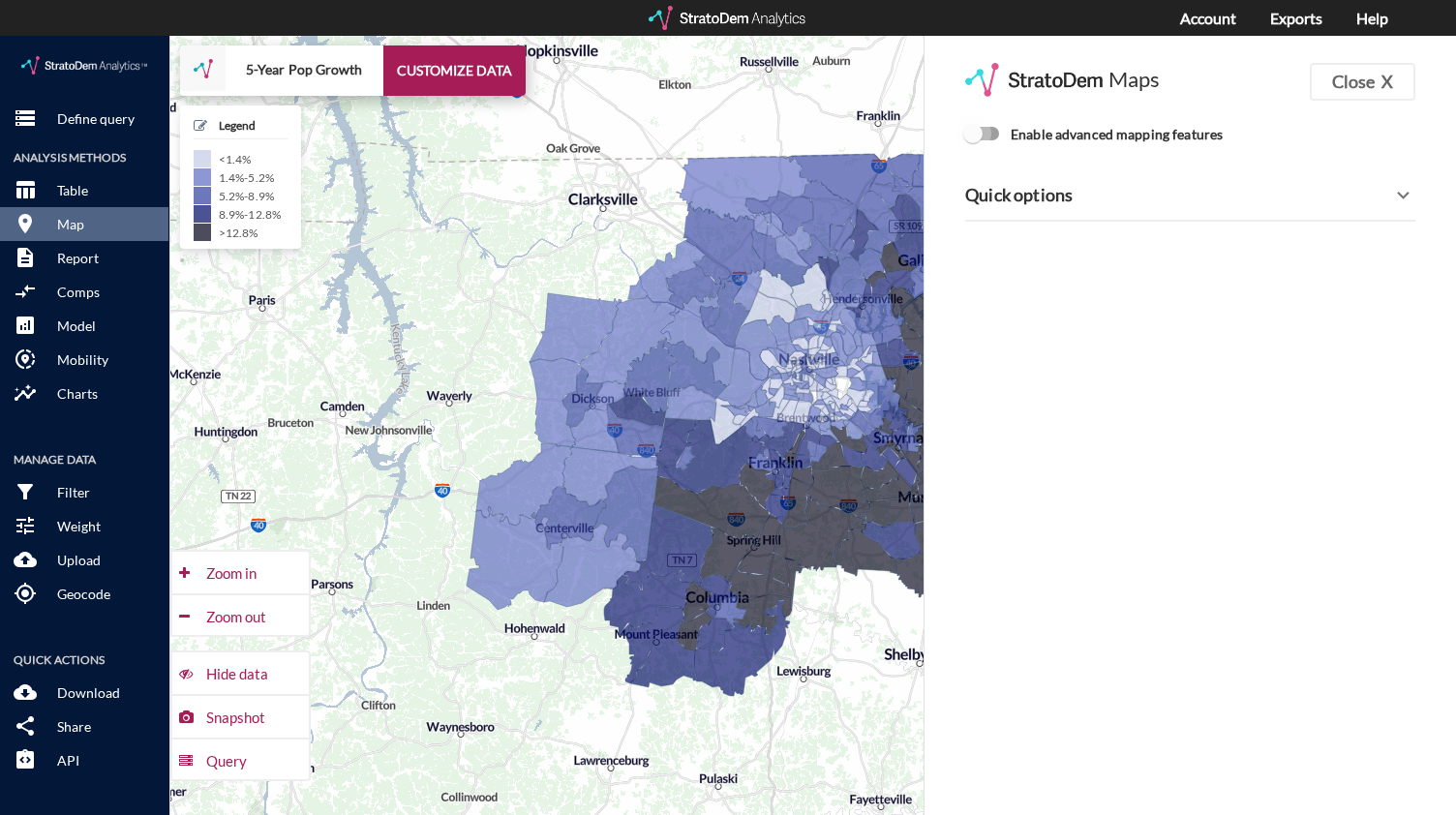 click on "Enable advanced mapping features" 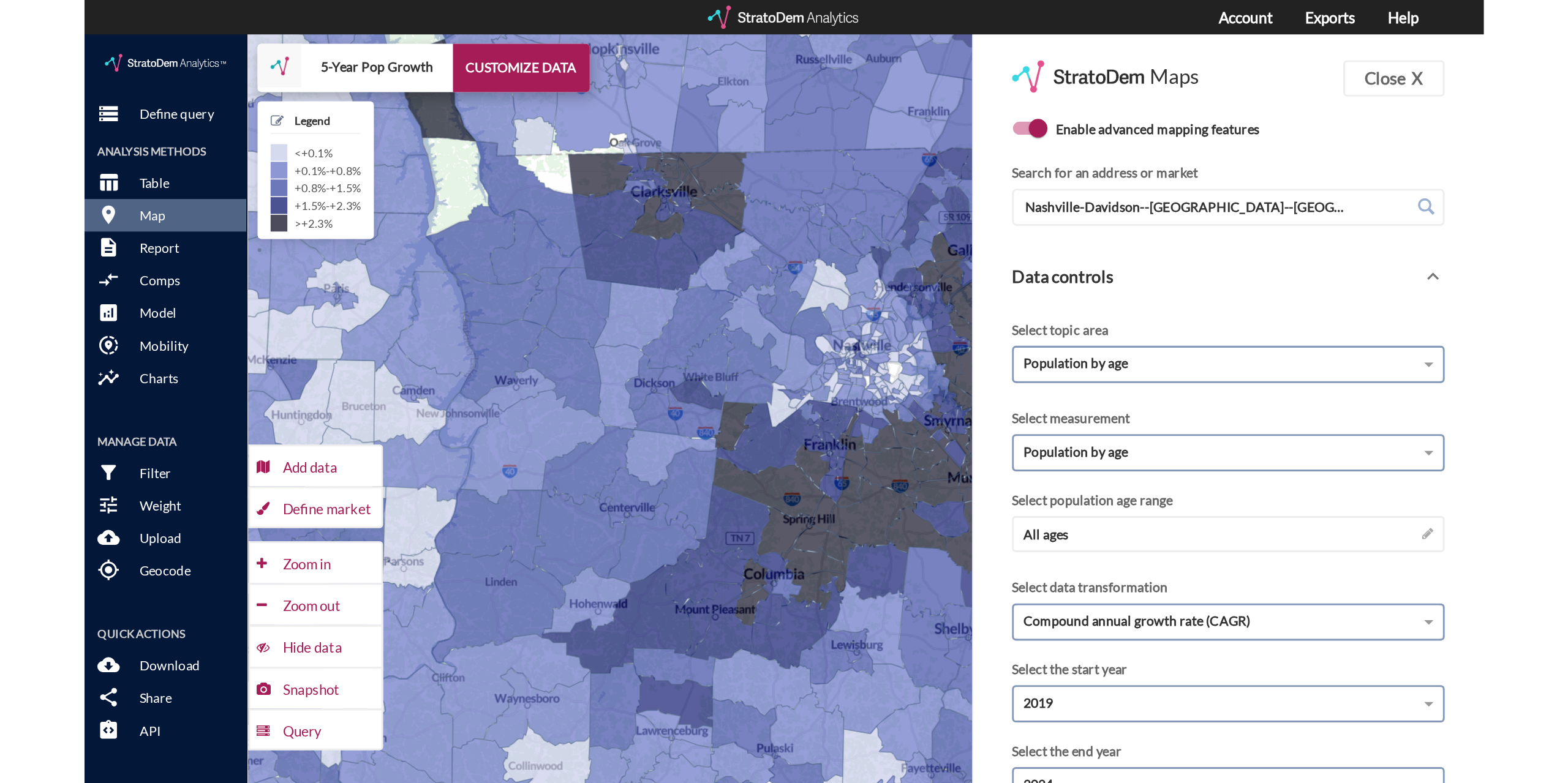 scroll, scrollTop: 53, scrollLeft: 0, axis: vertical 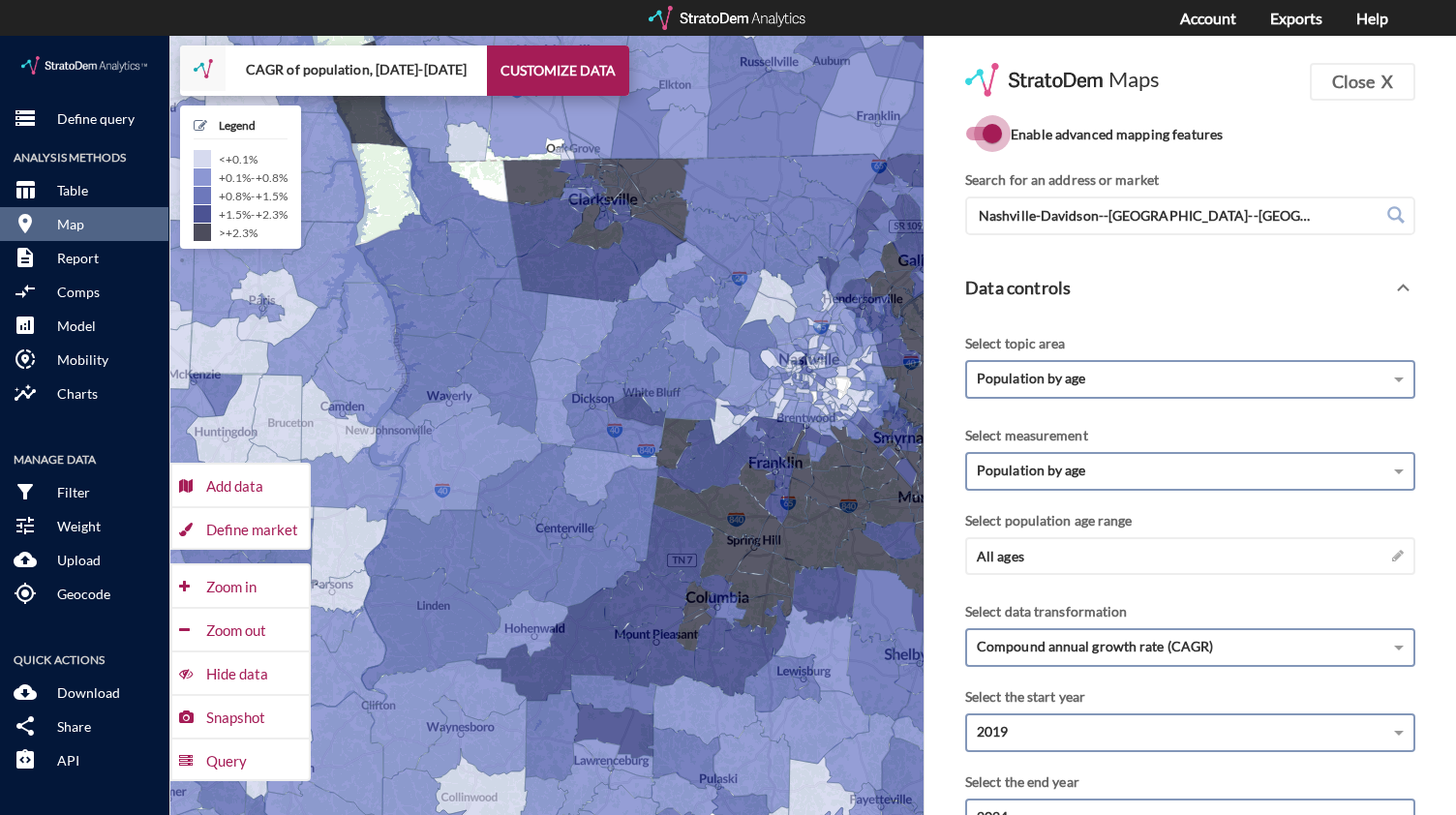 click on "Enable advanced mapping features" 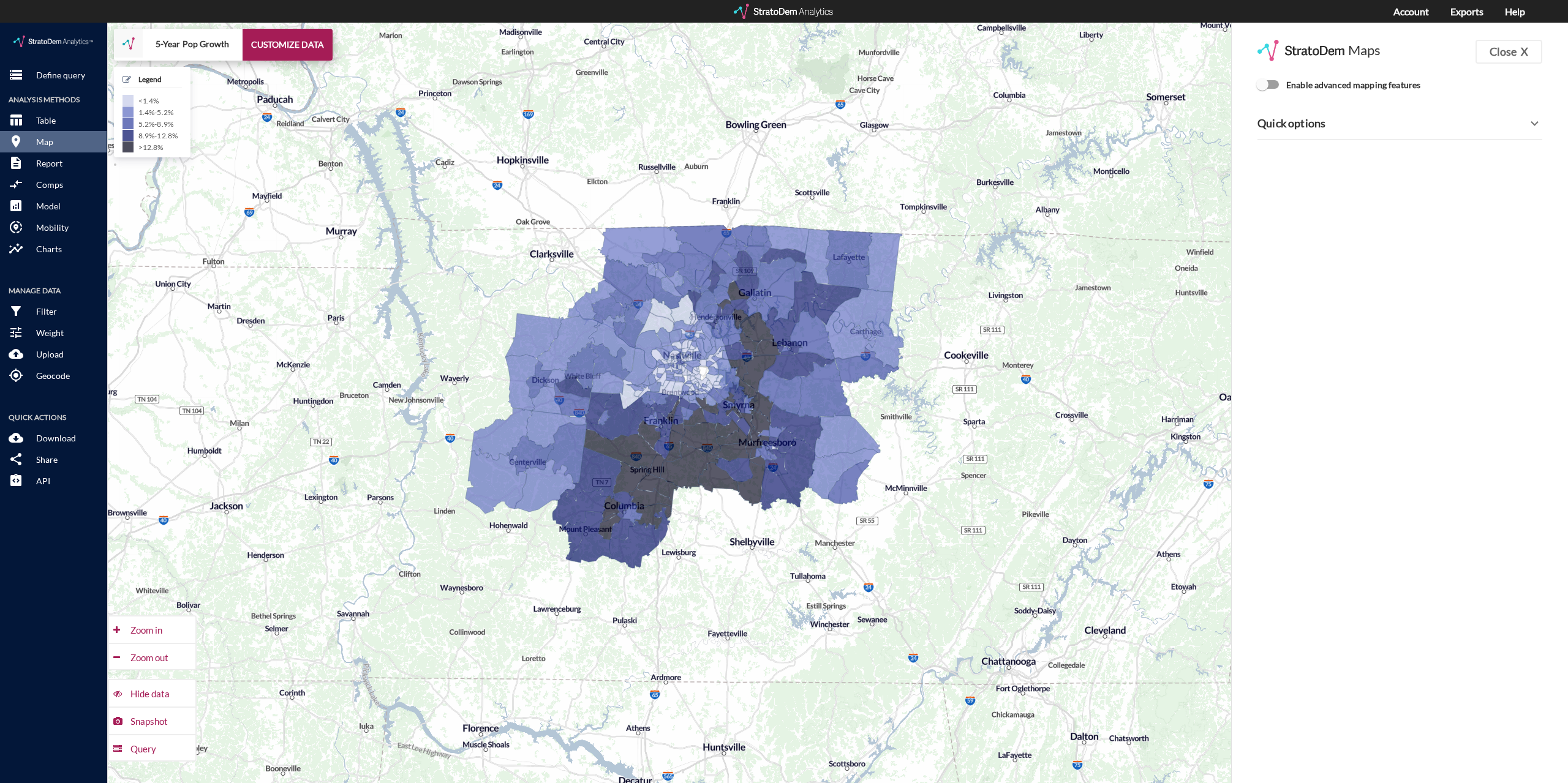 drag, startPoint x: 551, startPoint y: 135, endPoint x: 387, endPoint y: 272, distance: 213.69371 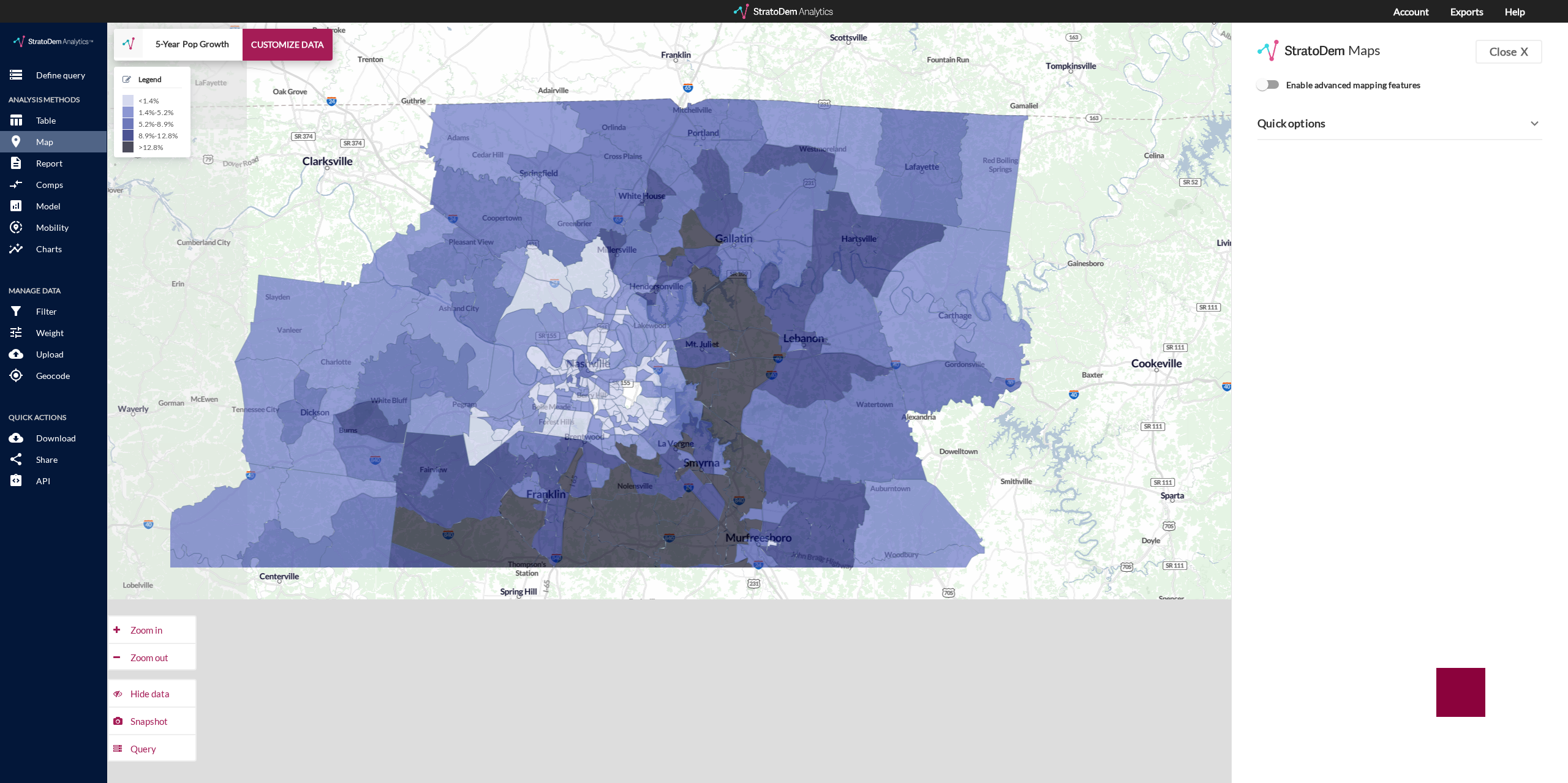 drag, startPoint x: 898, startPoint y: 282, endPoint x: 1161, endPoint y: 280, distance: 263.0076 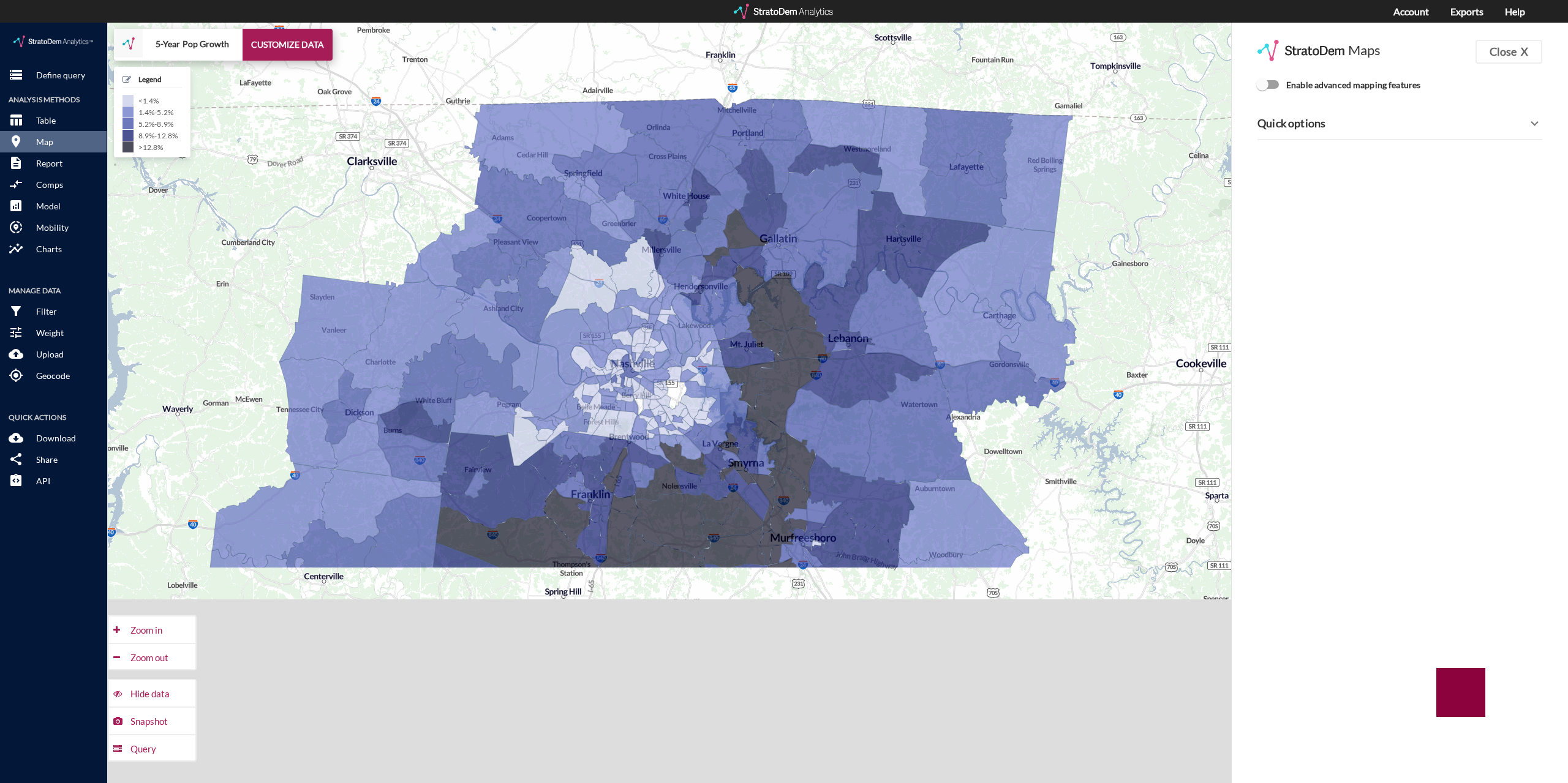click on "Quick options" 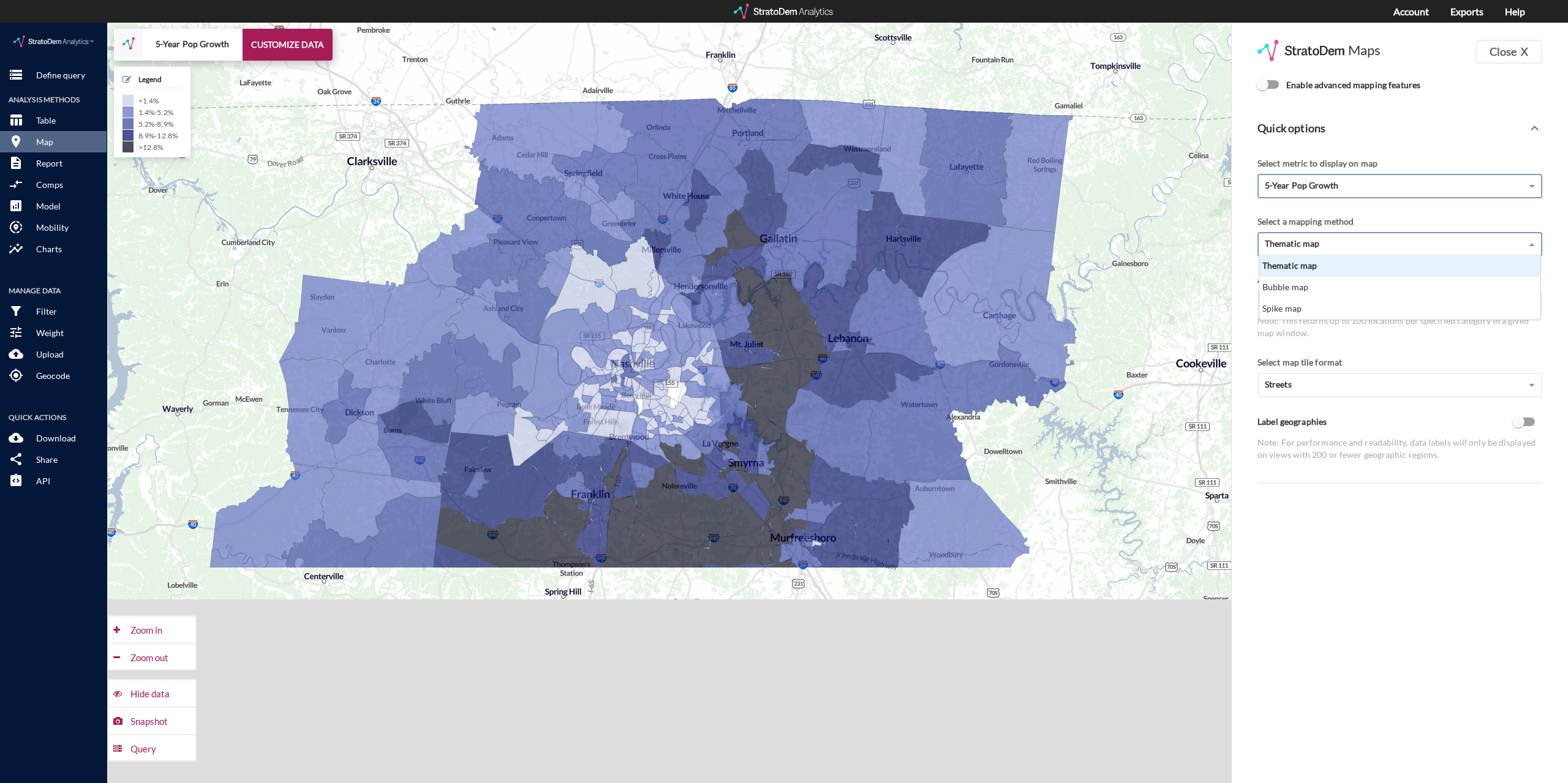 click on "Thematic map" 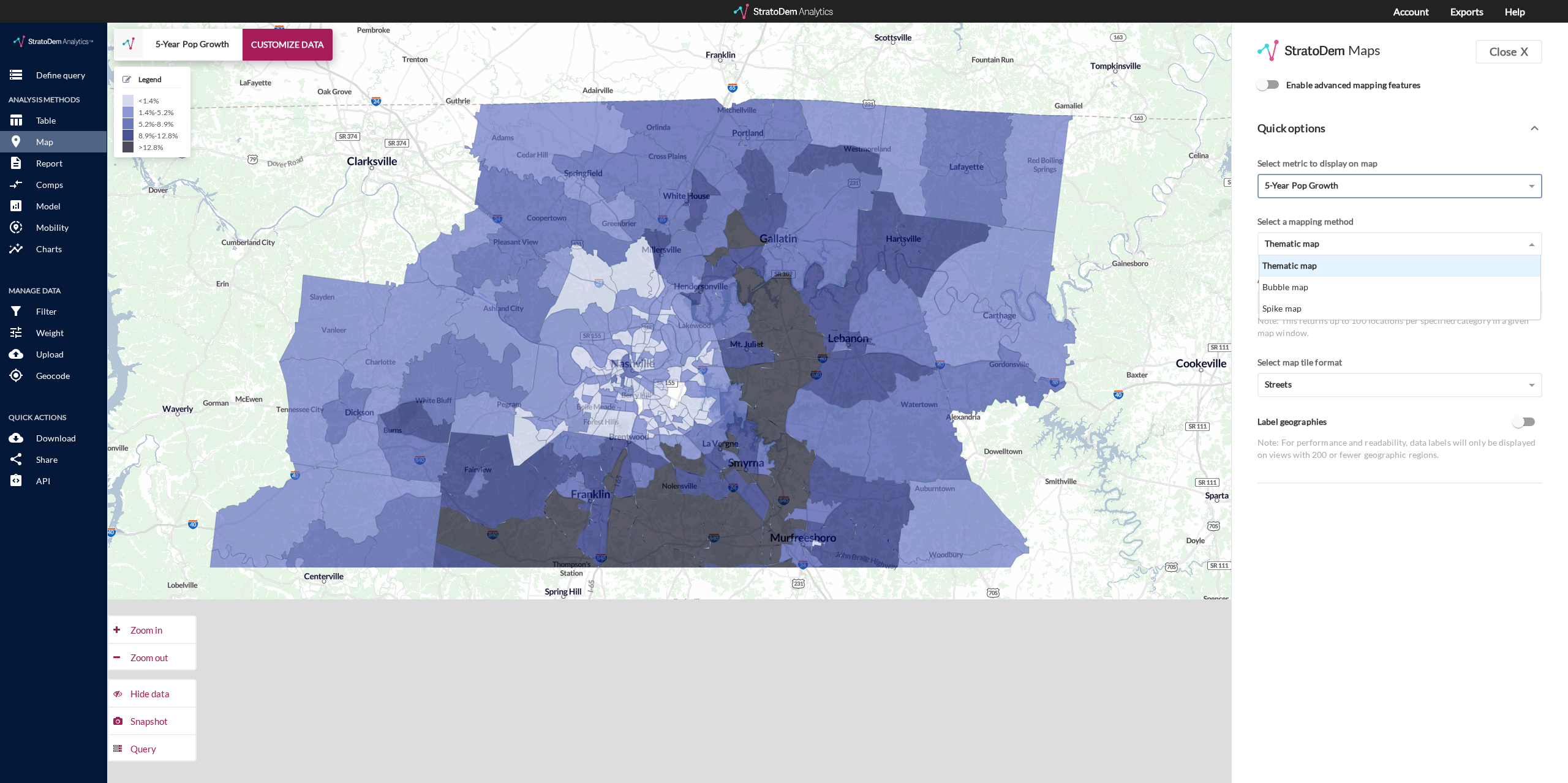 click on "Select a mapping method Thematic map Thematic map Bubble map Spike map" 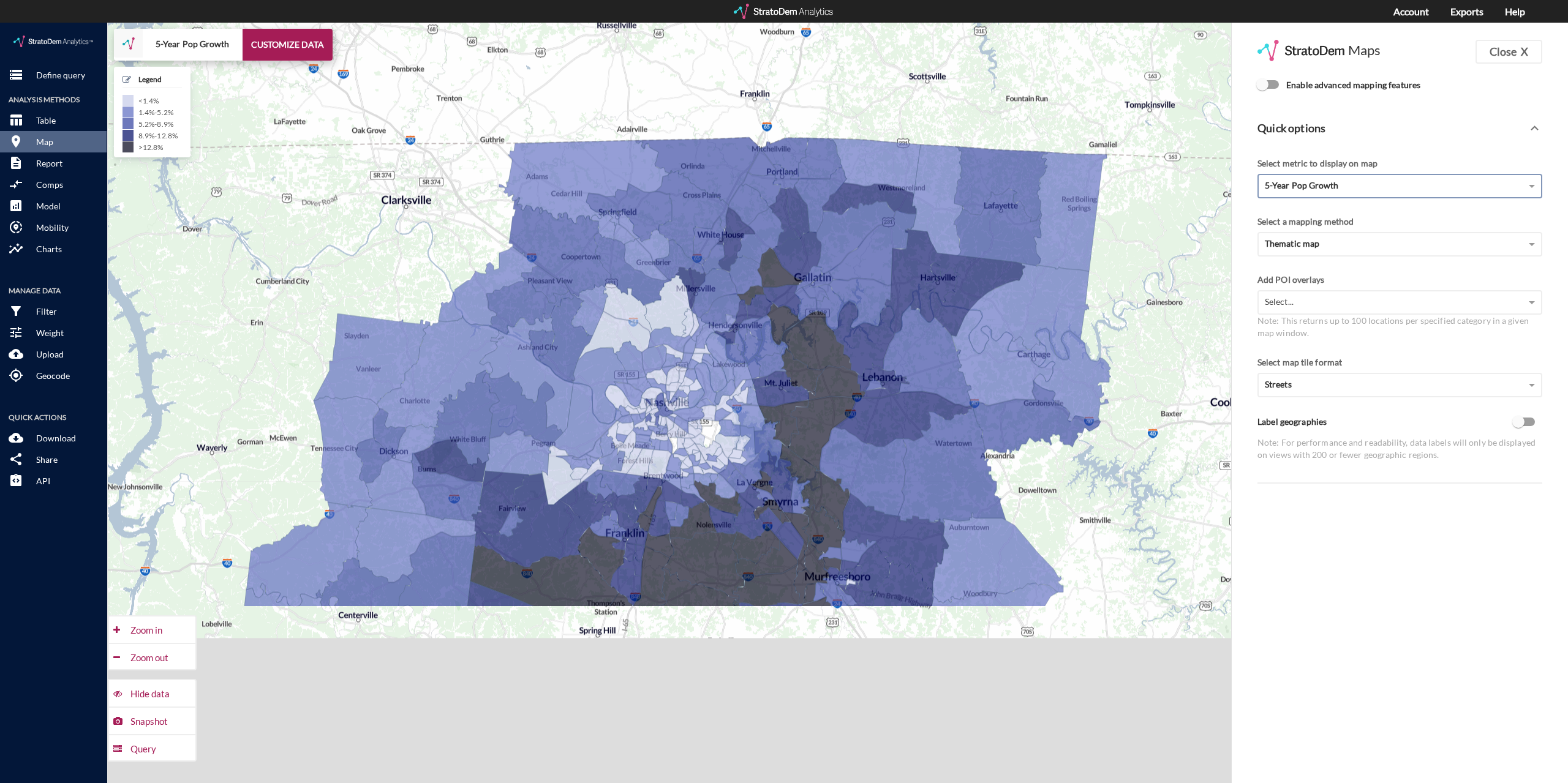 drag, startPoint x: 1114, startPoint y: 370, endPoint x: 1150, endPoint y: 410, distance: 53.8145 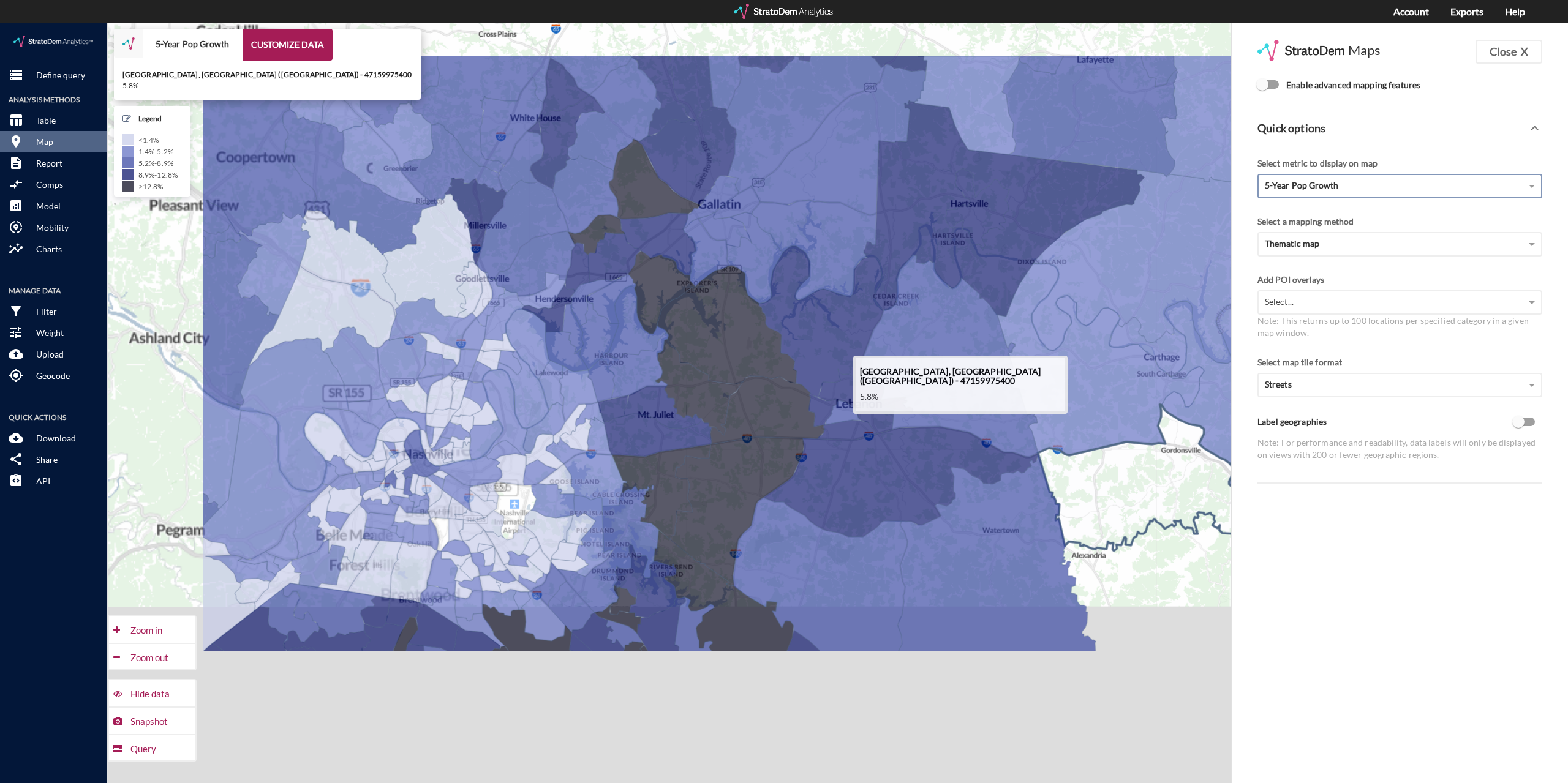 drag, startPoint x: 833, startPoint y: 347, endPoint x: 1155, endPoint y: 457, distance: 340.27048 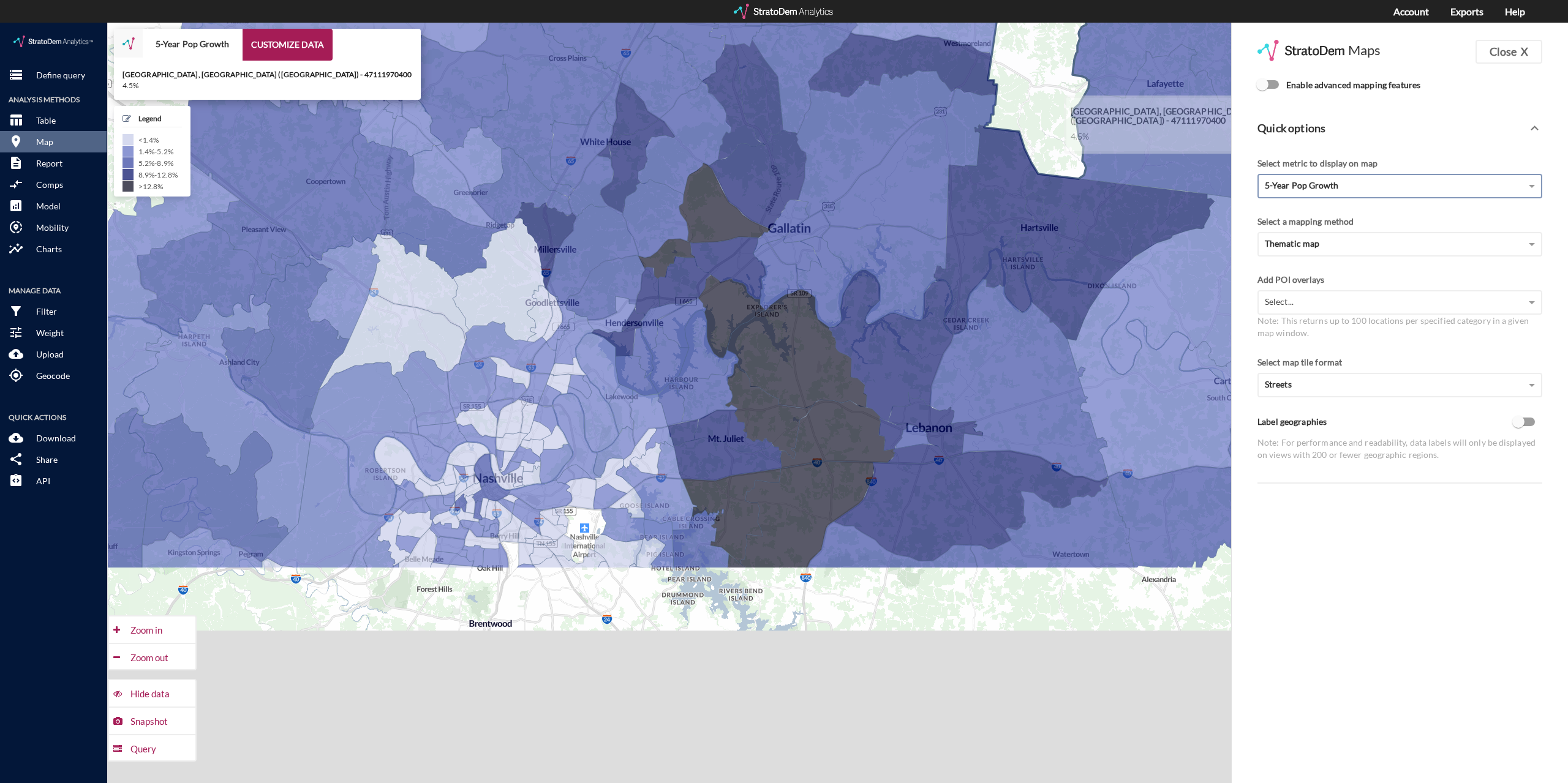 drag, startPoint x: 1034, startPoint y: 93, endPoint x: 1046, endPoint y: 206, distance: 113.63538 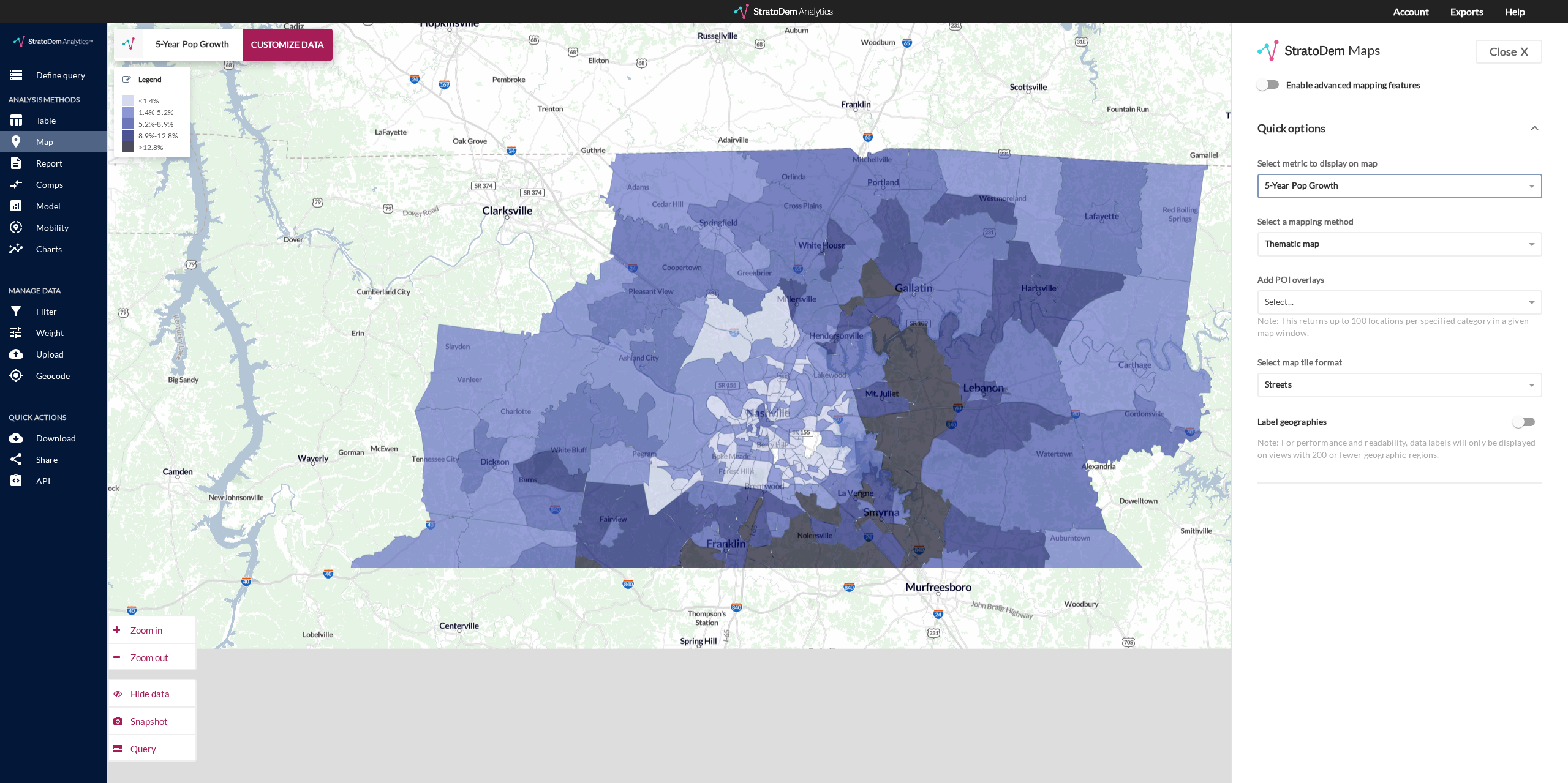 click on "Enable advanced mapping features" 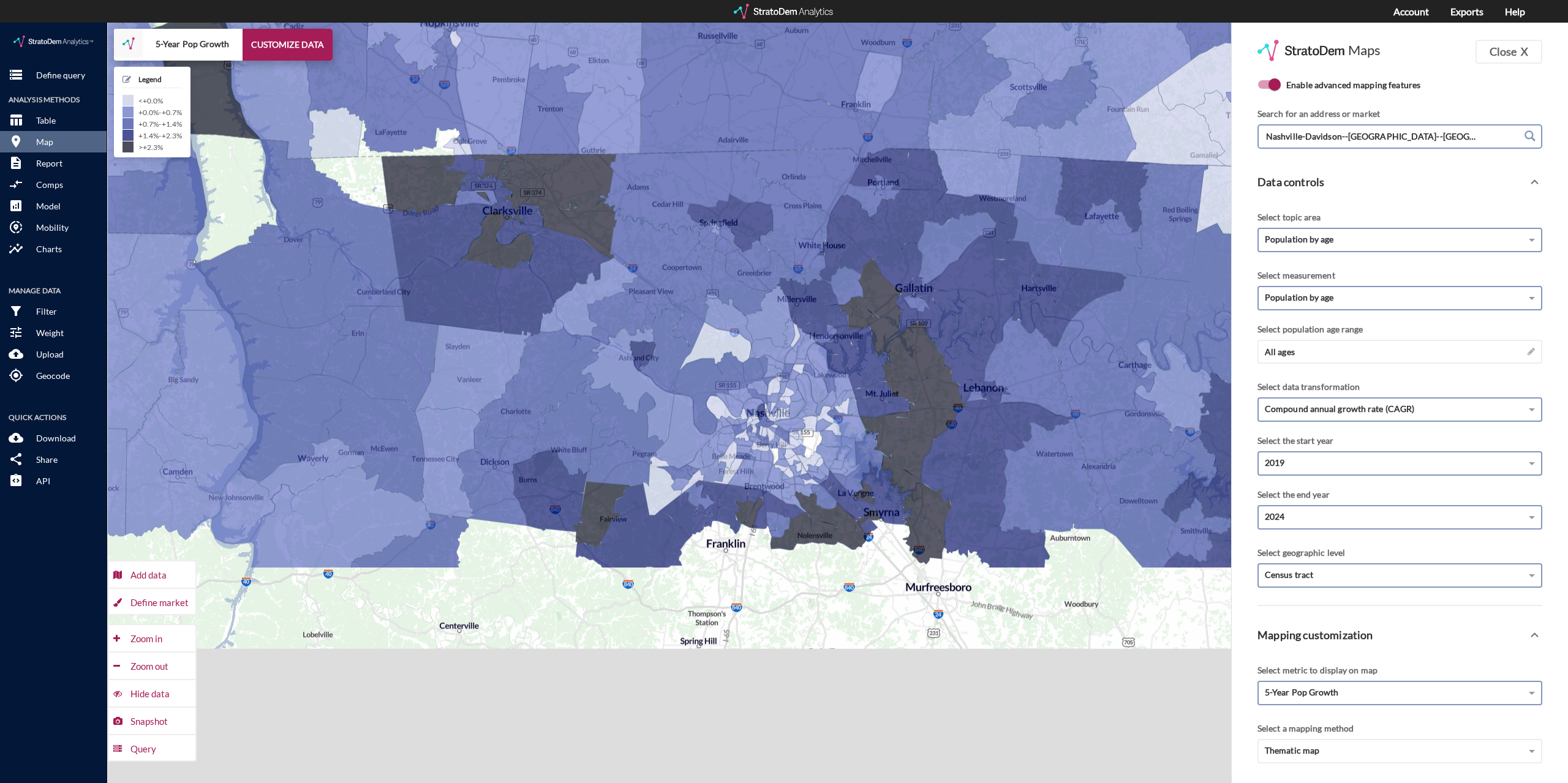 click on "Nashville-Davidson--[GEOGRAPHIC_DATA]--[GEOGRAPHIC_DATA], [GEOGRAPHIC_DATA] MSA" 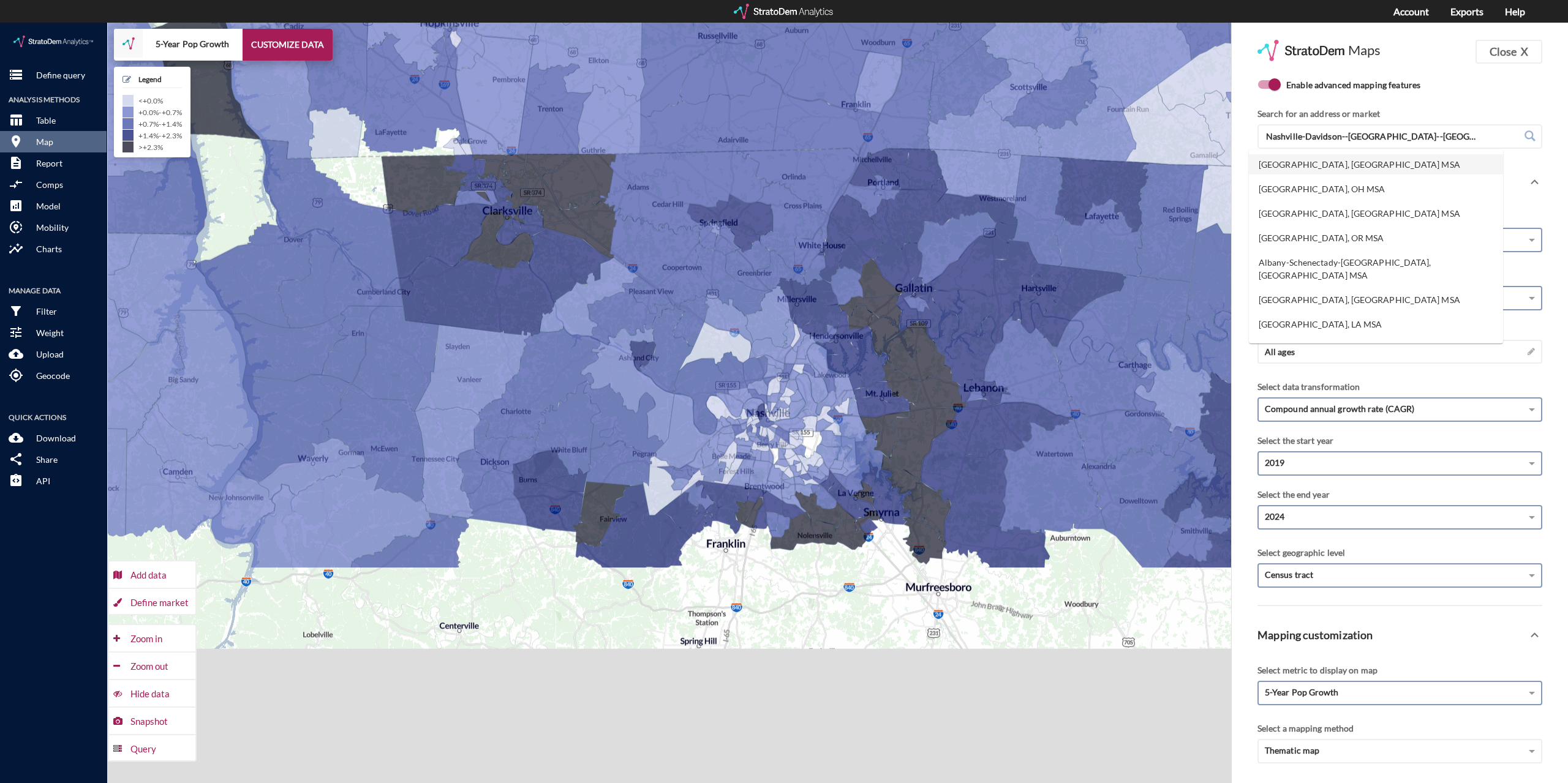 click on "Maps Close X Enable advanced mapping features Upload controls Color markers by Select... Display uploaded data Use or hide selected upload as a map overlay Search for an address or market [GEOGRAPHIC_DATA]-Davidson--[GEOGRAPHIC_DATA]--[GEOGRAPHIC_DATA], [GEOGRAPHIC_DATA] [GEOGRAPHIC_DATA]-[GEOGRAPHIC_DATA]--[GEOGRAPHIC_DATA]--[GEOGRAPHIC_DATA], [GEOGRAPHIC_DATA] [GEOGRAPHIC_DATA] [GEOGRAPHIC_DATA]-[GEOGRAPHIC_DATA]--[GEOGRAPHIC_DATA]--[GEOGRAPHIC_DATA], [GEOGRAPHIC_DATA] Data controls Select topic area Population by age Select measurement Population by age Select population age range All ages → Select race range → Select data transformation Compound annual growth rate (CAGR) Select the start year [DATE] Select the end year [DATE] Select the end year [DATE] Select geographic level Census tract Select a scenario ​ Mapping customization Select metric to display on map 5-Year Pop Growth Select a mapping method Thematic map Add POI overlays Select... Note: This returns up to 100 locations per specified category in a given map window. Select map tile format Streets Label geographies" 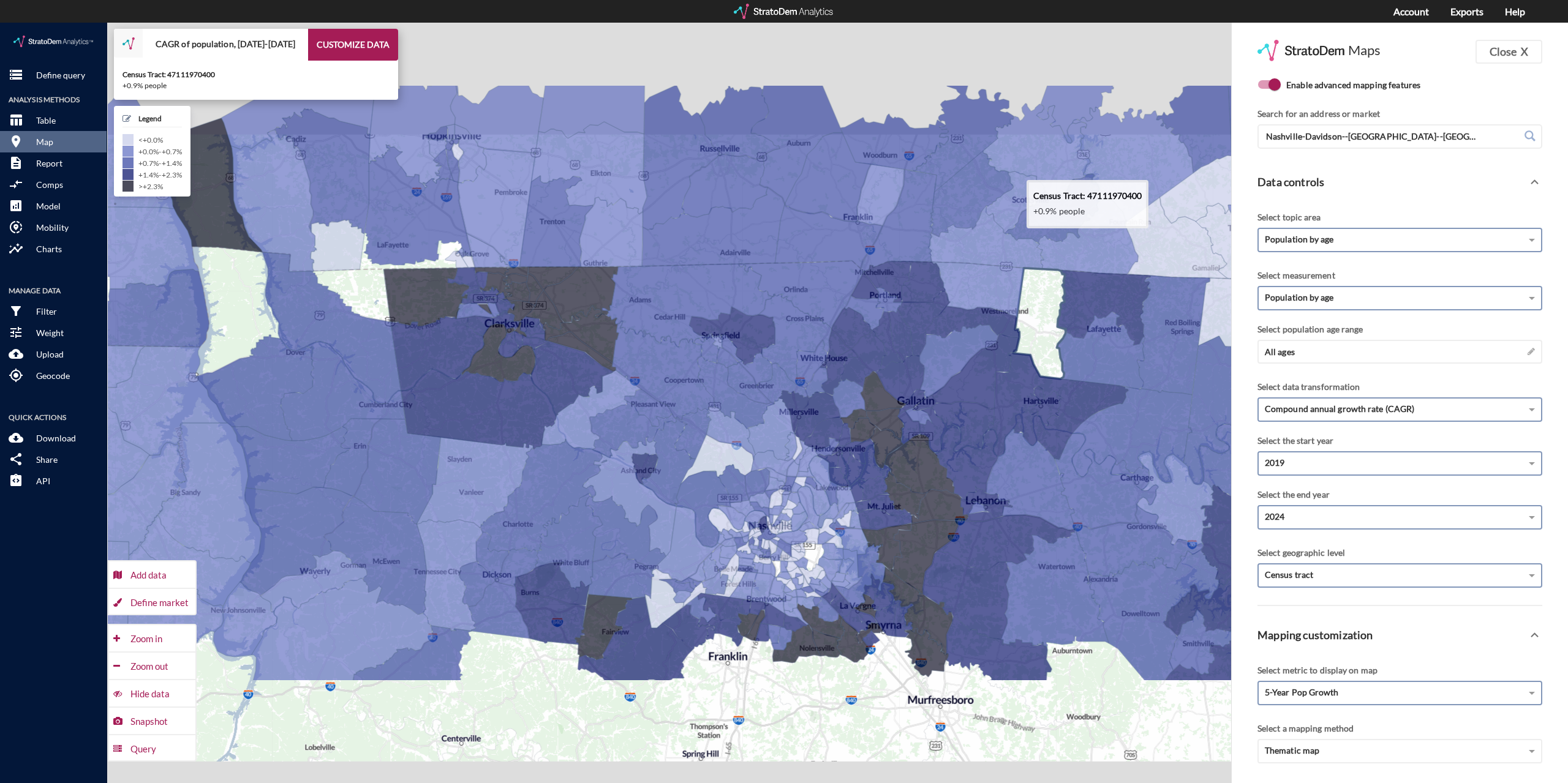 drag, startPoint x: 1017, startPoint y: 168, endPoint x: 1023, endPoint y: 298, distance: 130.13839 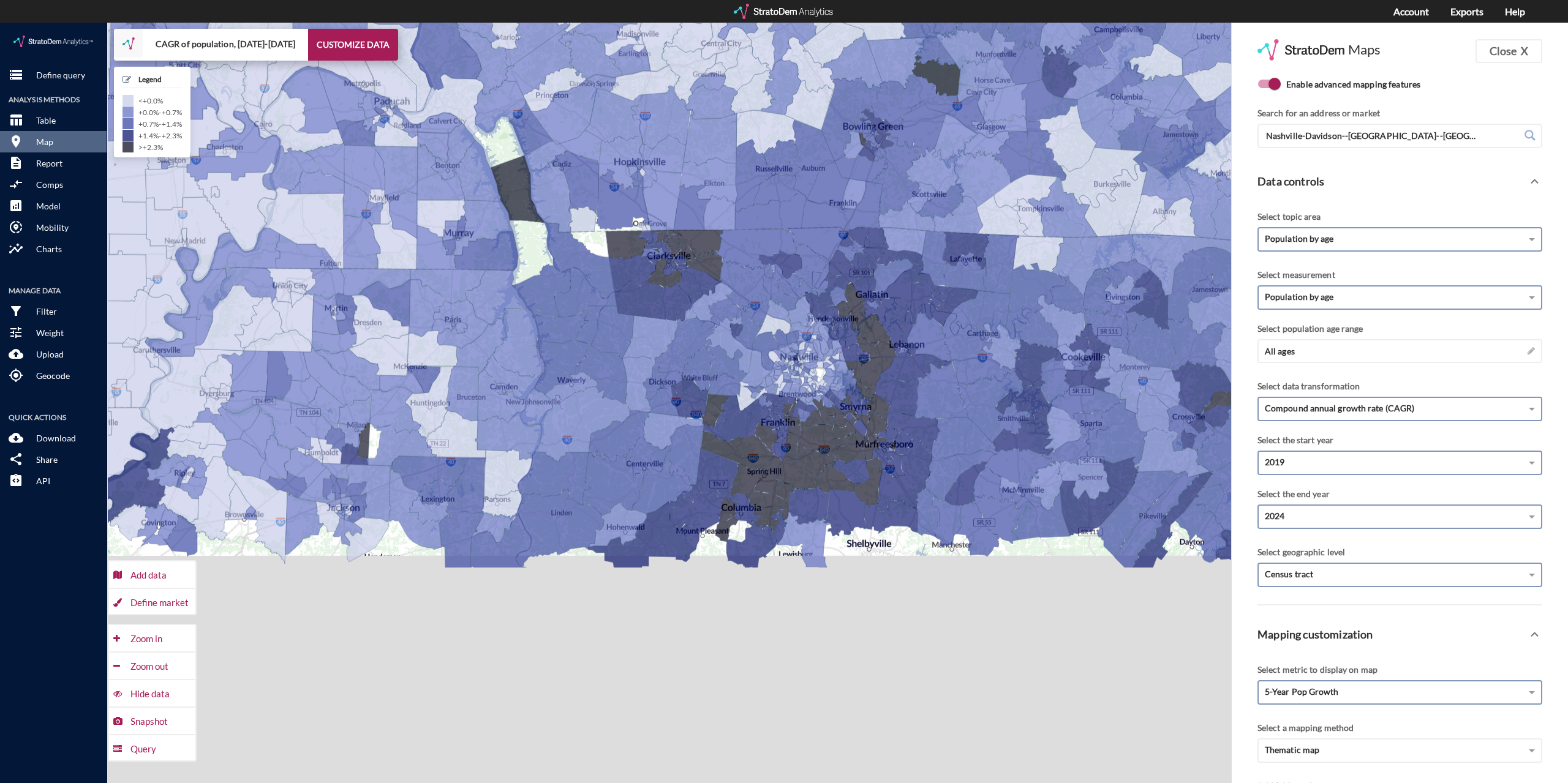 scroll, scrollTop: 0, scrollLeft: 0, axis: both 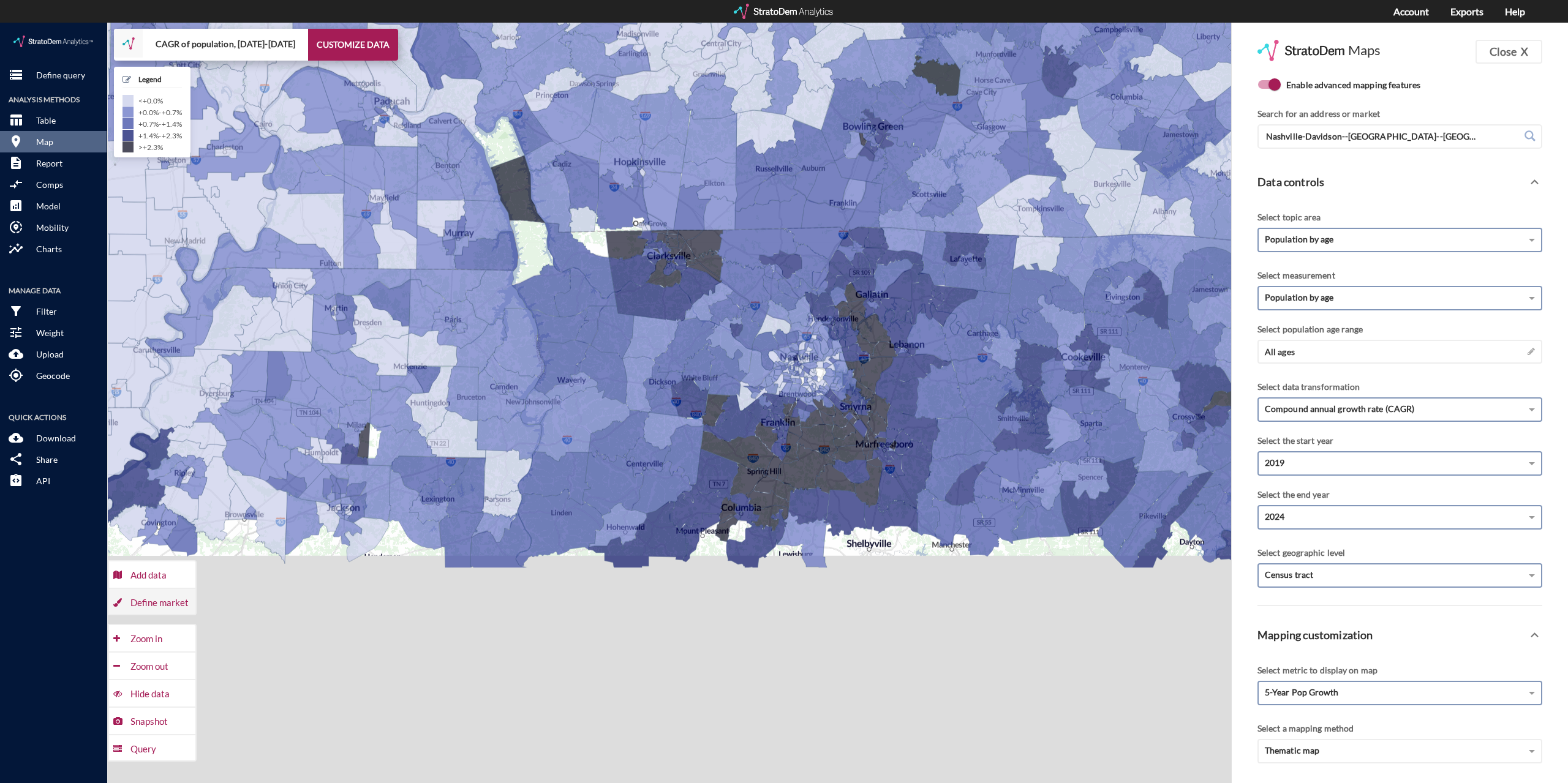 click on "Define market" 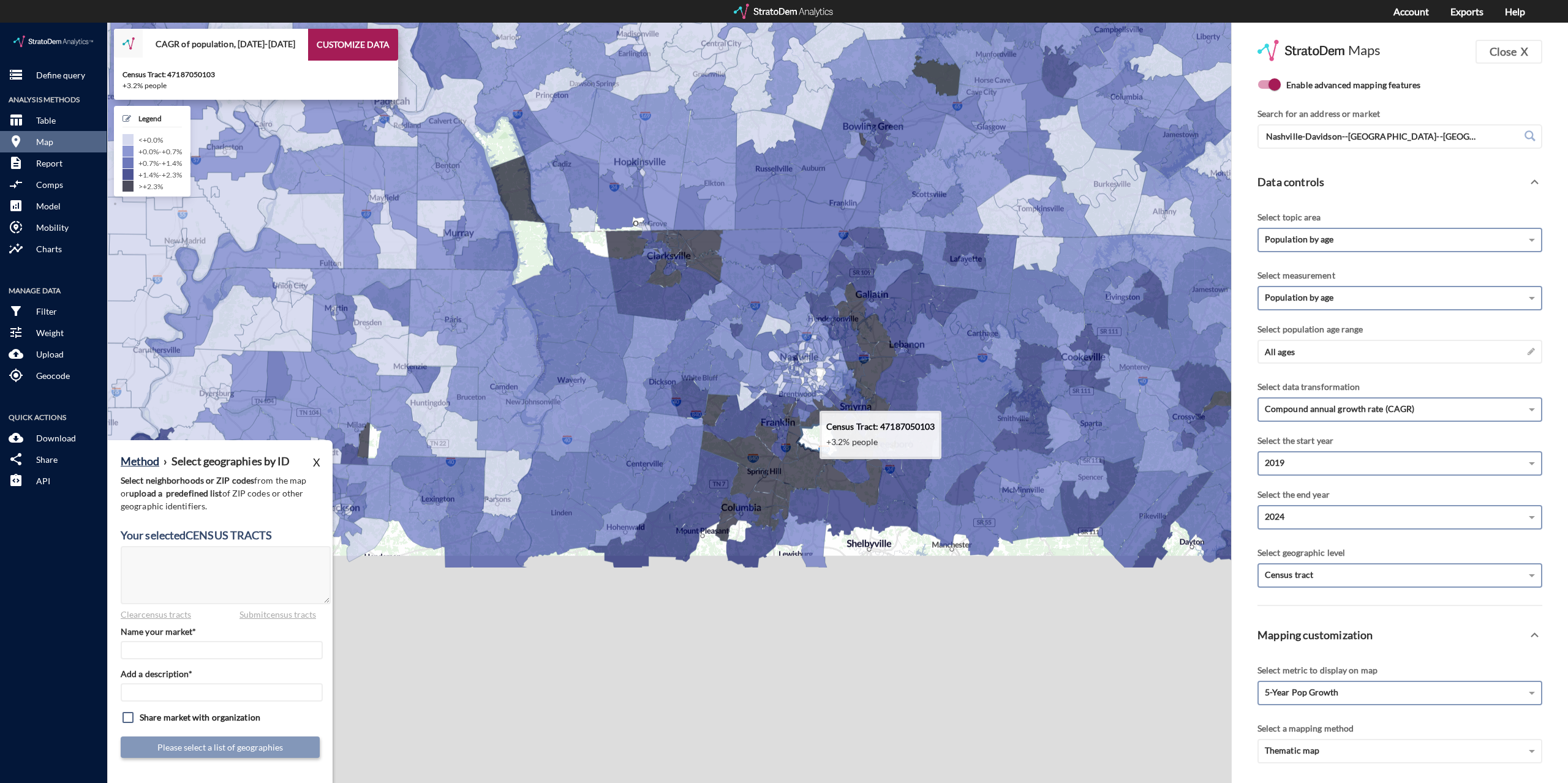 click 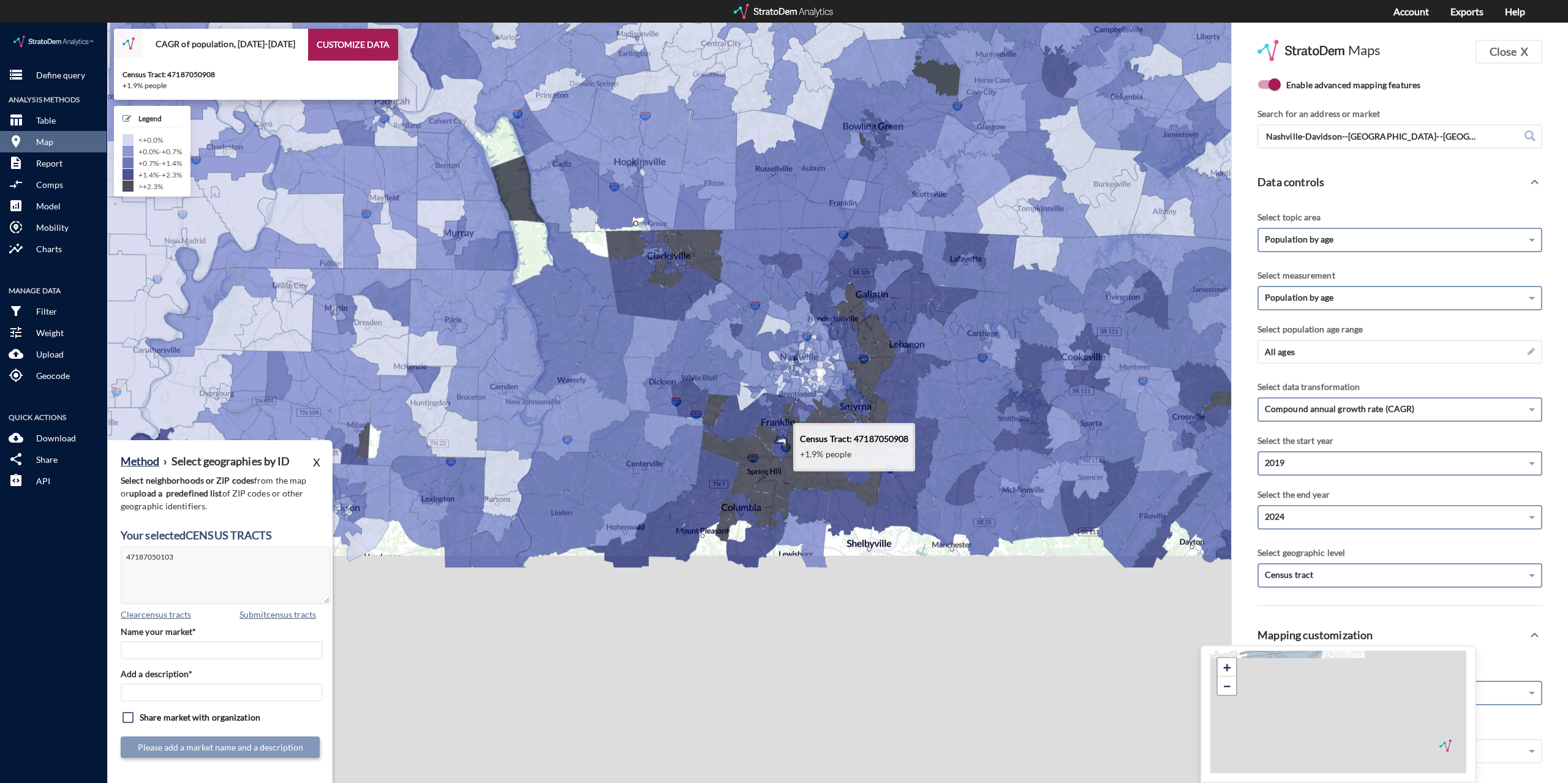 click 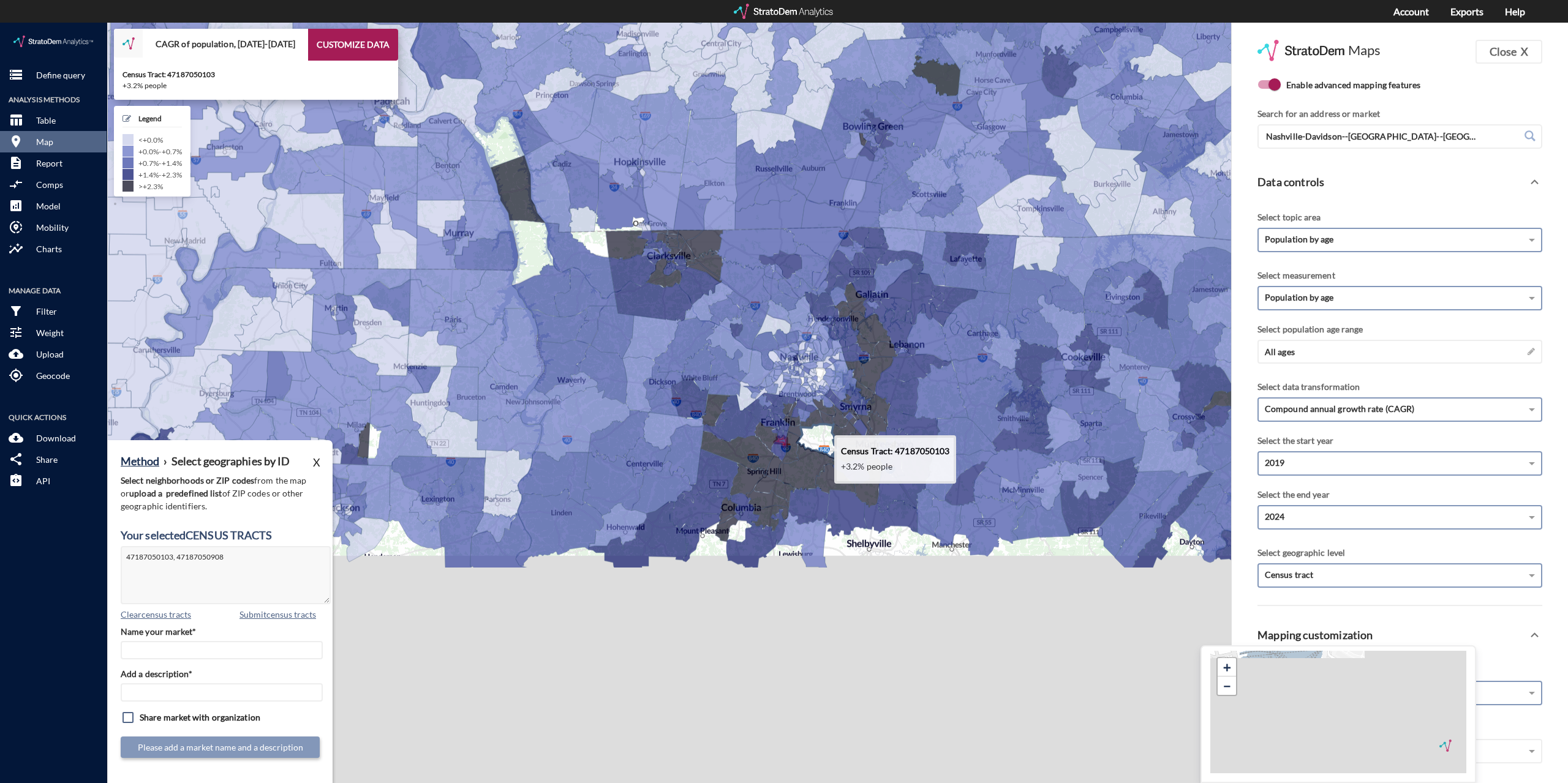 click 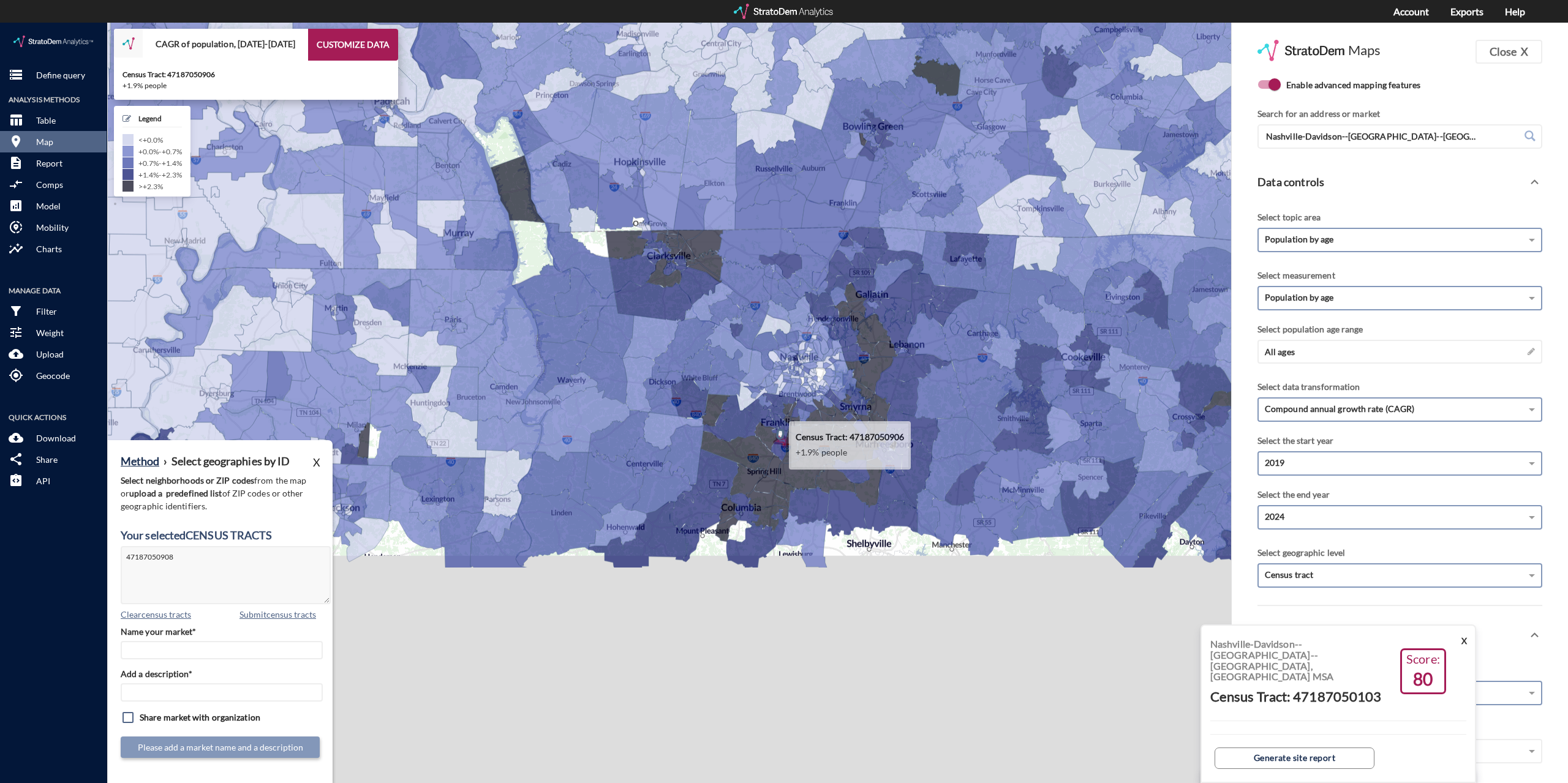 click 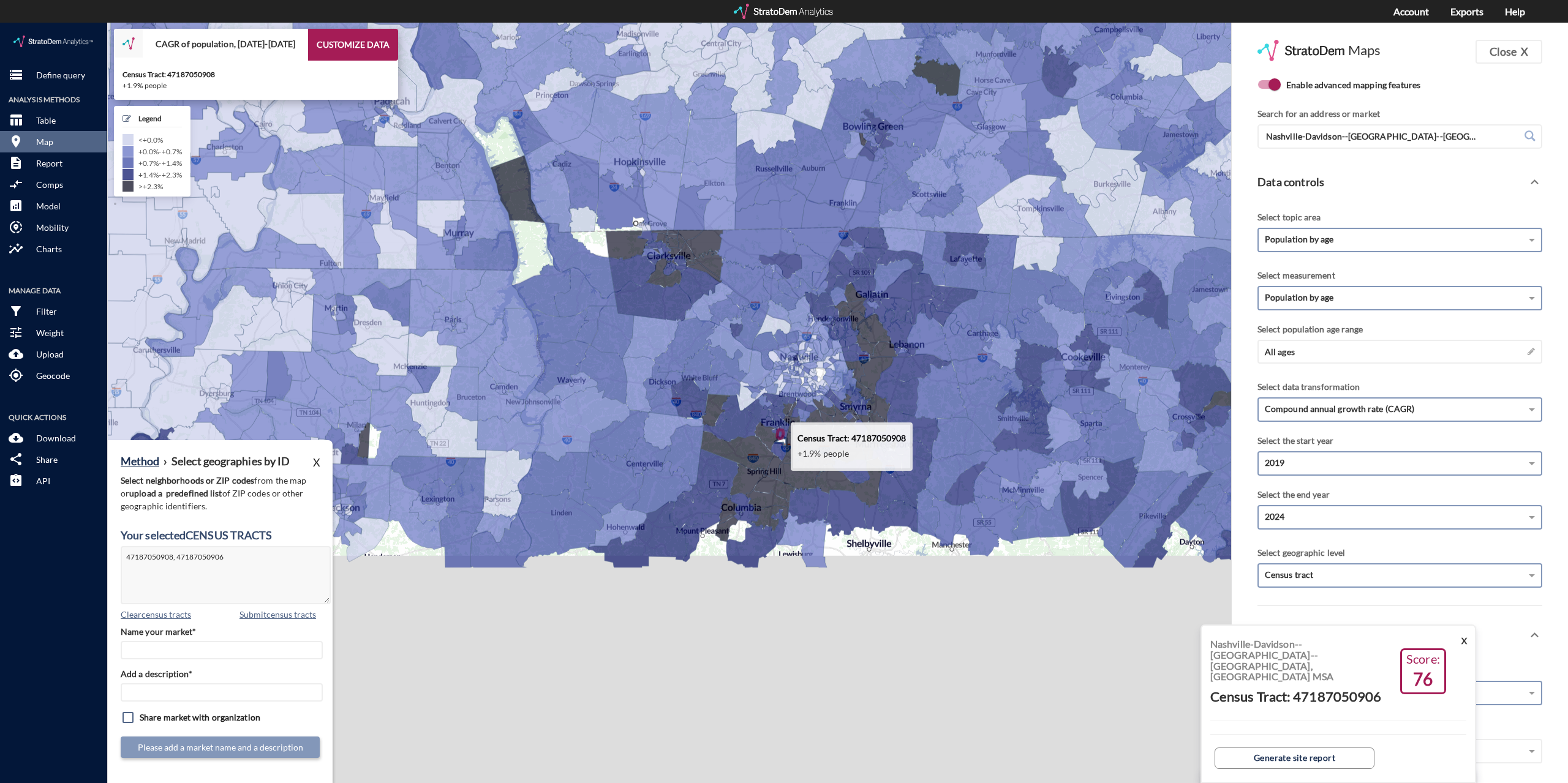 click 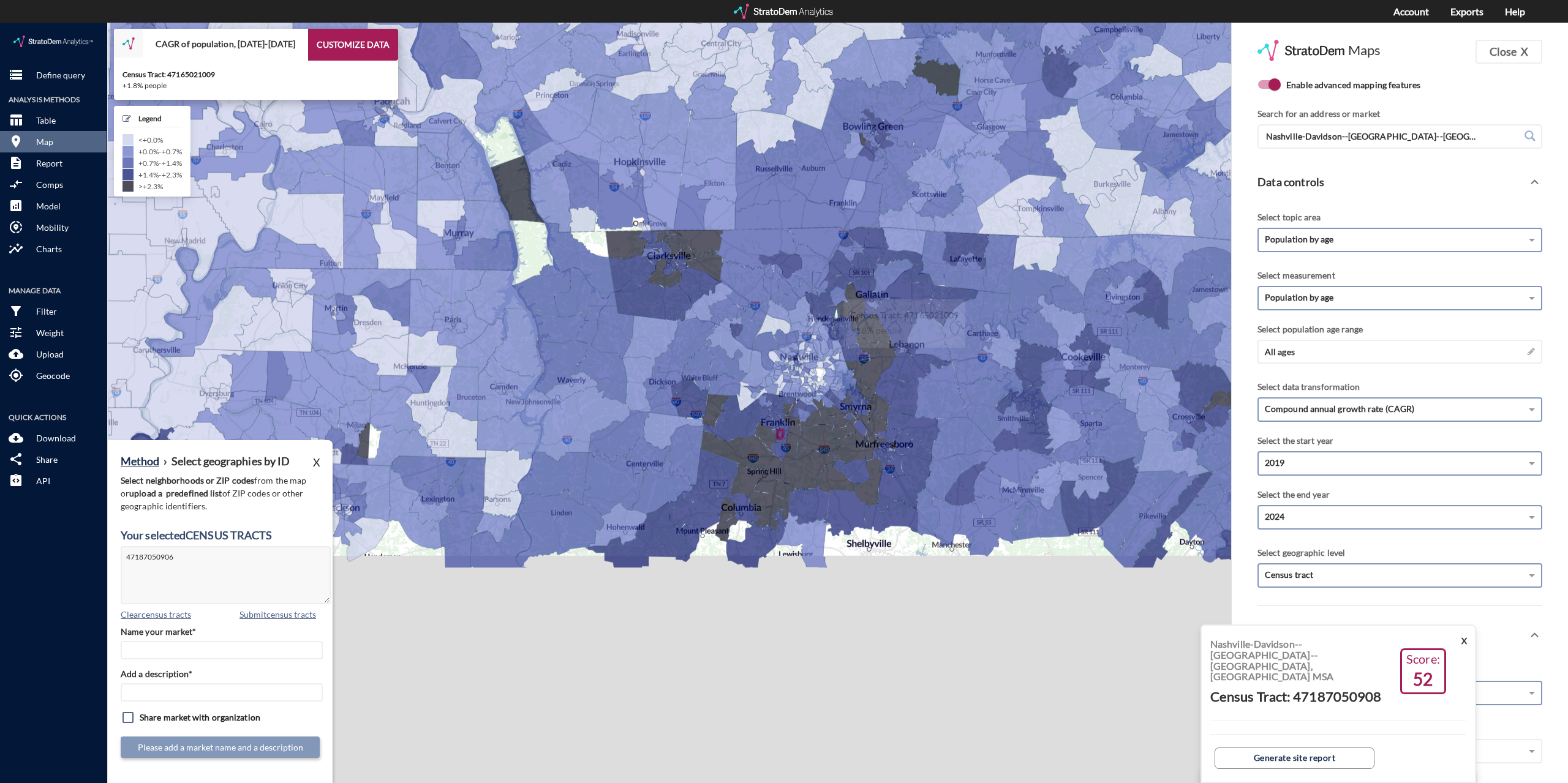 click 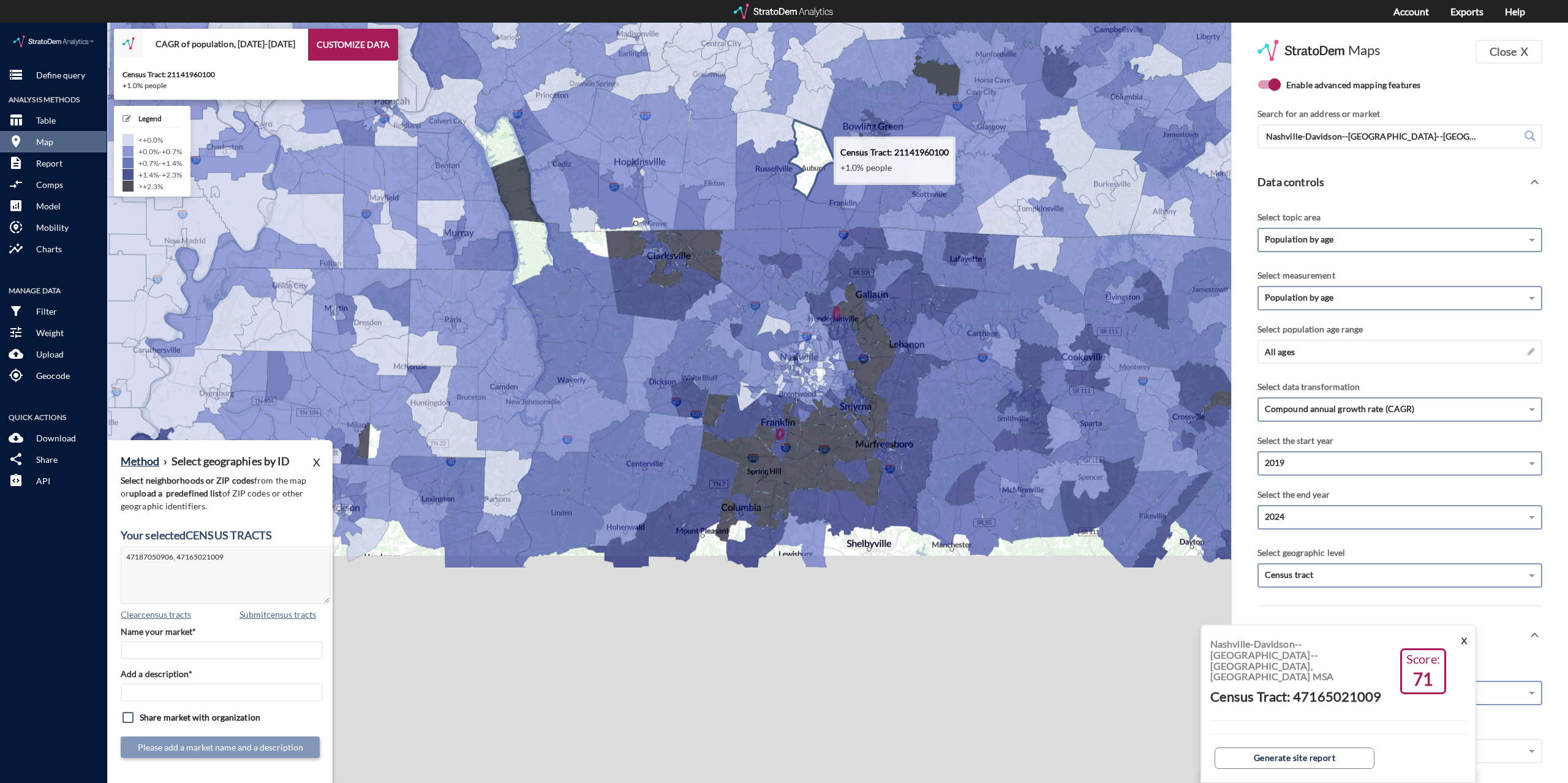 click 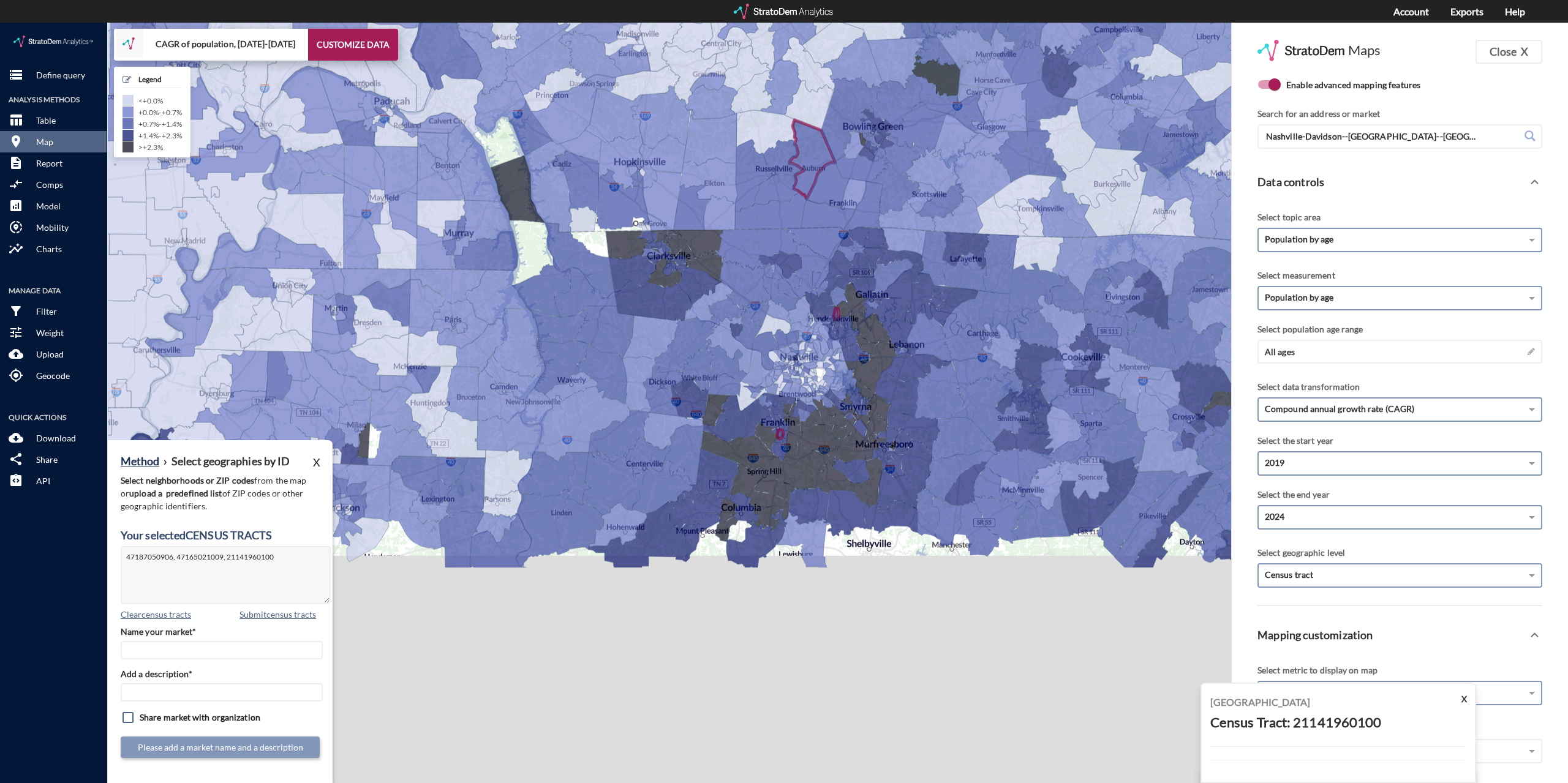 click on "Enable advanced mapping features" 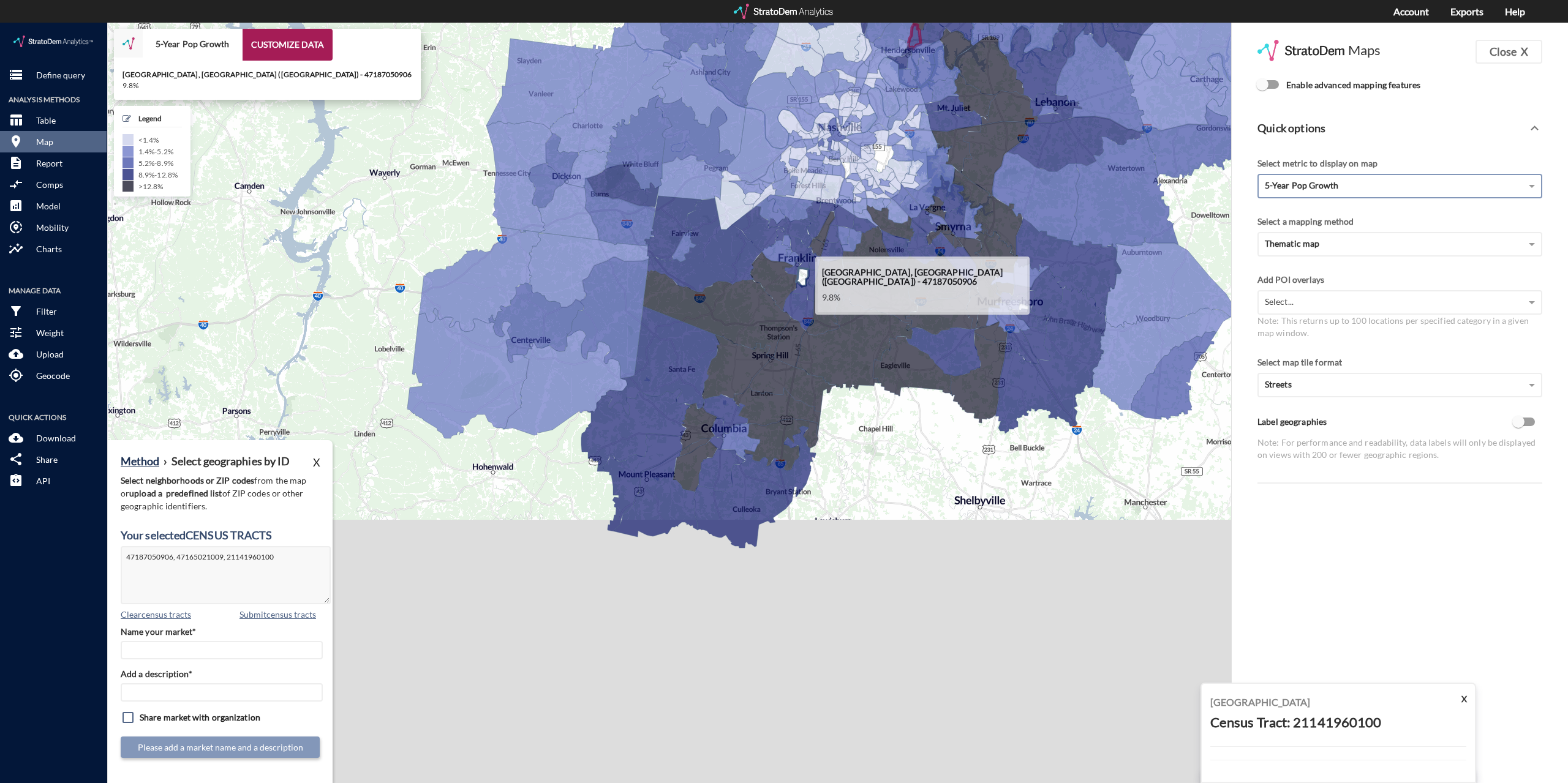 click 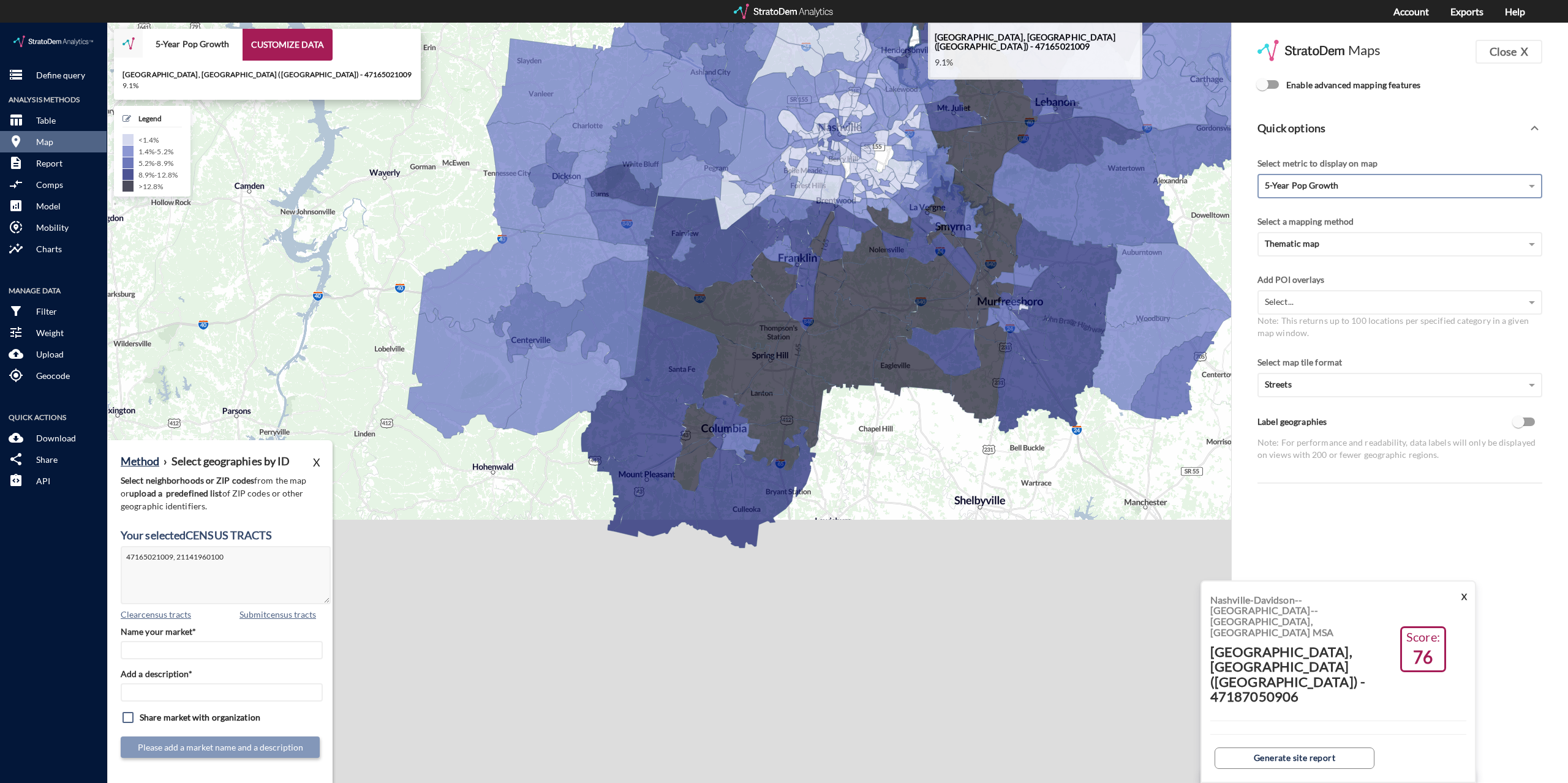 click 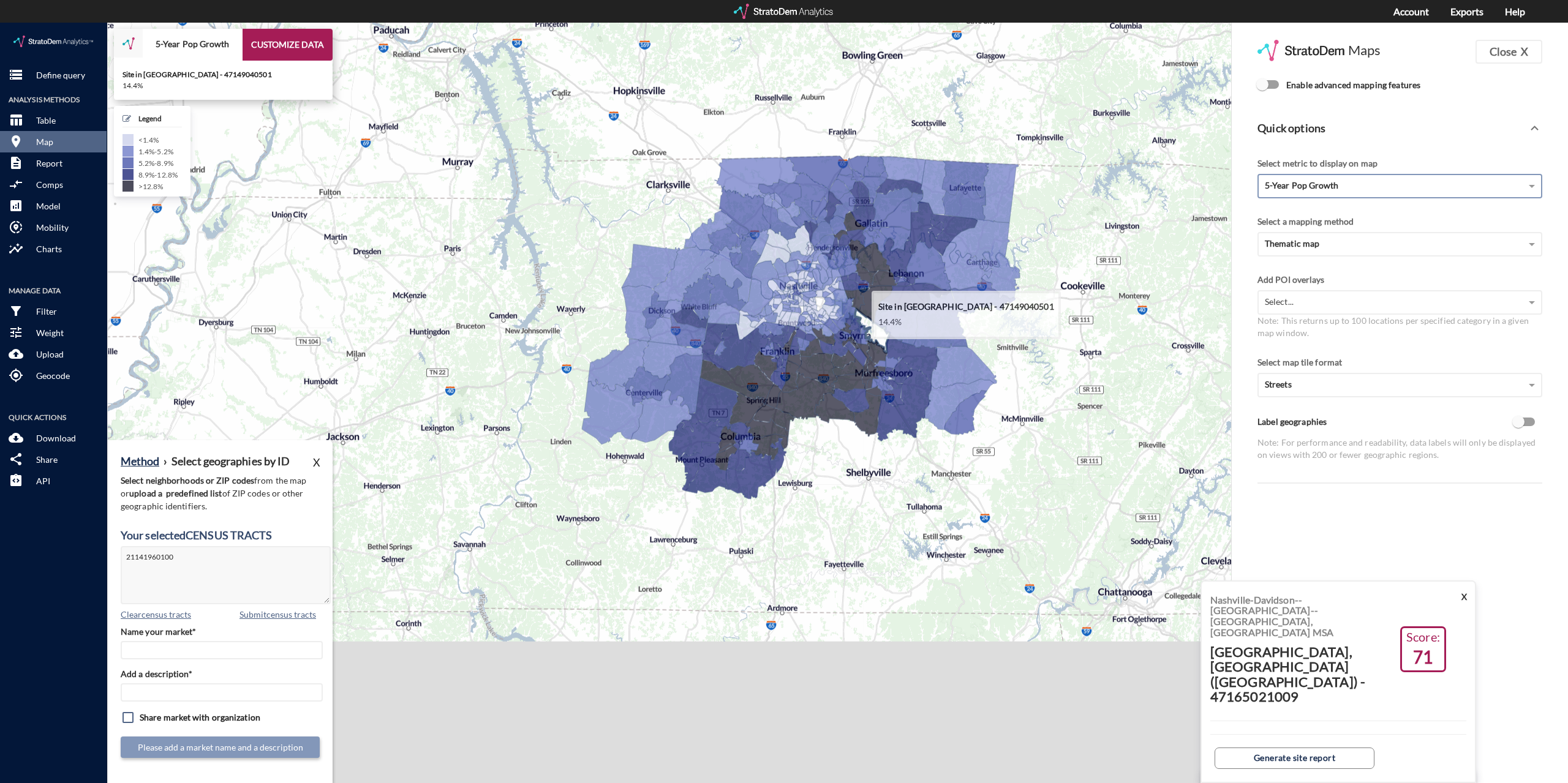 drag, startPoint x: 919, startPoint y: 181, endPoint x: 861, endPoint y: 290, distance: 123.47064 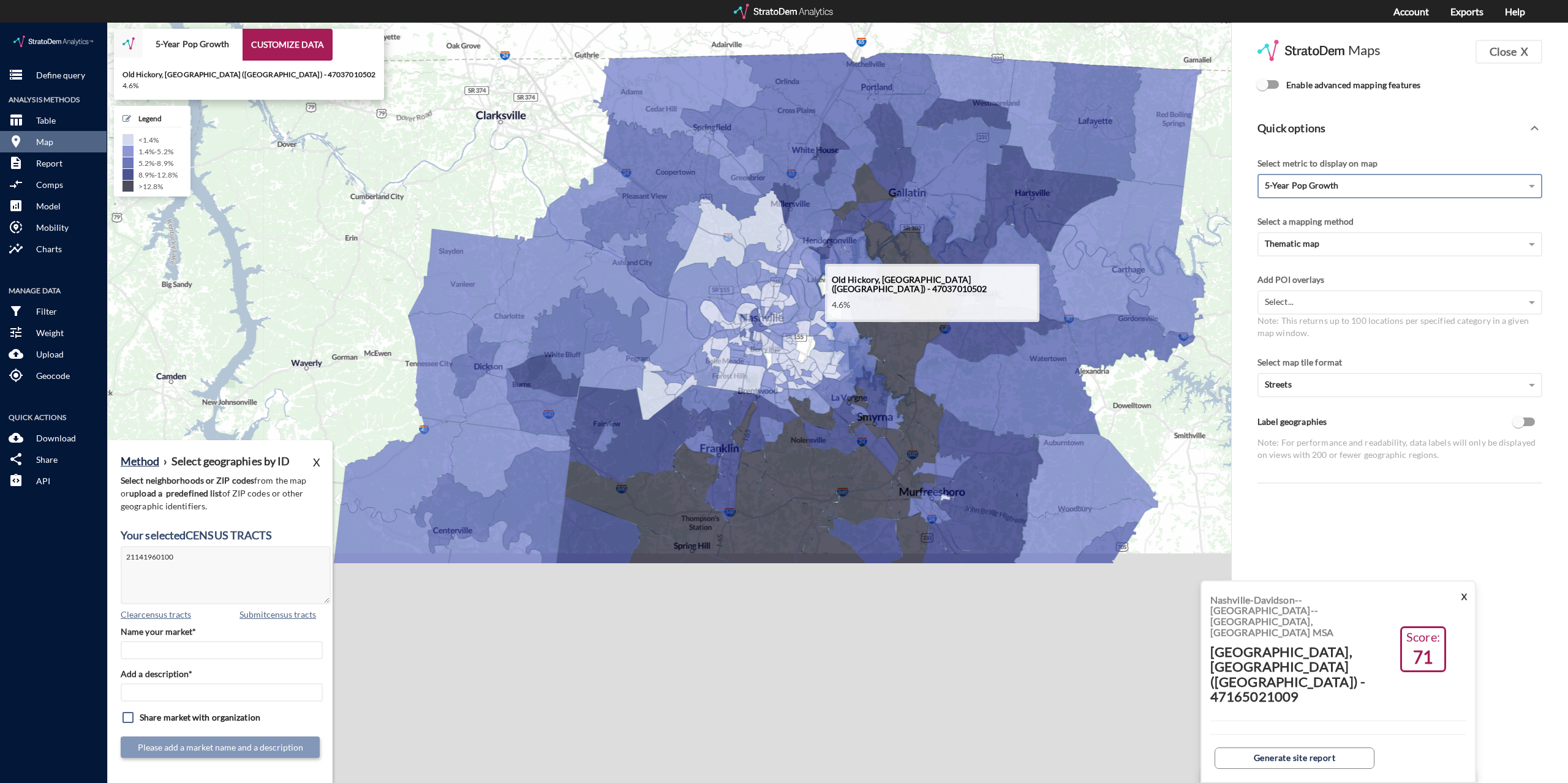 drag, startPoint x: 816, startPoint y: 258, endPoint x: 821, endPoint y: 253, distance: 7.0710678 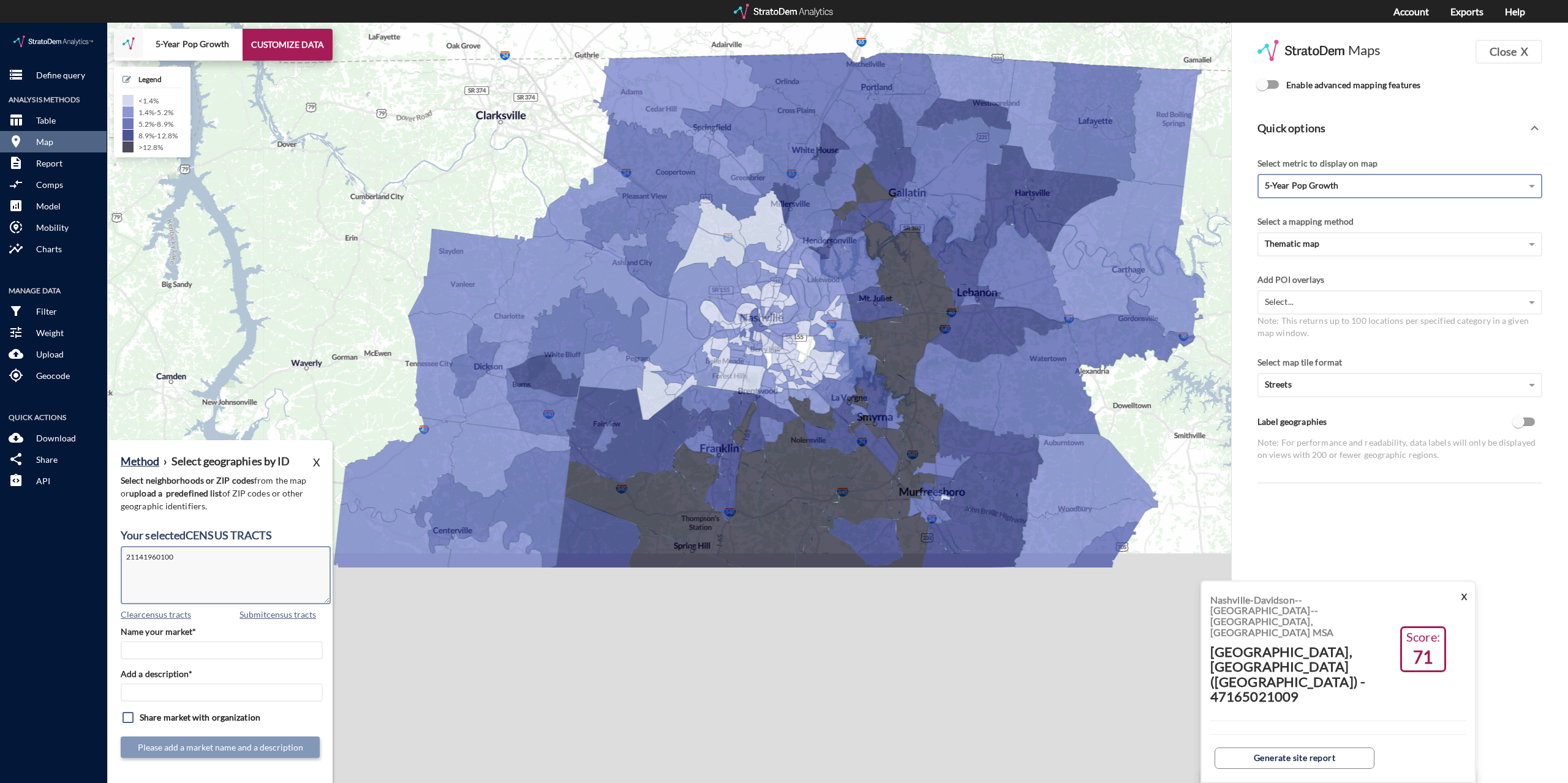 click on "21141960100" 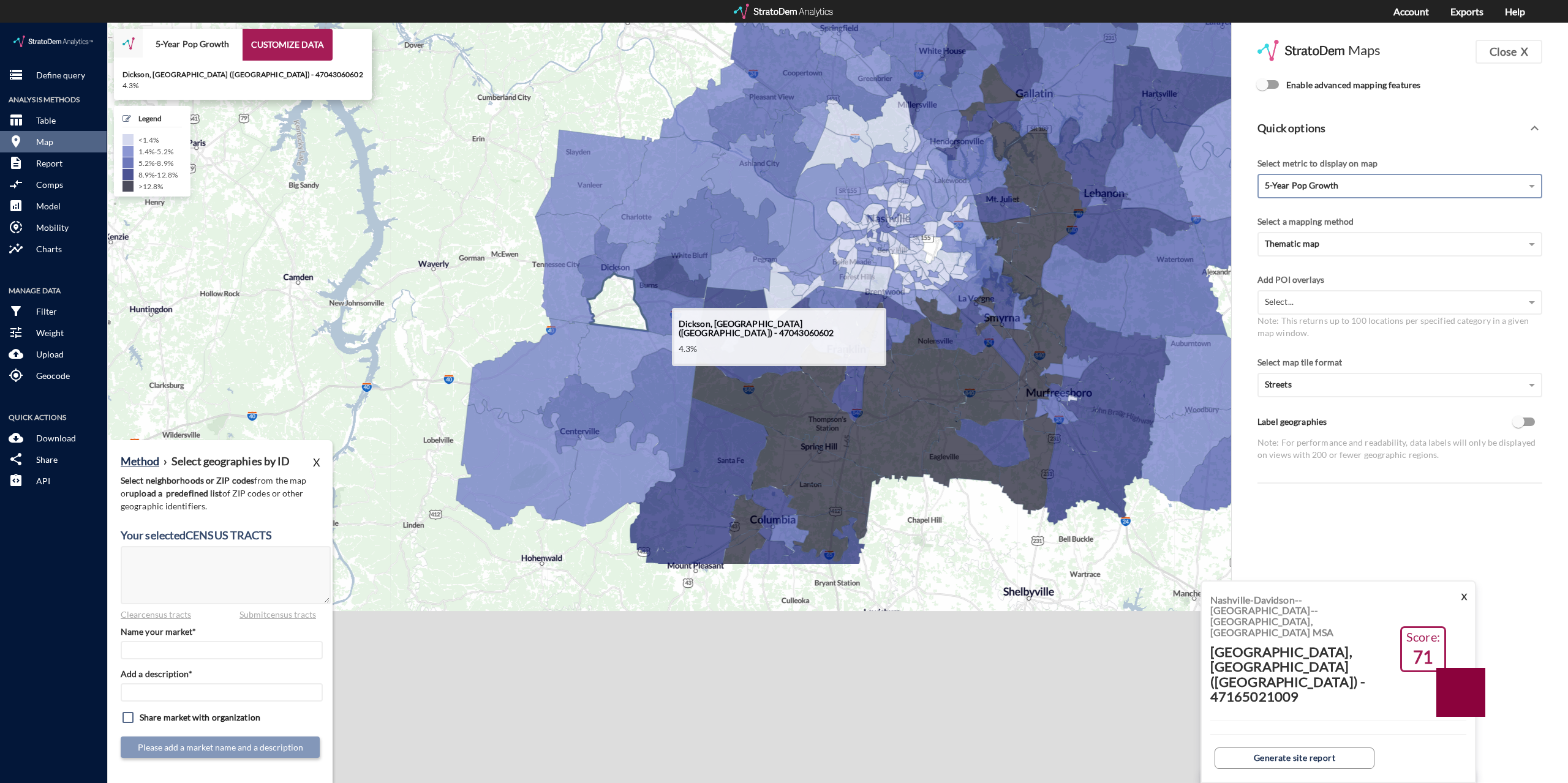 drag, startPoint x: 701, startPoint y: 297, endPoint x: 610, endPoint y: 306, distance: 91.444 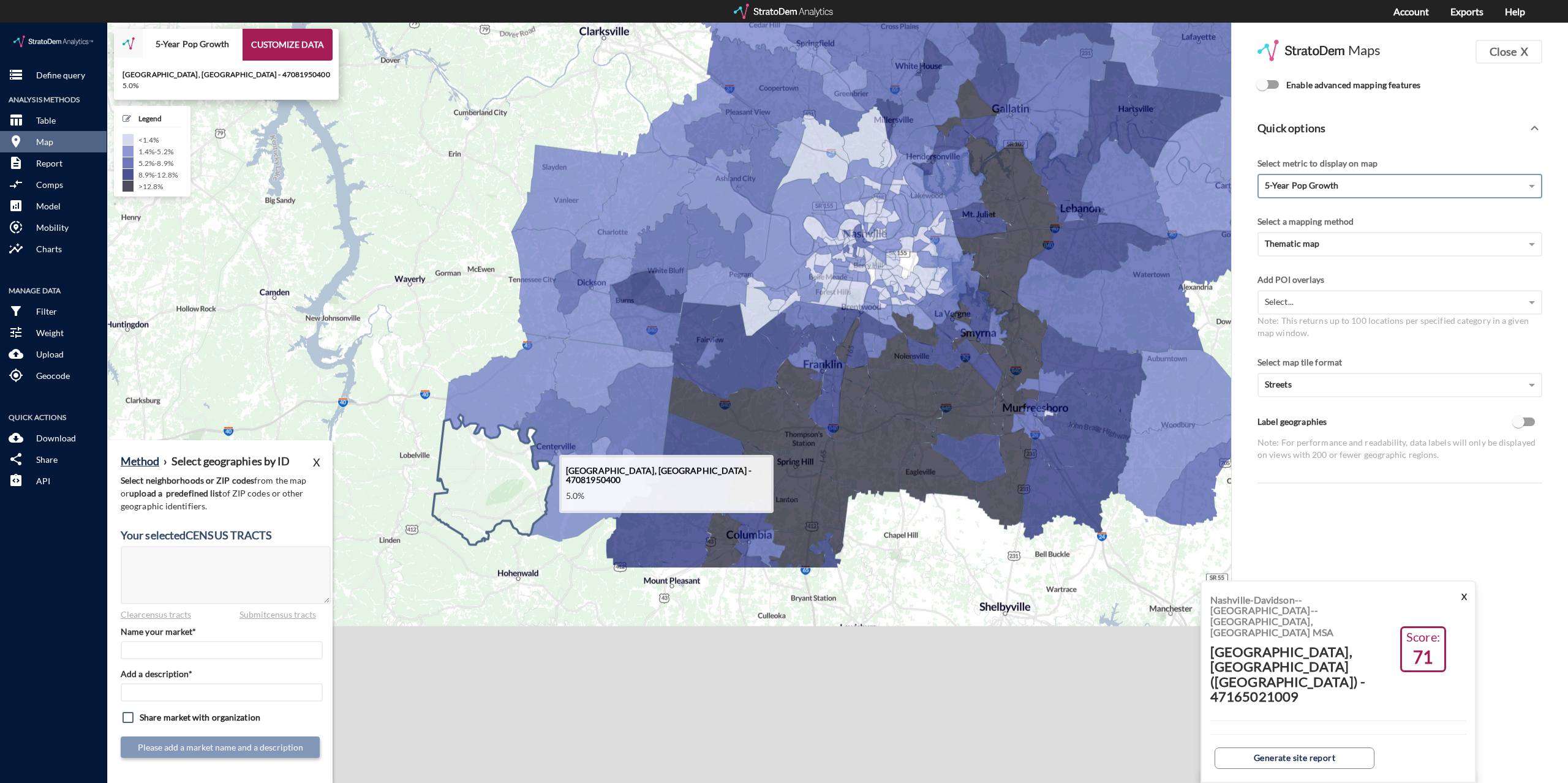 click 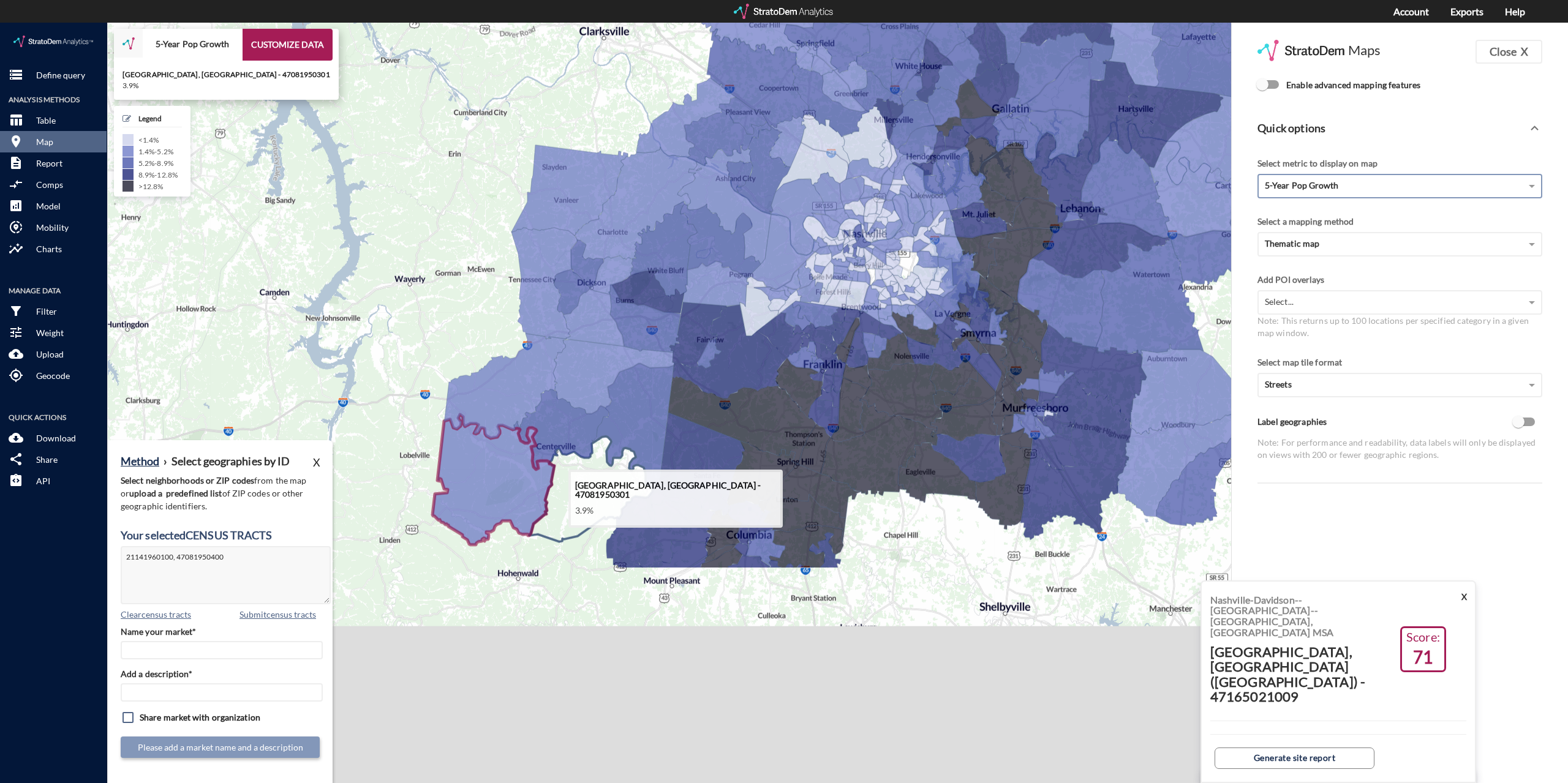 click 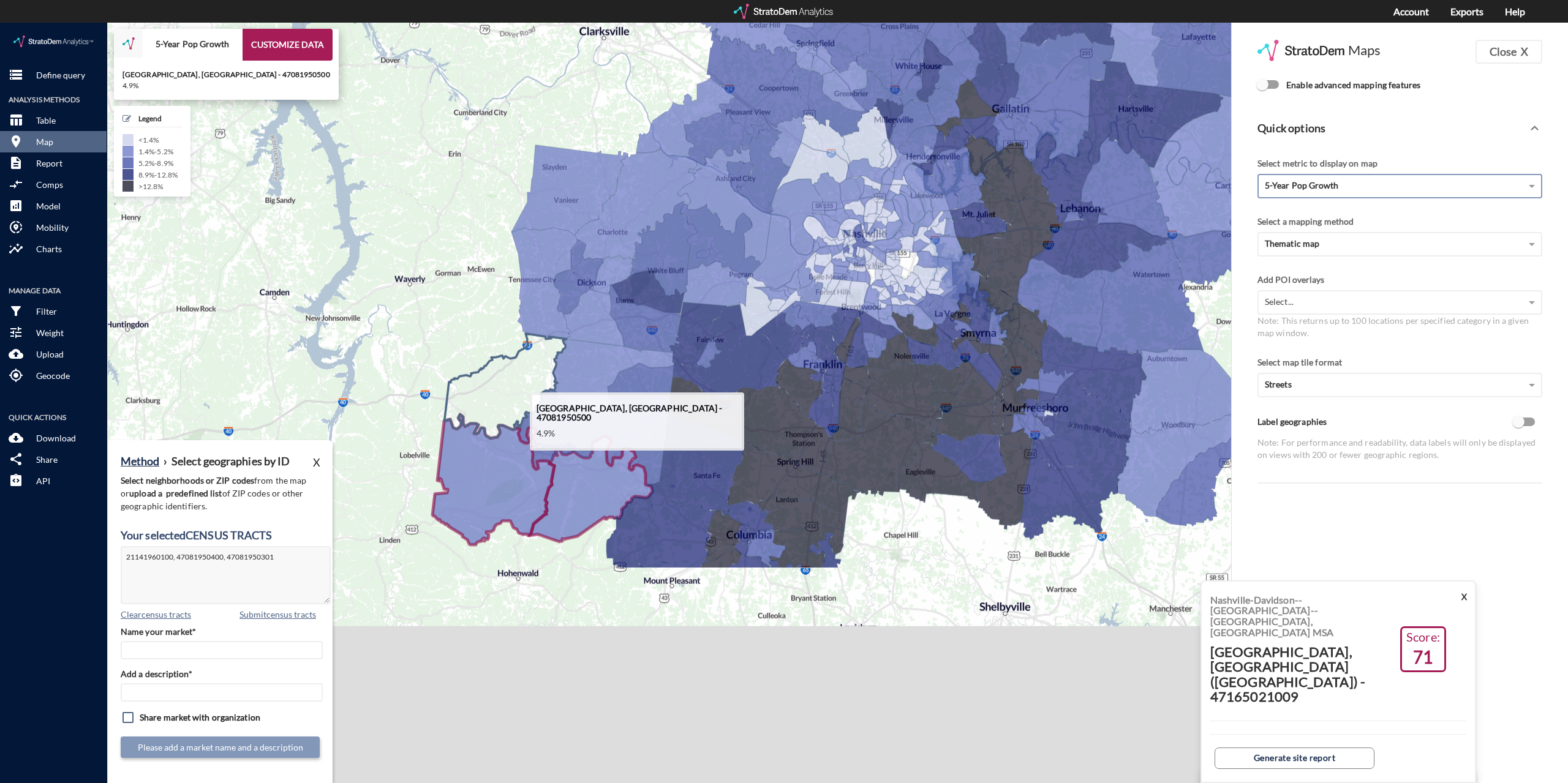 click 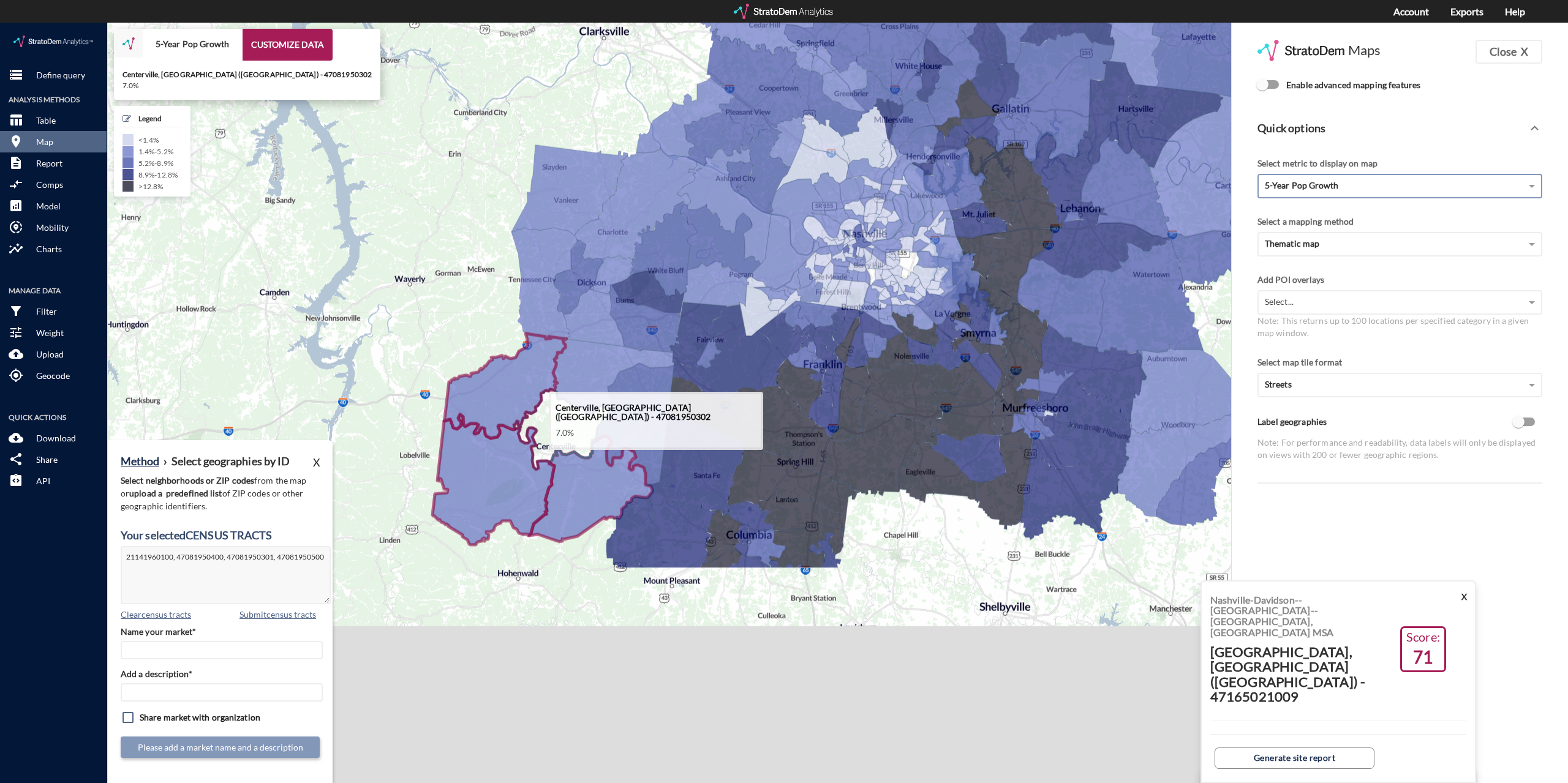 click 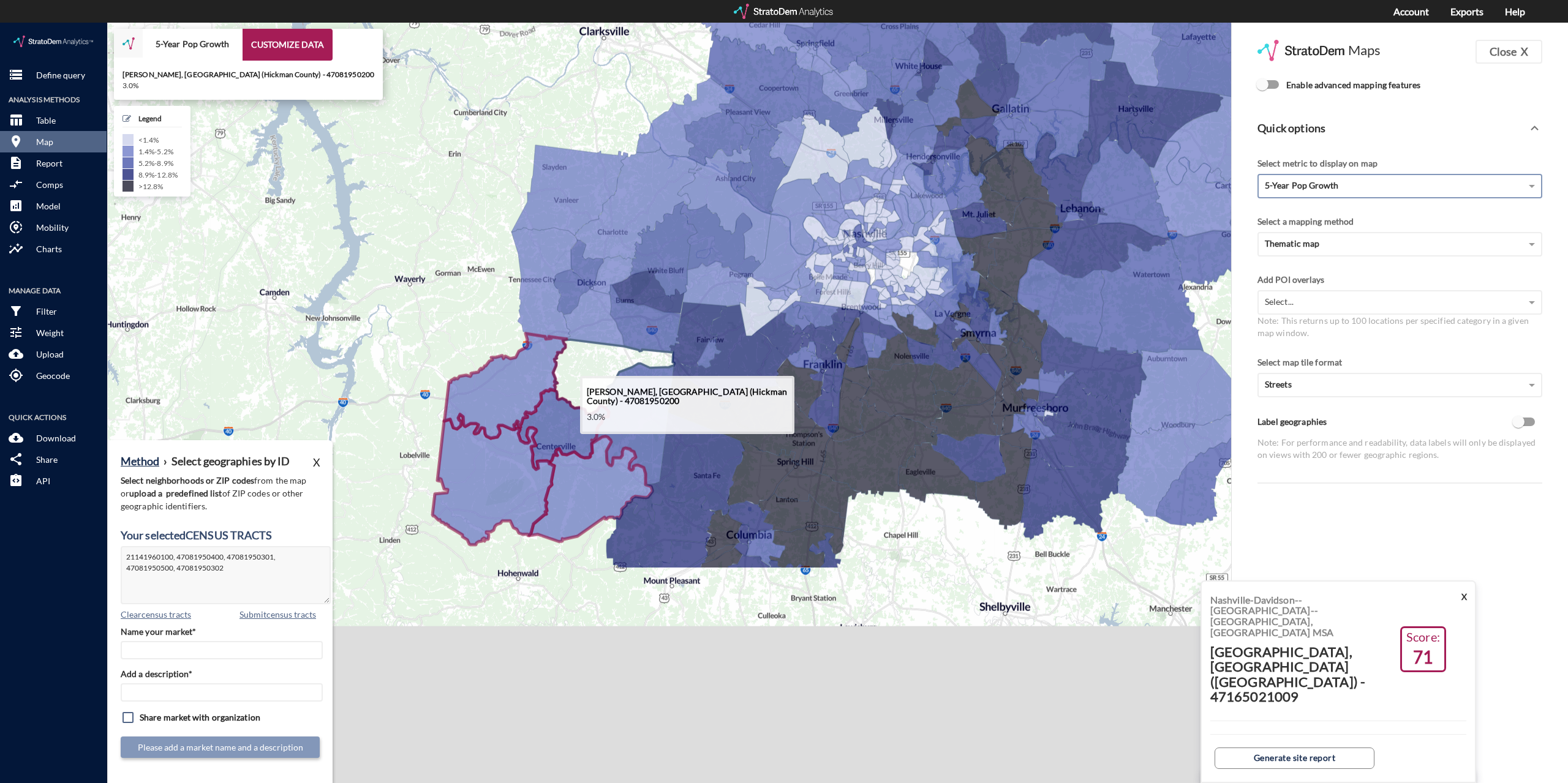 click 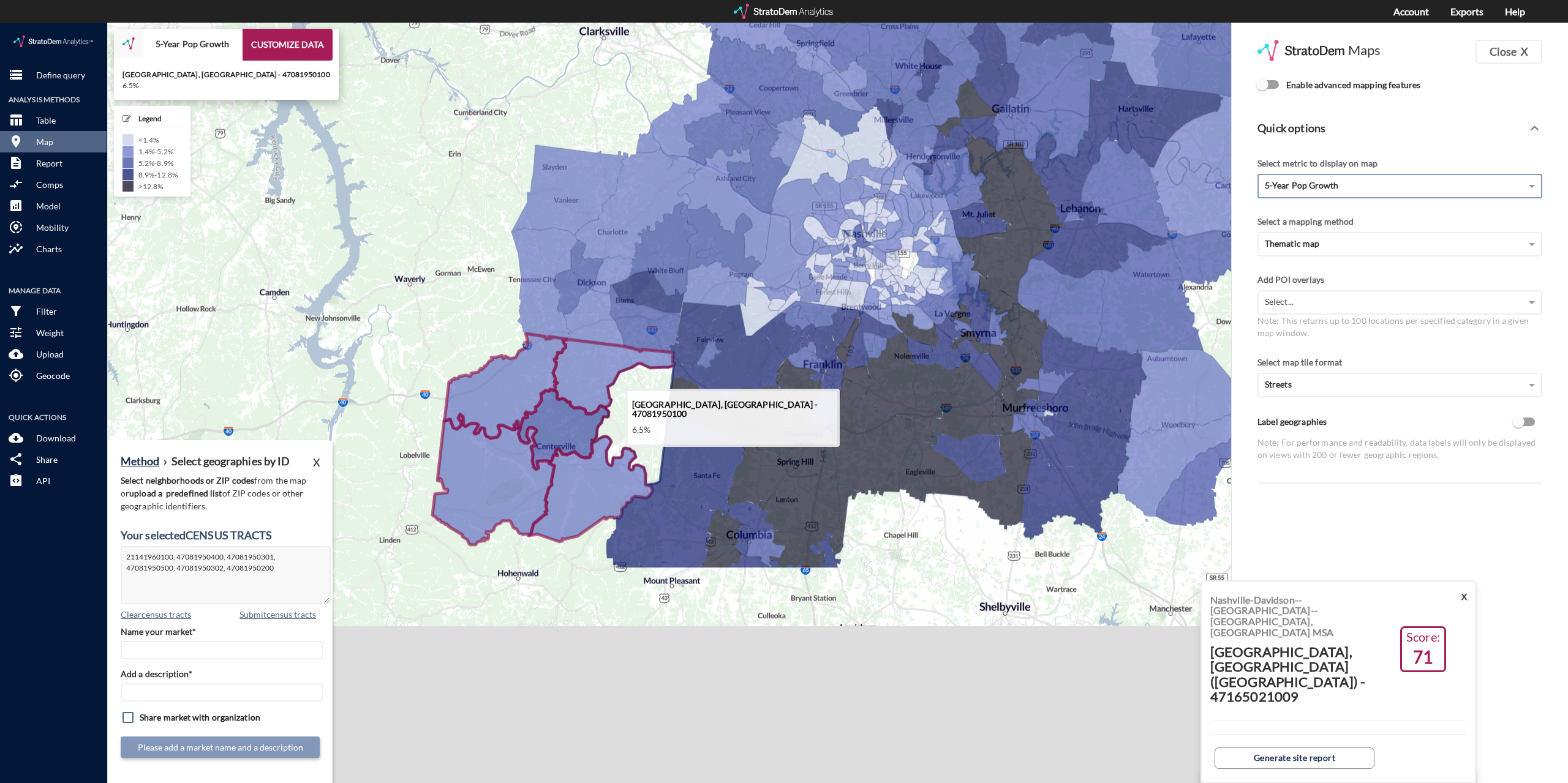 click 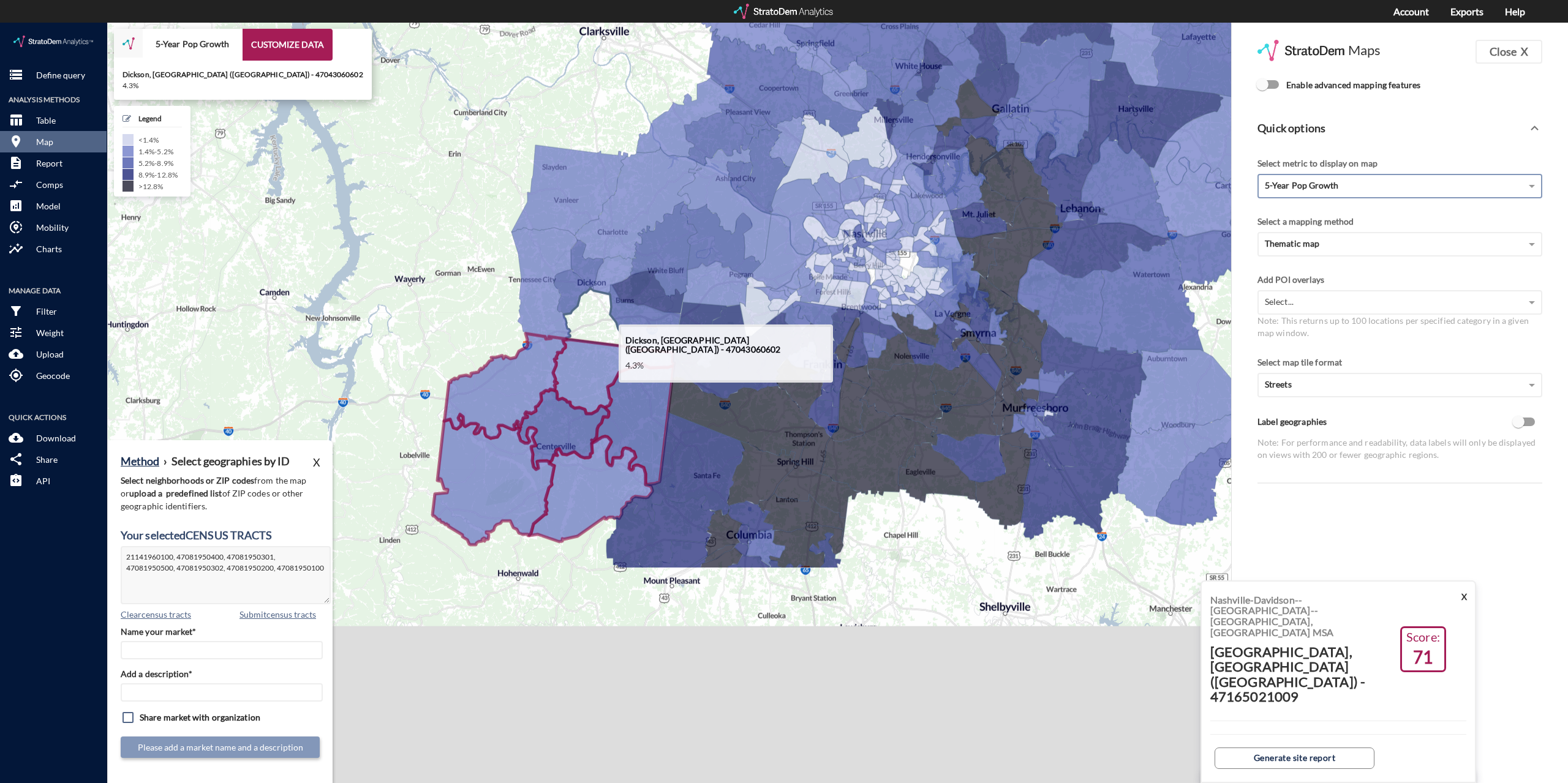 click 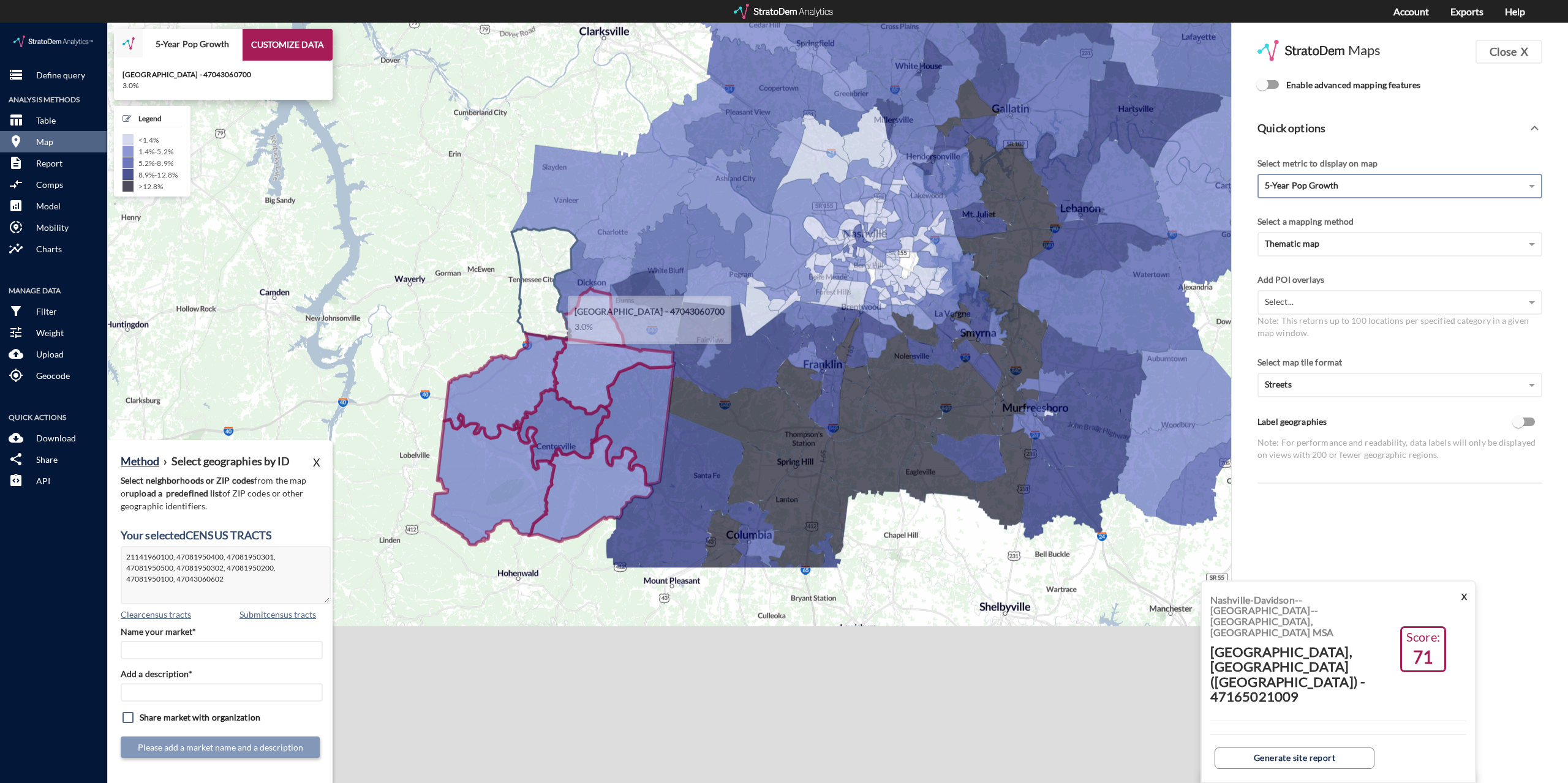 click 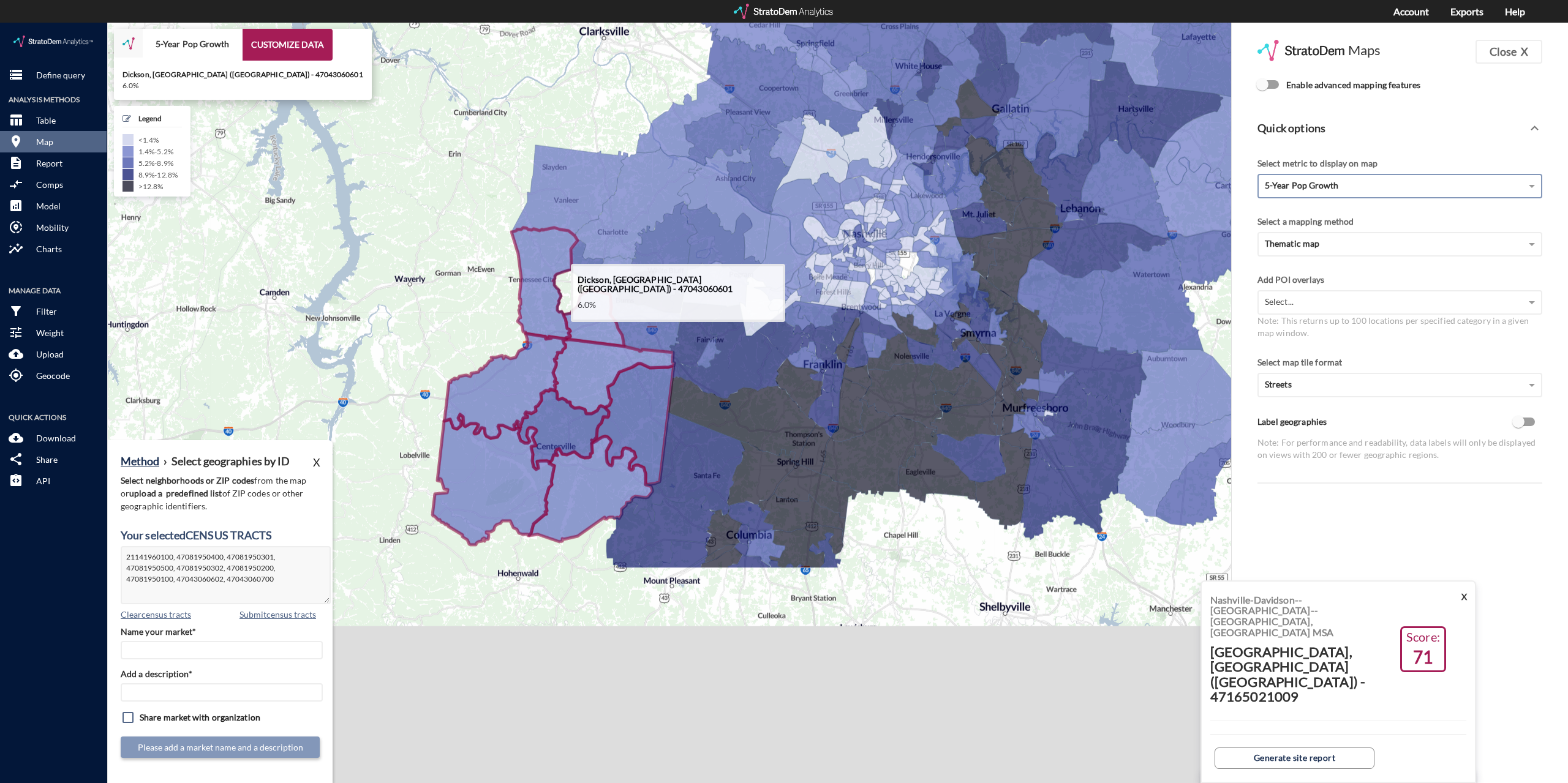 click 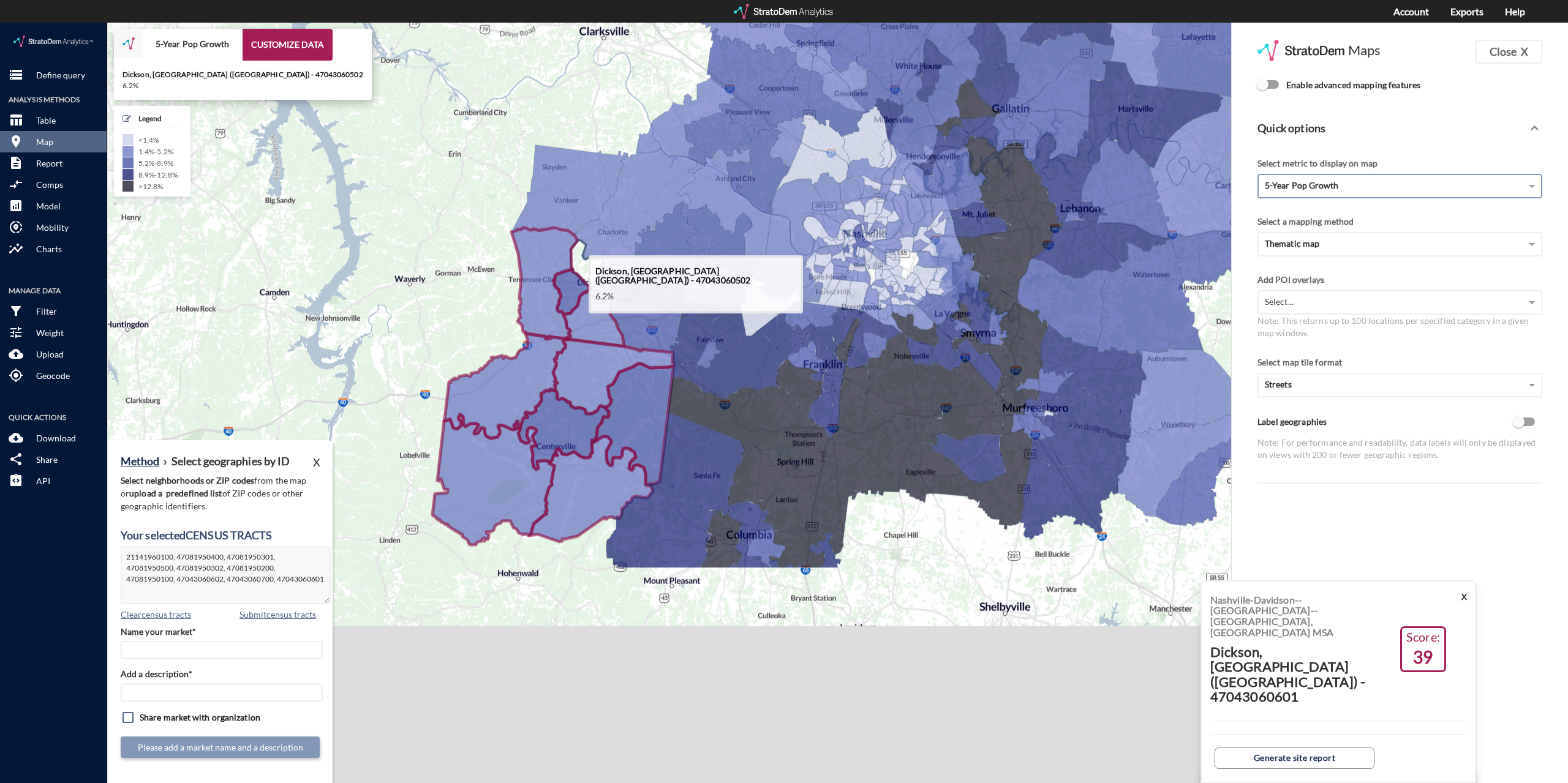 click 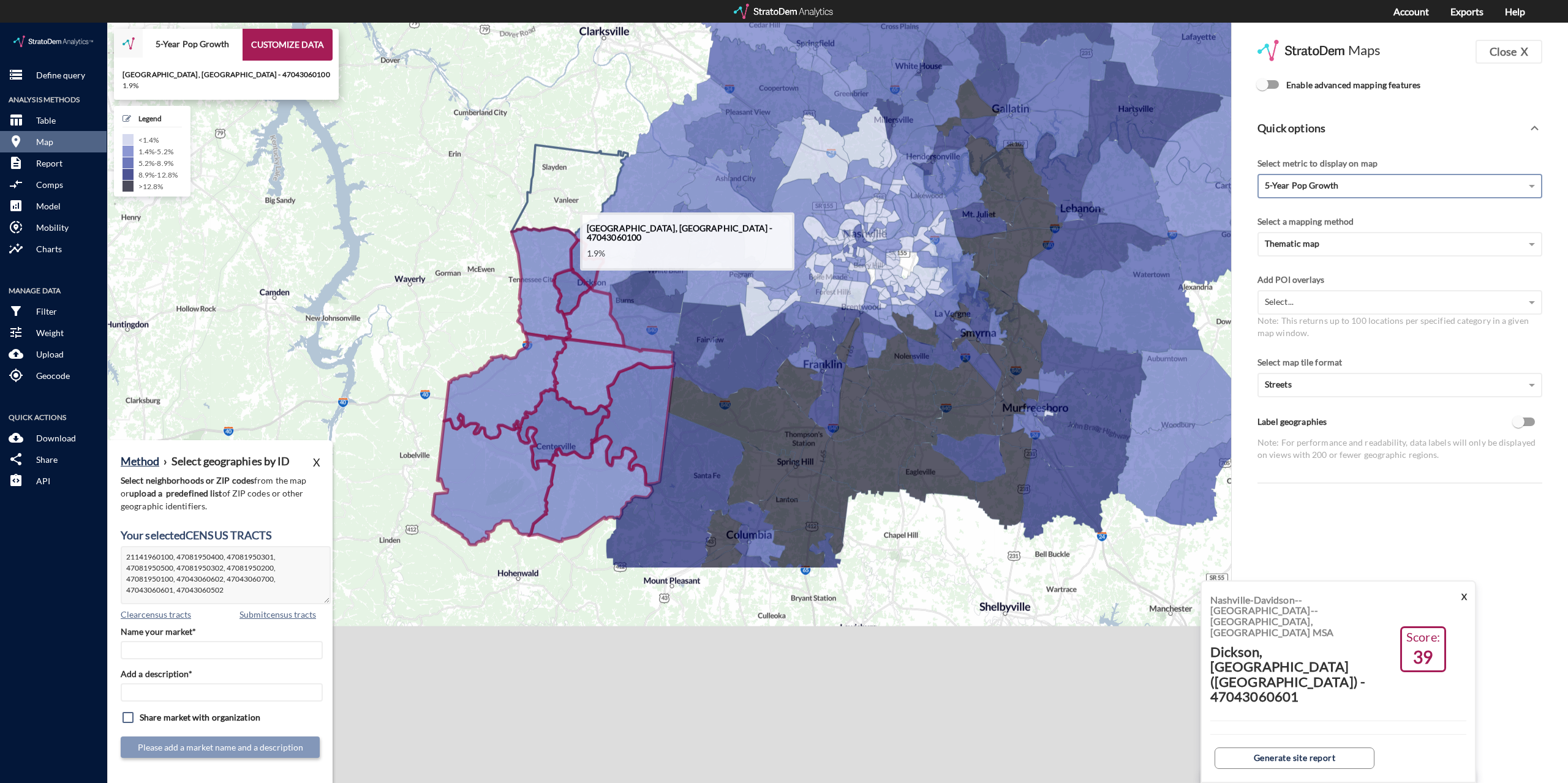 click 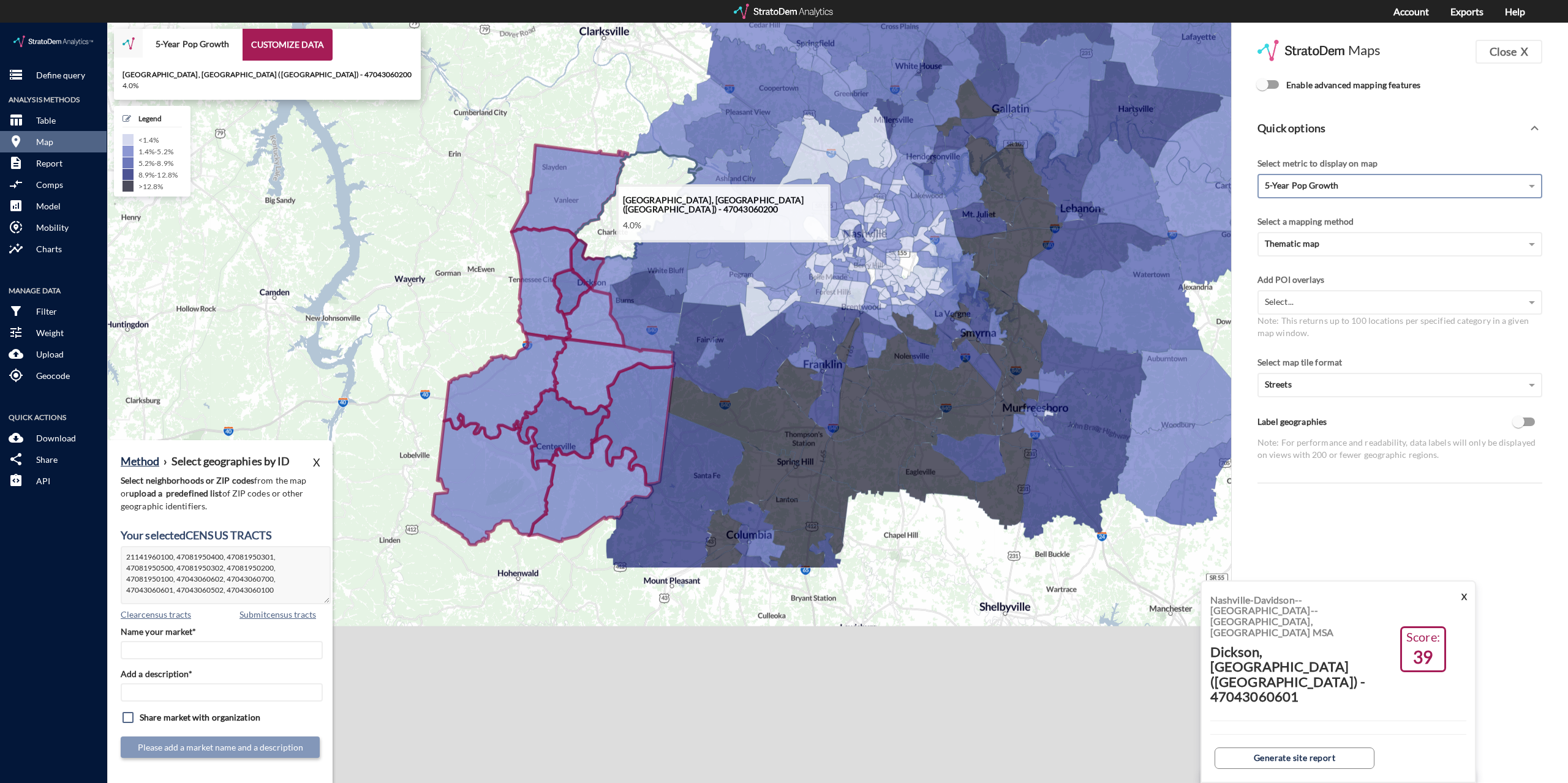 click 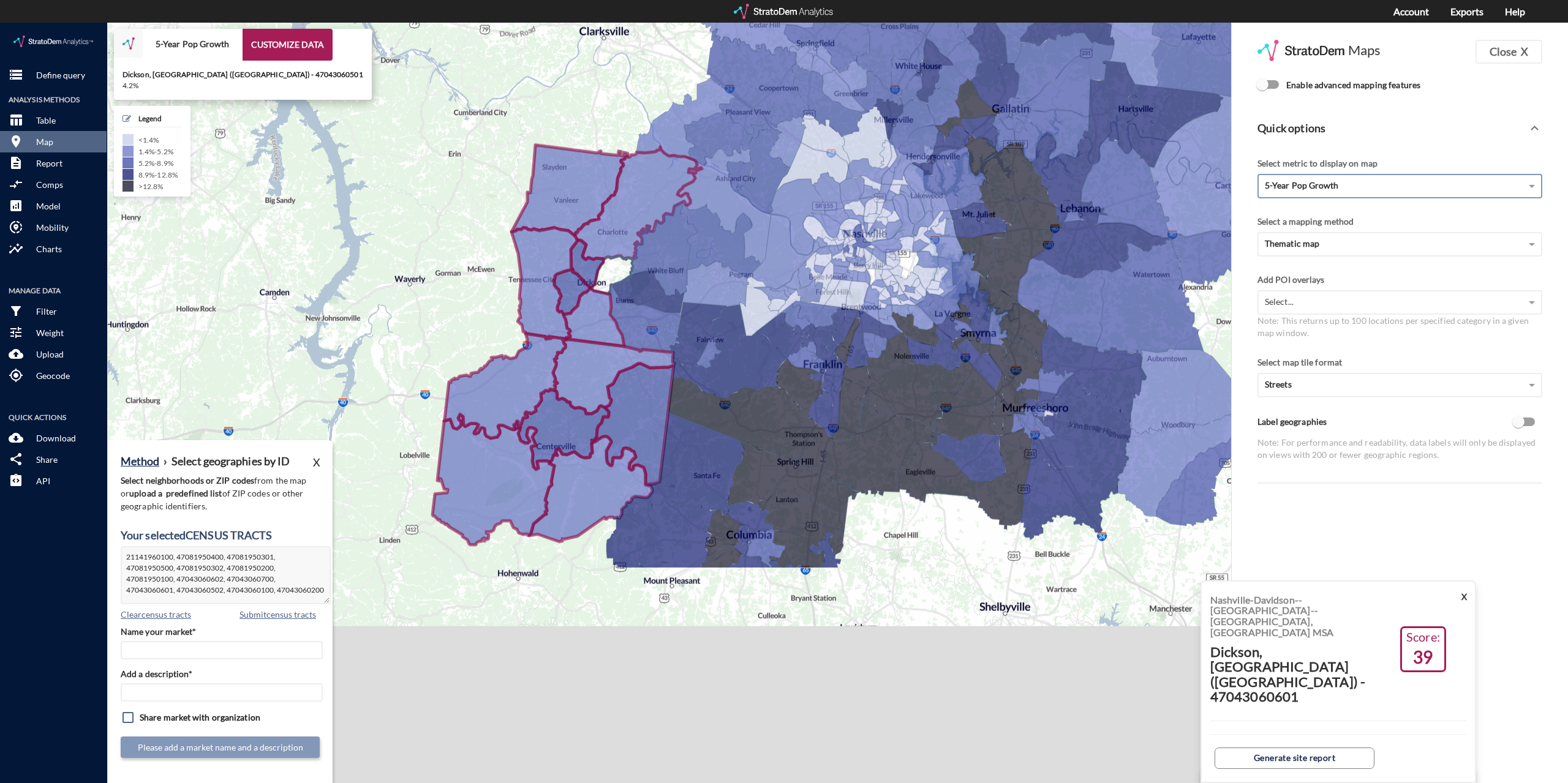 click 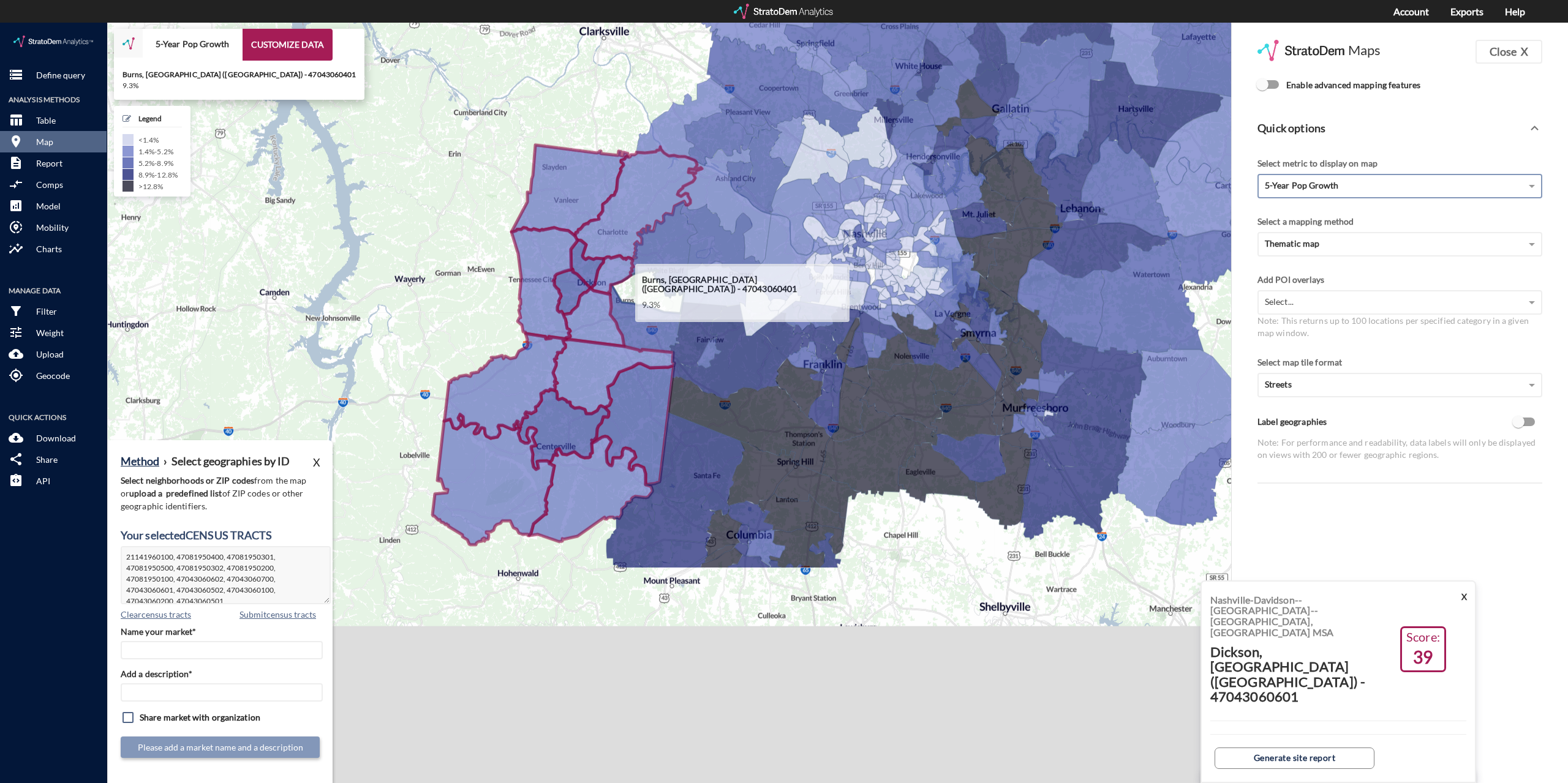 click 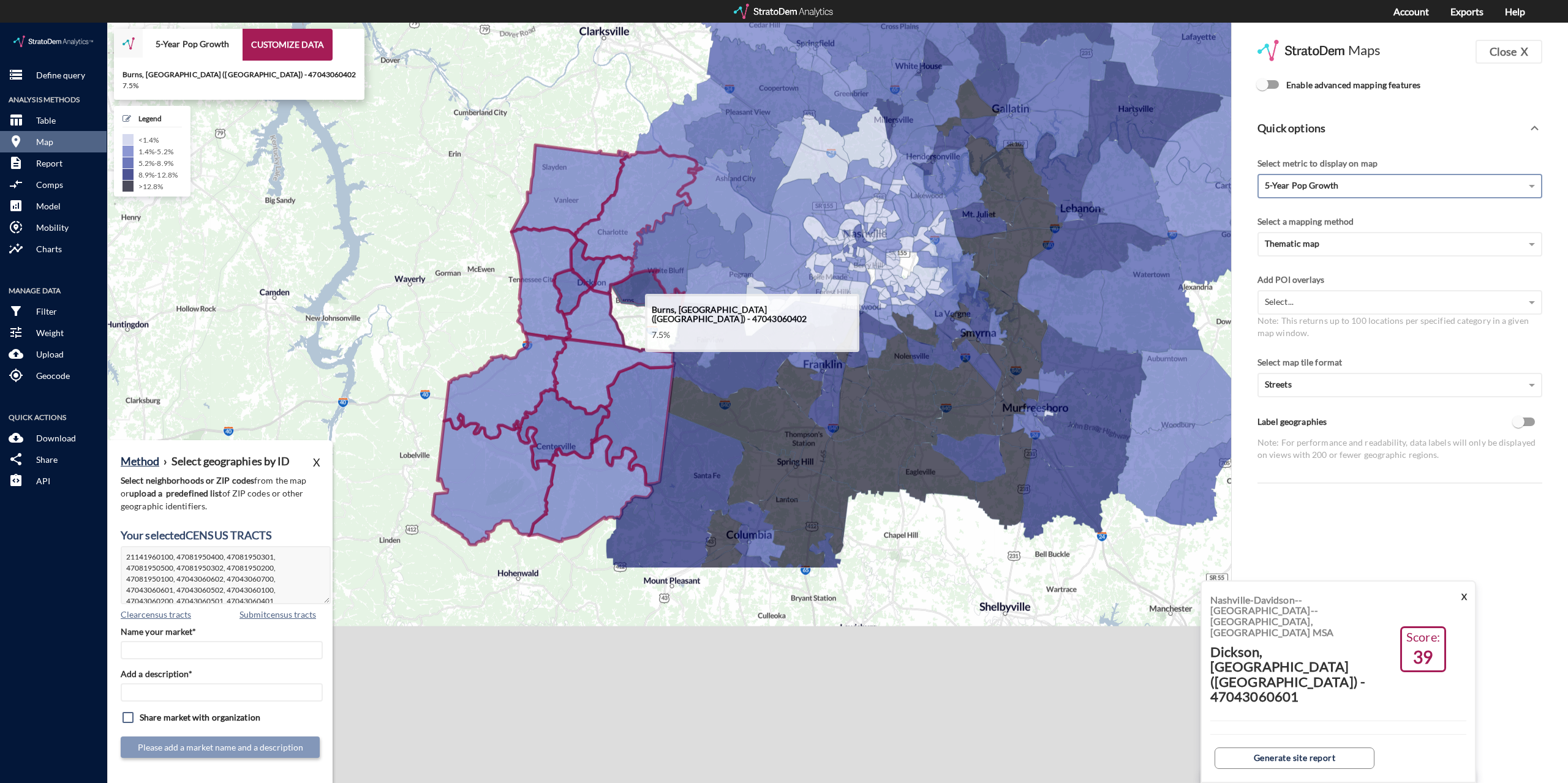 click 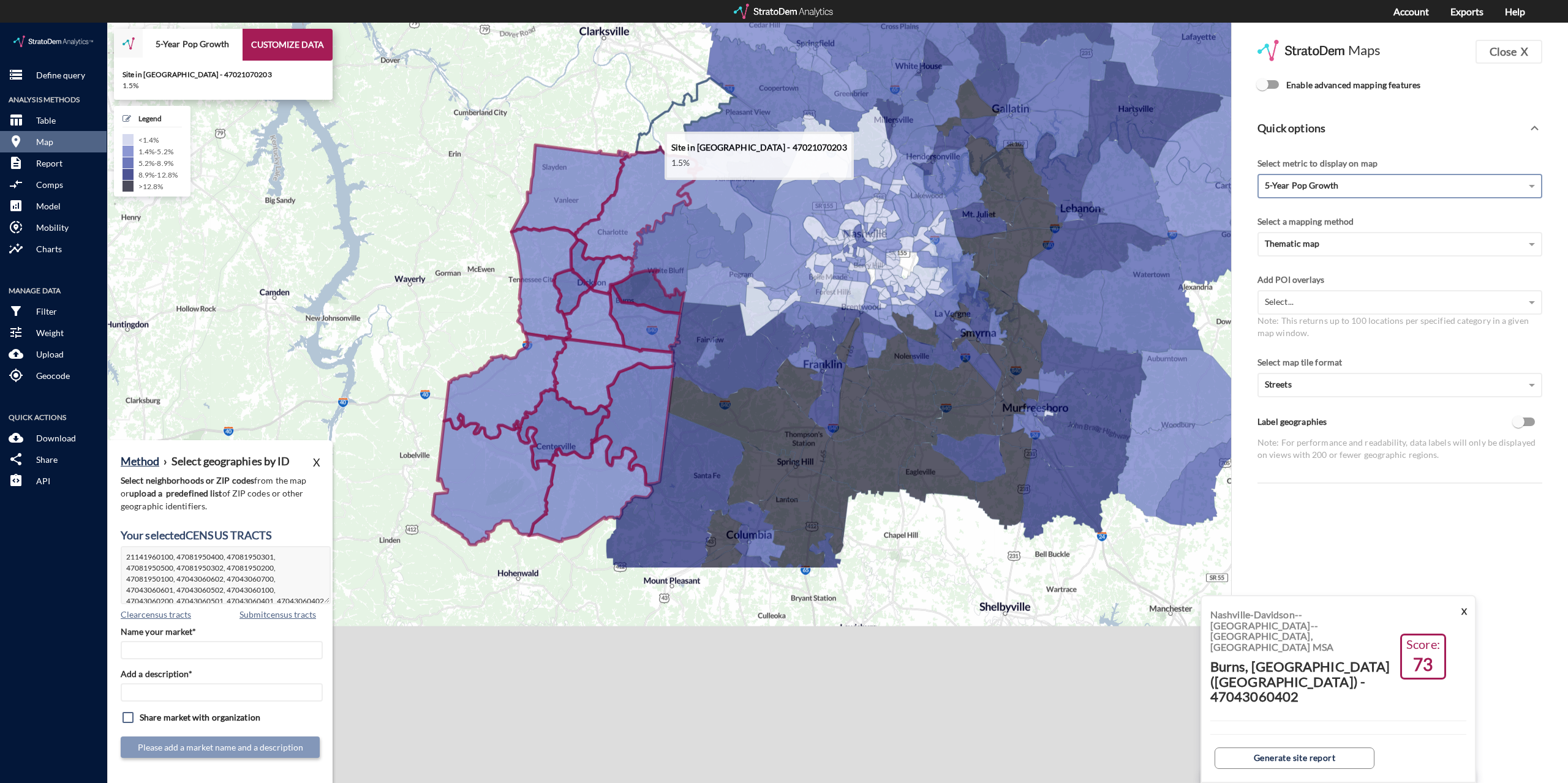 click 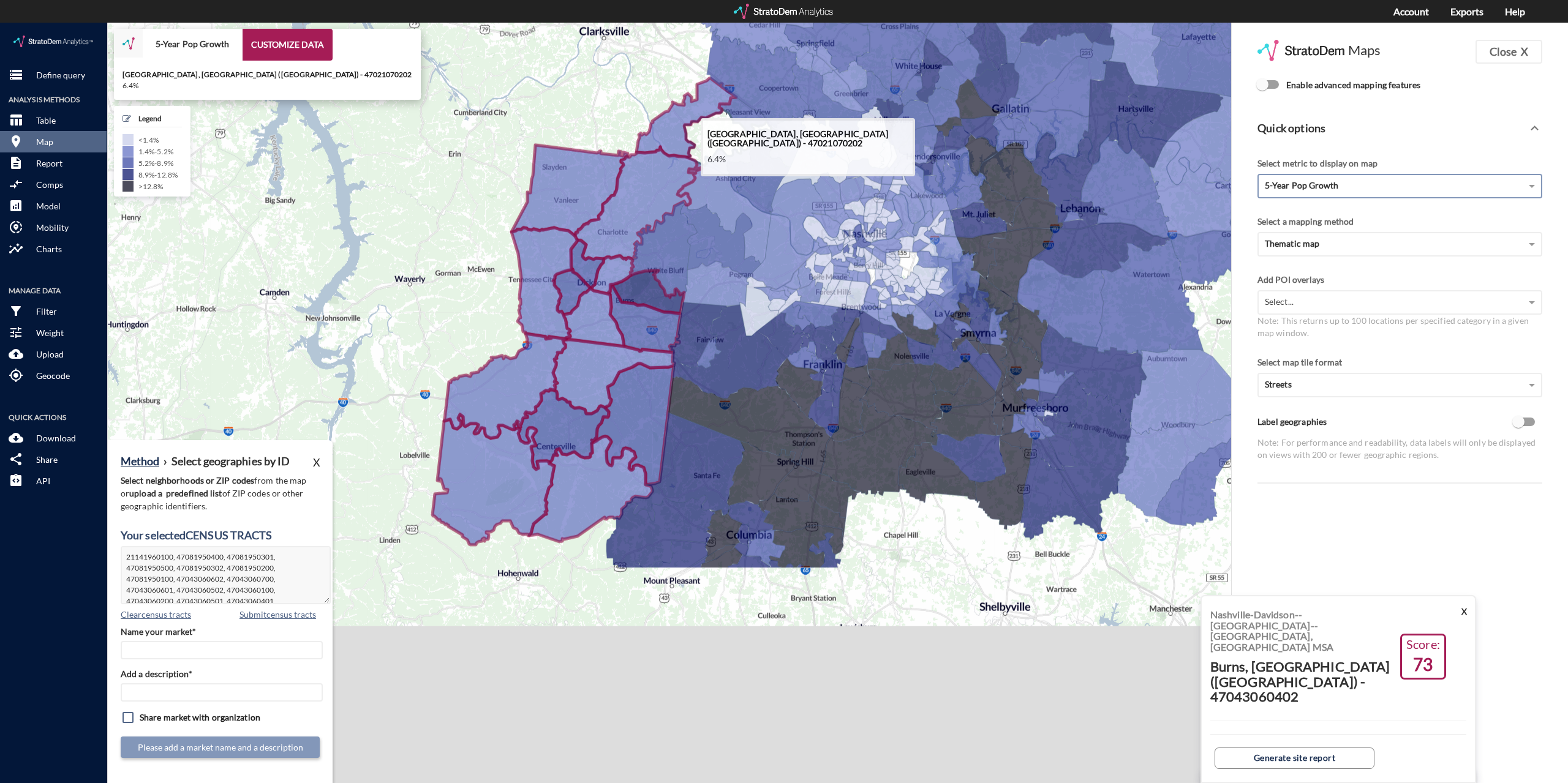 click 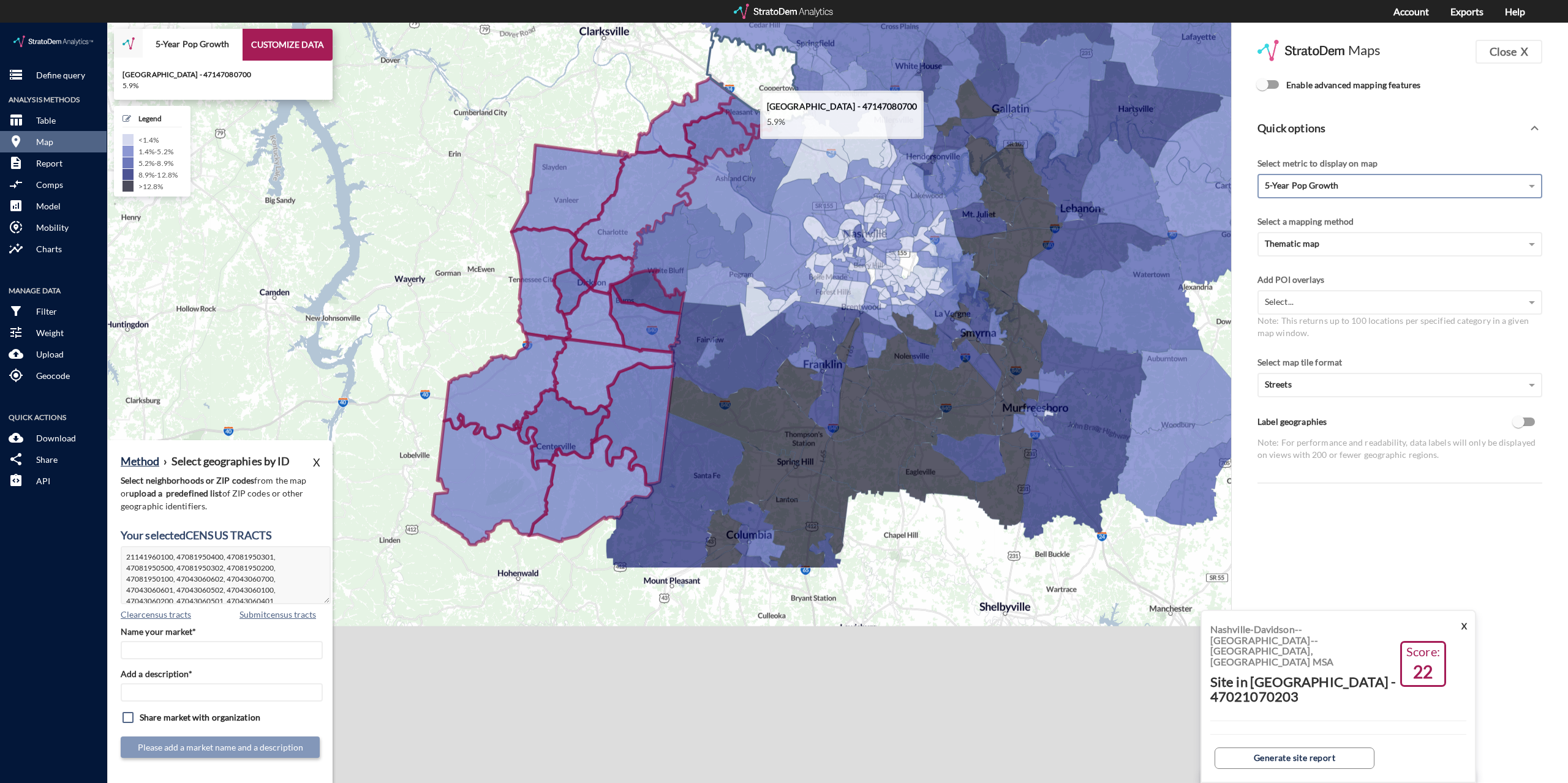 click 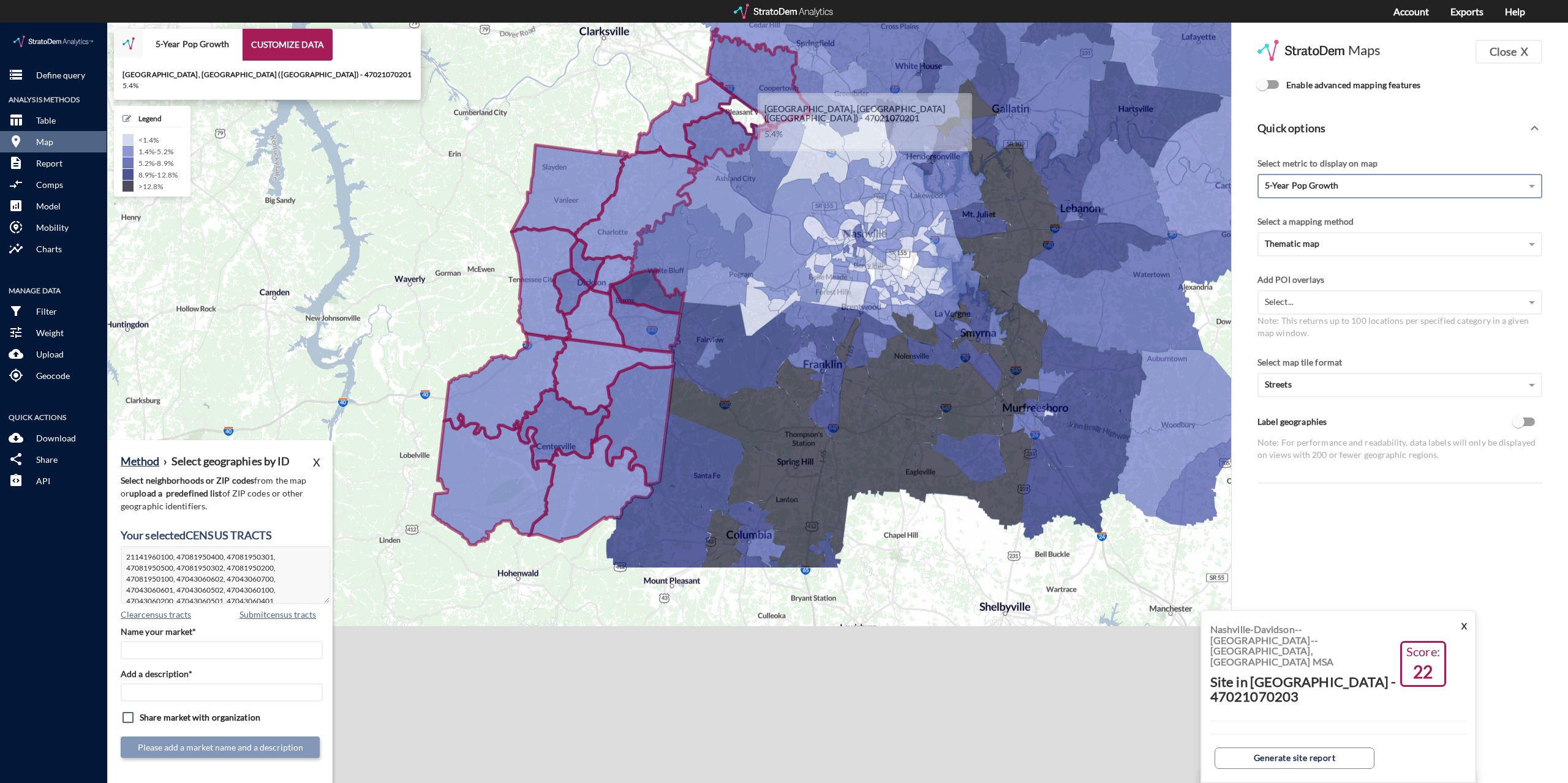 click 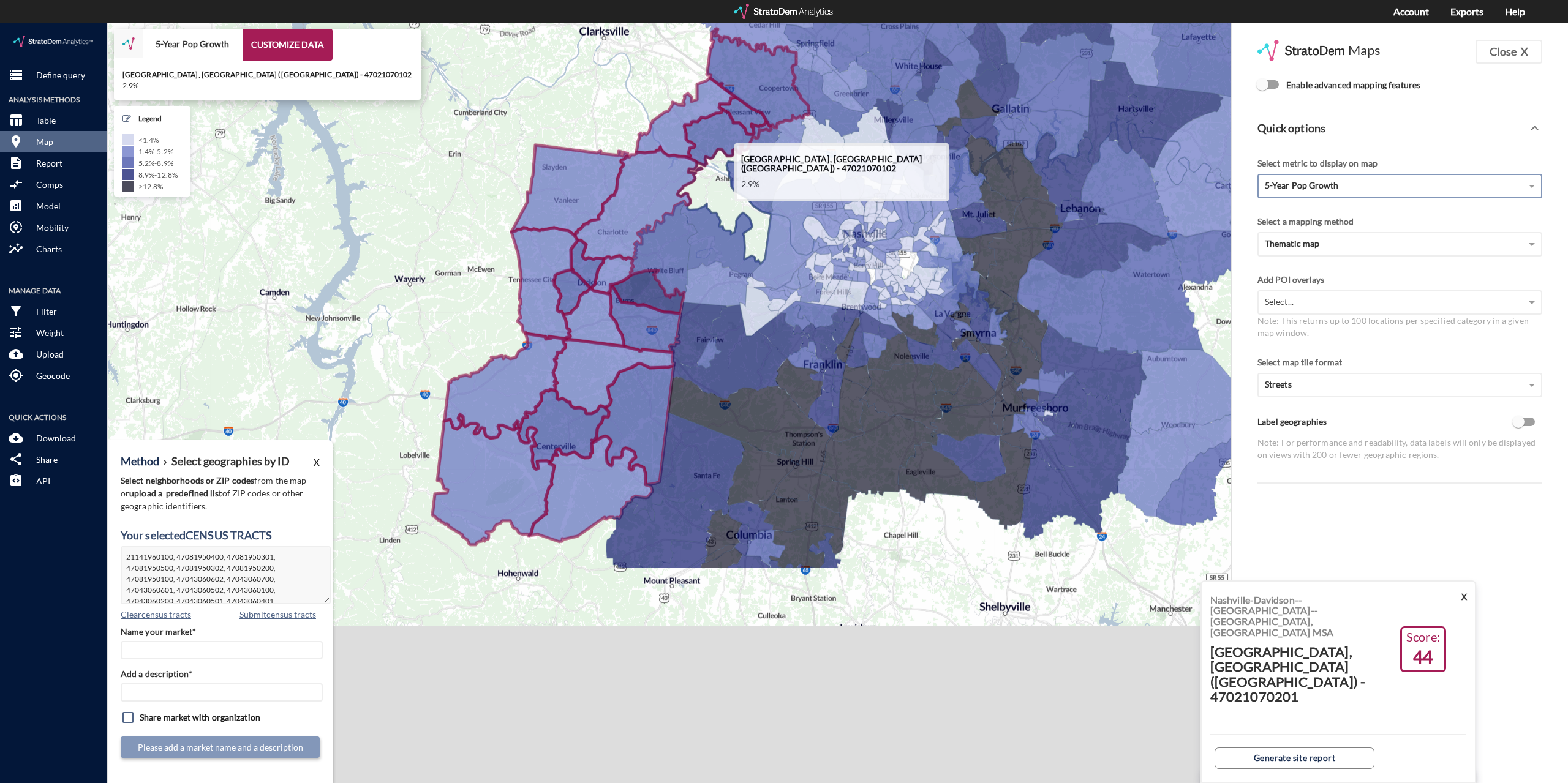 click 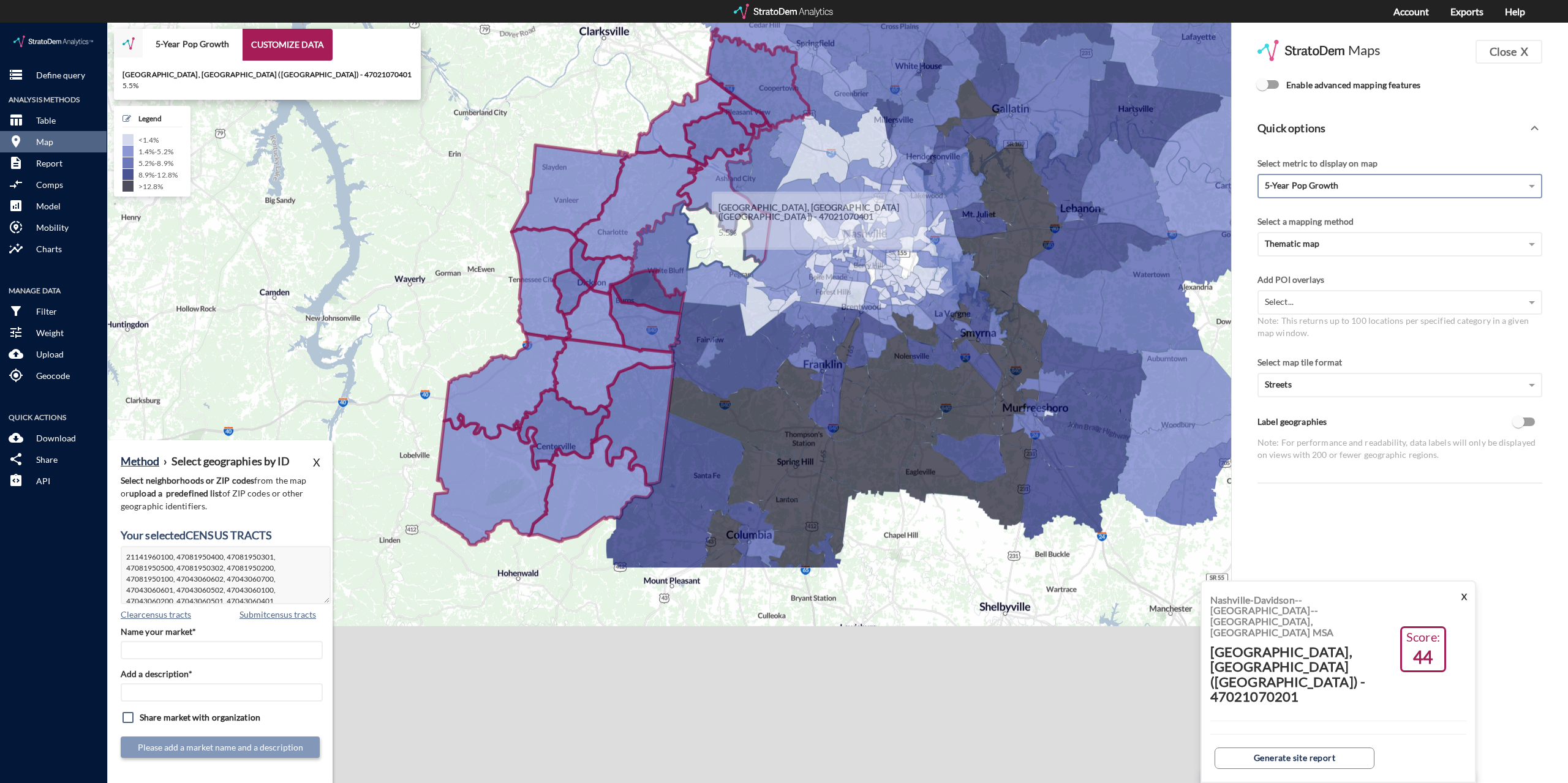click 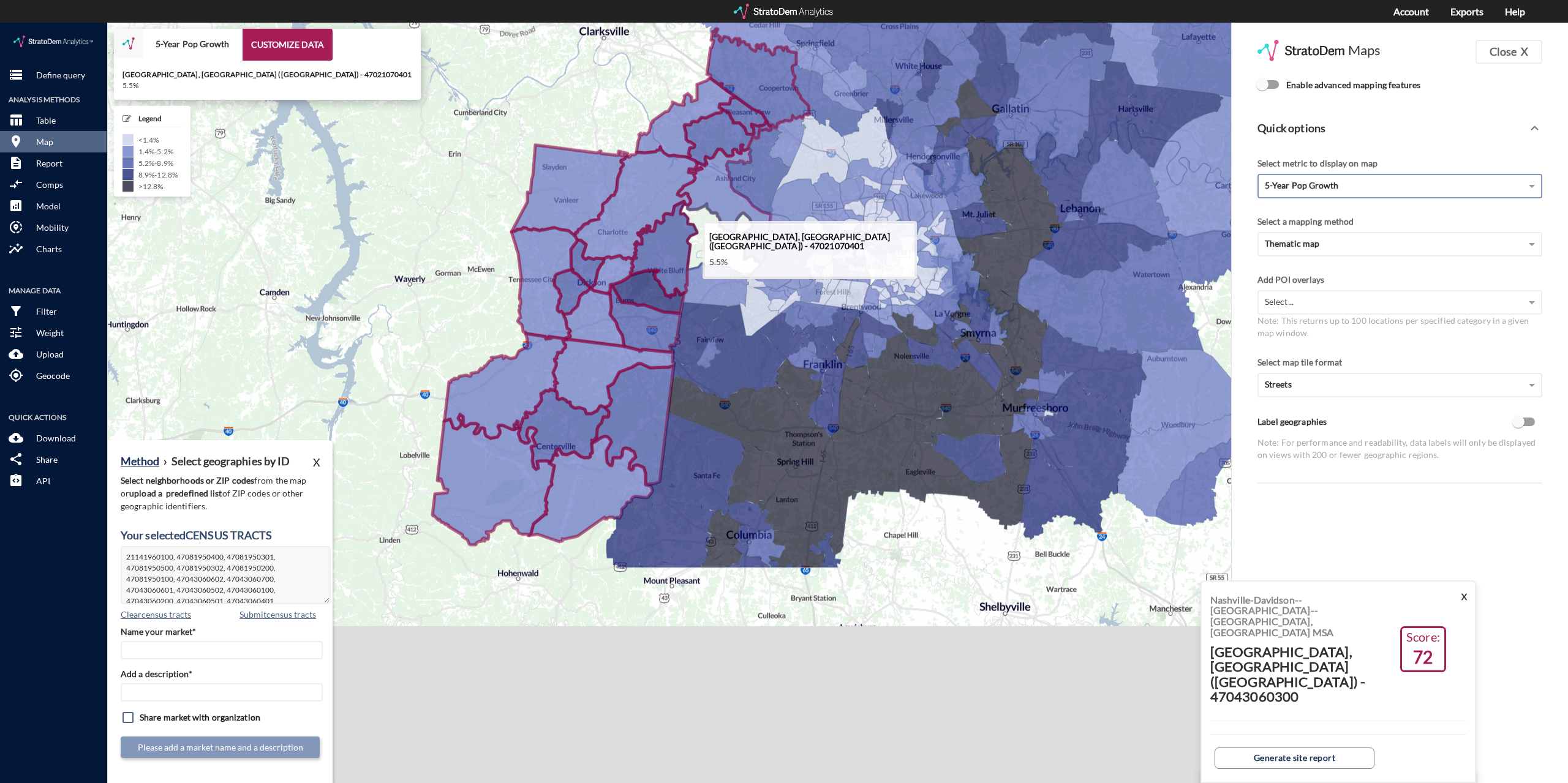 click 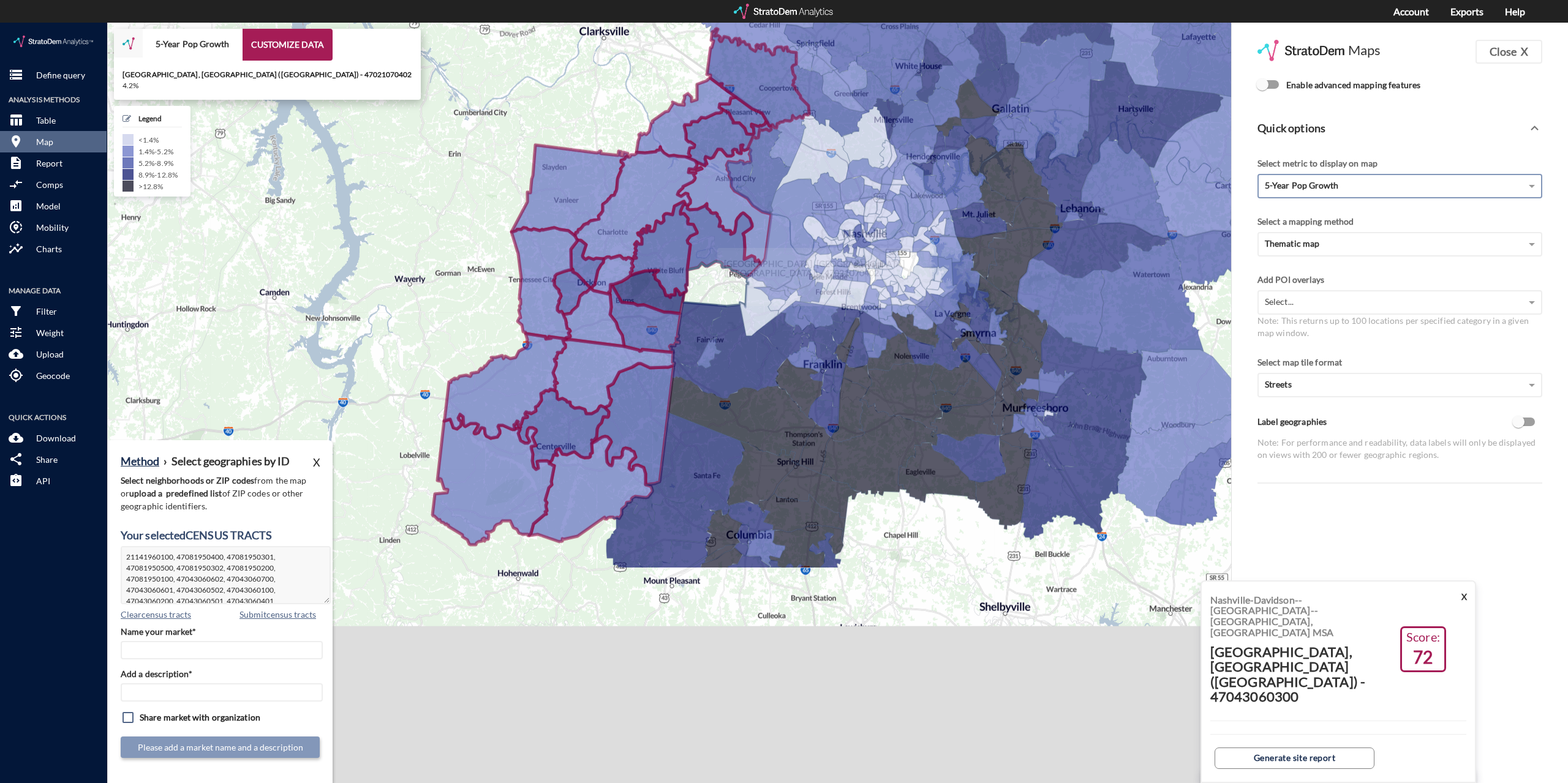 click 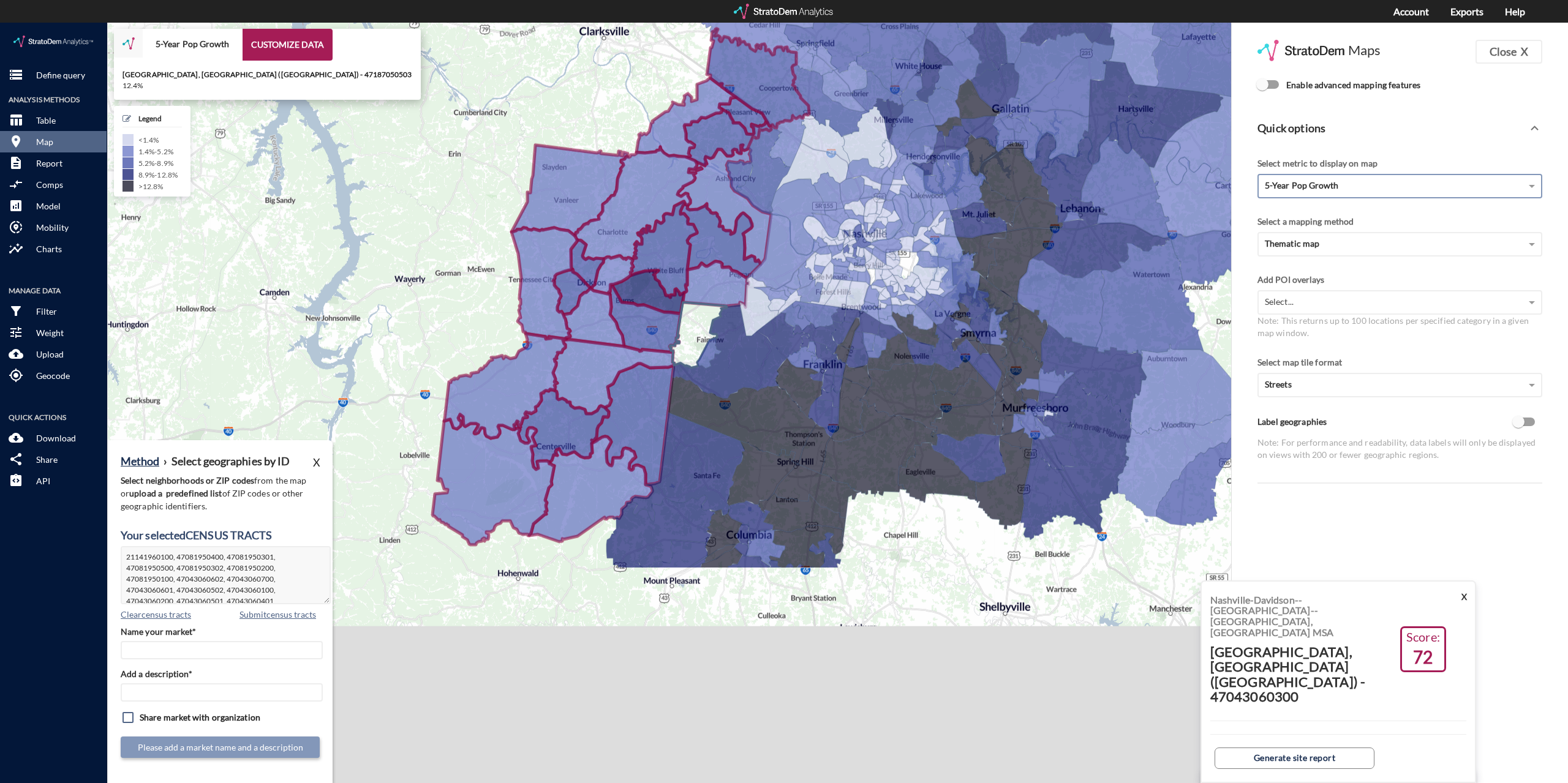 click 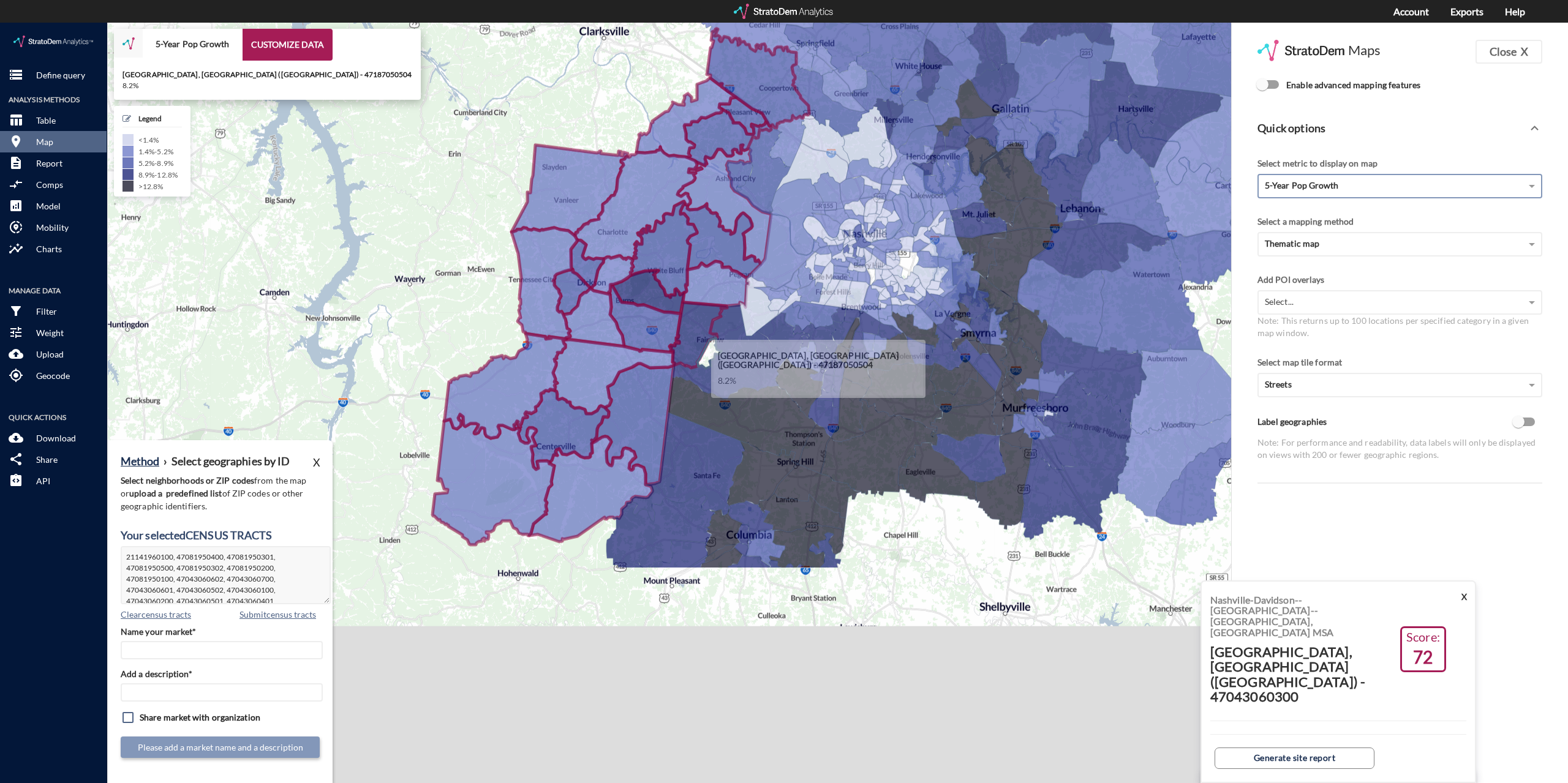 click 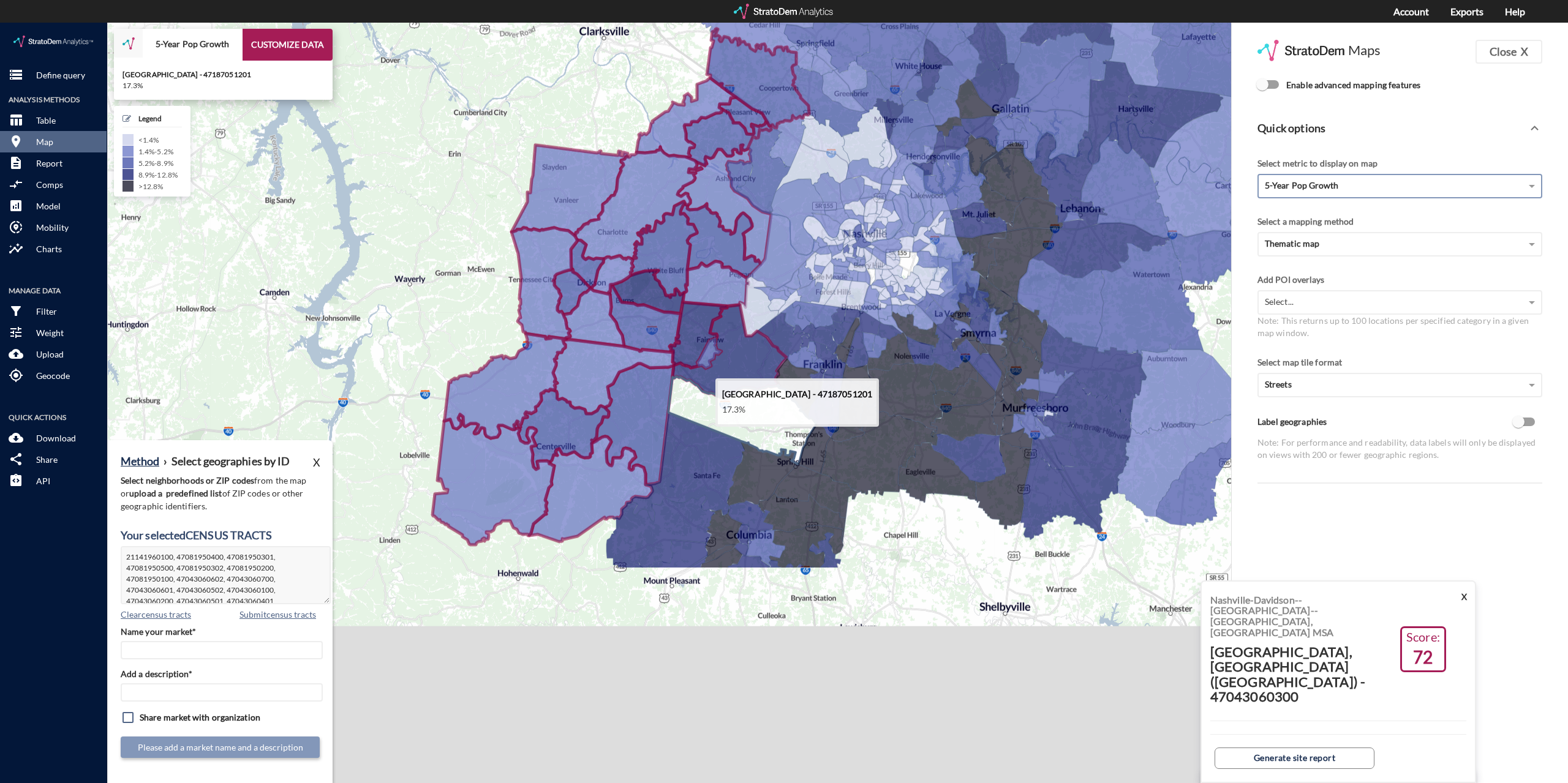 click 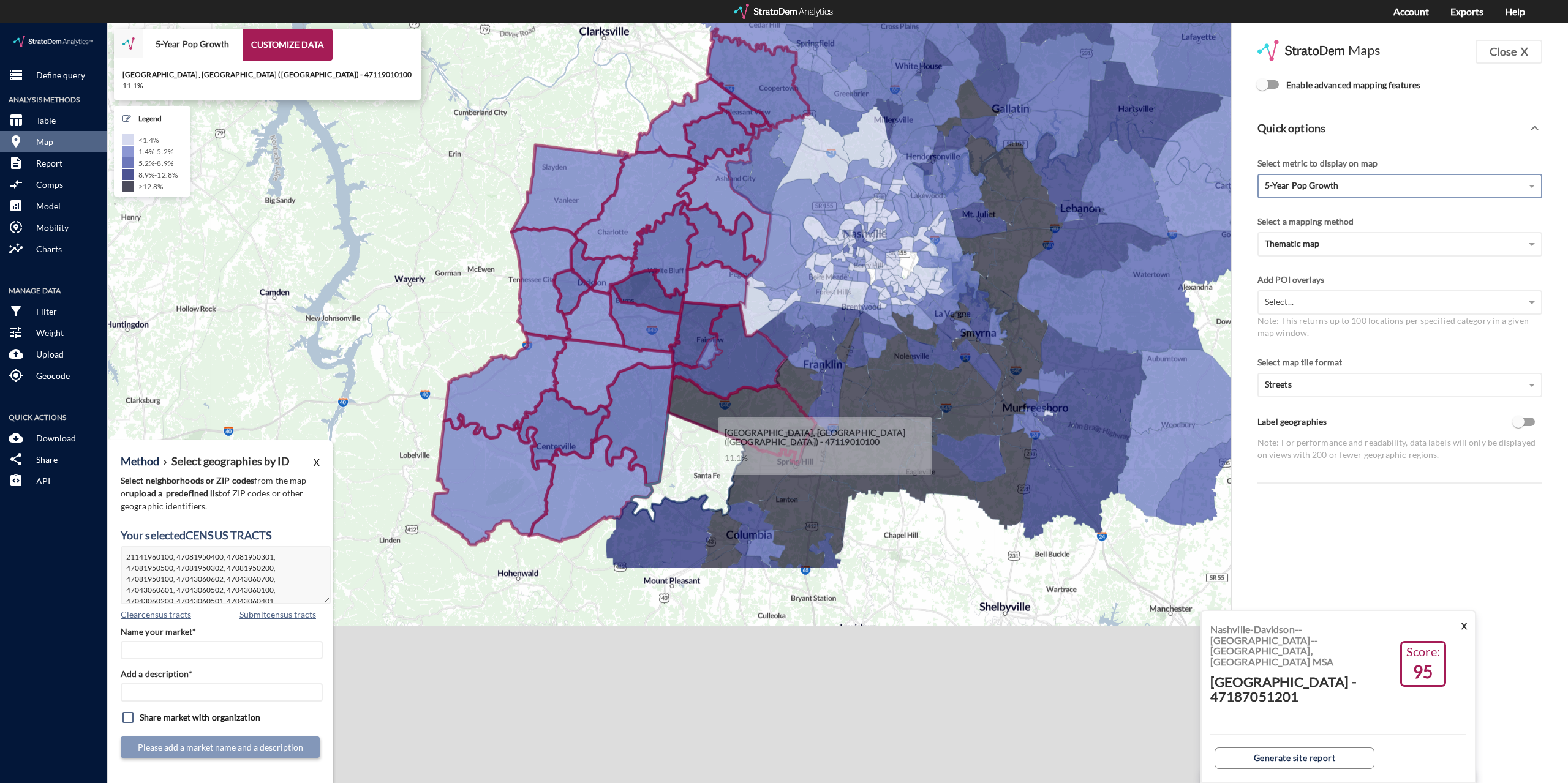 click 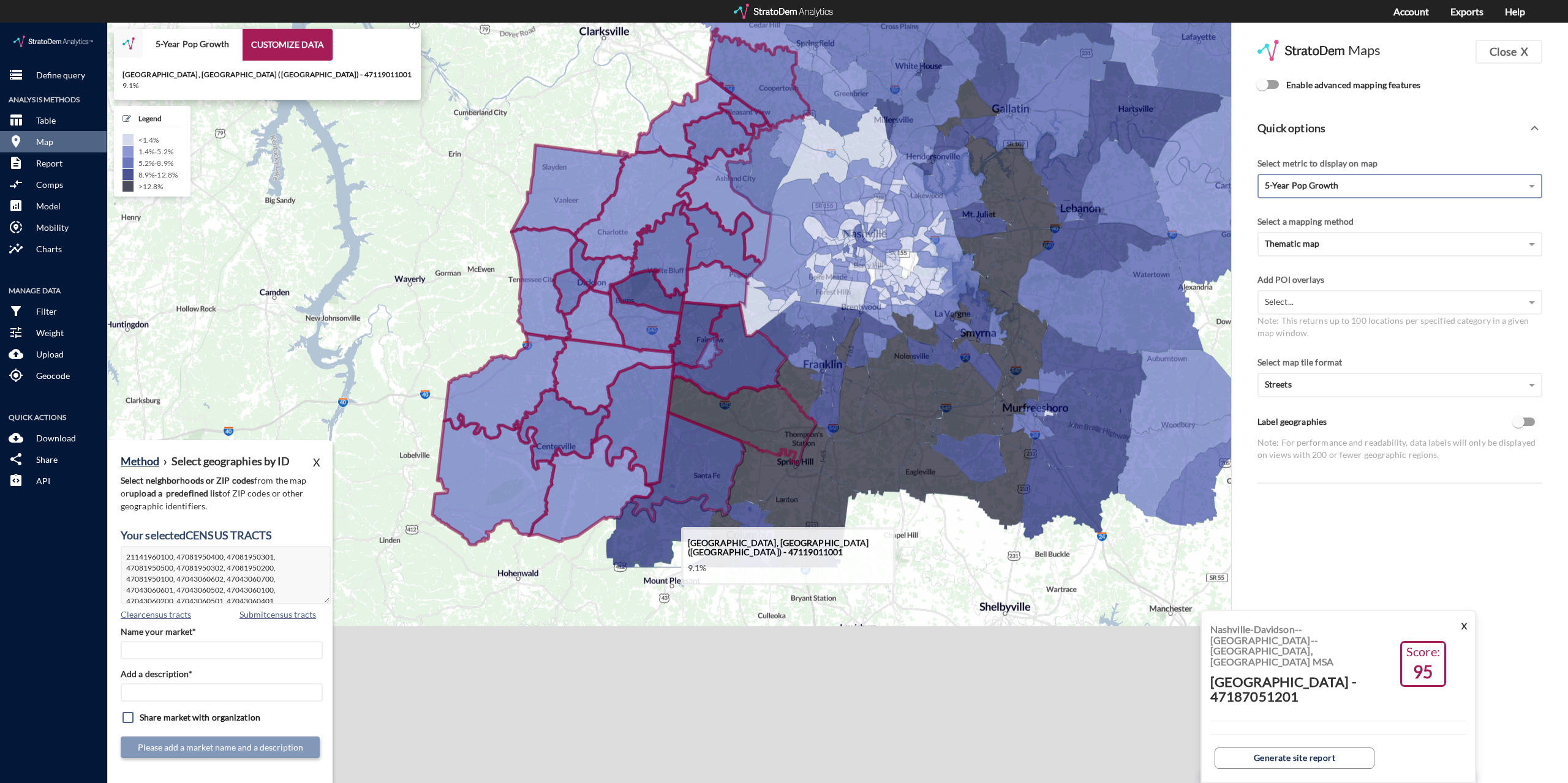 click 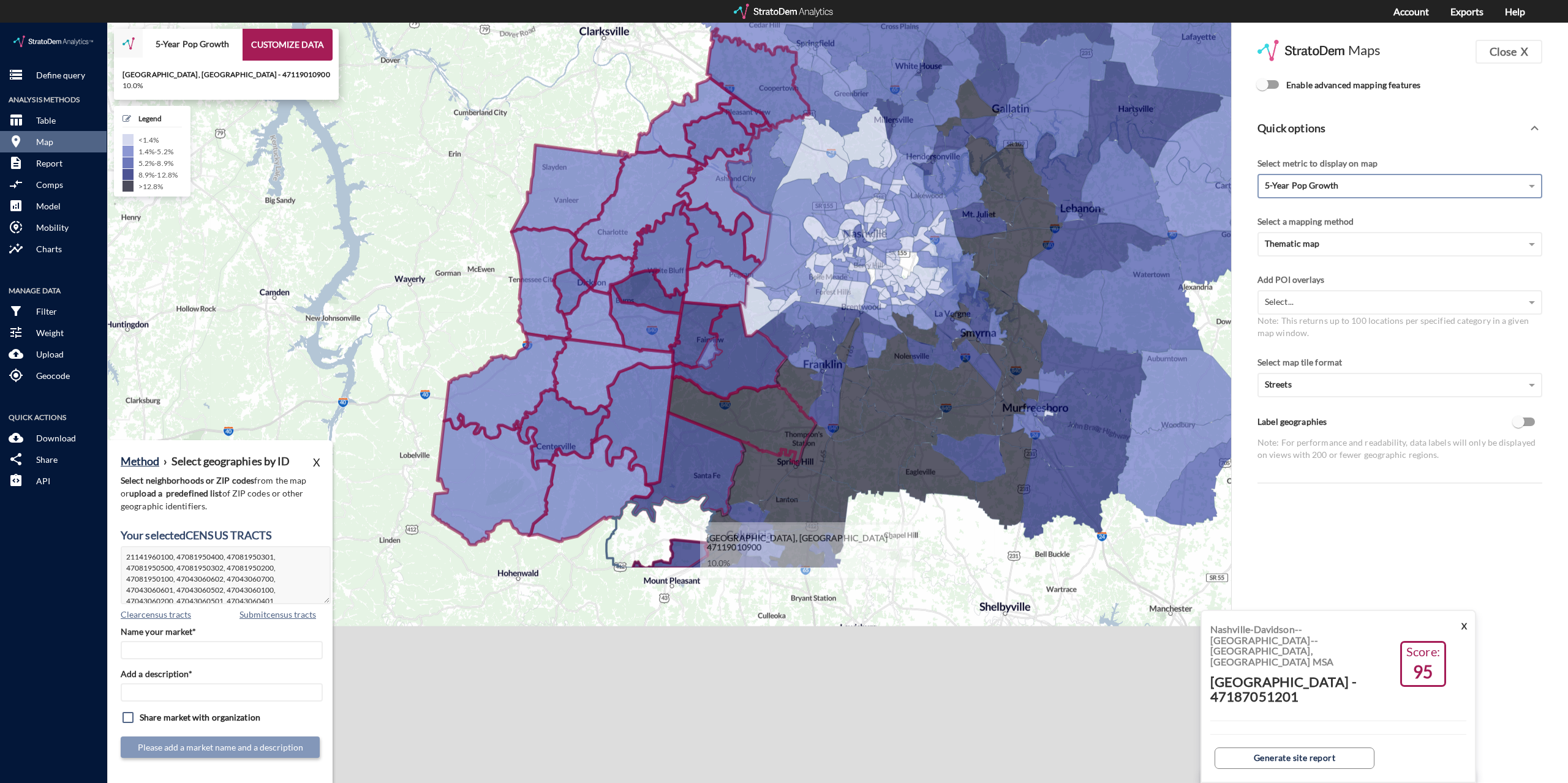 click 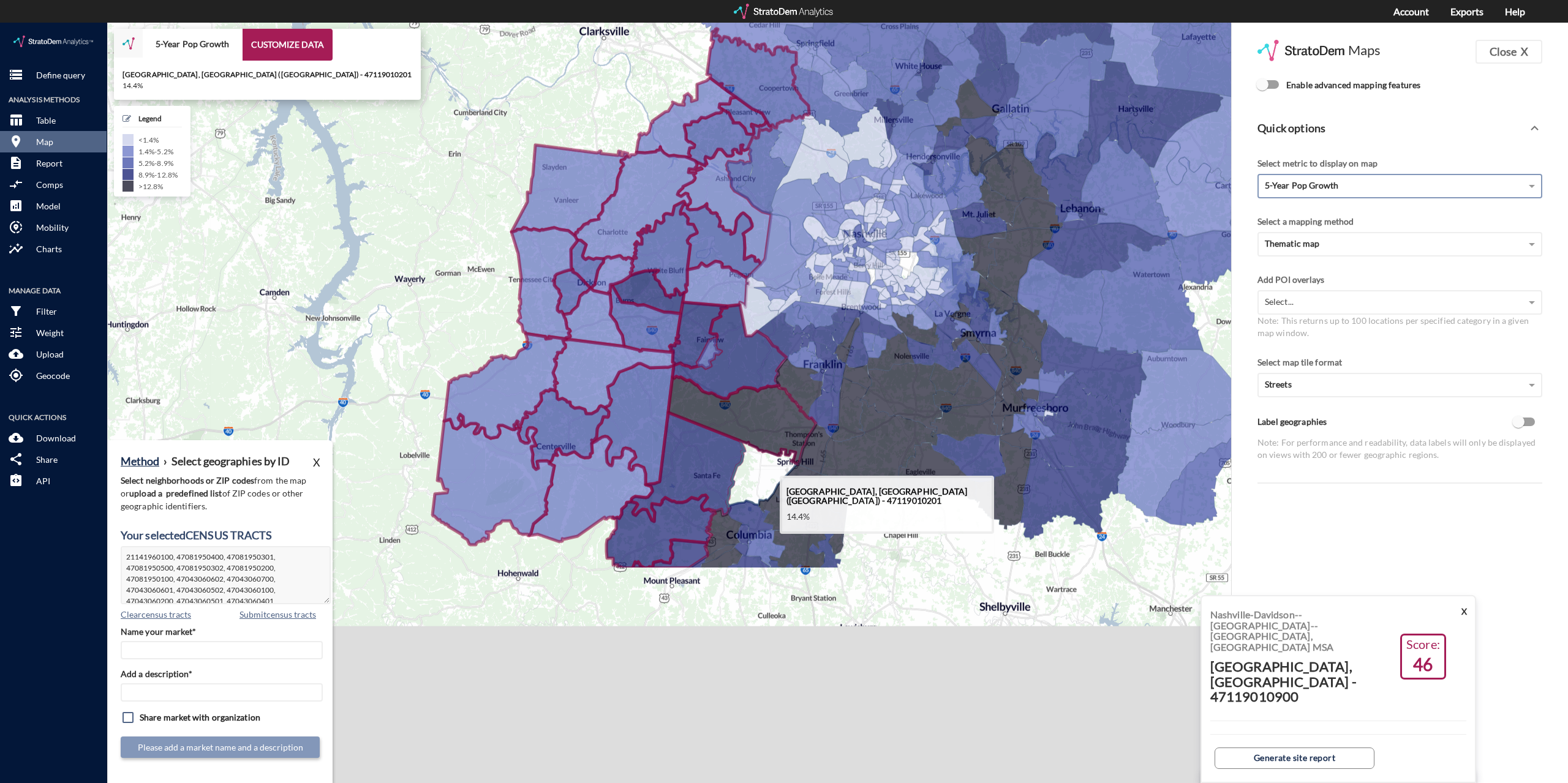 click 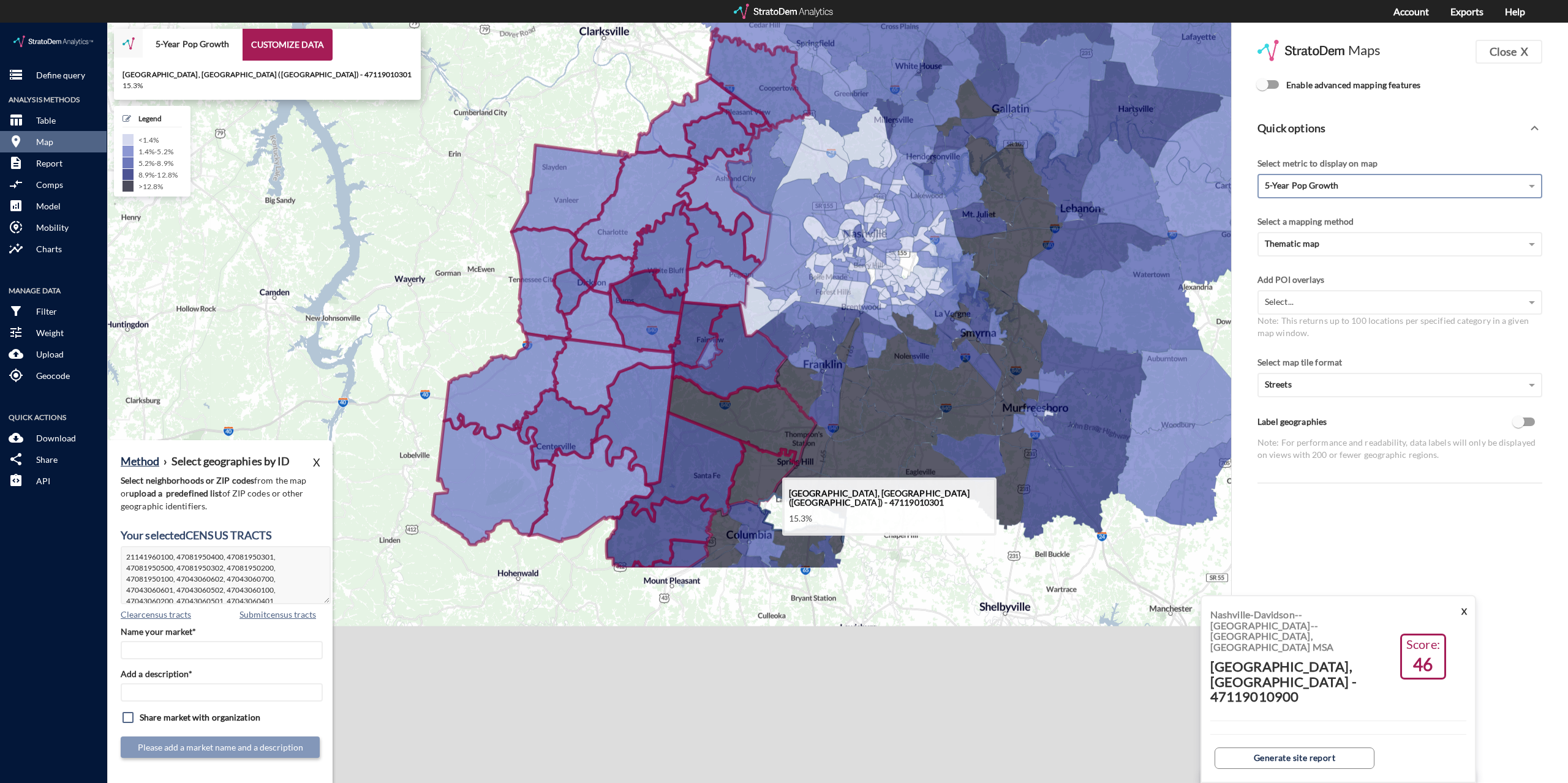 click 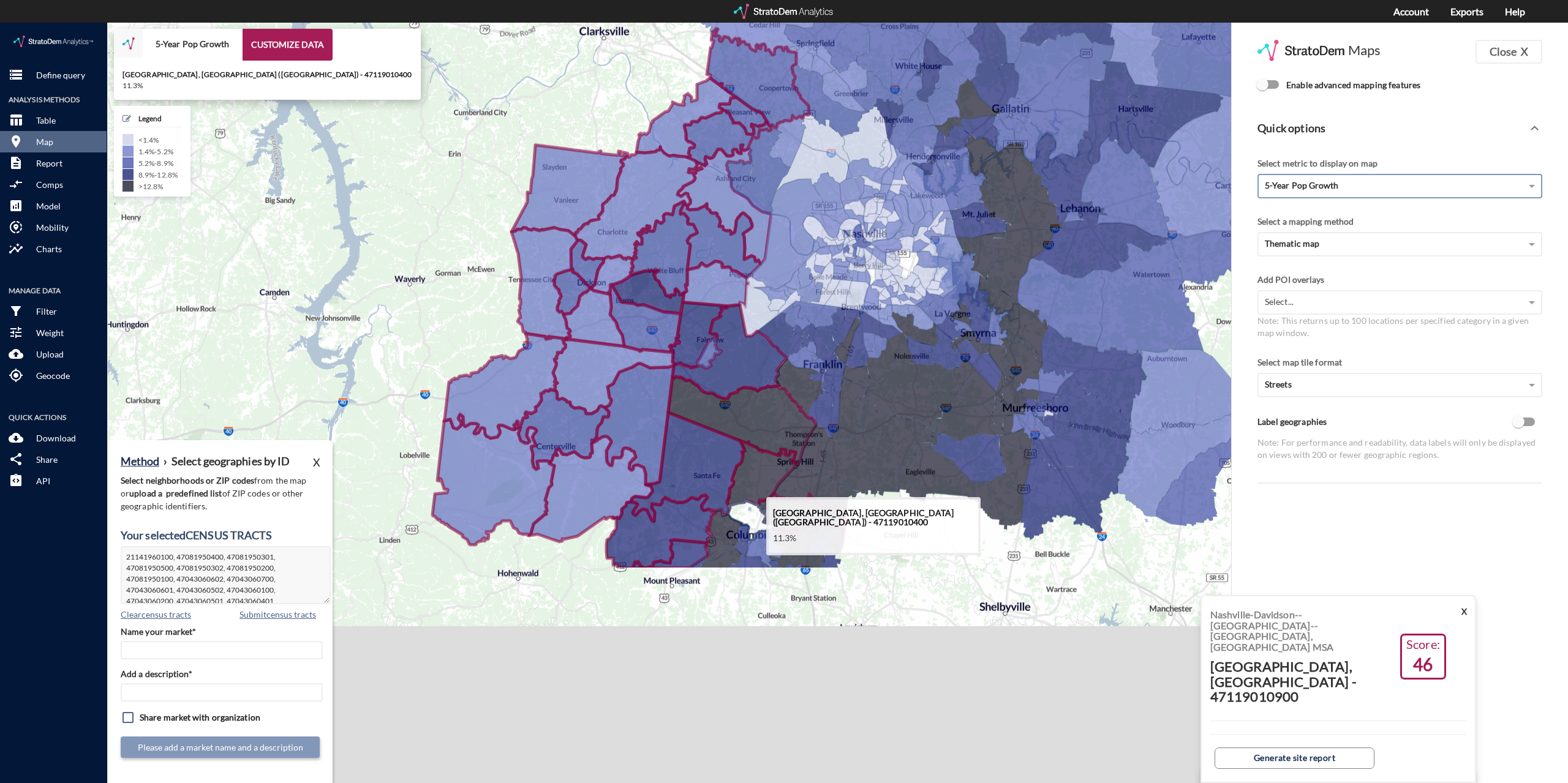 click 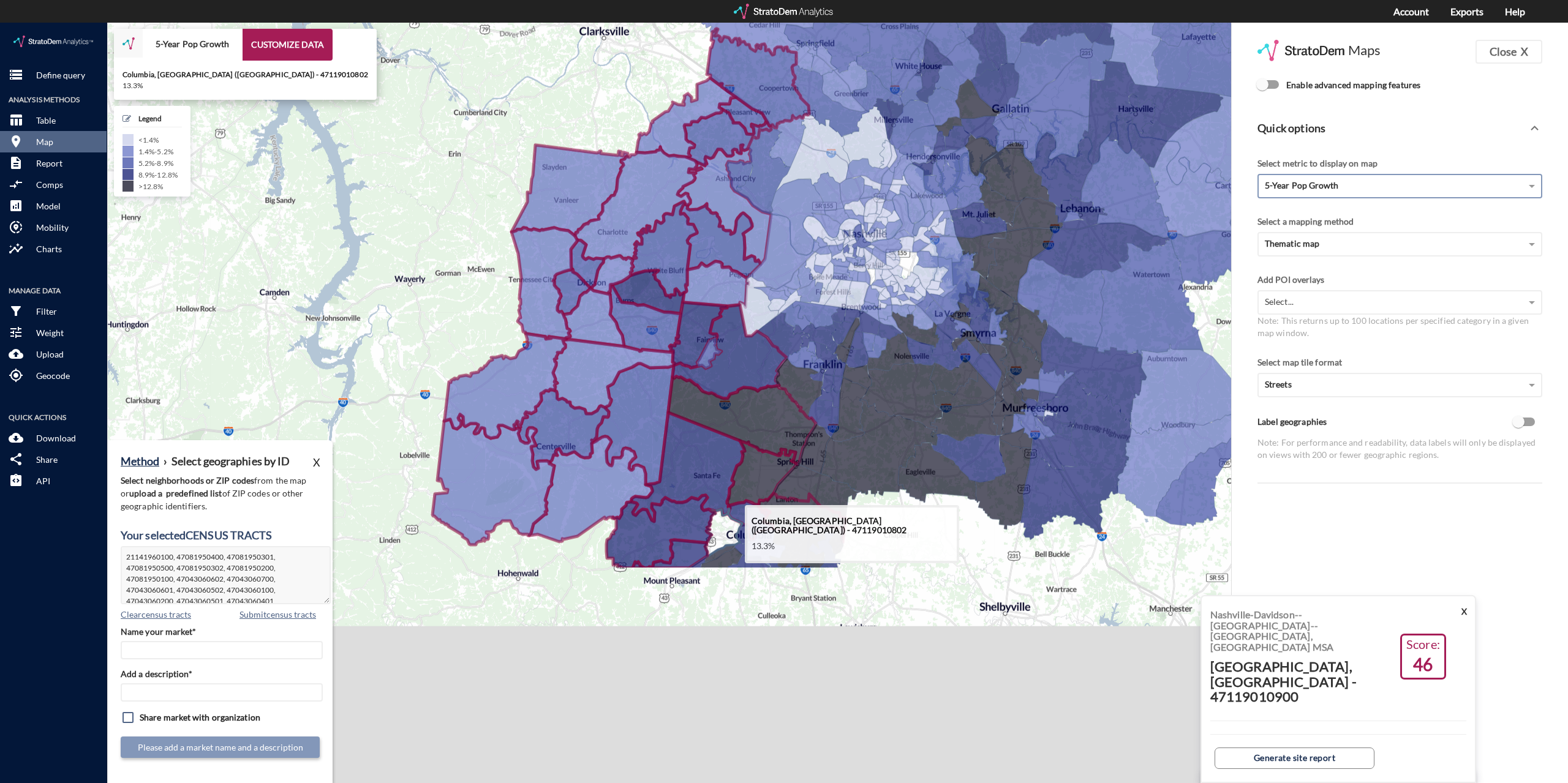click 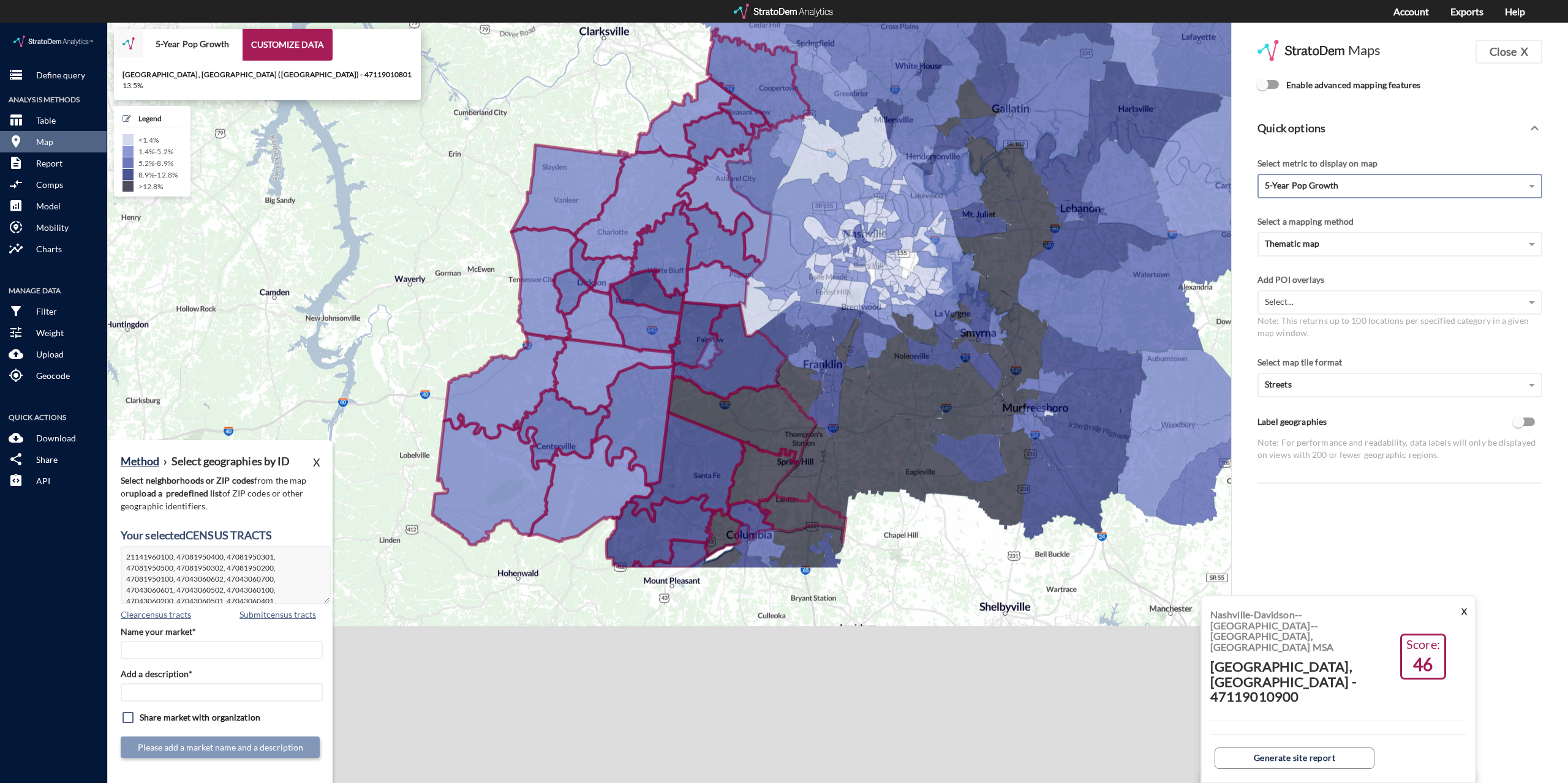 click 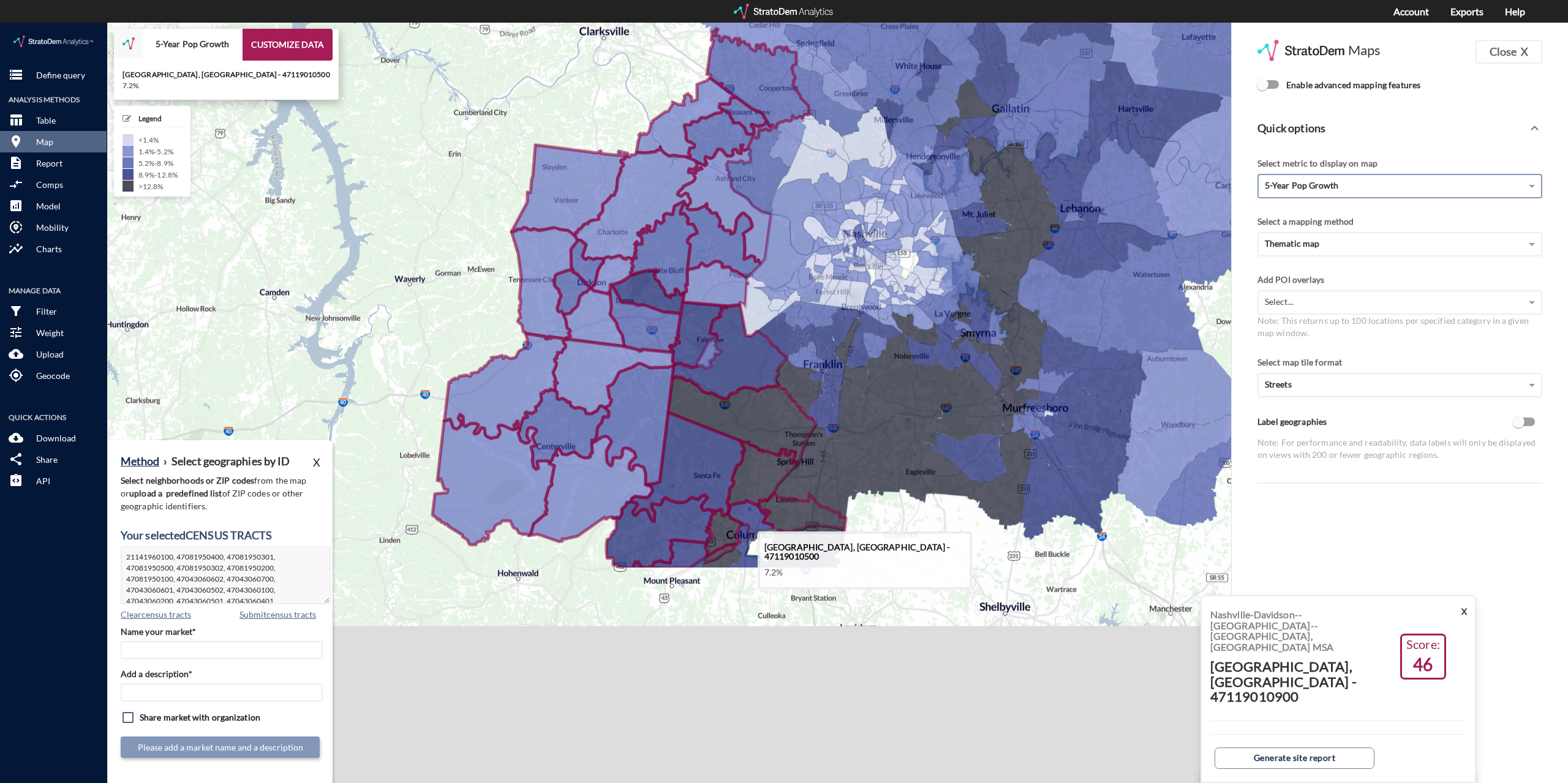click 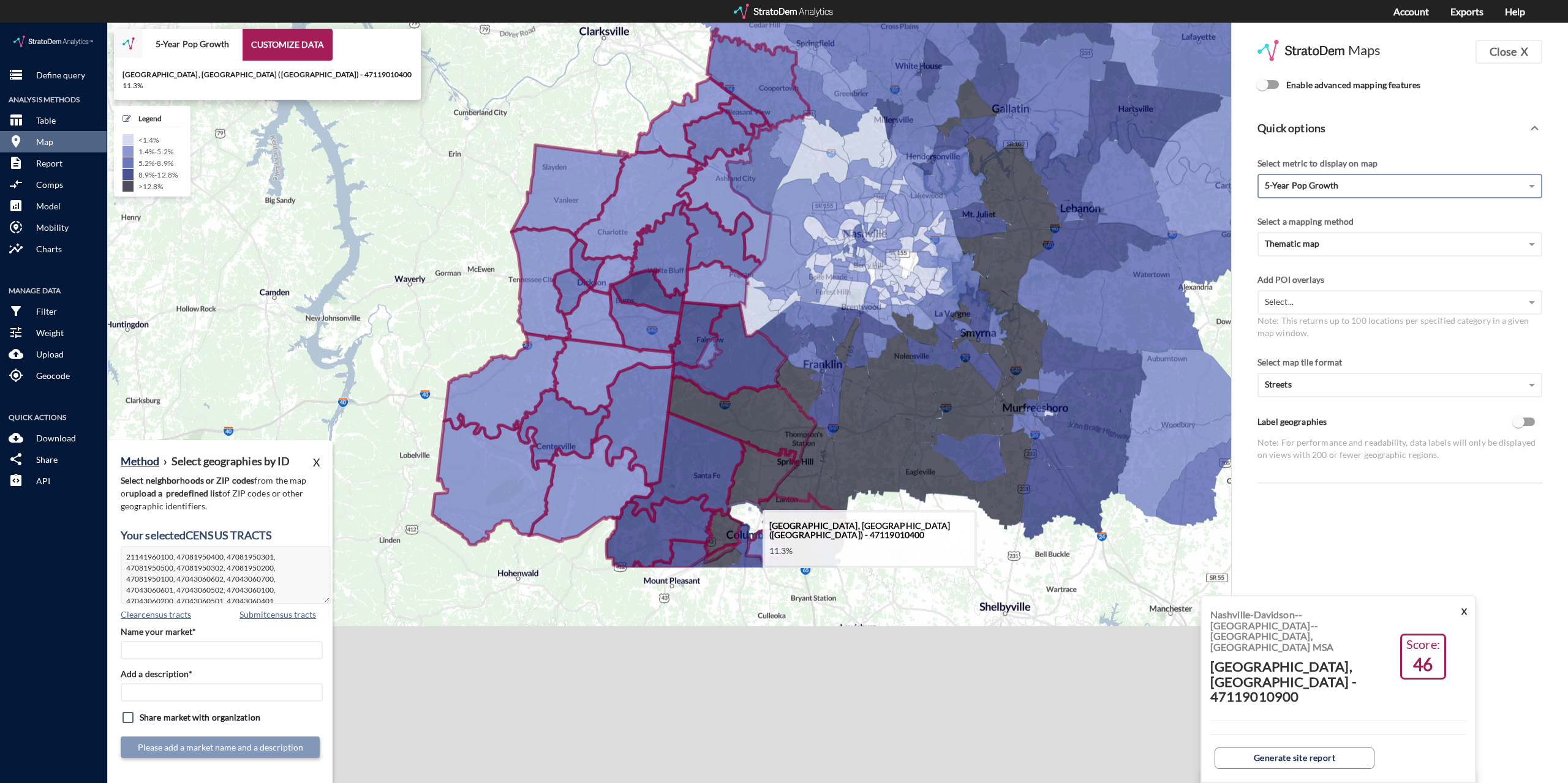 click 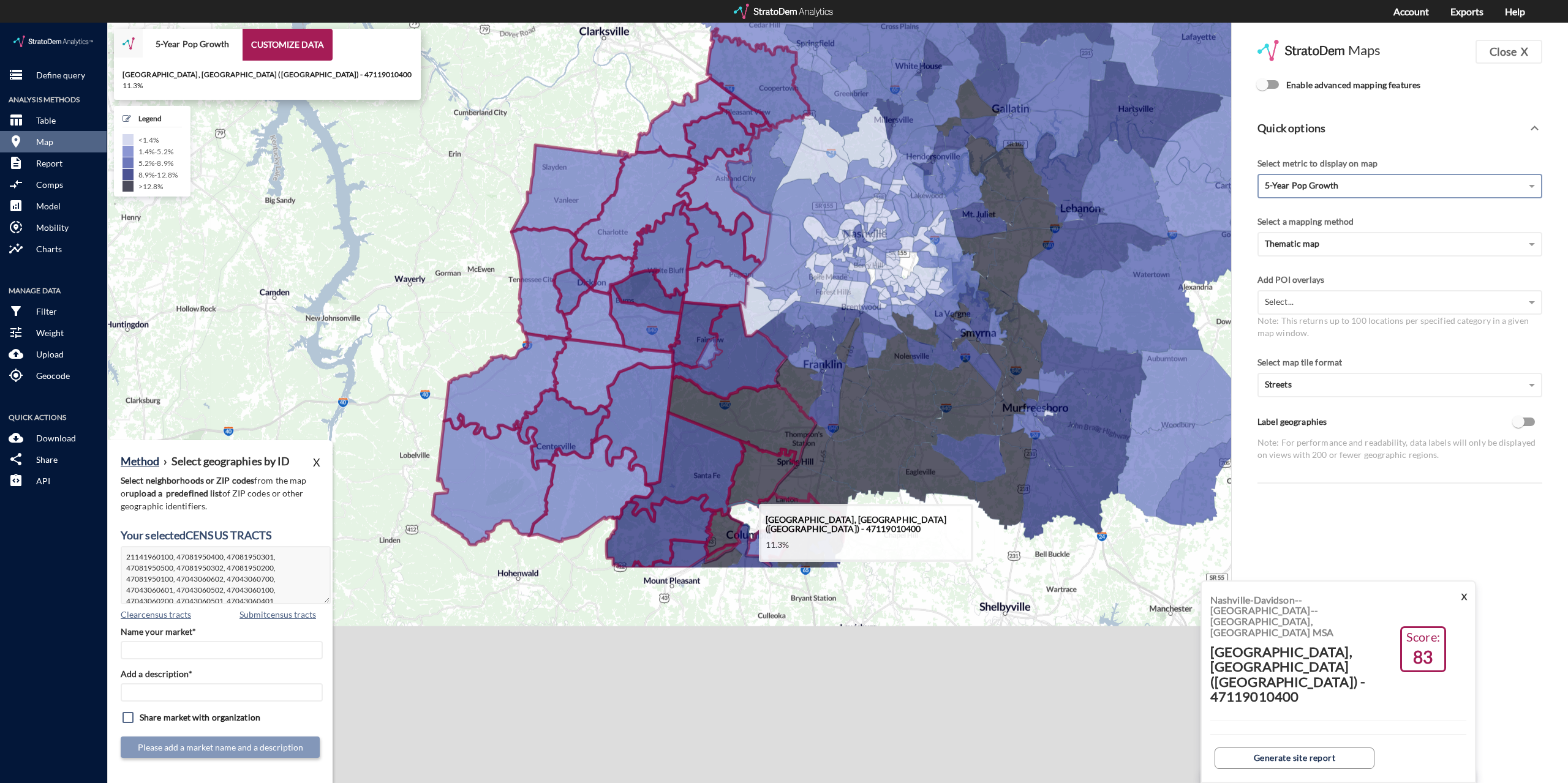 click 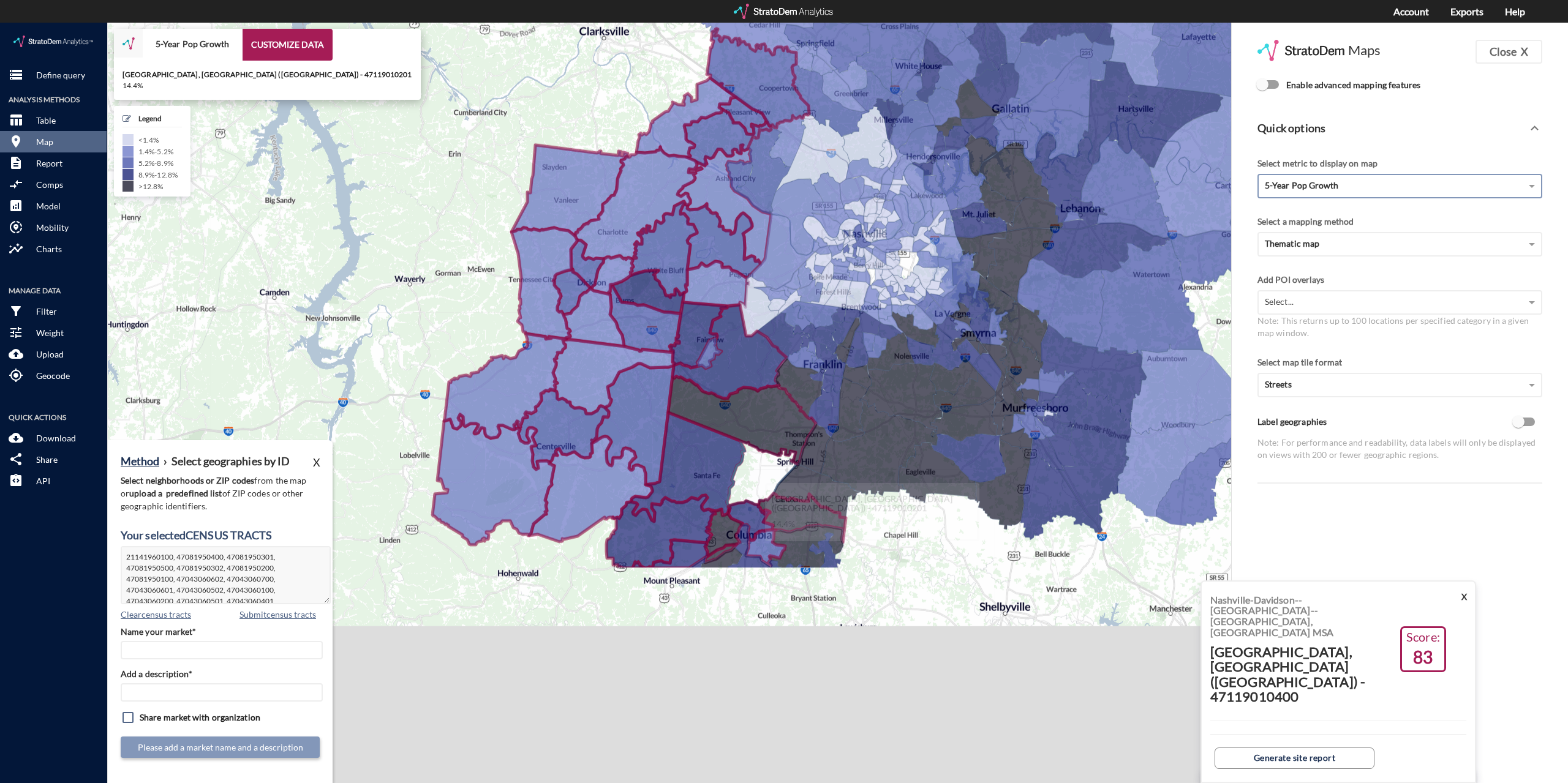 click 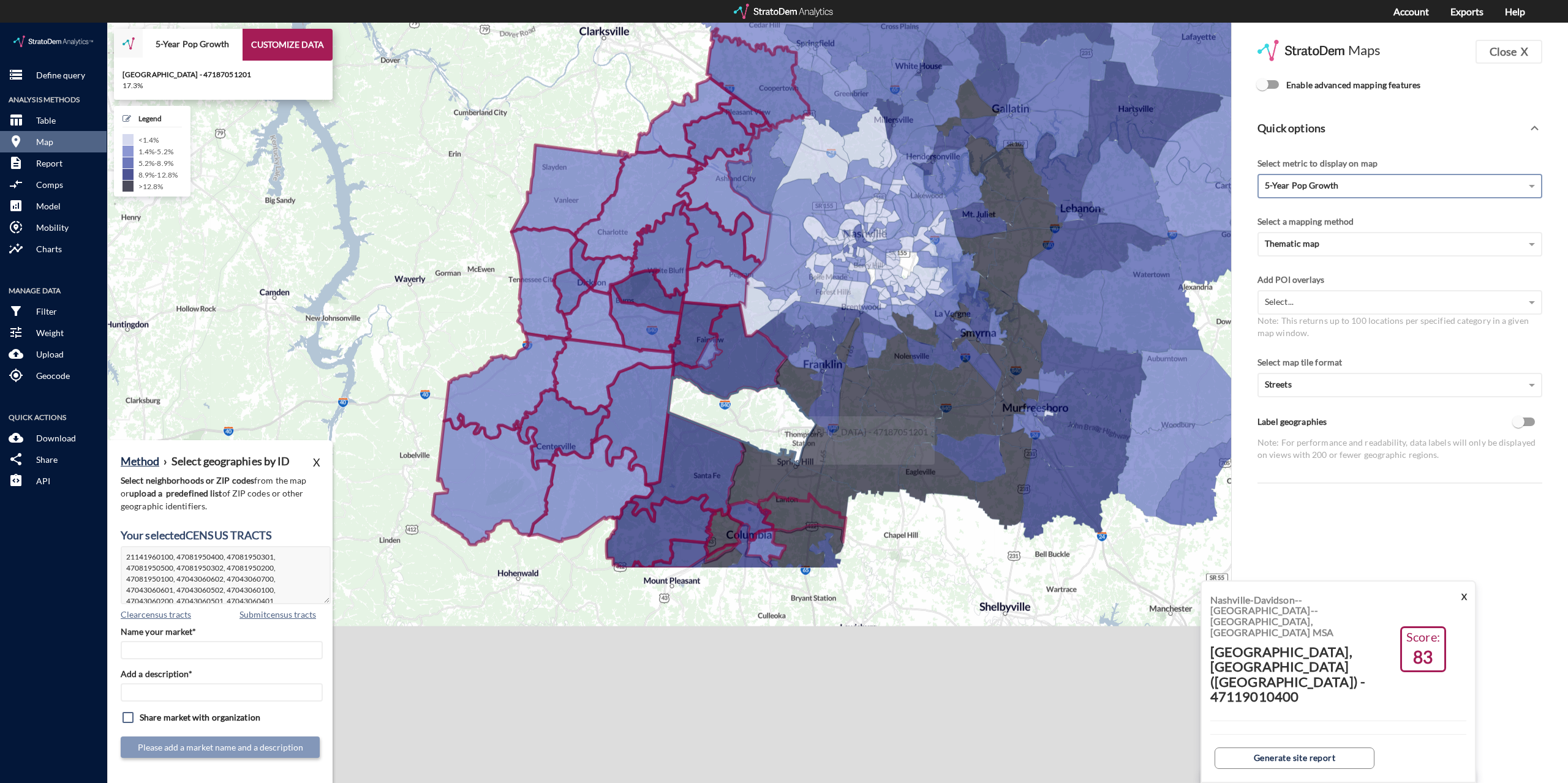 click 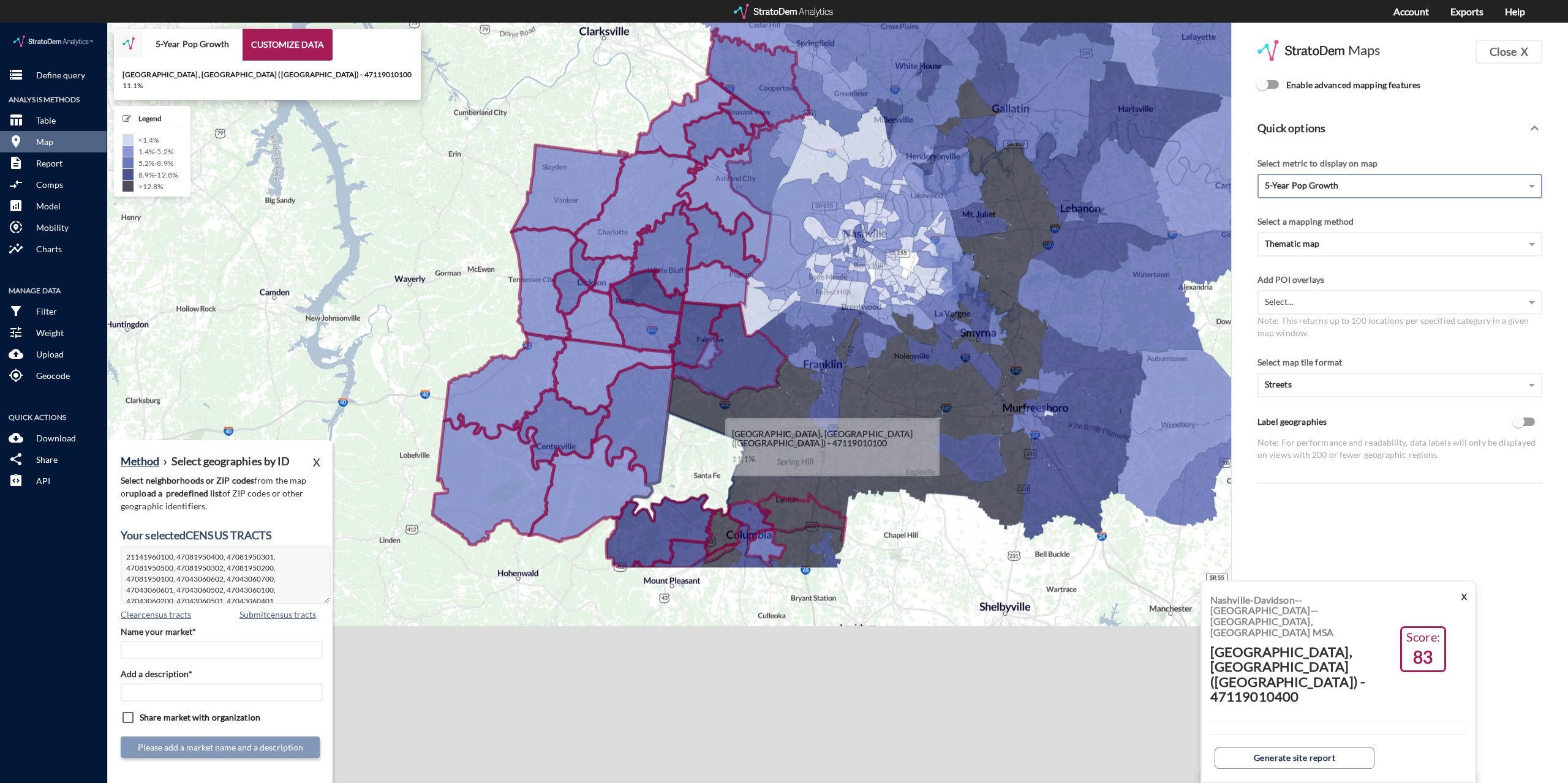 click 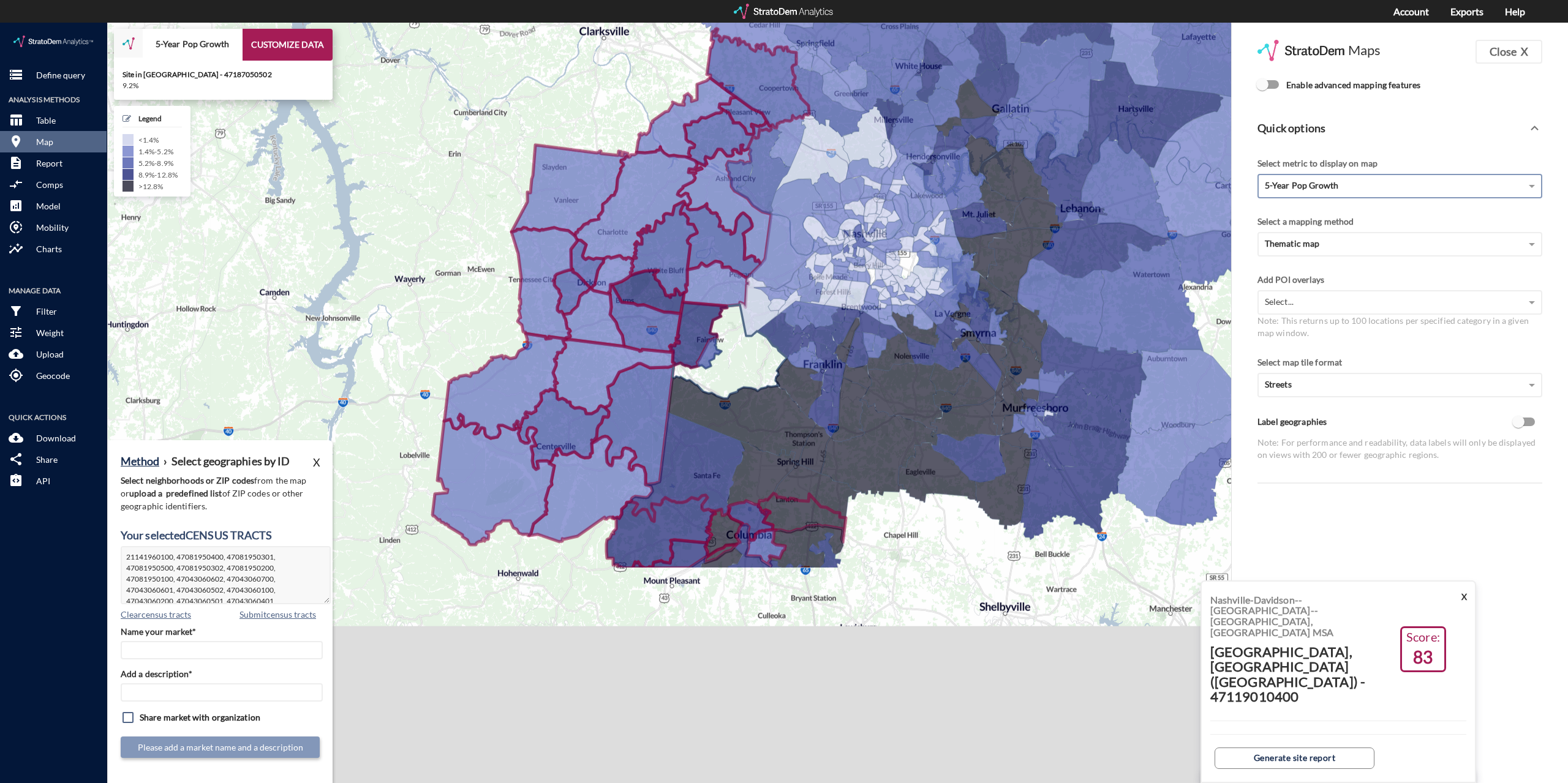 click 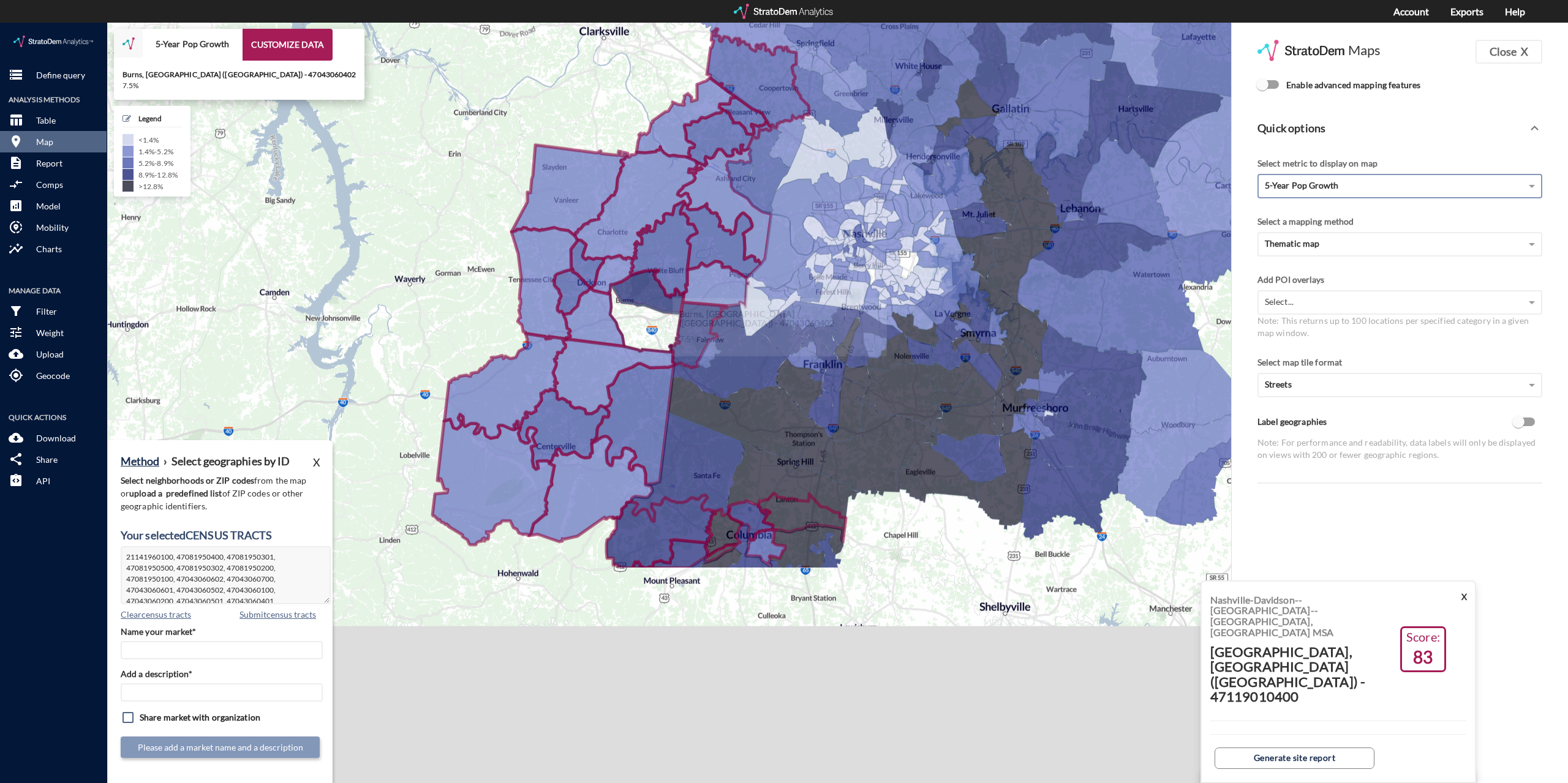 click 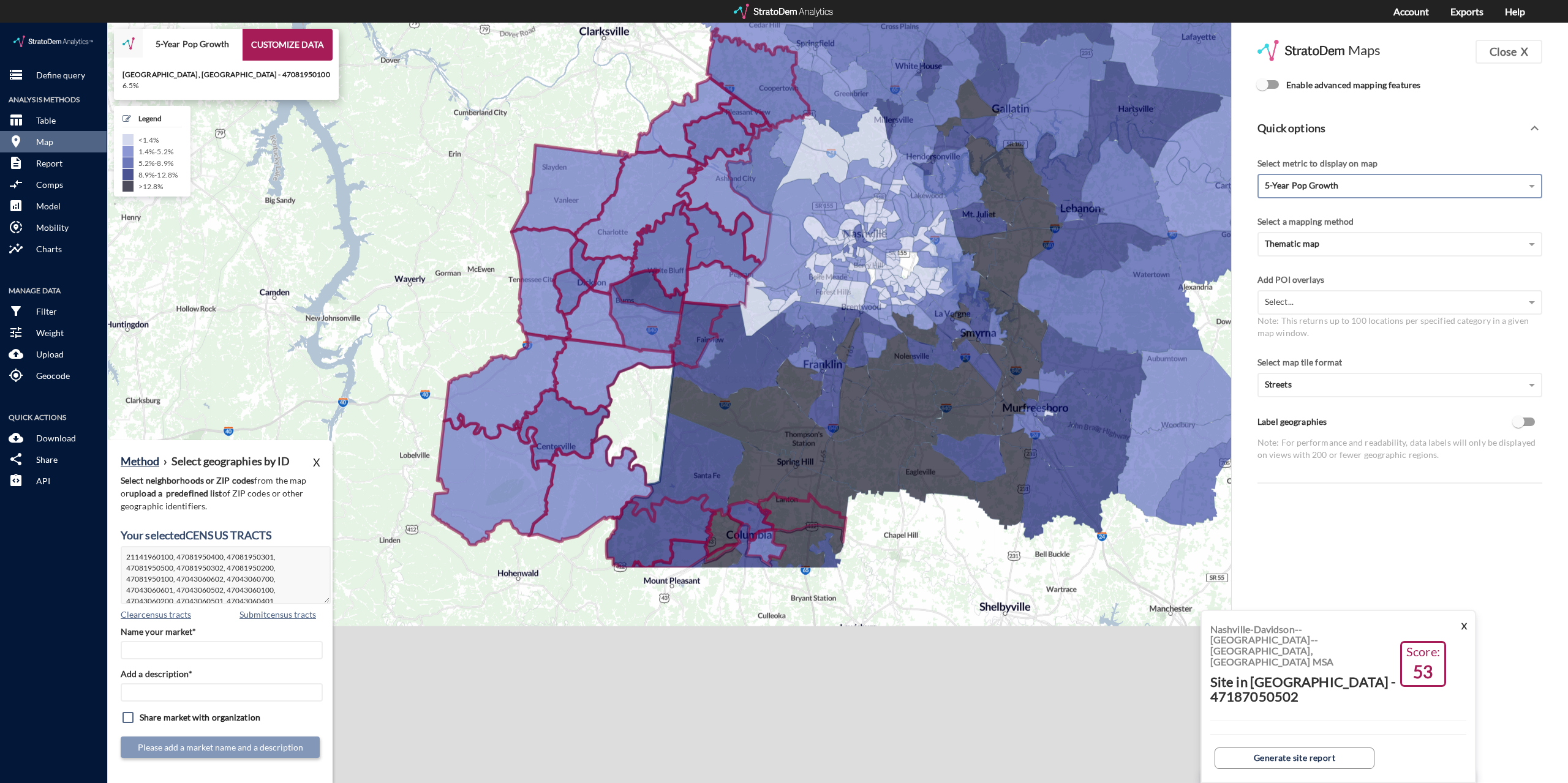 click 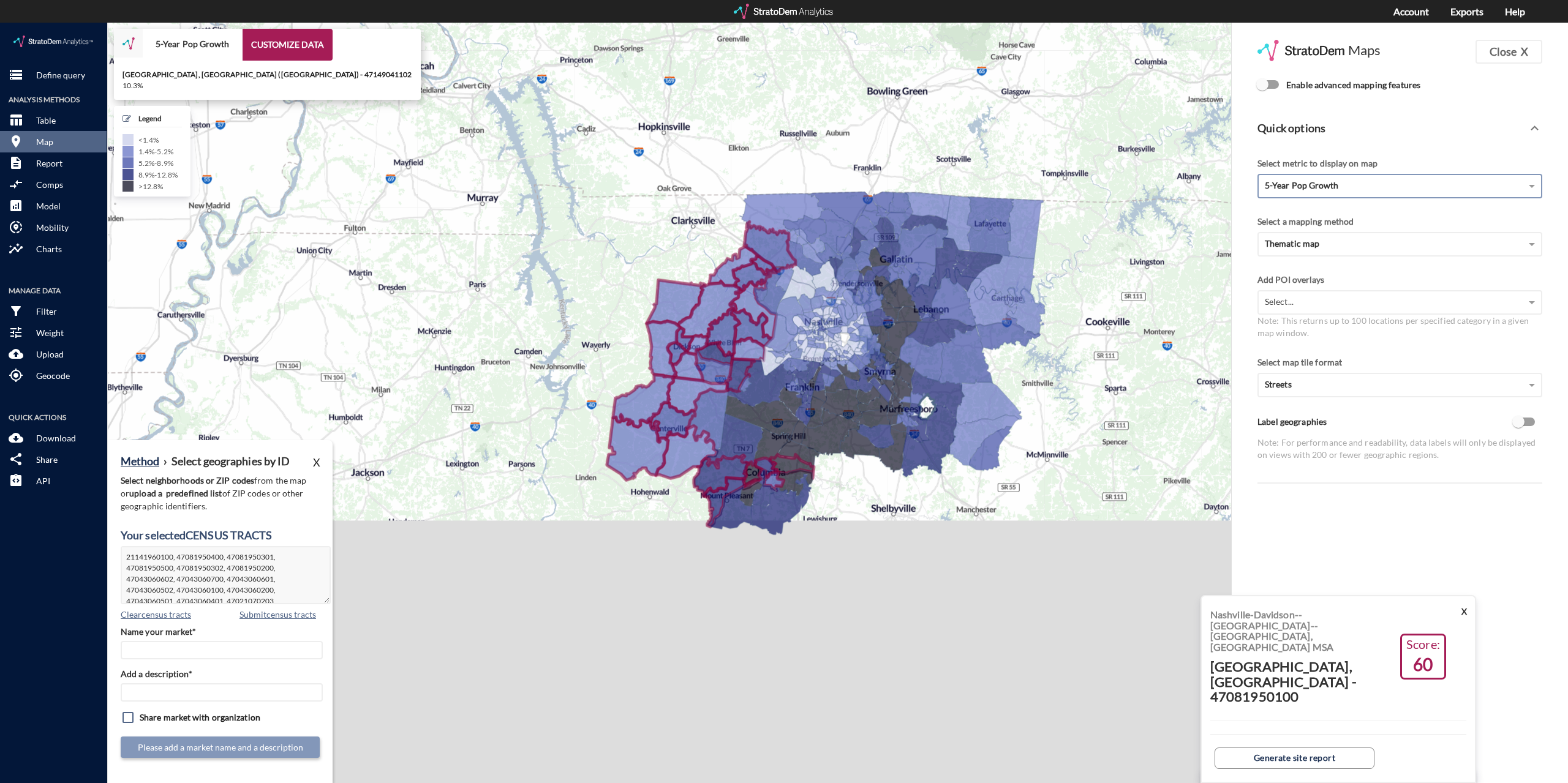 drag, startPoint x: 1110, startPoint y: 408, endPoint x: 939, endPoint y: 381, distance: 173.11846 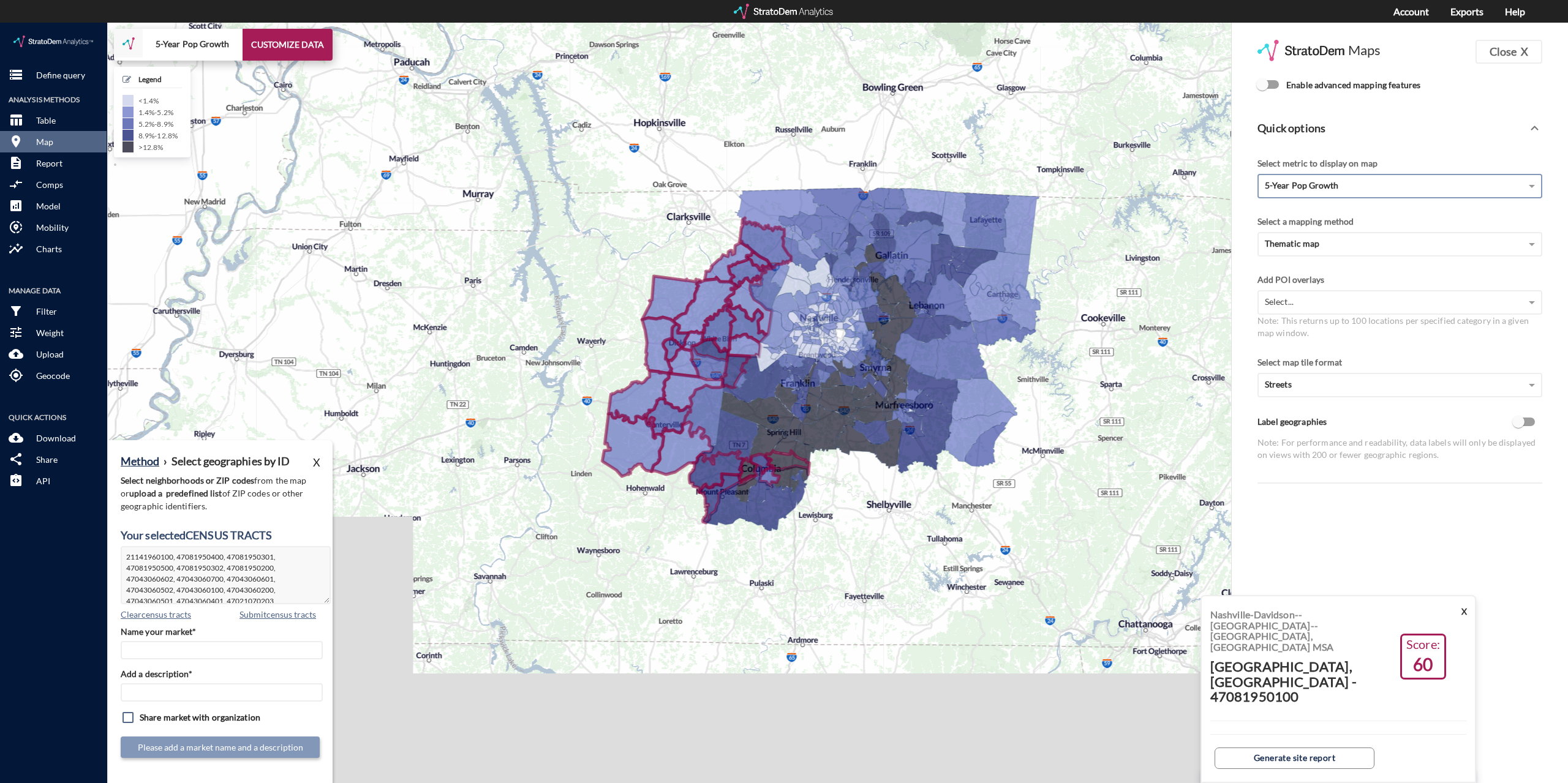 click on "Enable advanced mapping features" 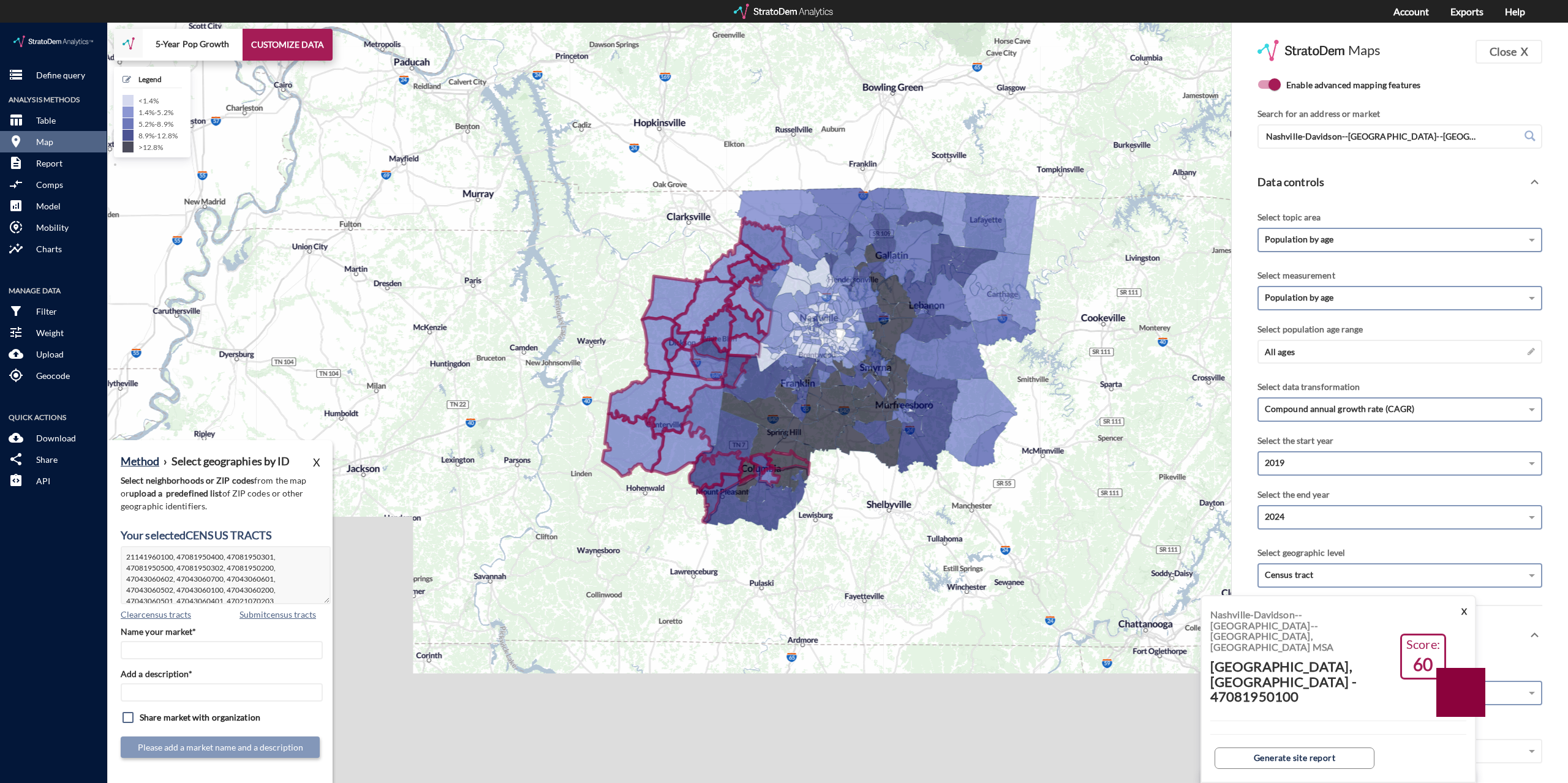 click on "Population by age" 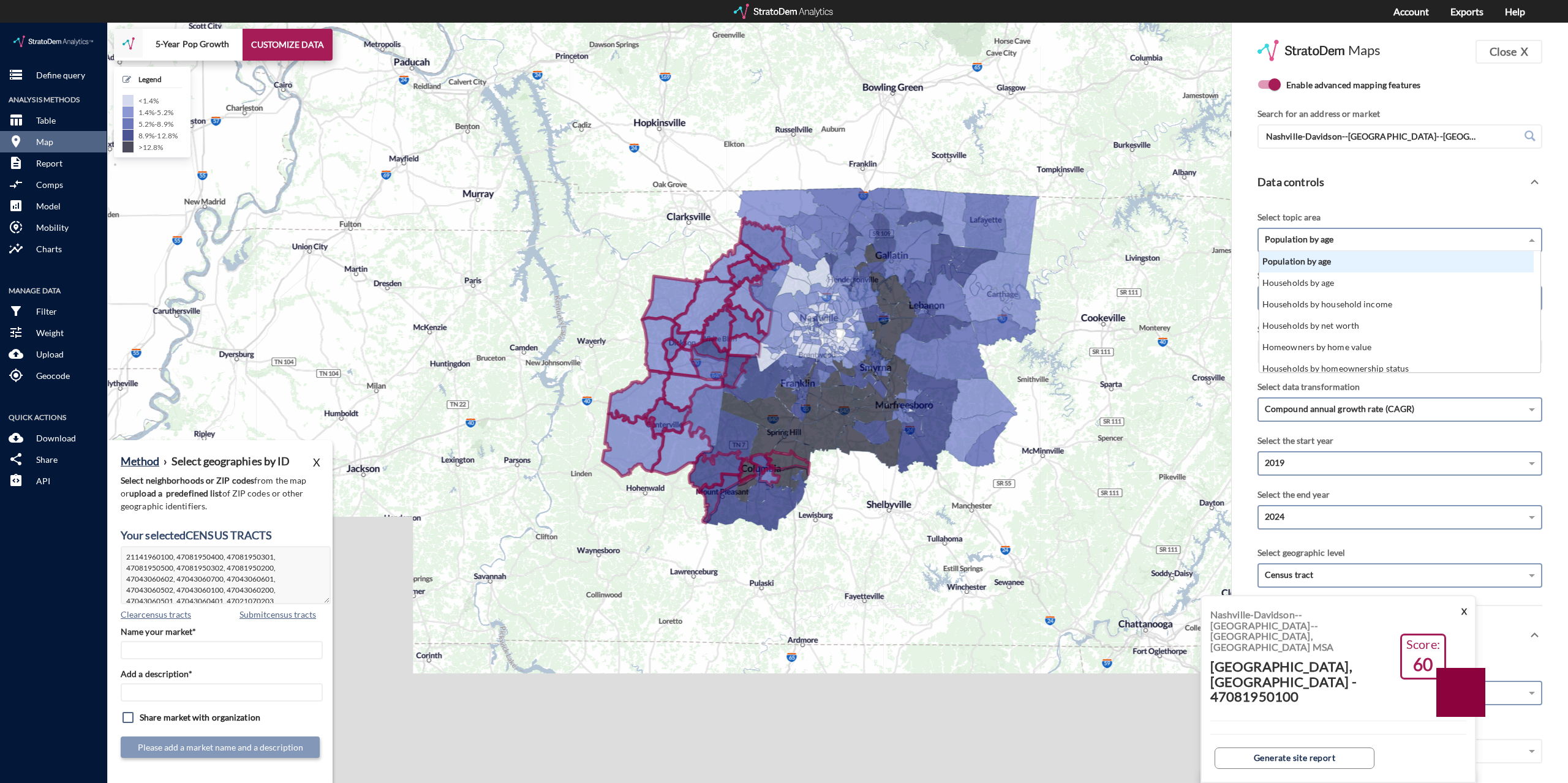 scroll, scrollTop: 10, scrollLeft: 8, axis: both 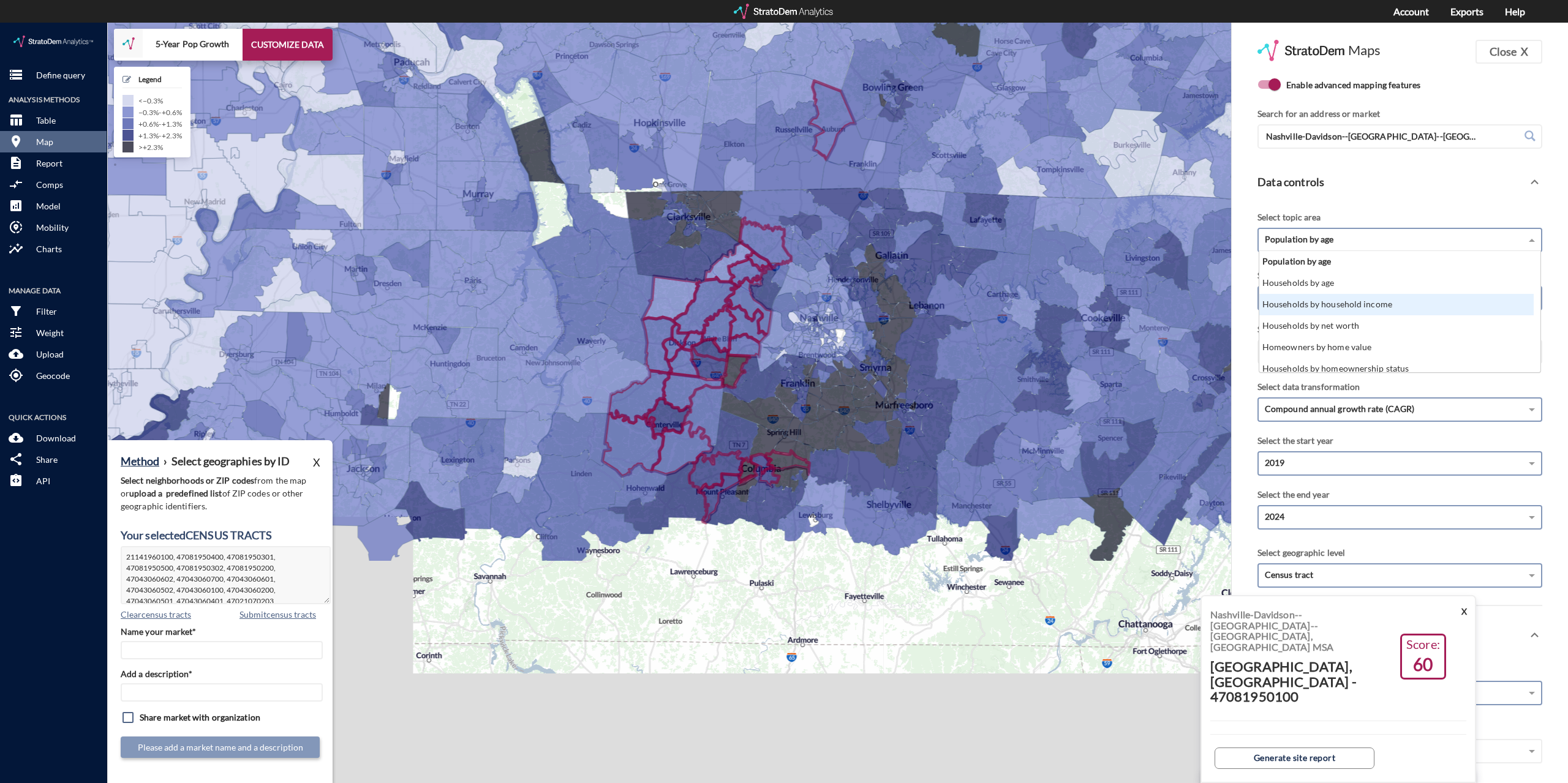 click on "Households by household income" 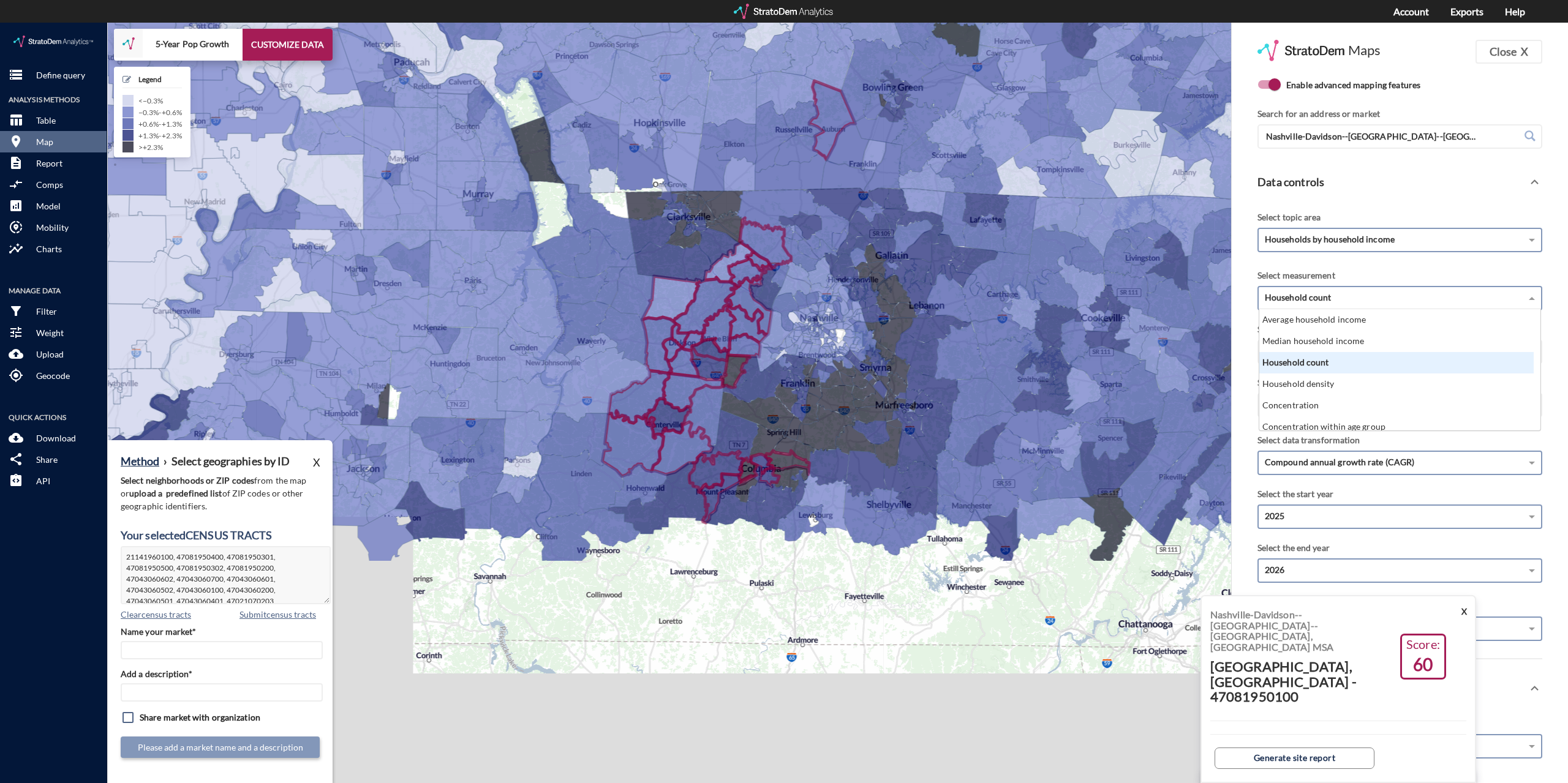 click on "Household count" 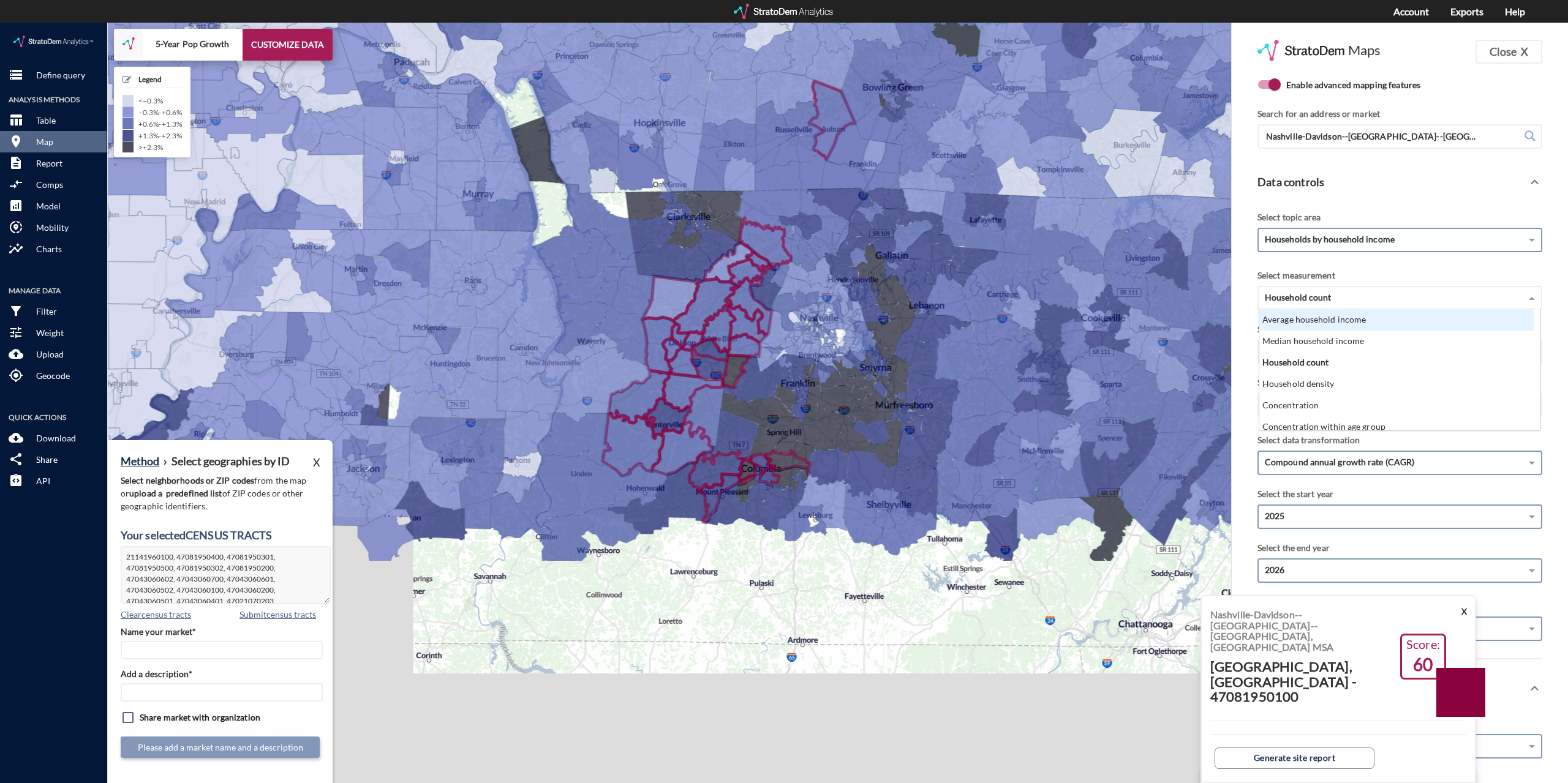 click on "Households by household income" 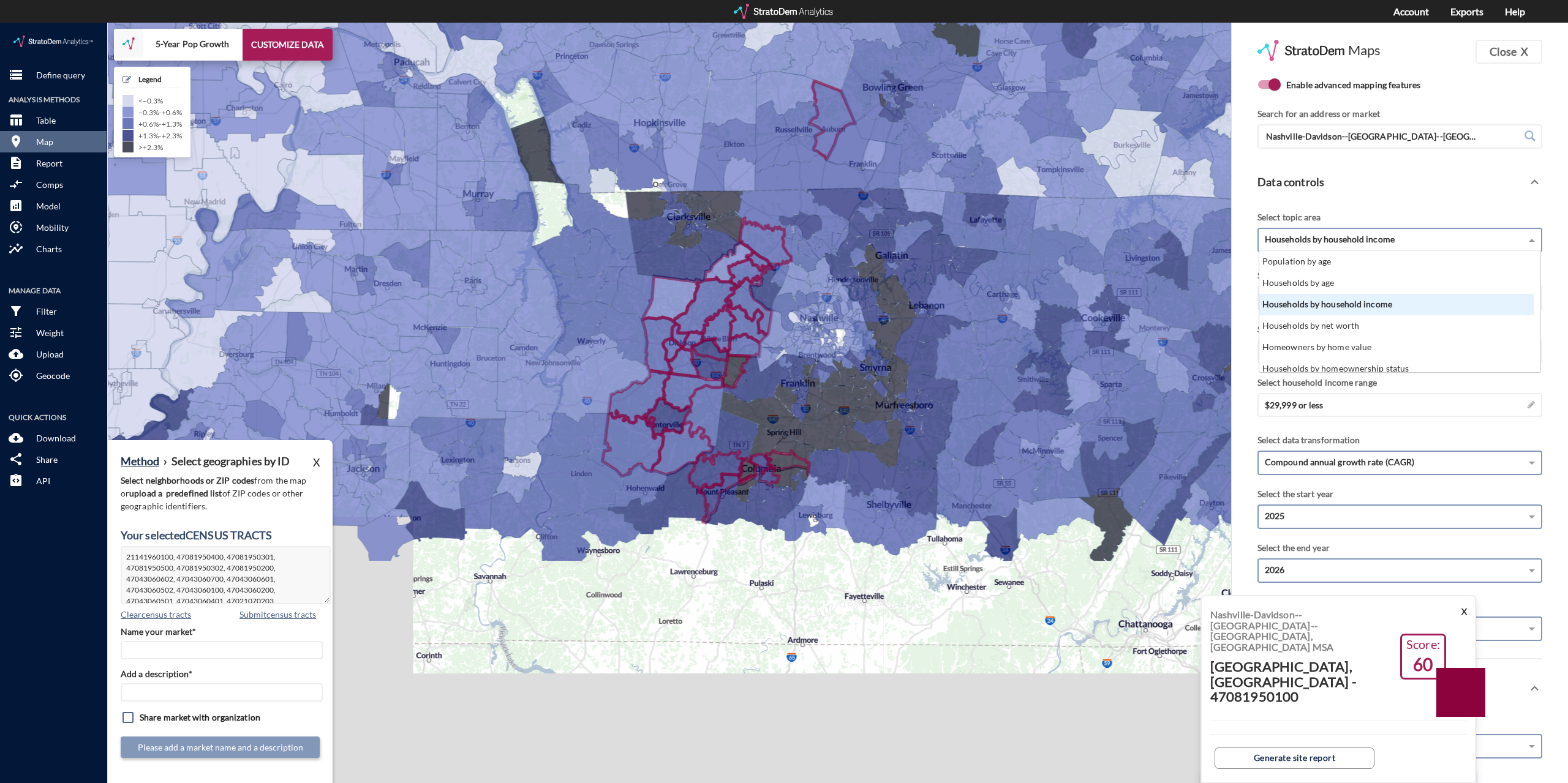 scroll, scrollTop: 10, scrollLeft: 8, axis: both 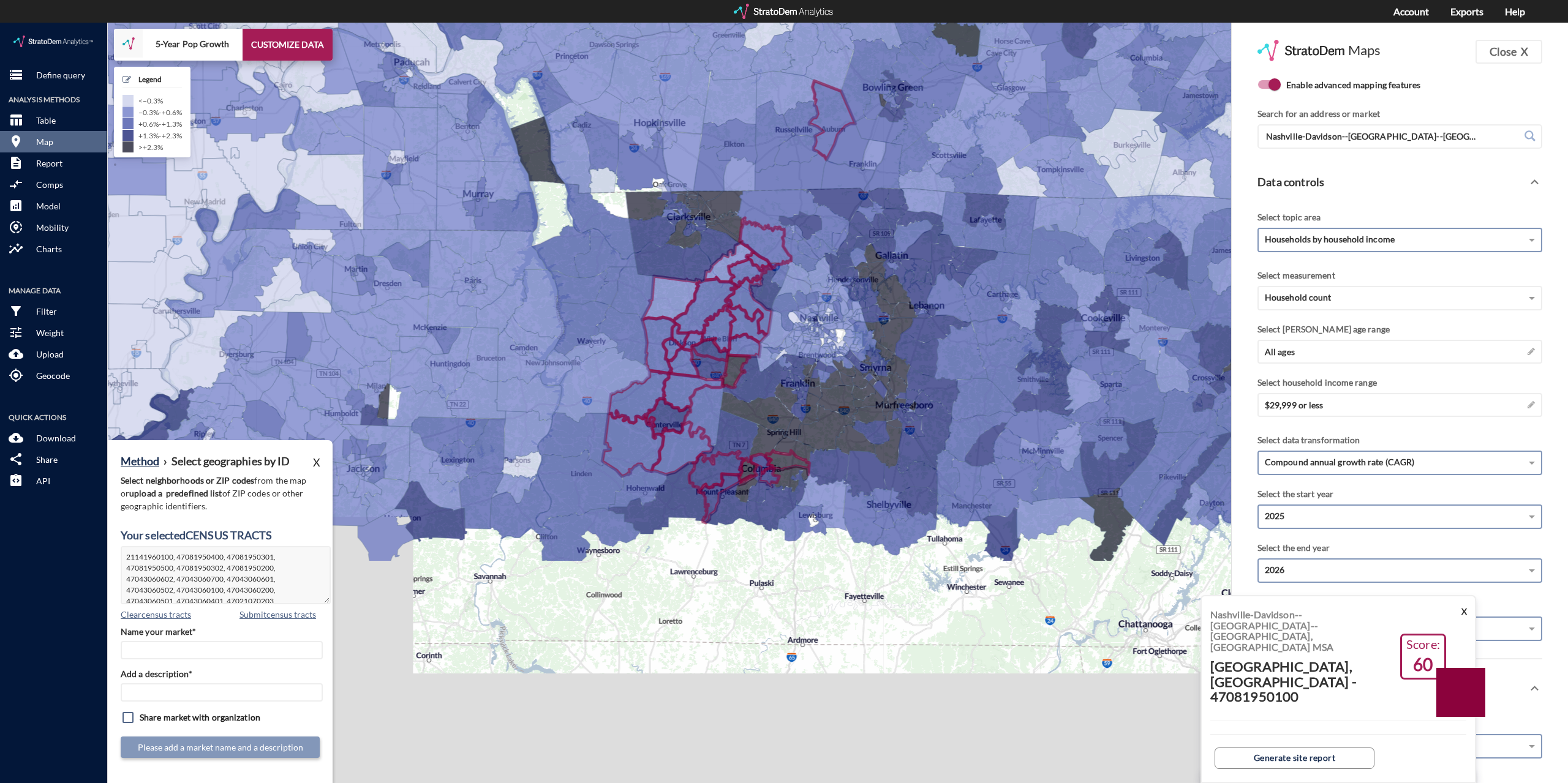 click on "Data controls" 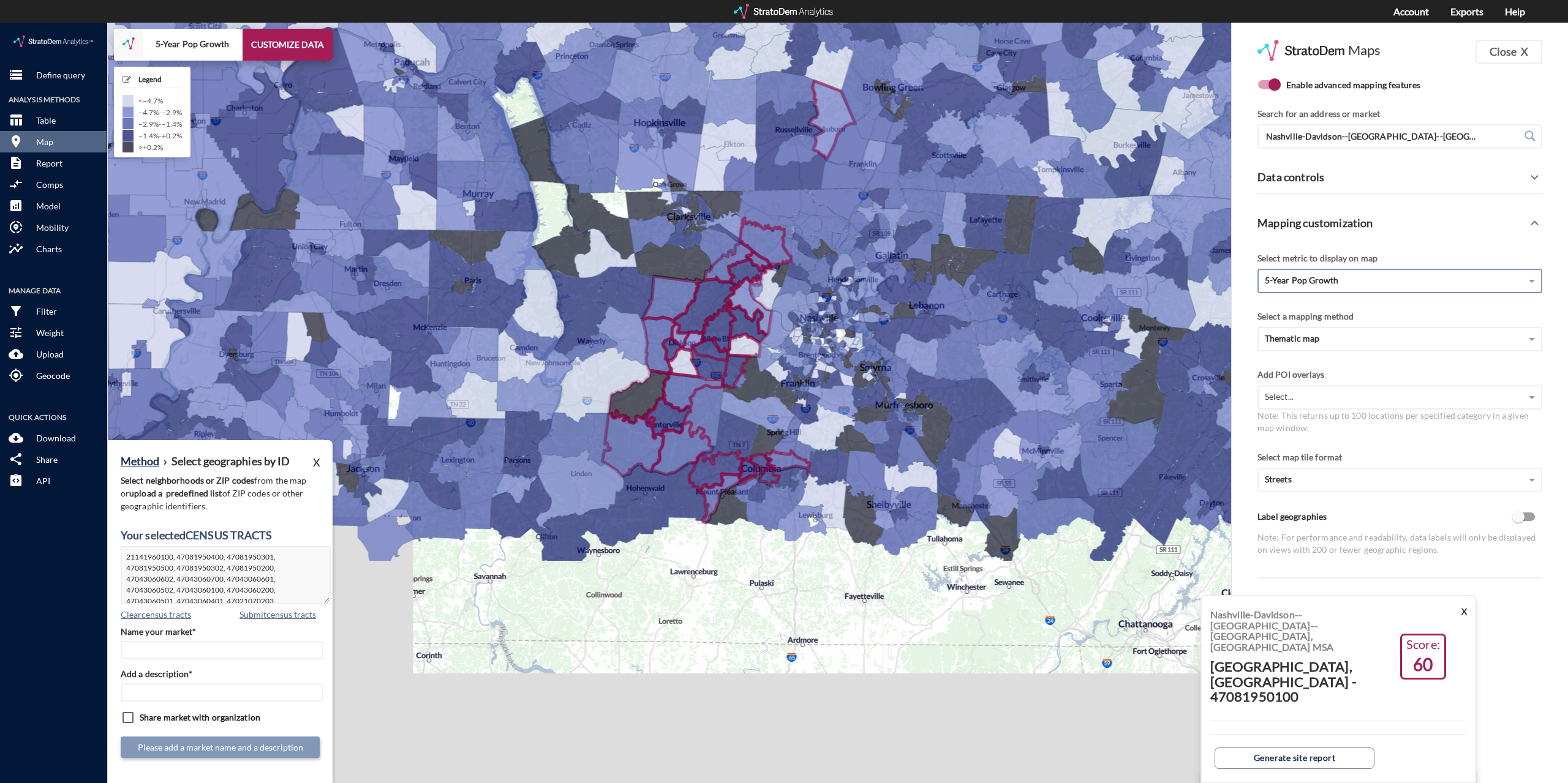 click on "5-Year Pop Growth" 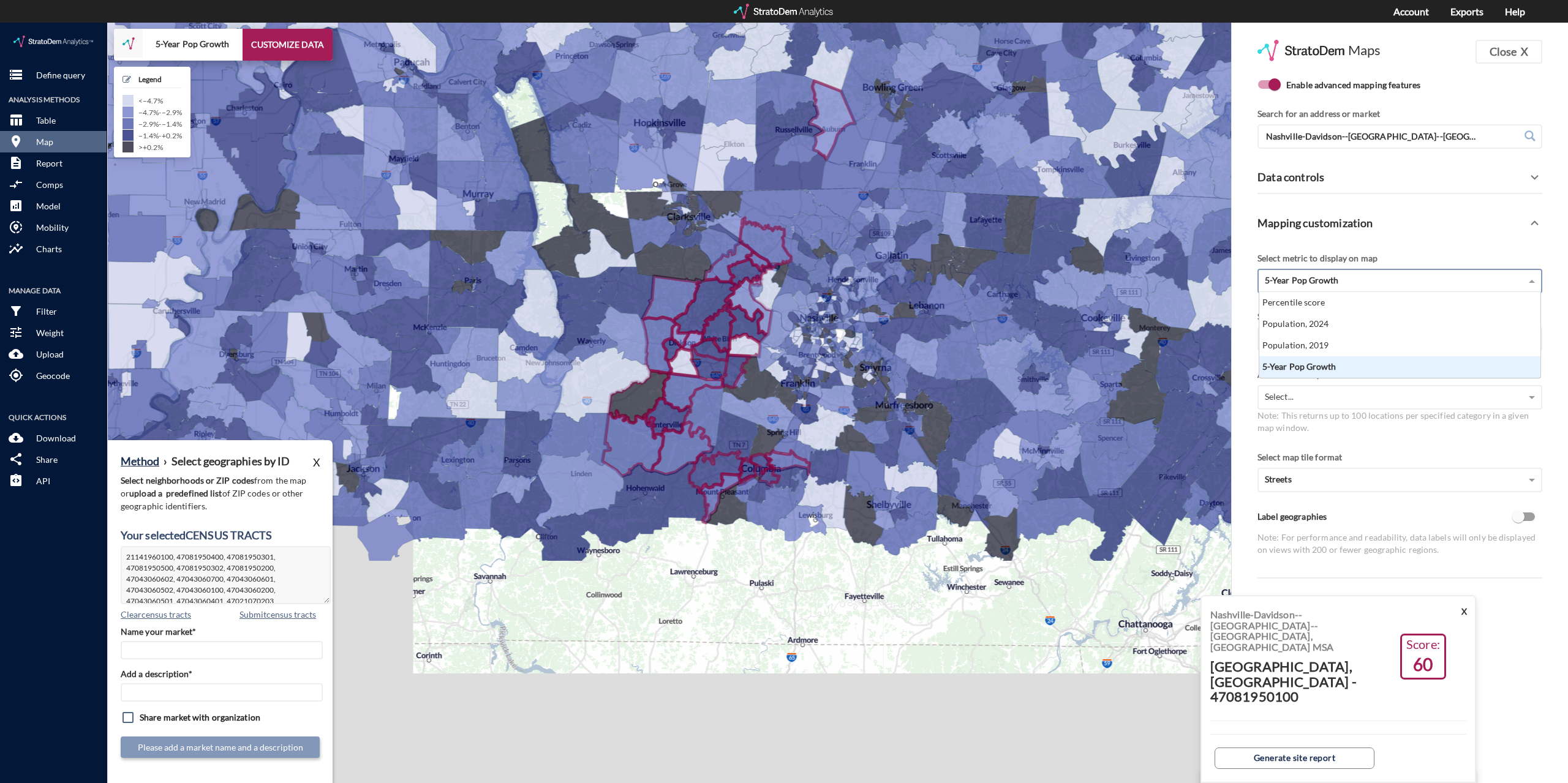scroll, scrollTop: 10, scrollLeft: 8, axis: both 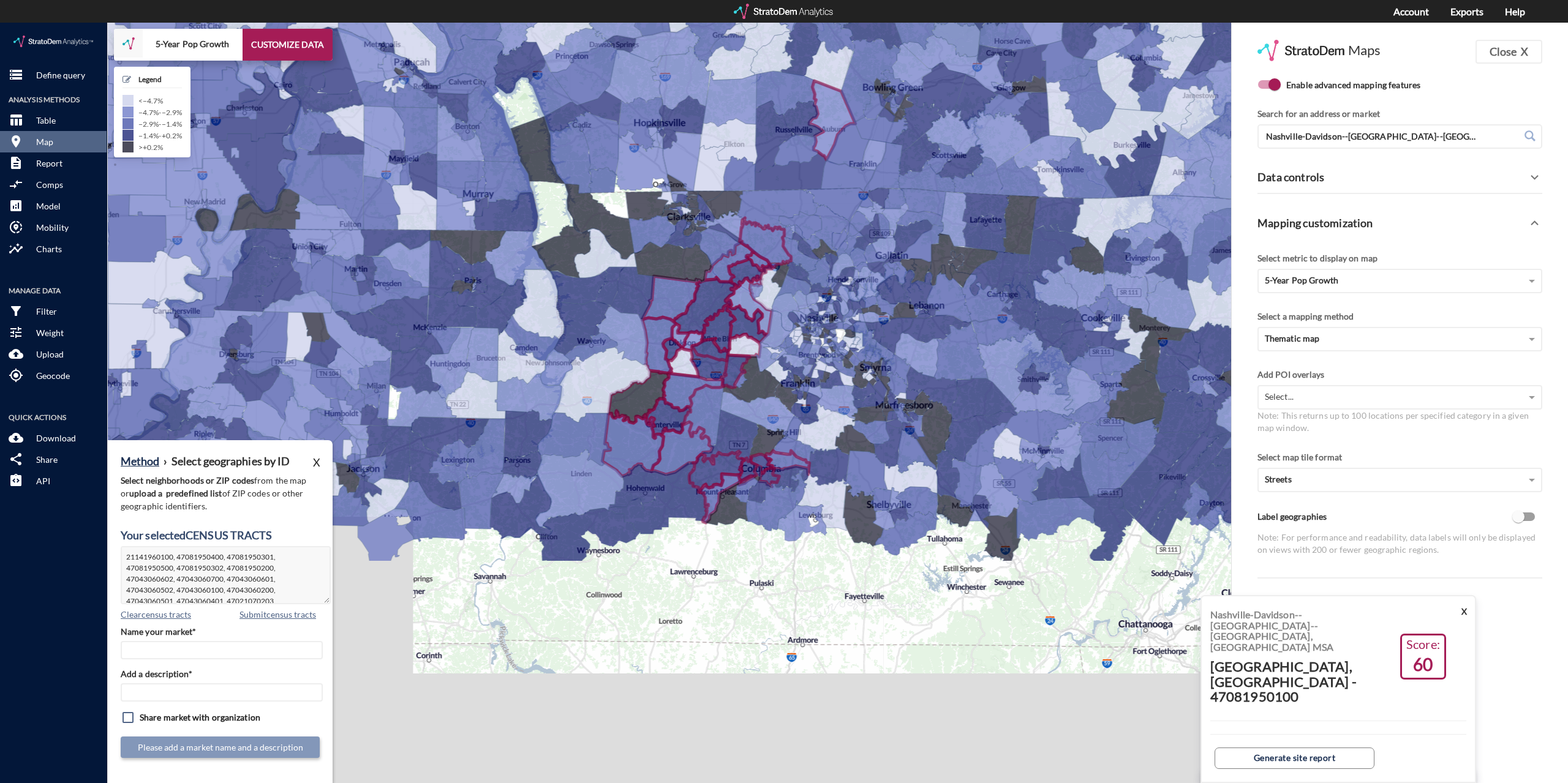 click on "Select metric to display on map" 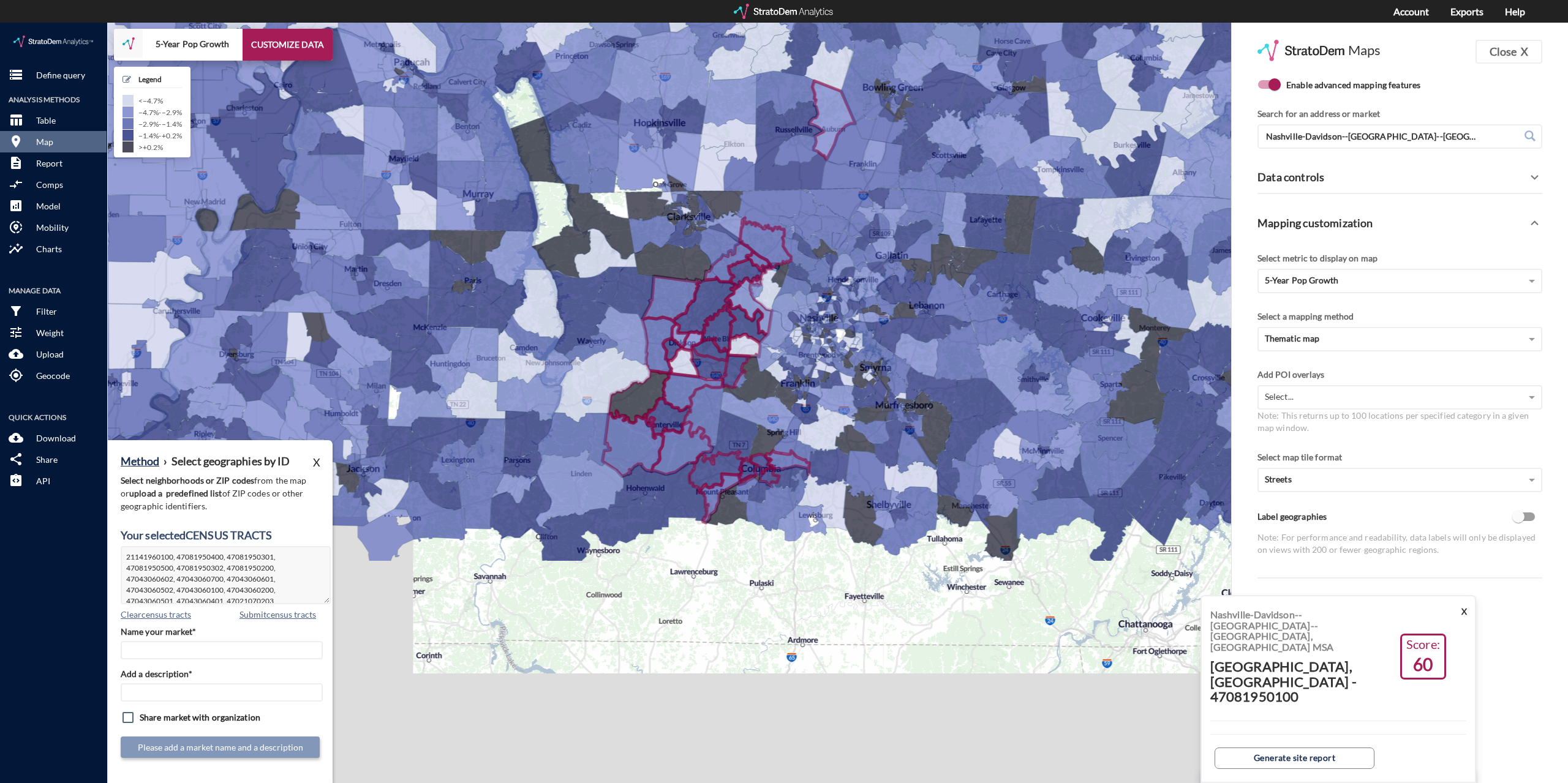 click on "Data controls" 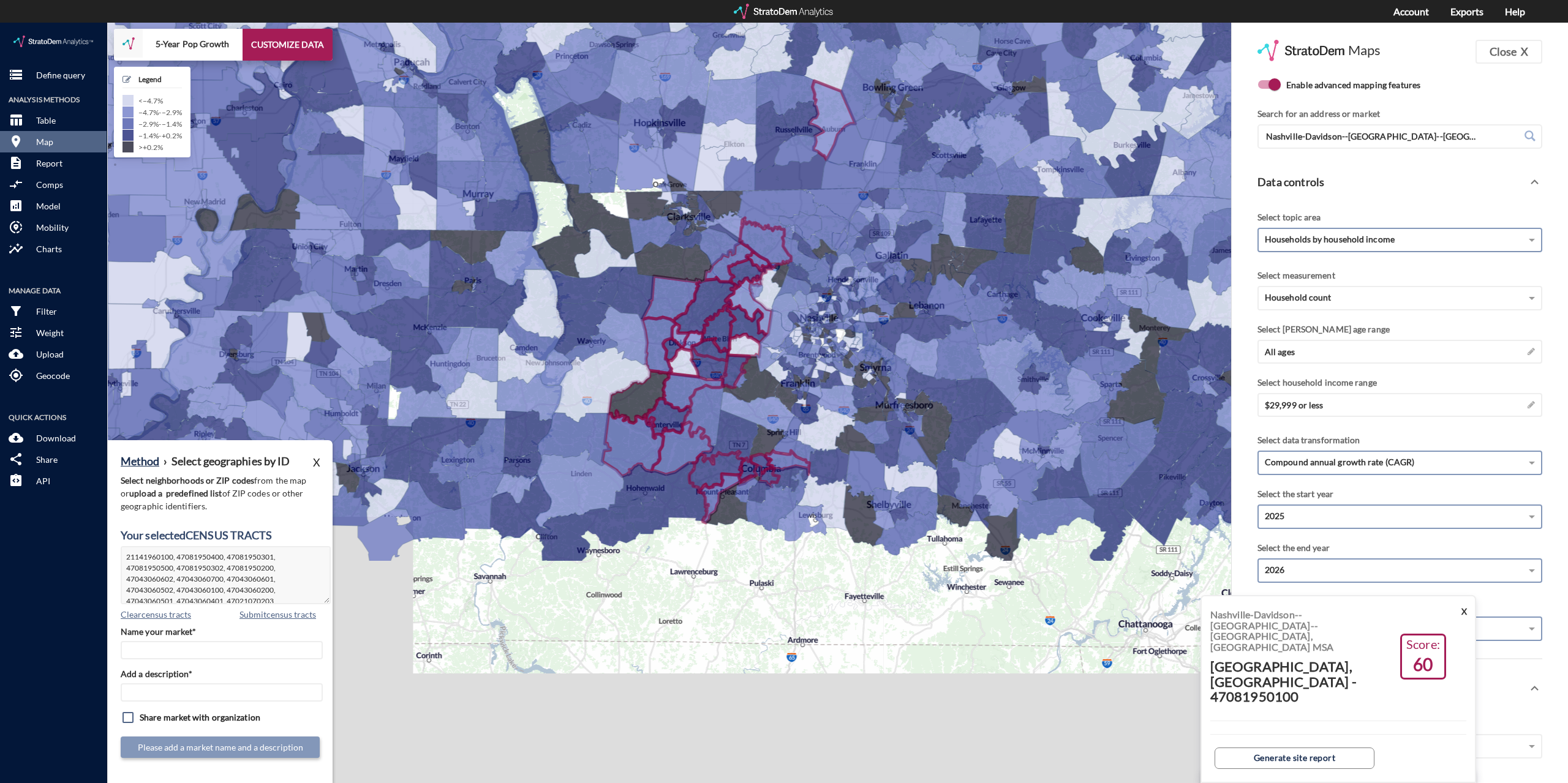 click on "Households by household income" 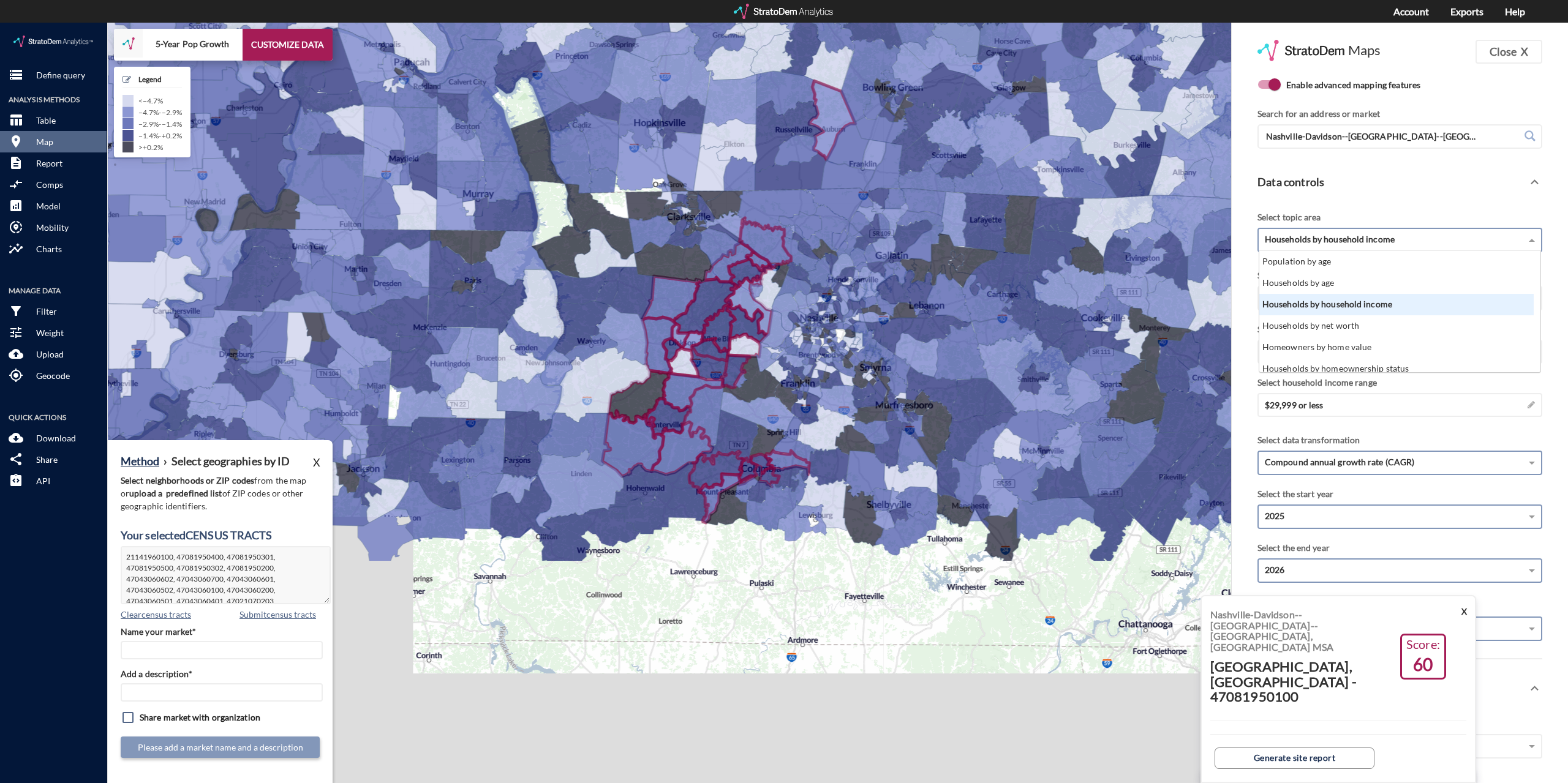 scroll, scrollTop: 10, scrollLeft: 8, axis: both 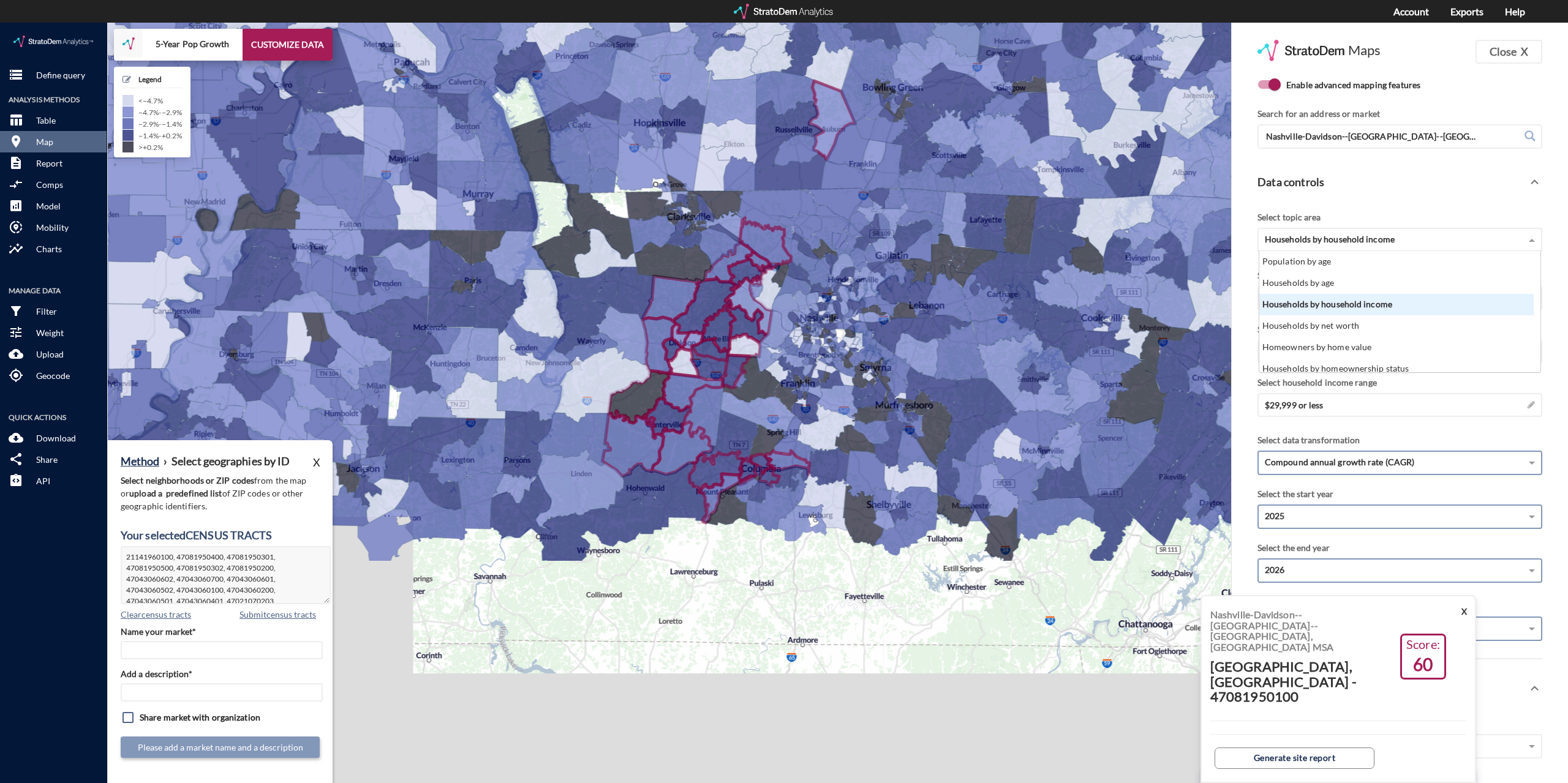 click on "Select topic area Households by household income Population by age Households by age Households by household income Households by net worth Homeowners by home value Households by homeownership status Households by owner income Households by renter income Housing costs Educational attainment Population by race/ethnicity Macroeconomics Migration Households by household type Population by insurance coverage Household retirement income dynamics" 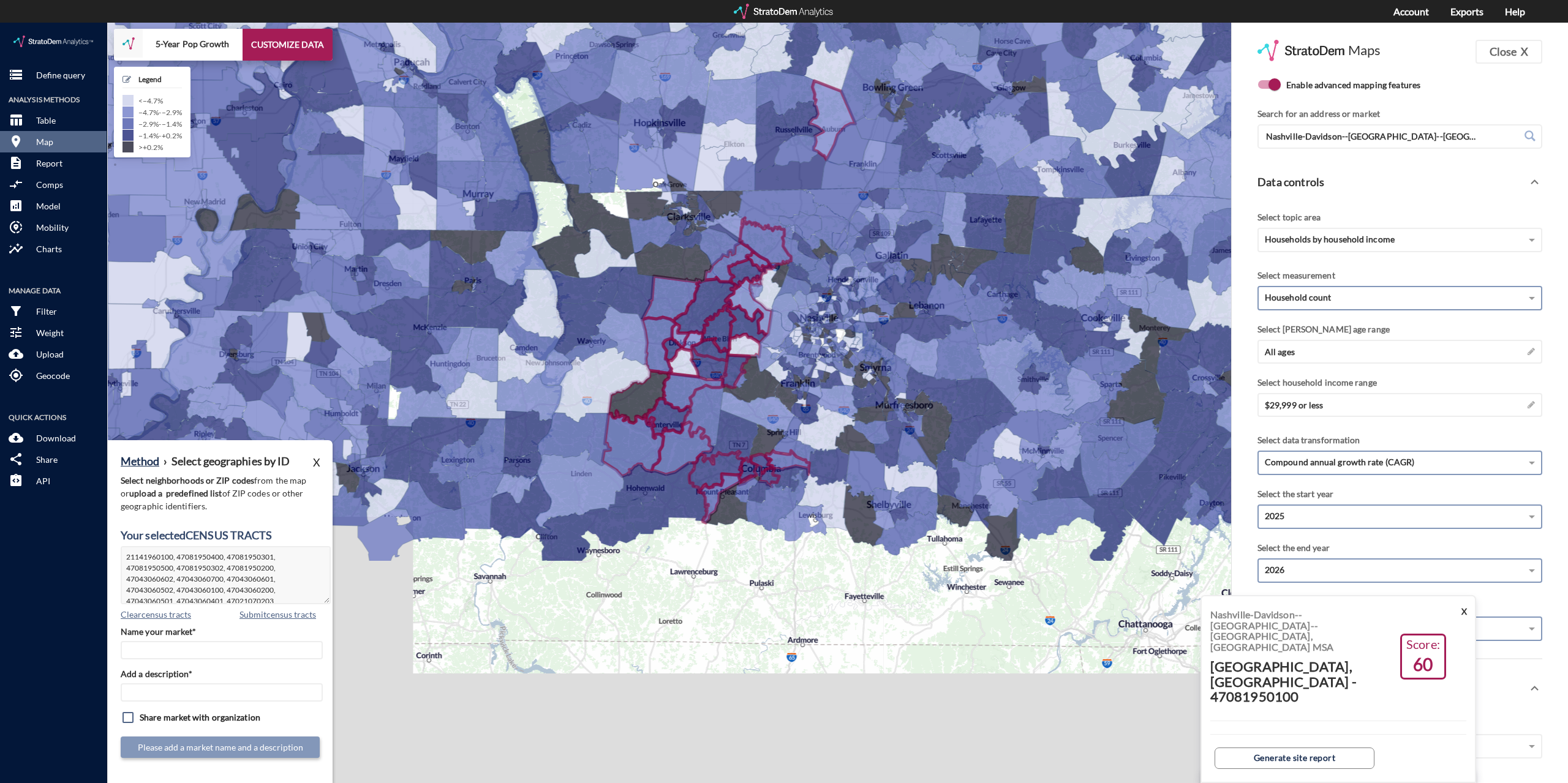 click on "Household count" 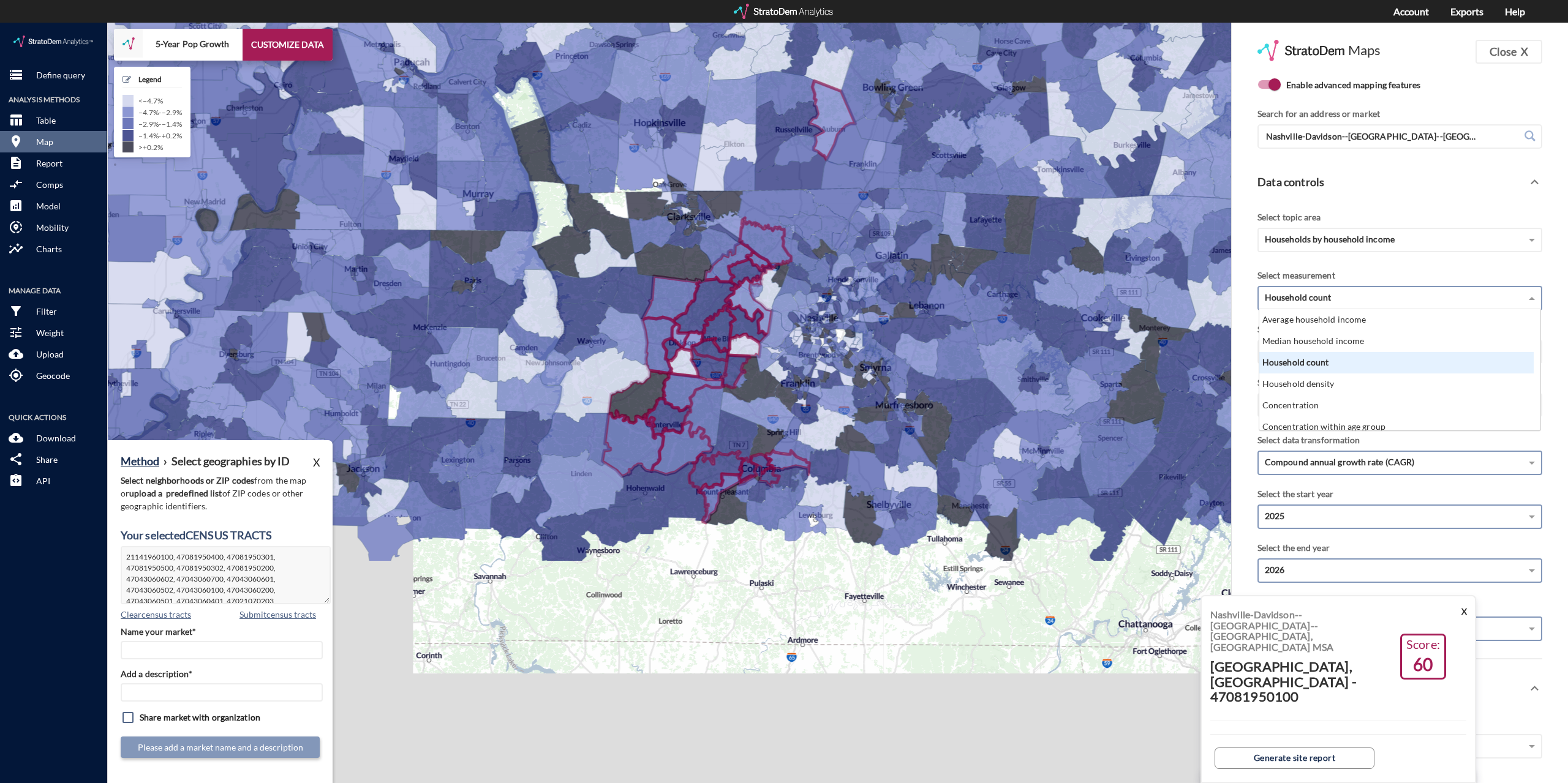 scroll, scrollTop: 10, scrollLeft: 8, axis: both 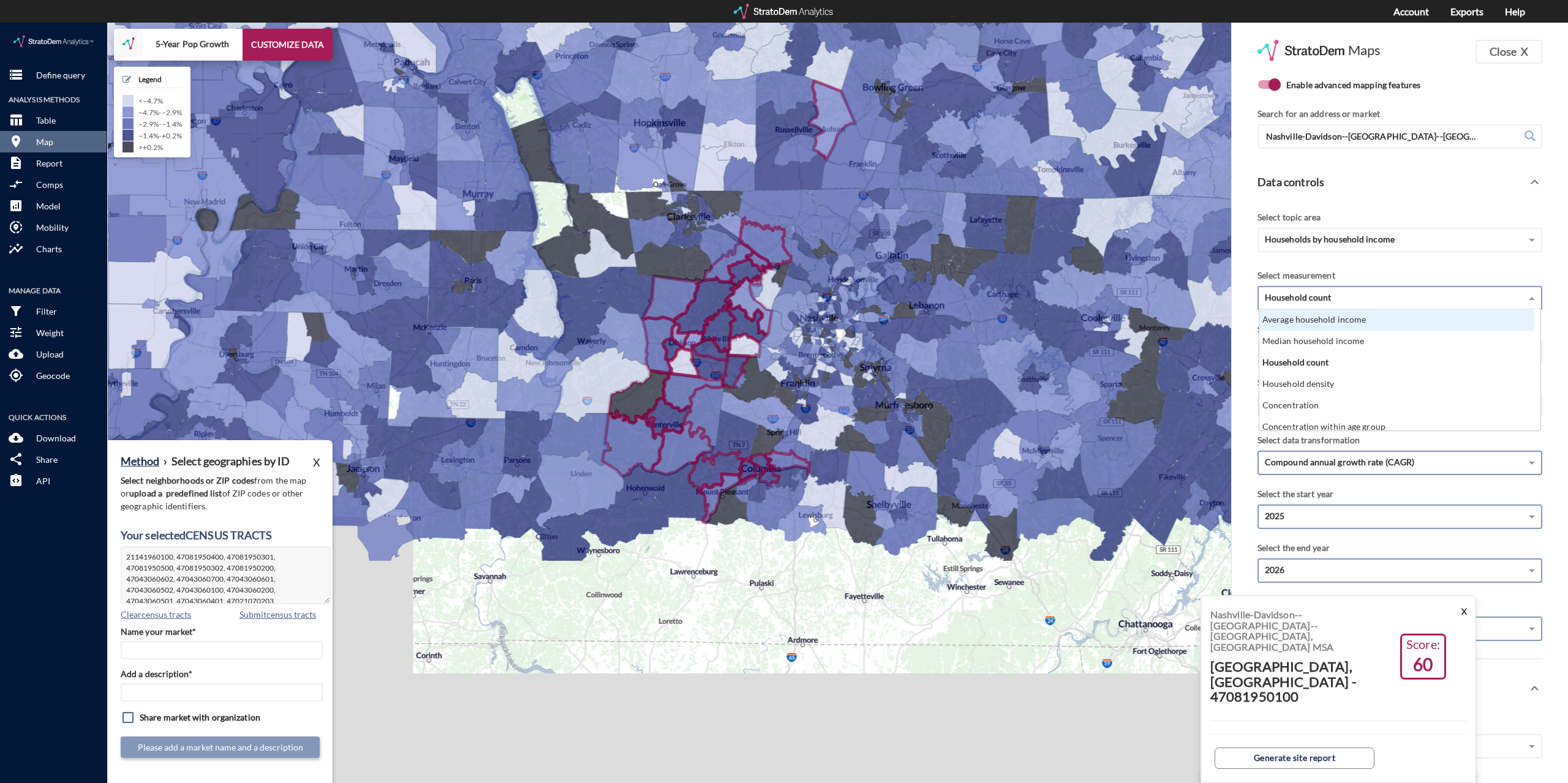 click on "Average household income" 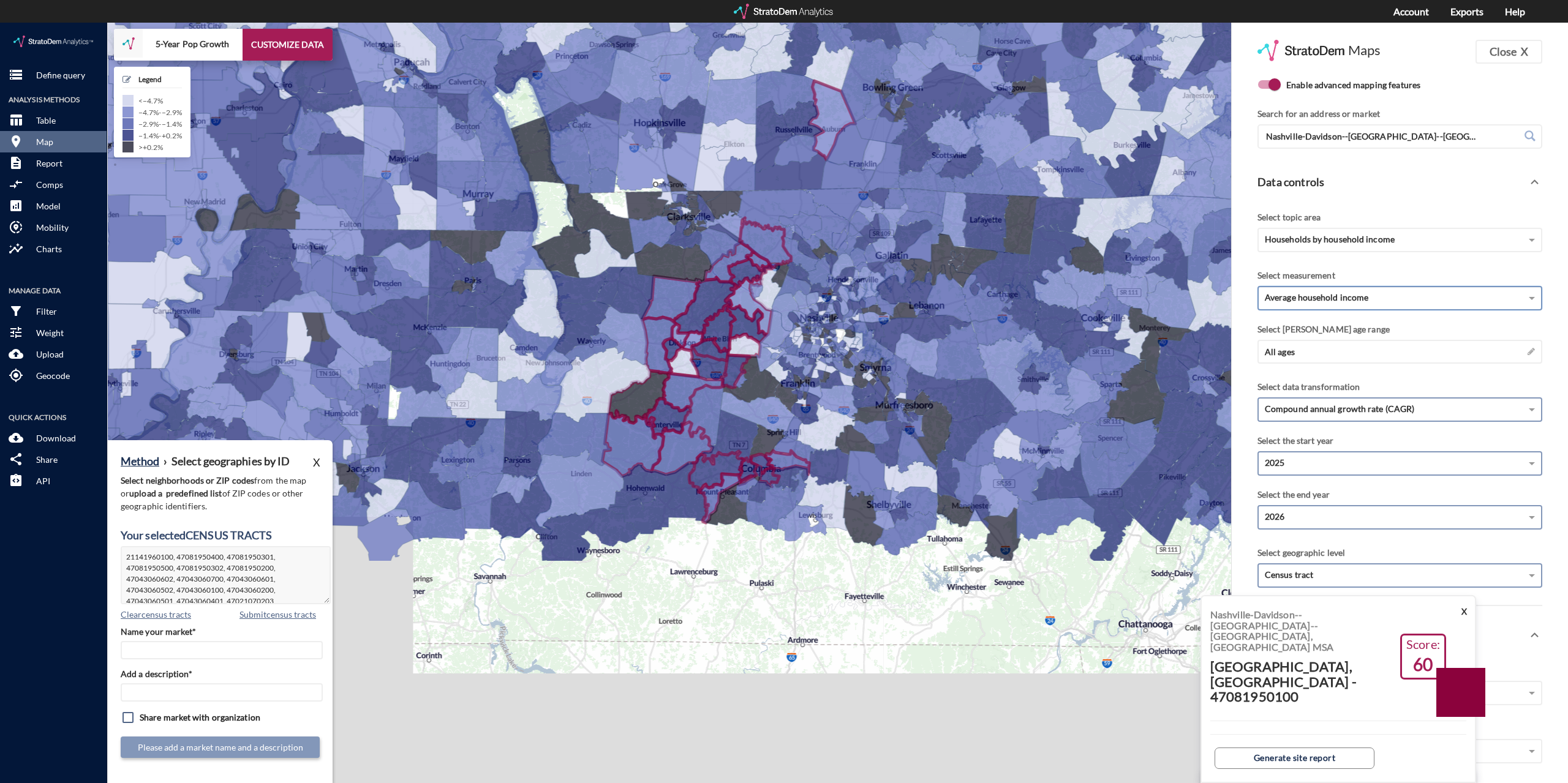 click on "Average household income" 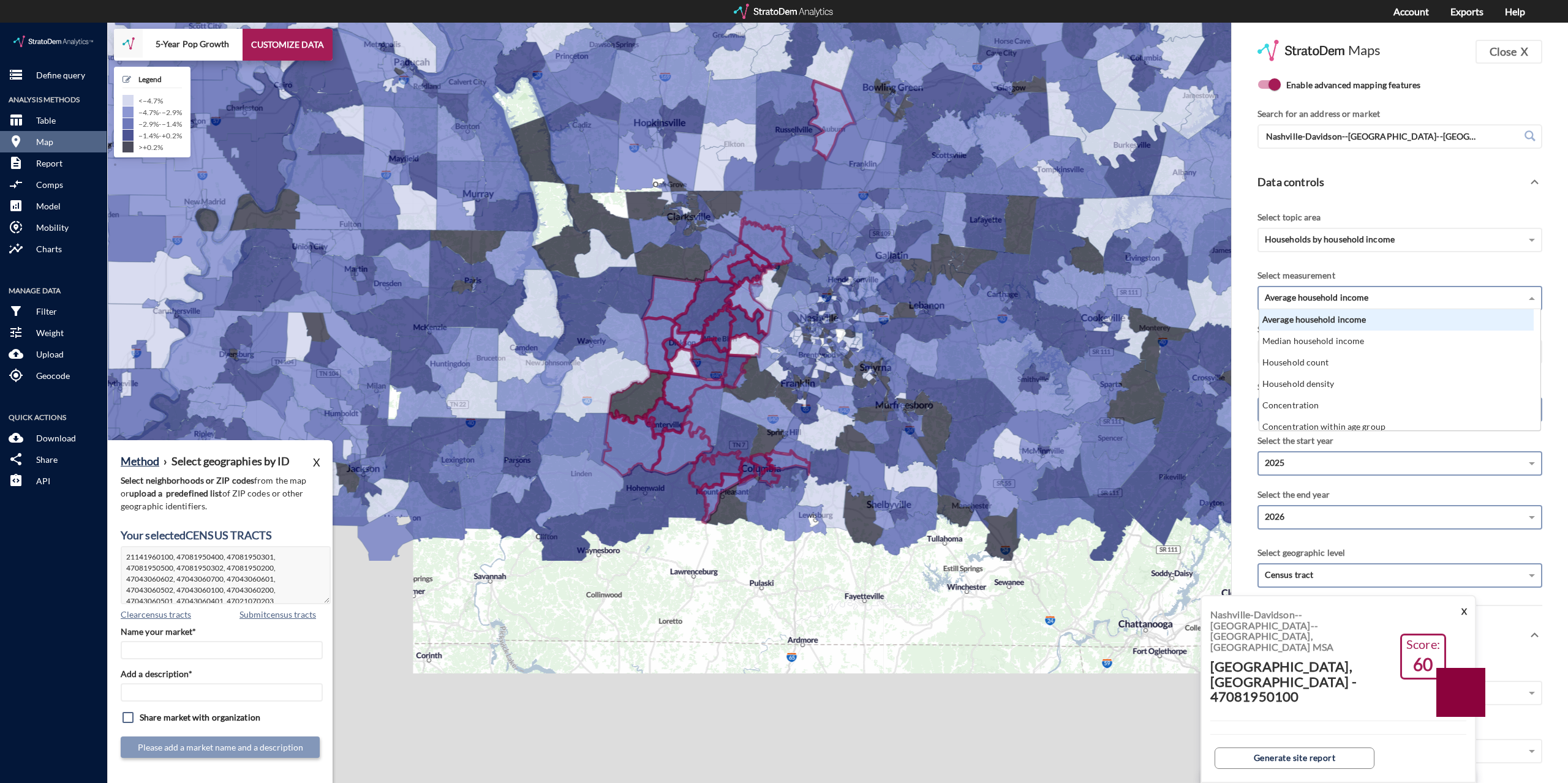 scroll, scrollTop: 10, scrollLeft: 8, axis: both 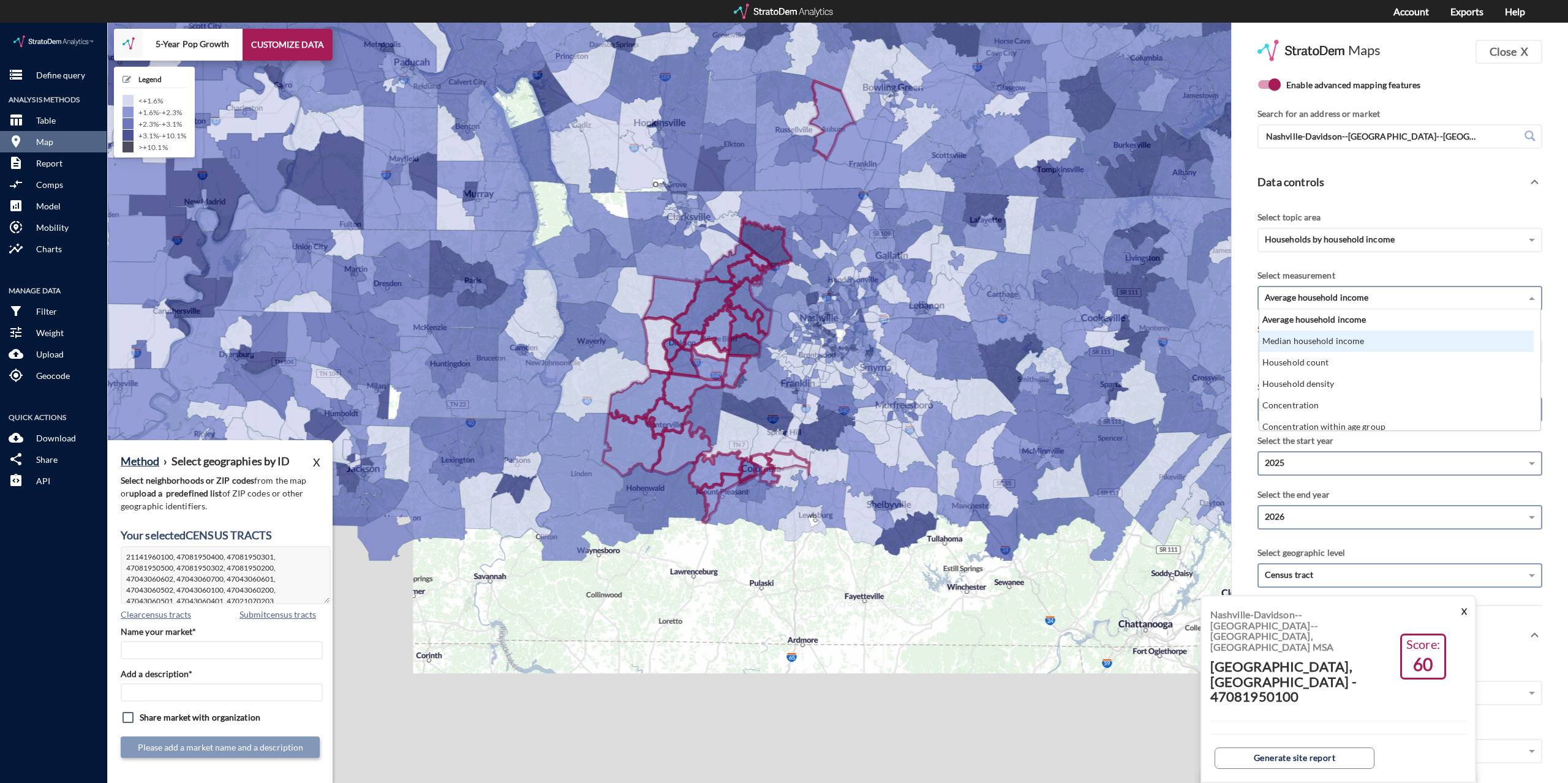 click on "Median household income" 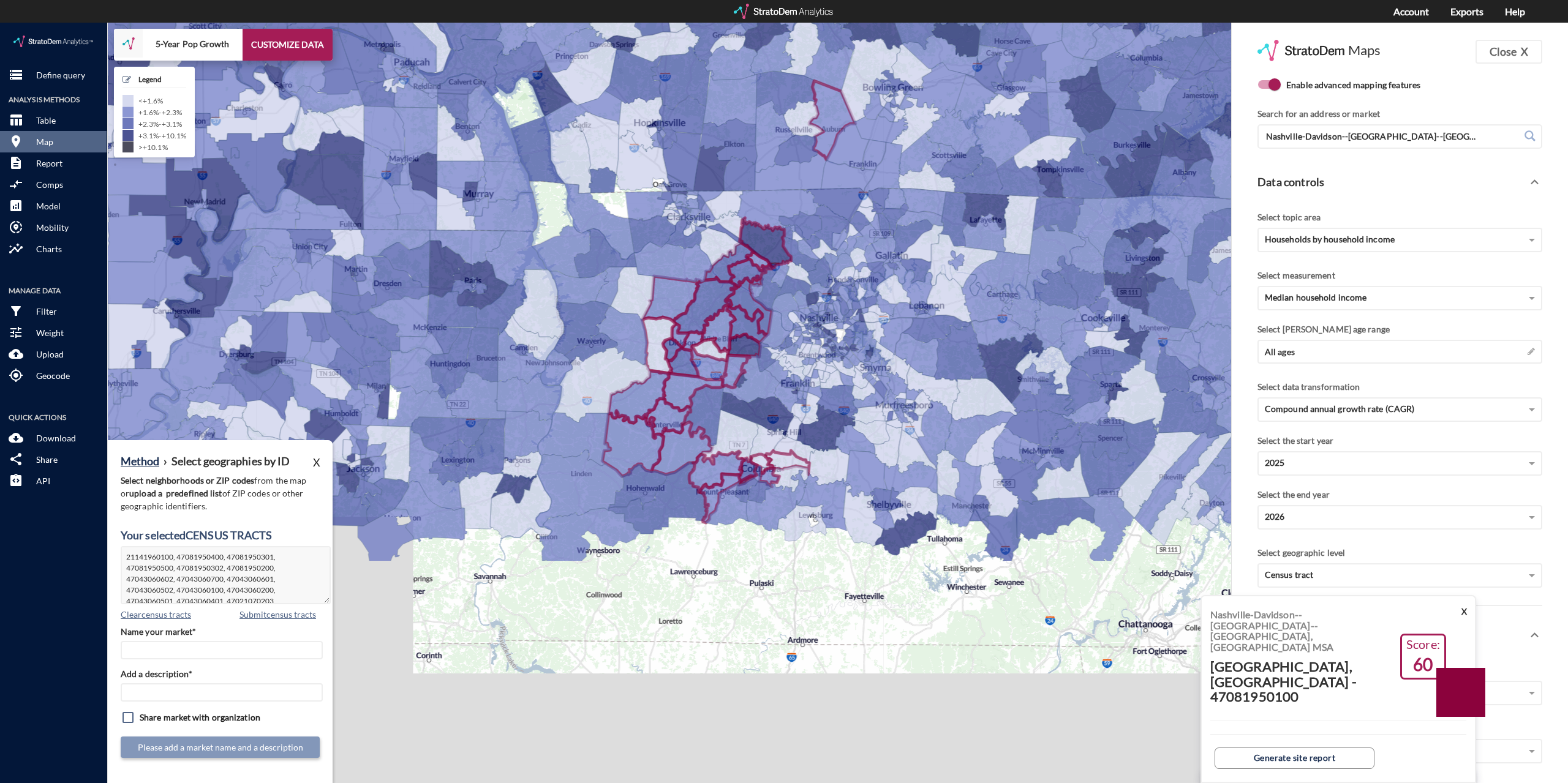 scroll, scrollTop: 0, scrollLeft: 0, axis: both 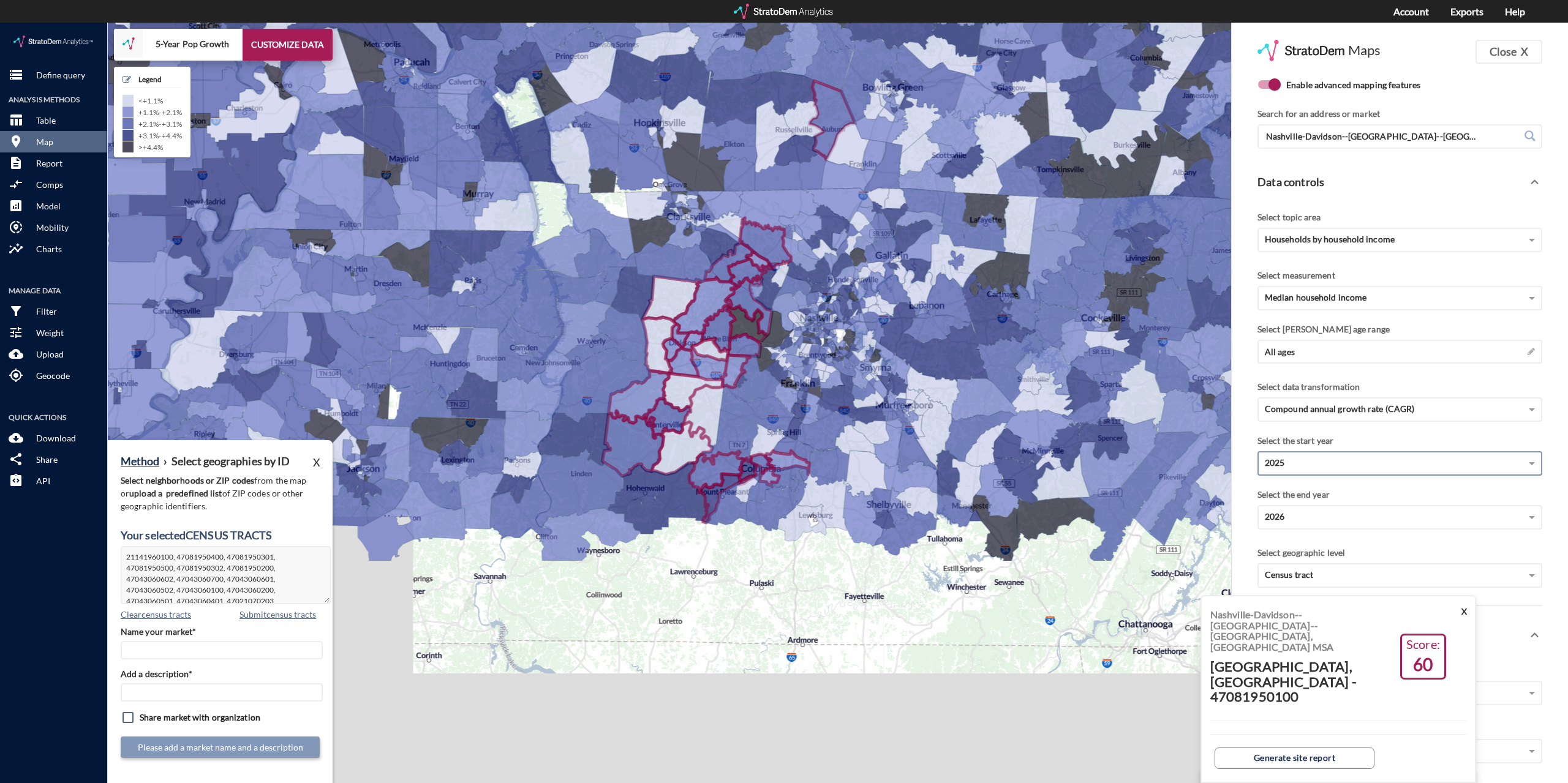 click on "2025" 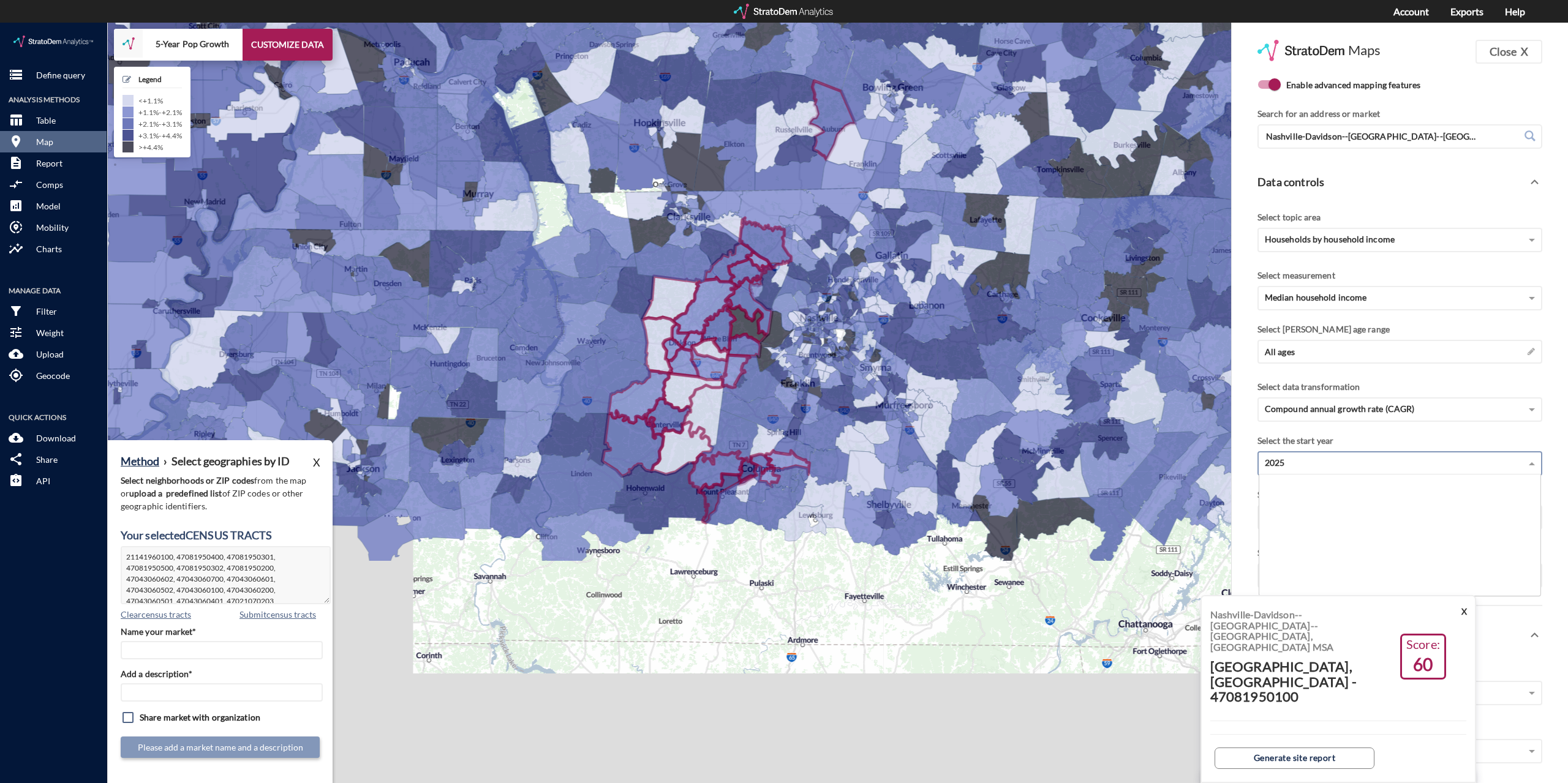 scroll, scrollTop: 413, scrollLeft: 0, axis: vertical 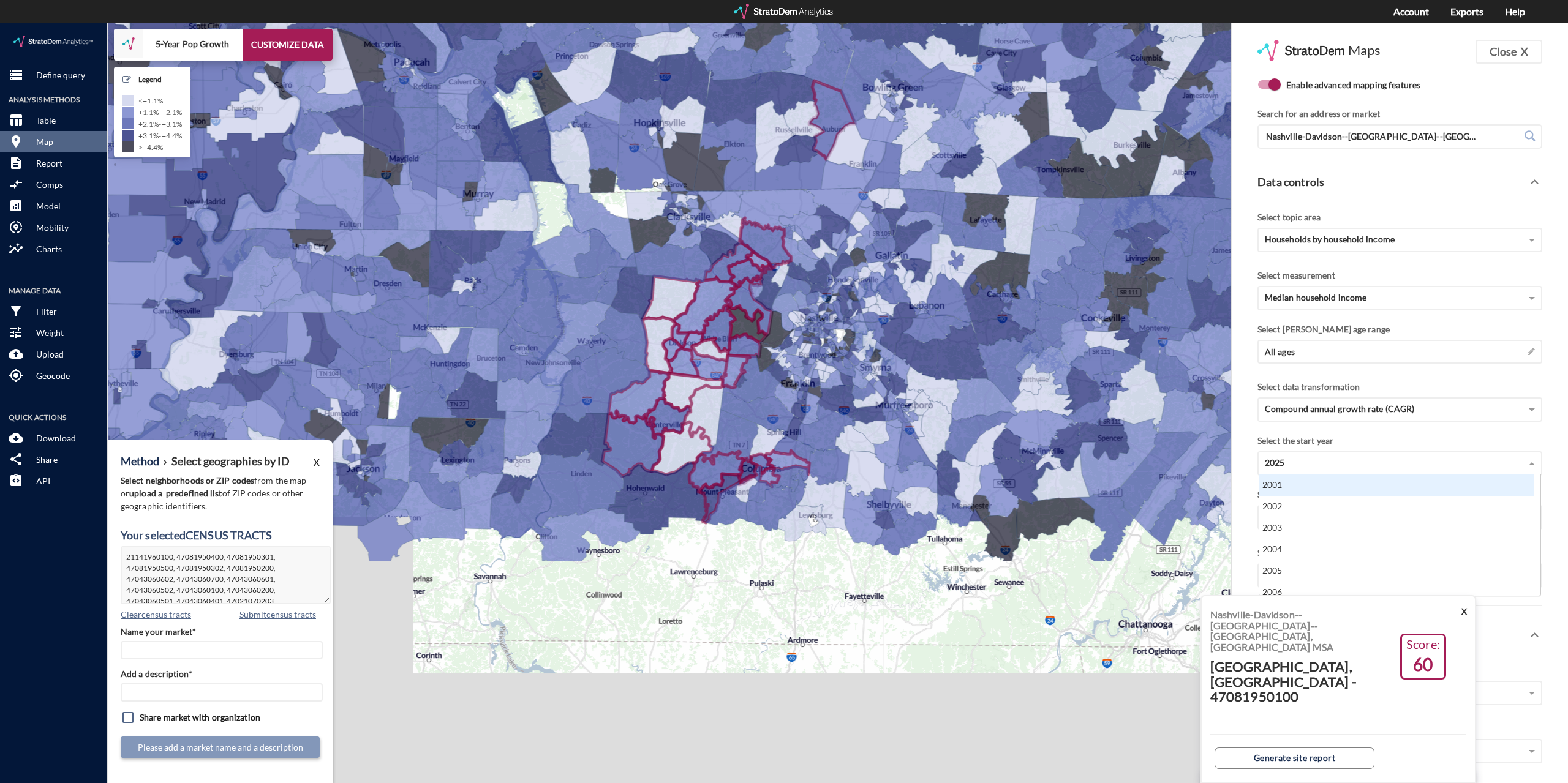 click on "Select data transformation Compound annual growth rate (CAGR)" 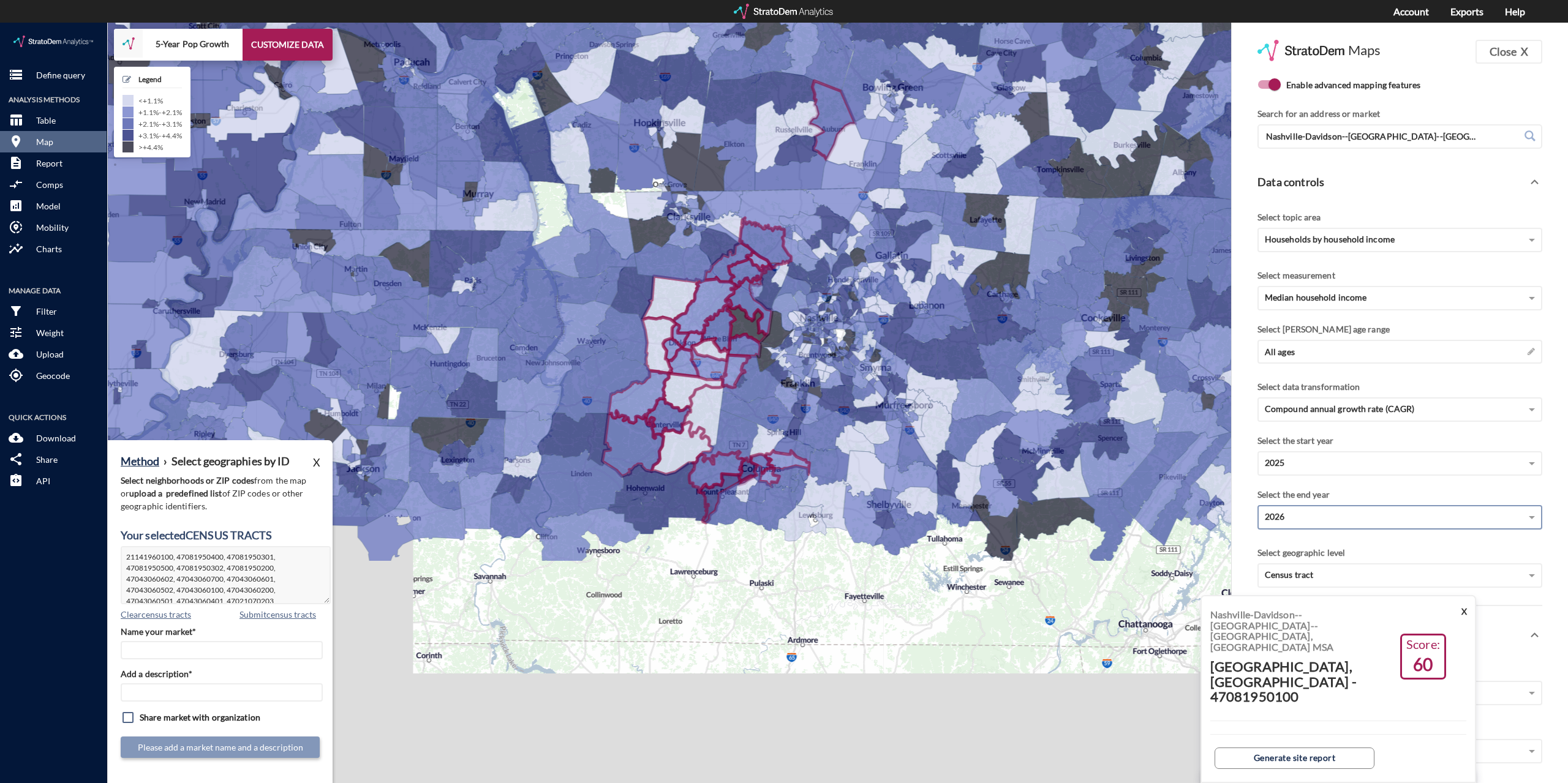 click on "2026" 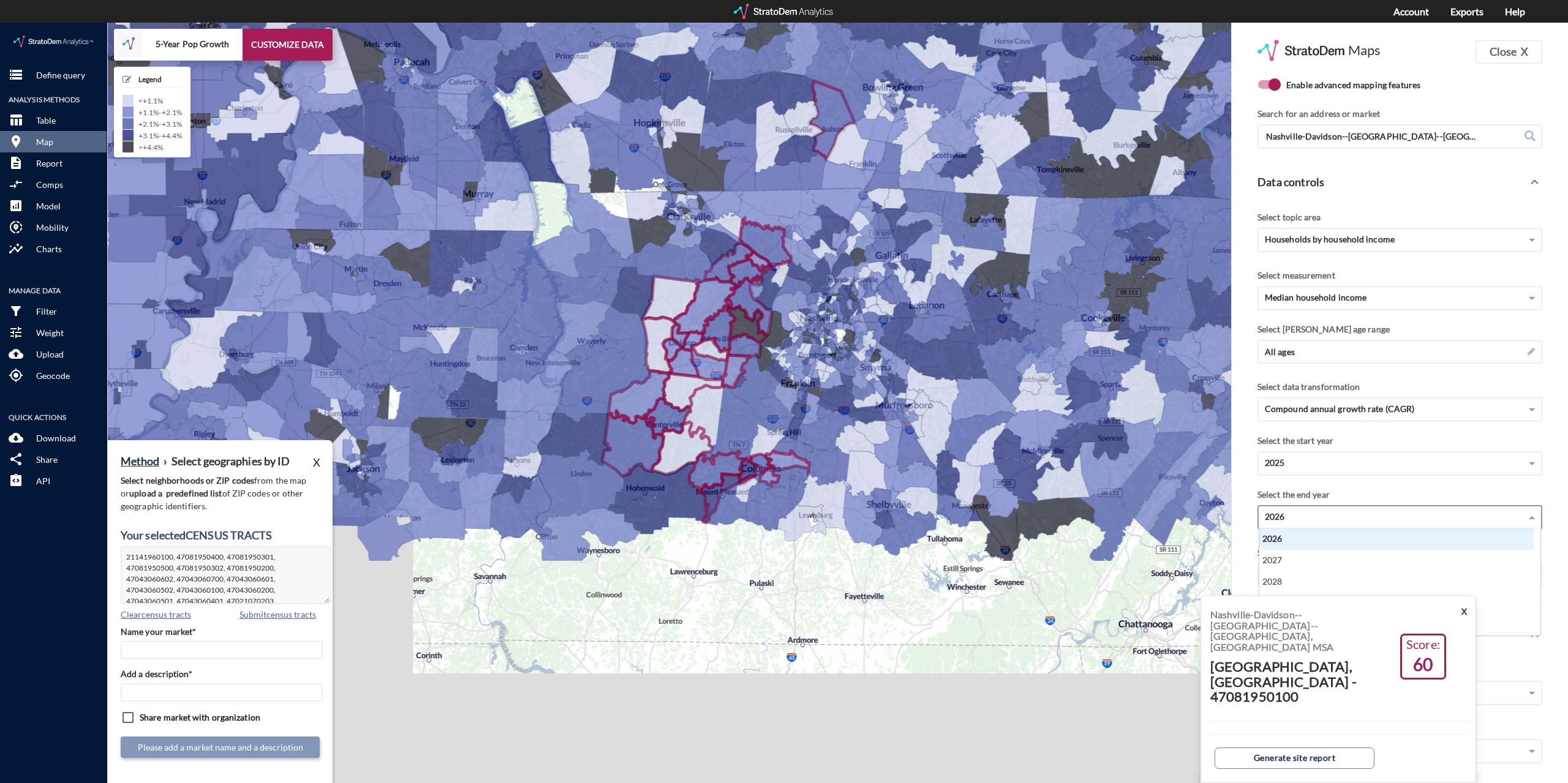 scroll, scrollTop: 10, scrollLeft: 8, axis: both 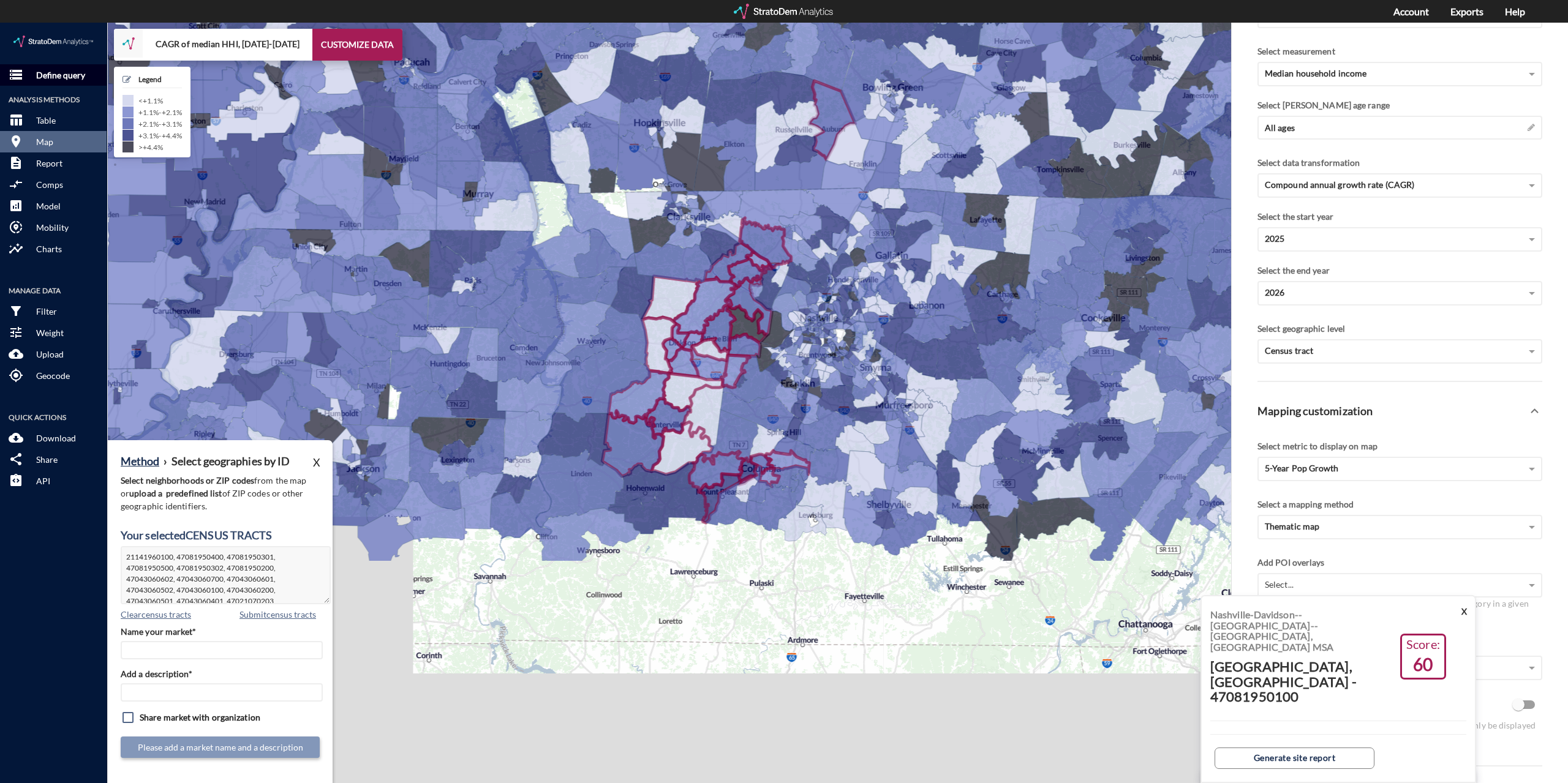 click on "Define query" 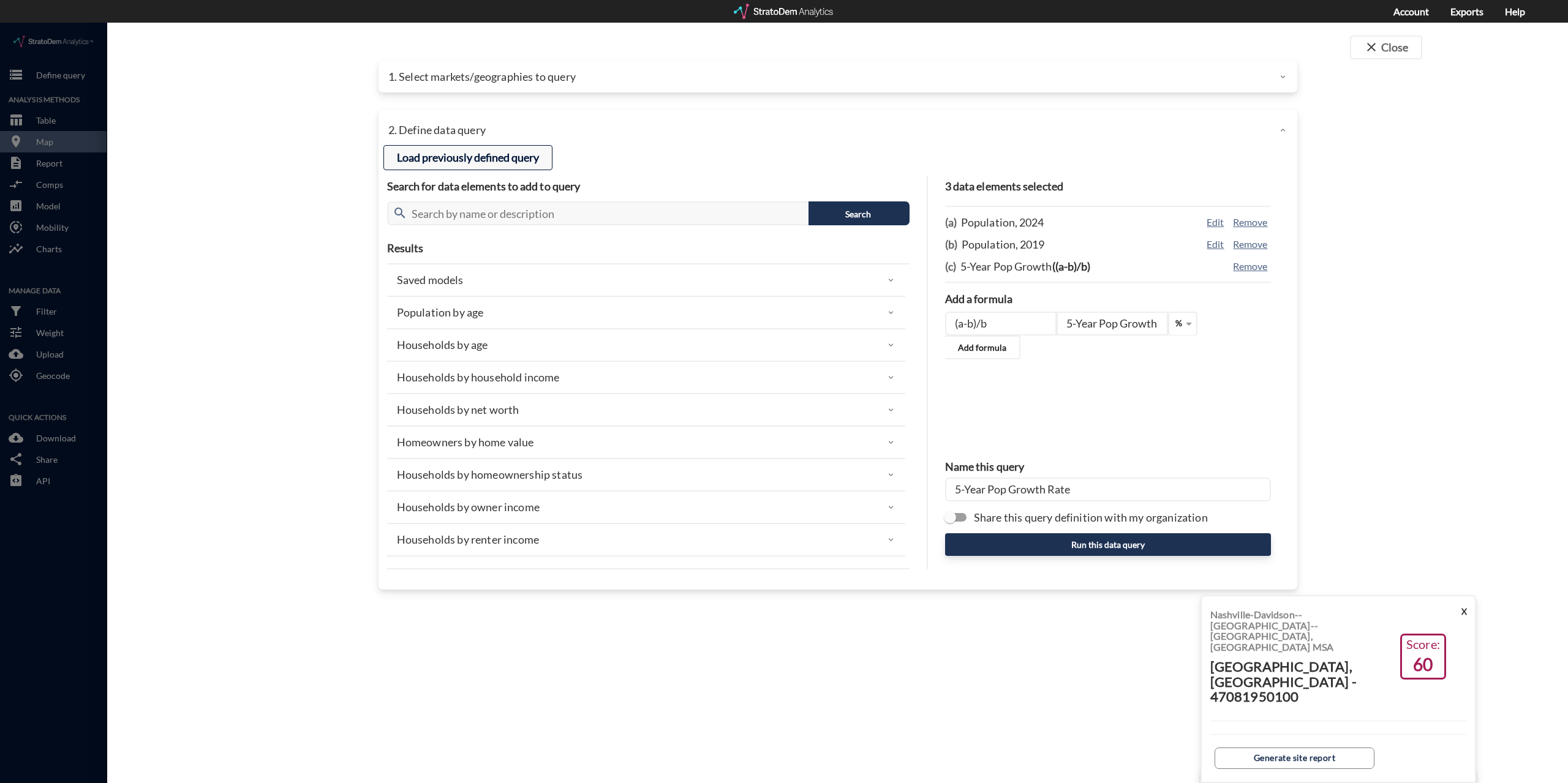 click on "Load previously defined query" 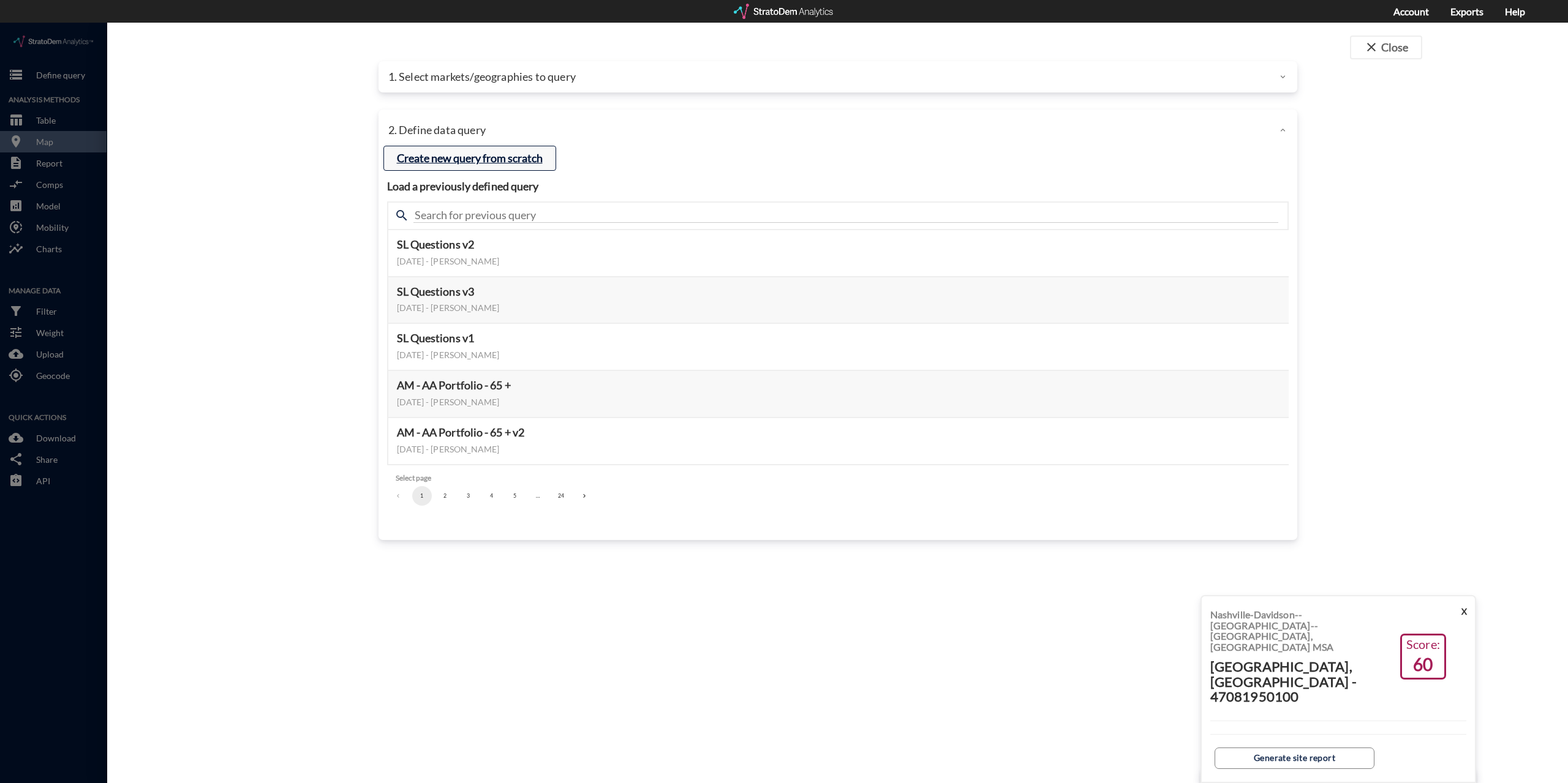 click on "Create new query from scratch" 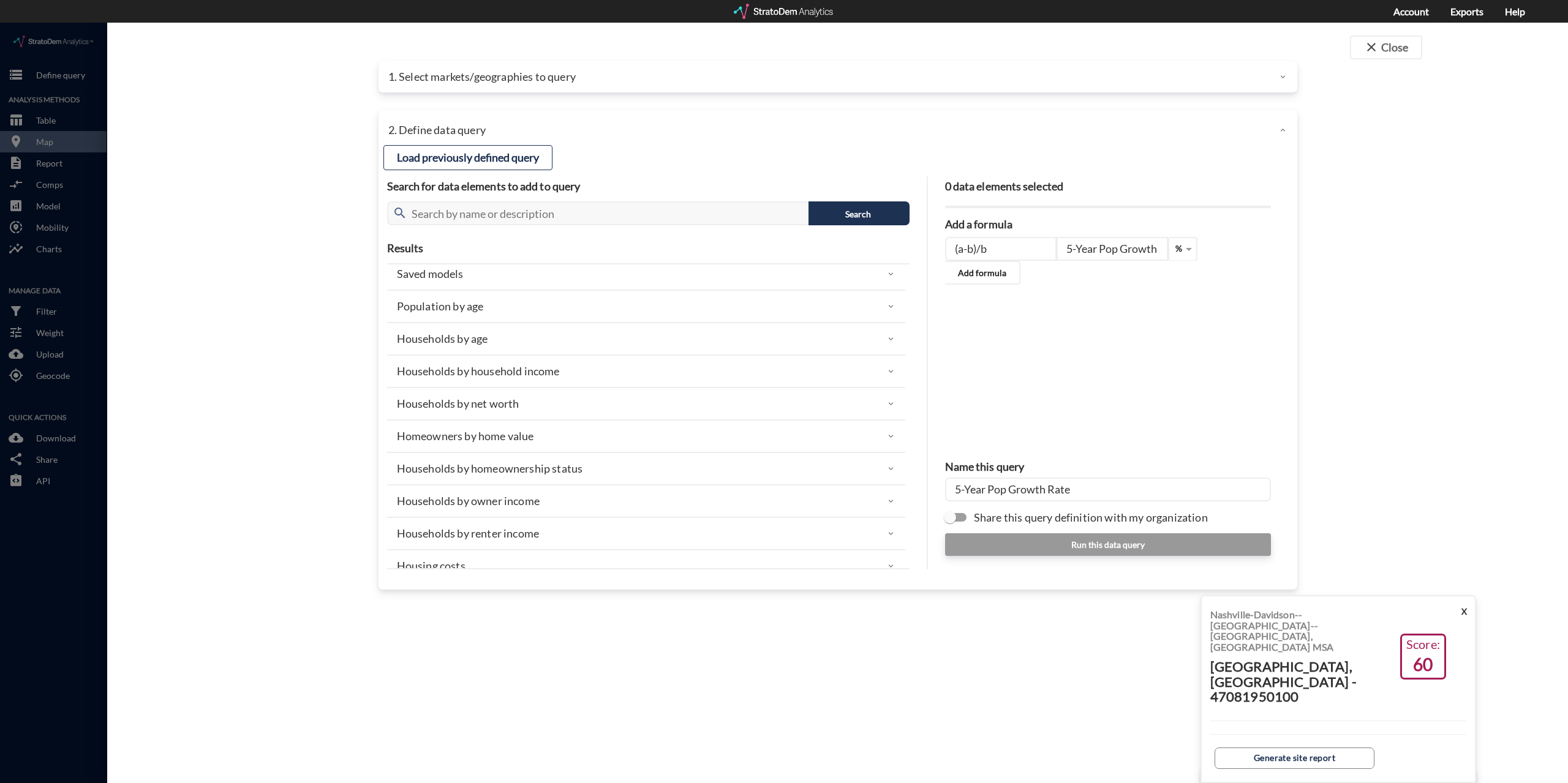 scroll, scrollTop: 0, scrollLeft: 0, axis: both 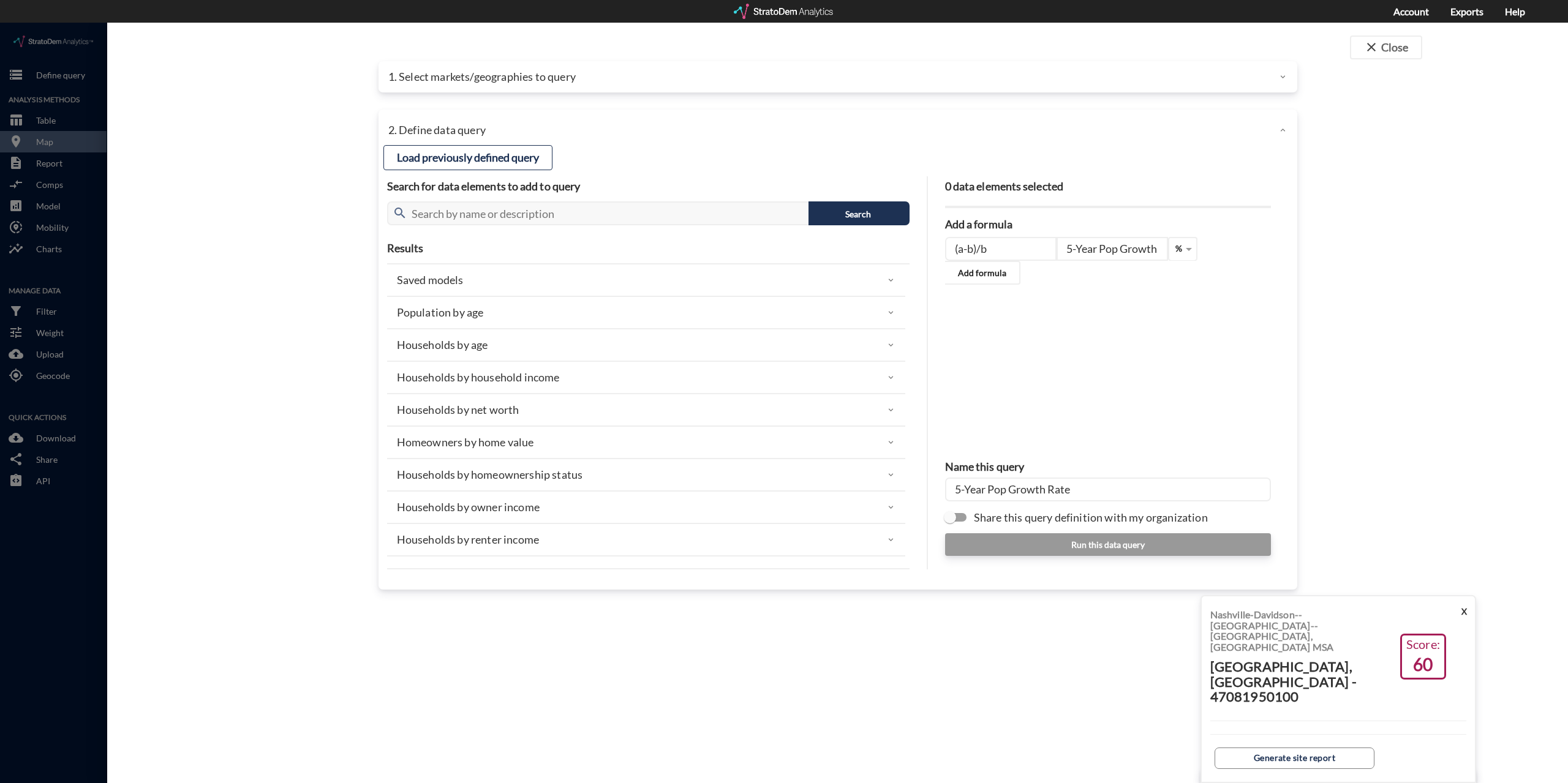 click on "Population by age" 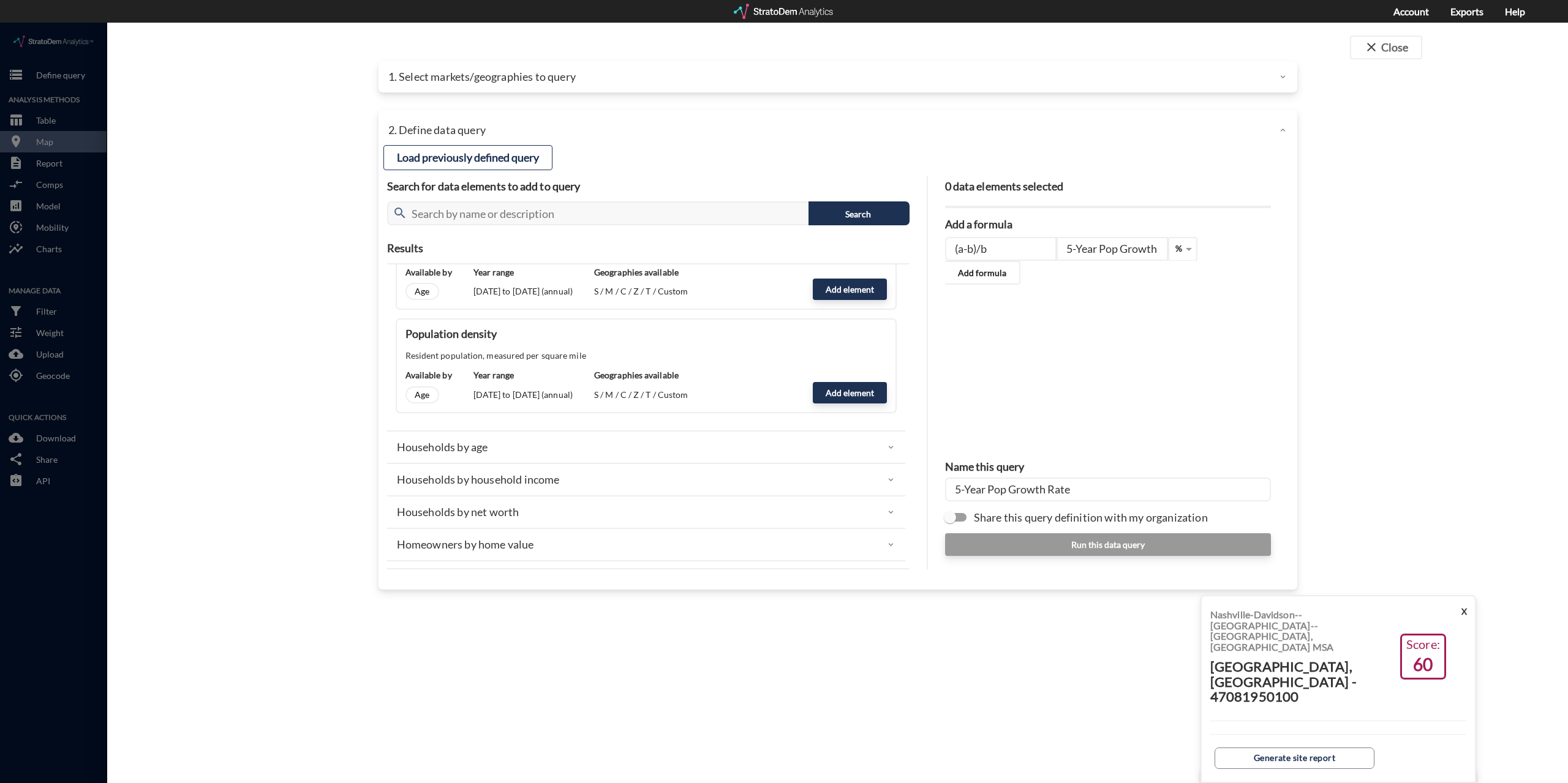 click on "Households by age" 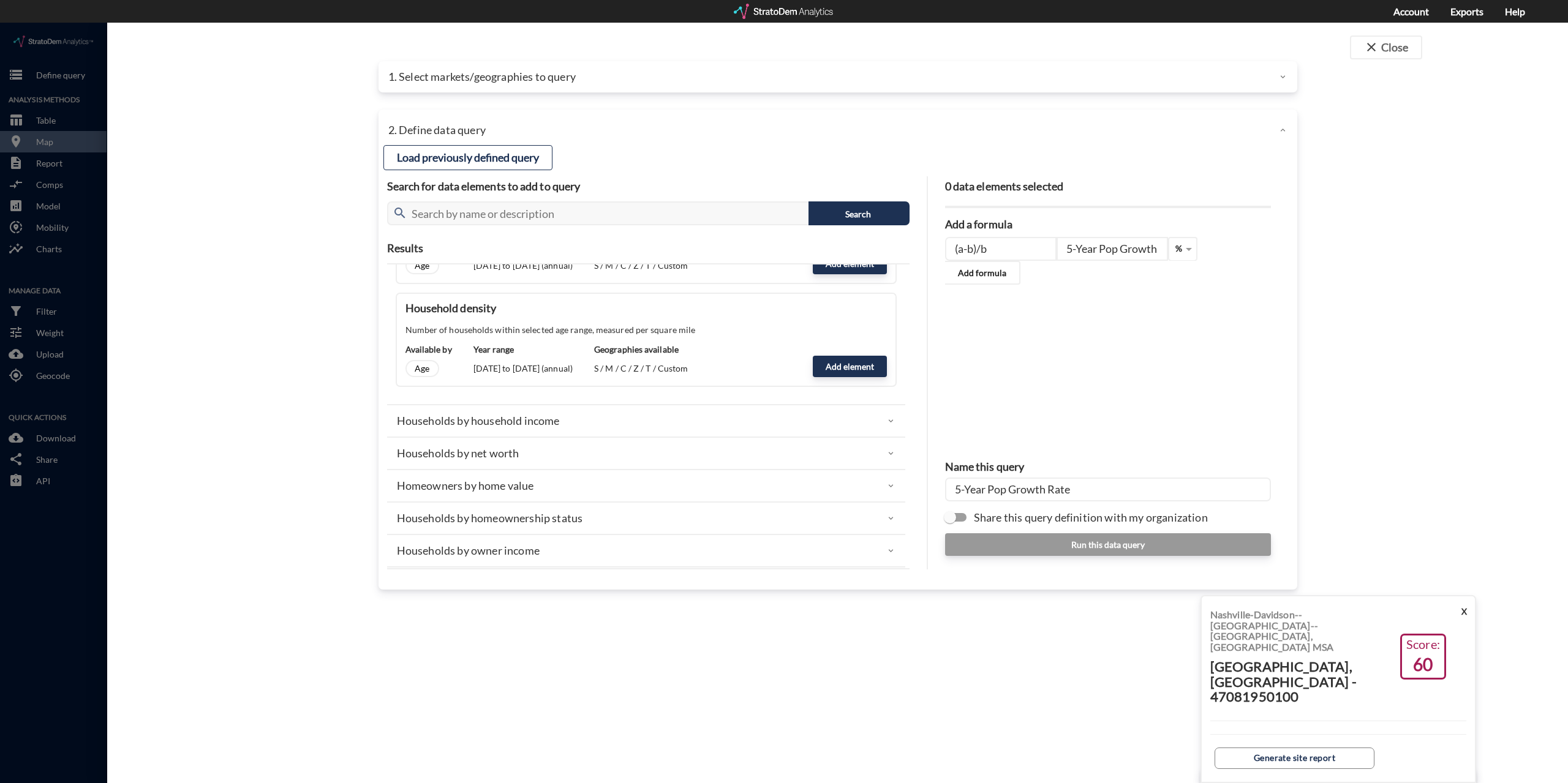 scroll, scrollTop: 918, scrollLeft: 0, axis: vertical 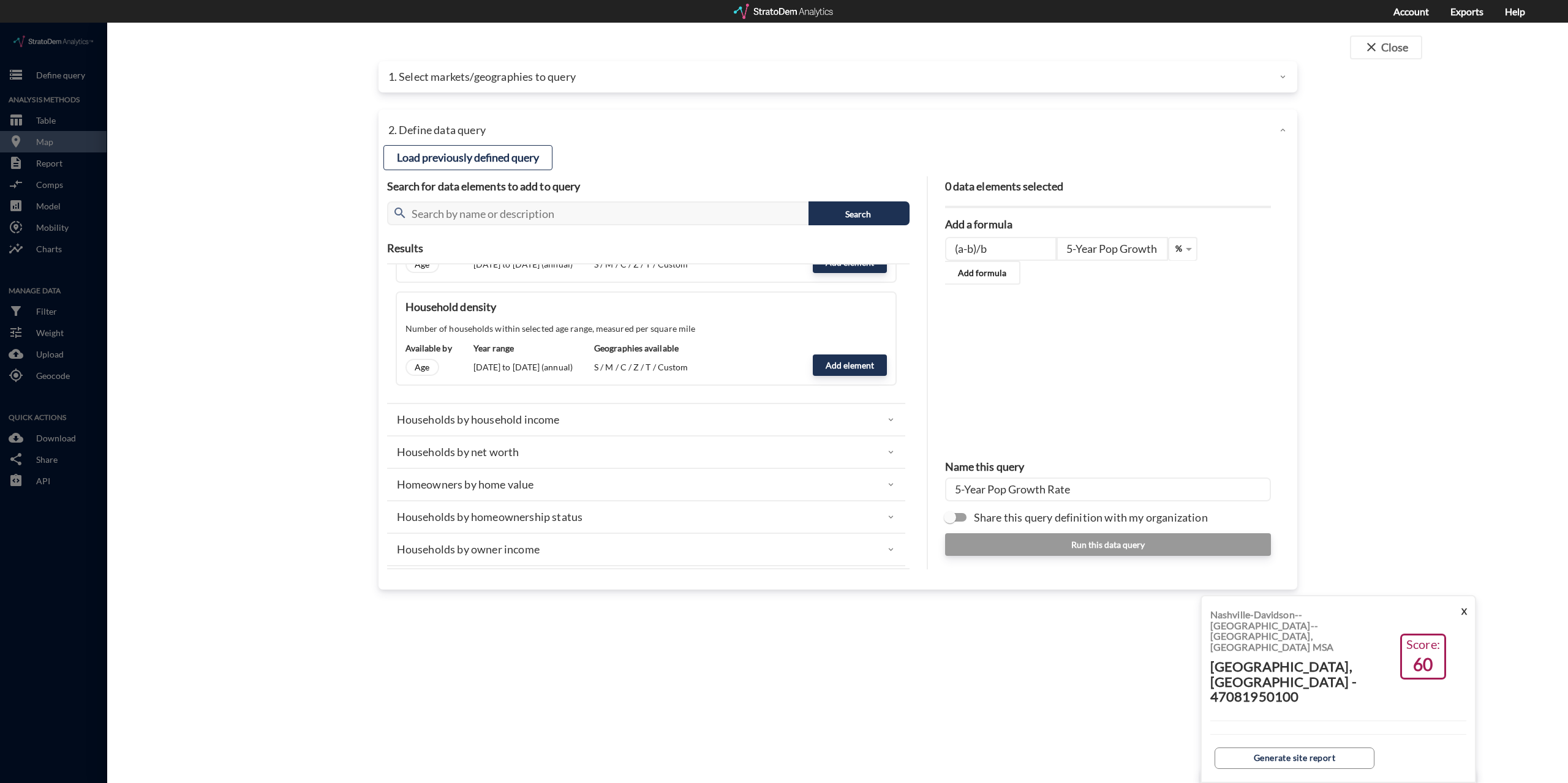 click on "Households by household income" 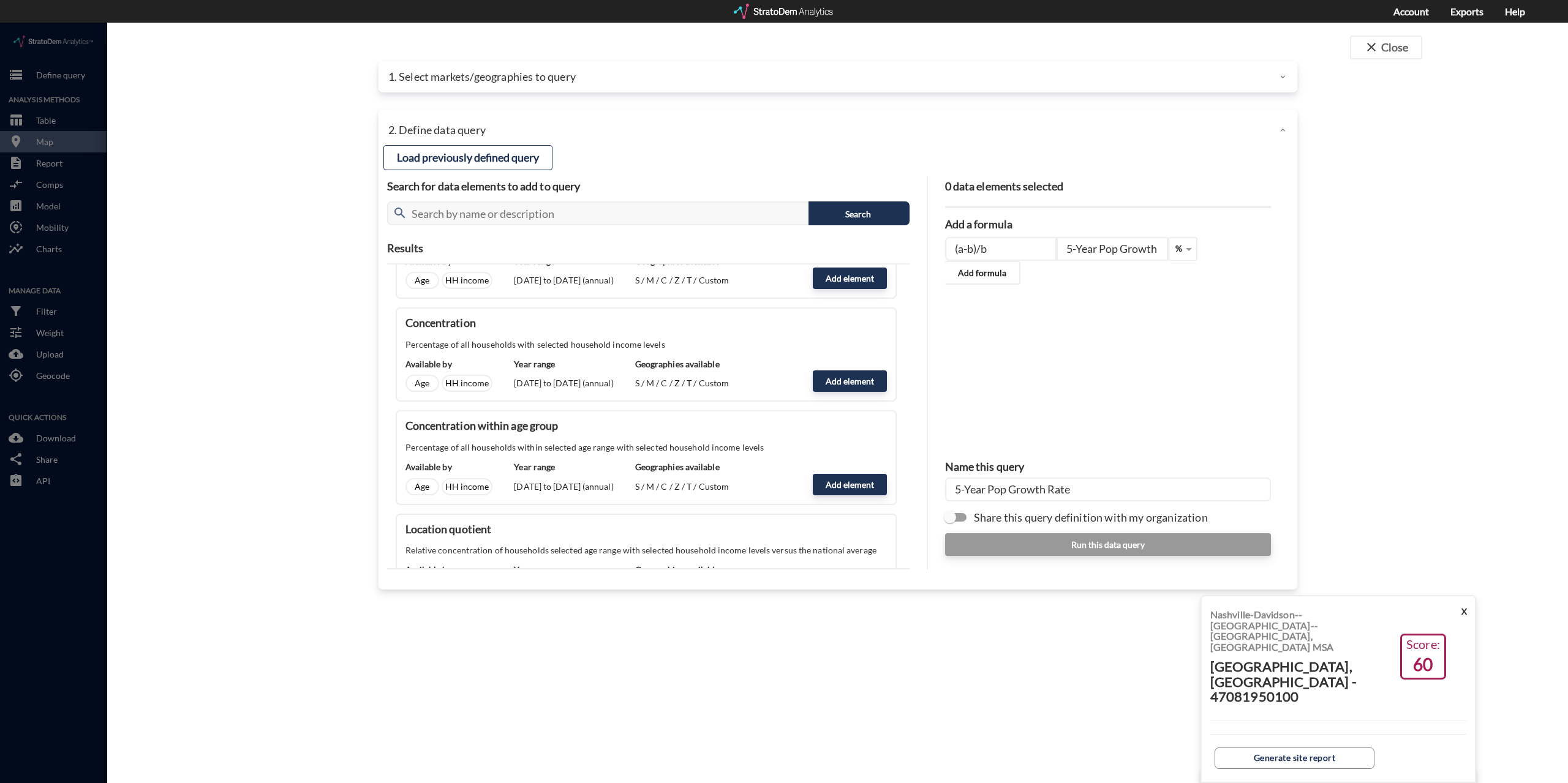 scroll, scrollTop: 1469, scrollLeft: 0, axis: vertical 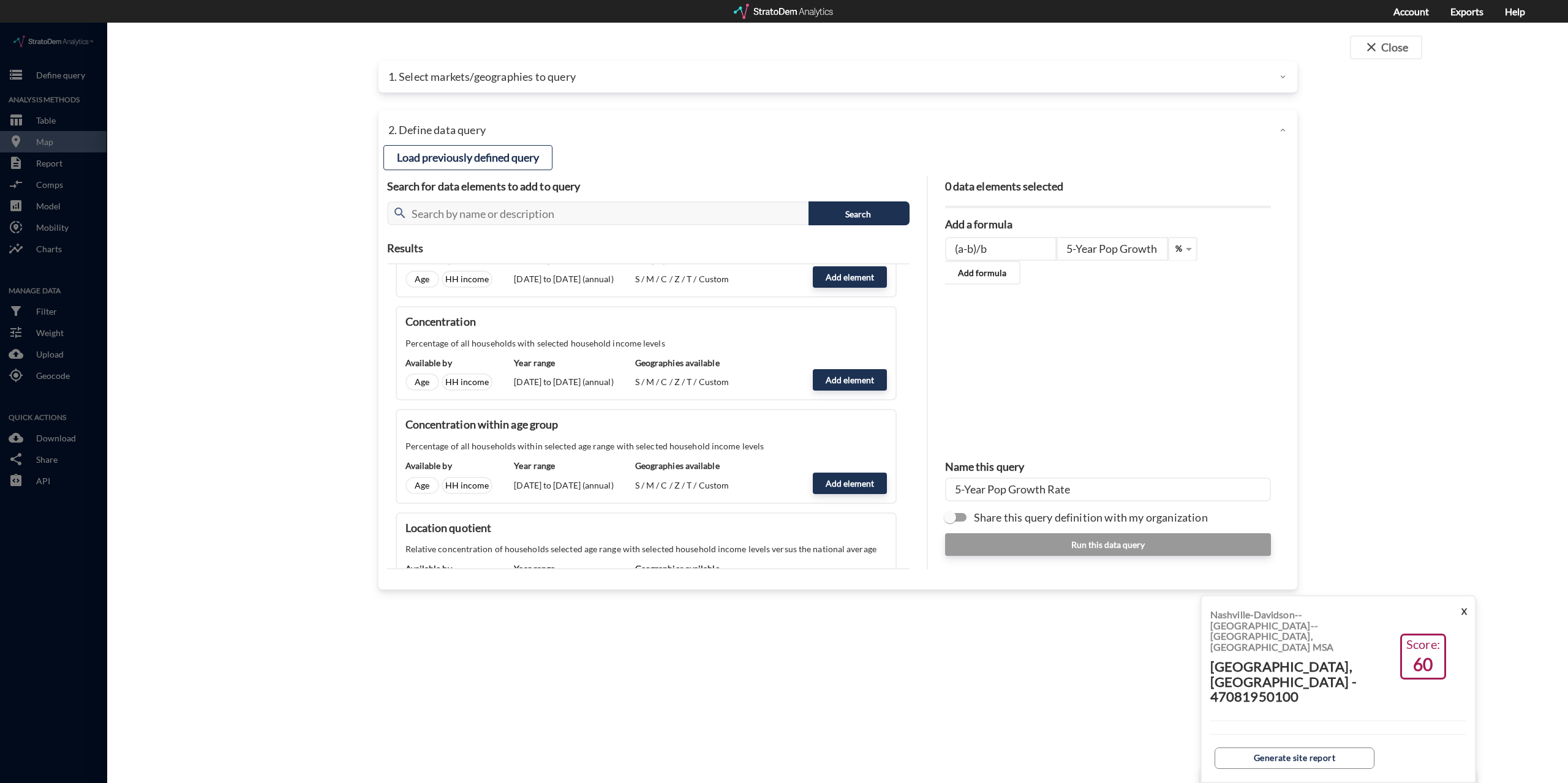 click on "close  Close 1. Select markets/geographies to query Select which rows will appear in the table (ex. zip codes) Census tracts Select a portfolio Select a market Search for a site address Enter an address Enter an address Select query method using selected site Aggregate census tracts into single market definition Select buffers × 3-mile radius   Restrict your results to census tracts within these geographies × [GEOGRAPHIC_DATA]-Davidson--[GEOGRAPHIC_DATA]--[GEOGRAPHIC_DATA], [GEOGRAPHIC_DATA] MSA   × Restrict your results to these census tracts (leaving empty selects all census tracts) Select... Use all census tracts Address search functionality and drivetime/walktime shapes provided via HERE OPTIONAL Select a benchmark set No benchmark set Select a portfolio 2. Define data query Load a previously defined query Create new query from scratch search SL Questions v2 [DATE] - [PERSON_NAME] Preview data elements Edit this query Update query years Select this query 1 data element Median household net worth  (Time Series) wDK6gQYx NYE94xYv" 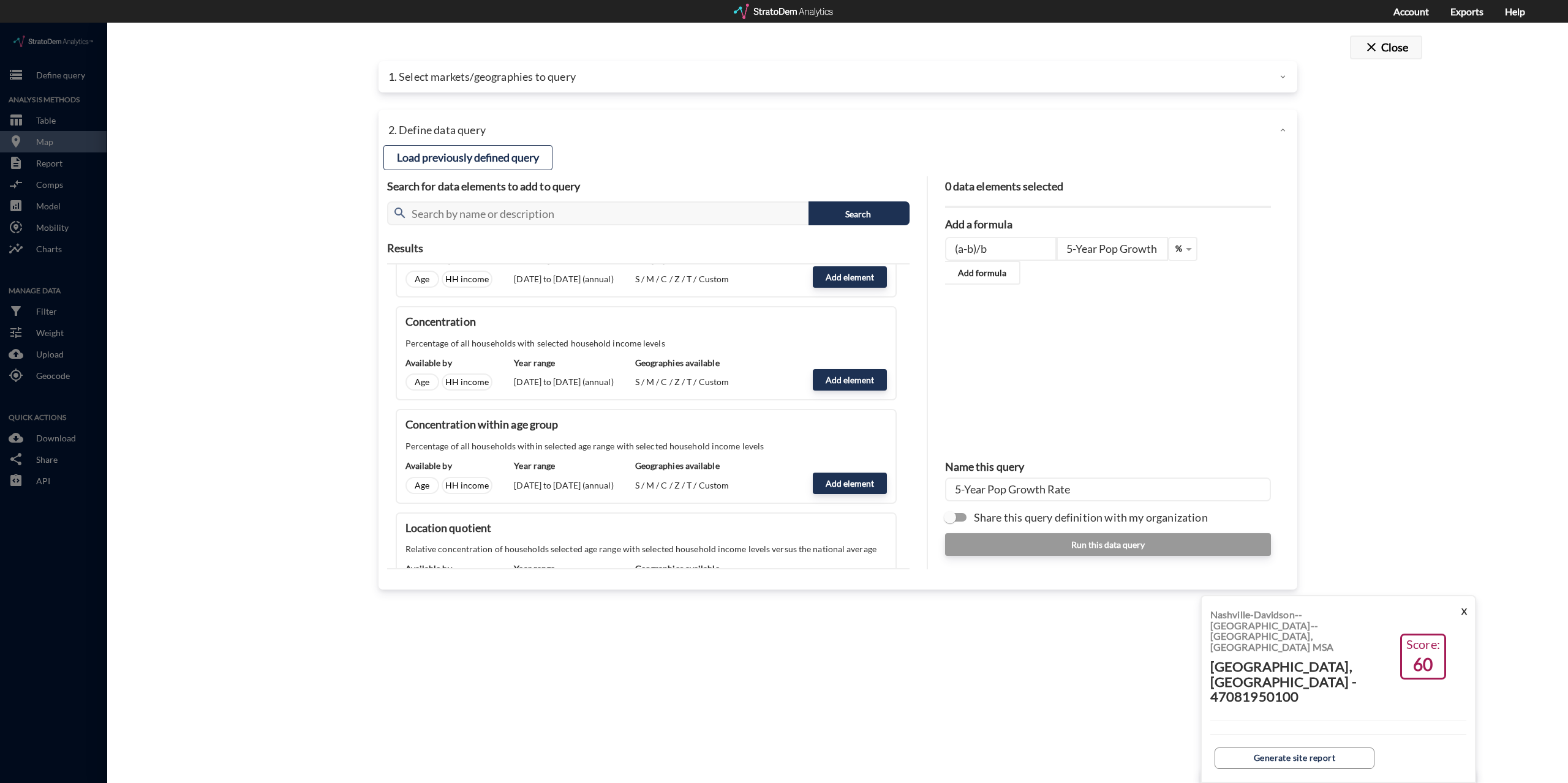 click on "close" 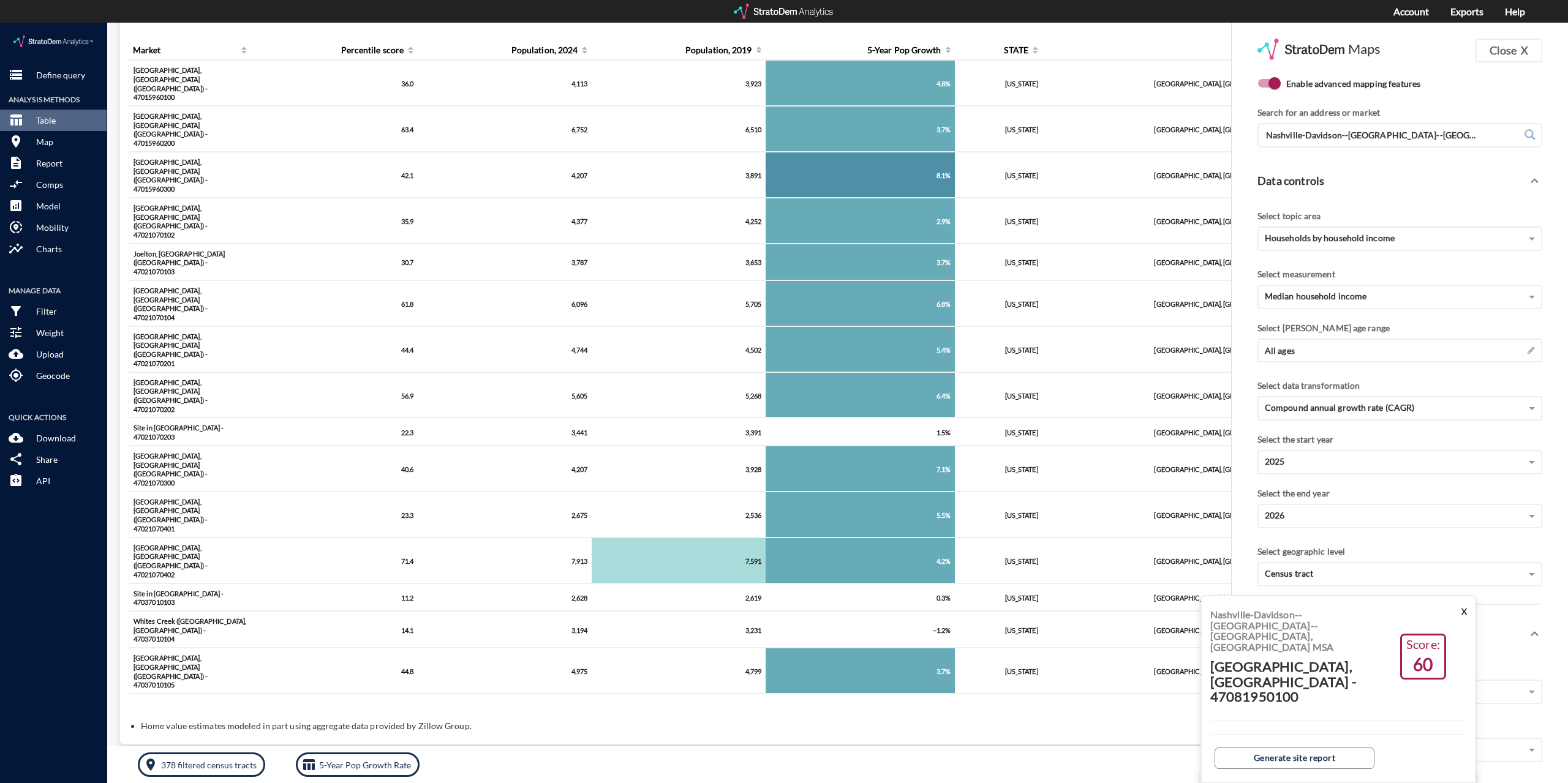 scroll, scrollTop: 0, scrollLeft: 0, axis: both 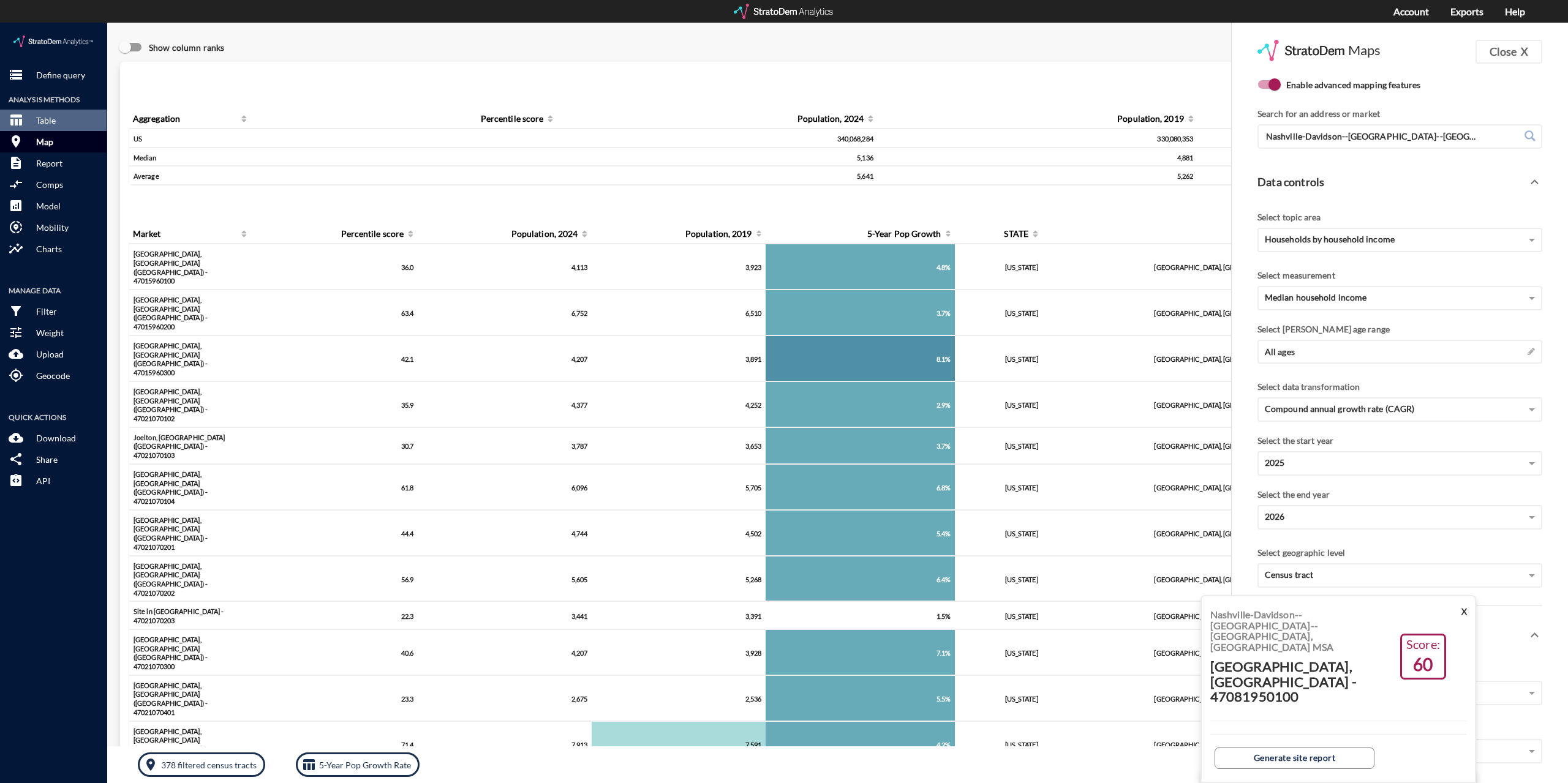 click on "Map" 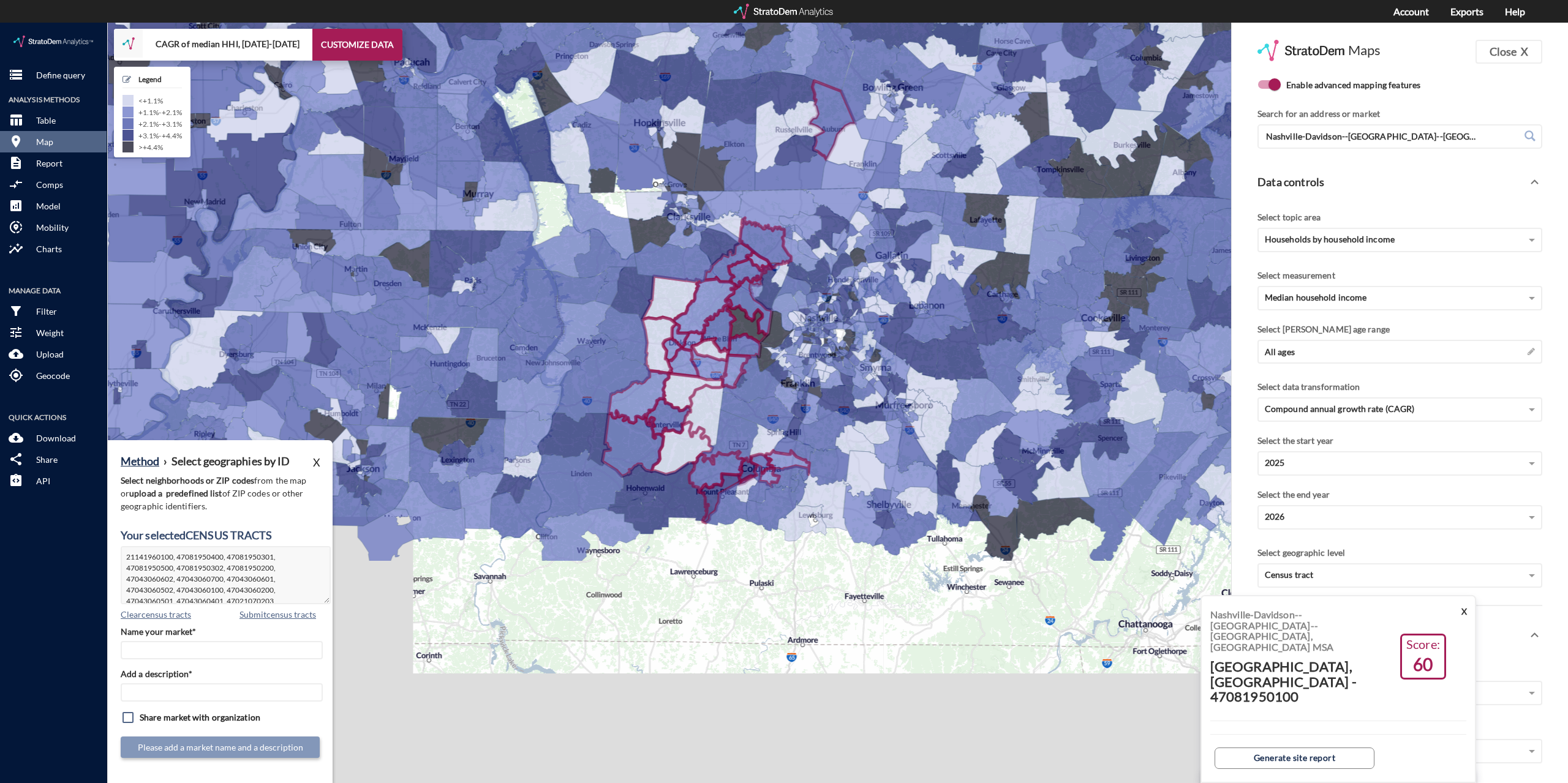 click on "Select topic area" 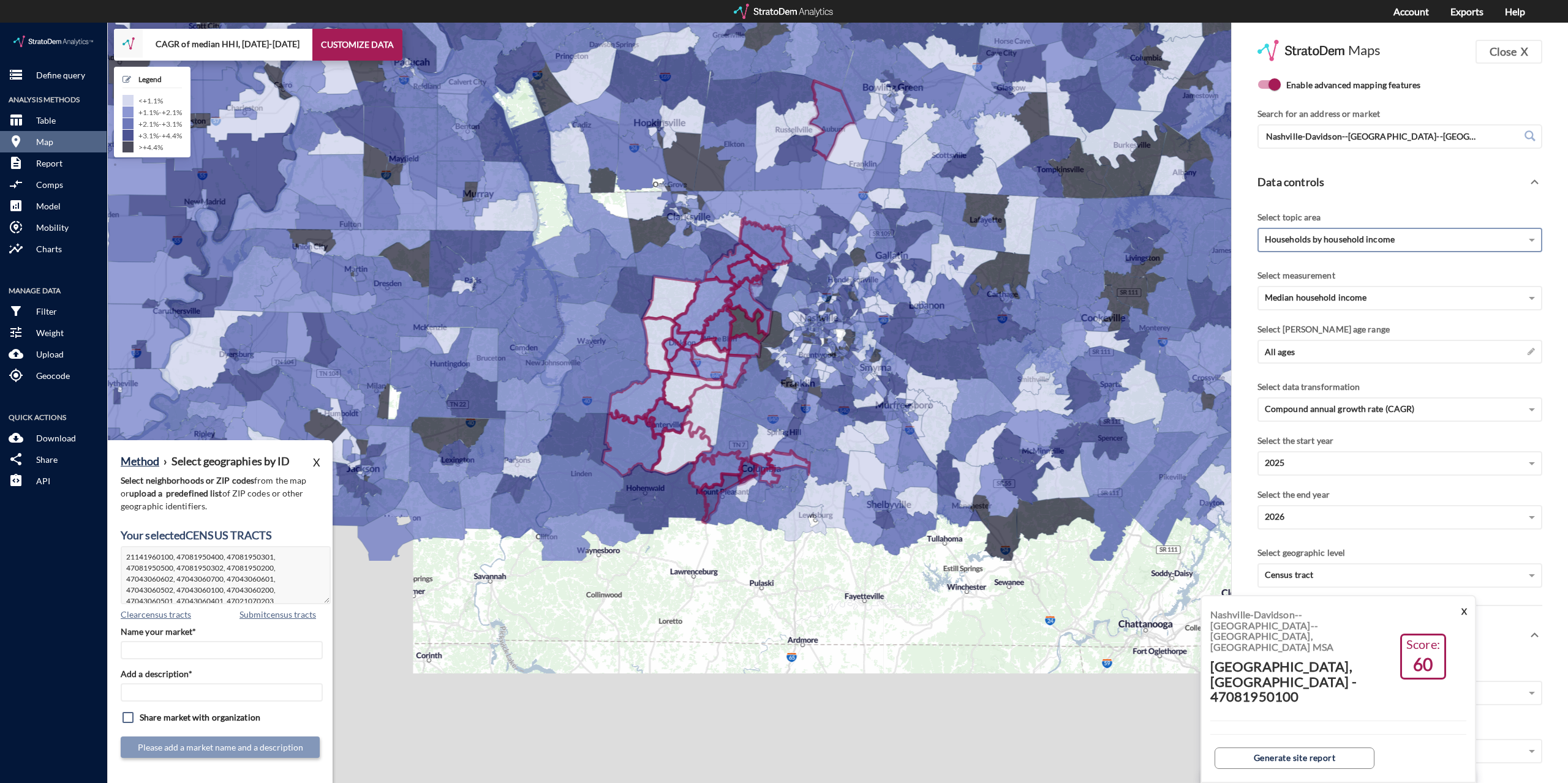 click on "Households by household income" 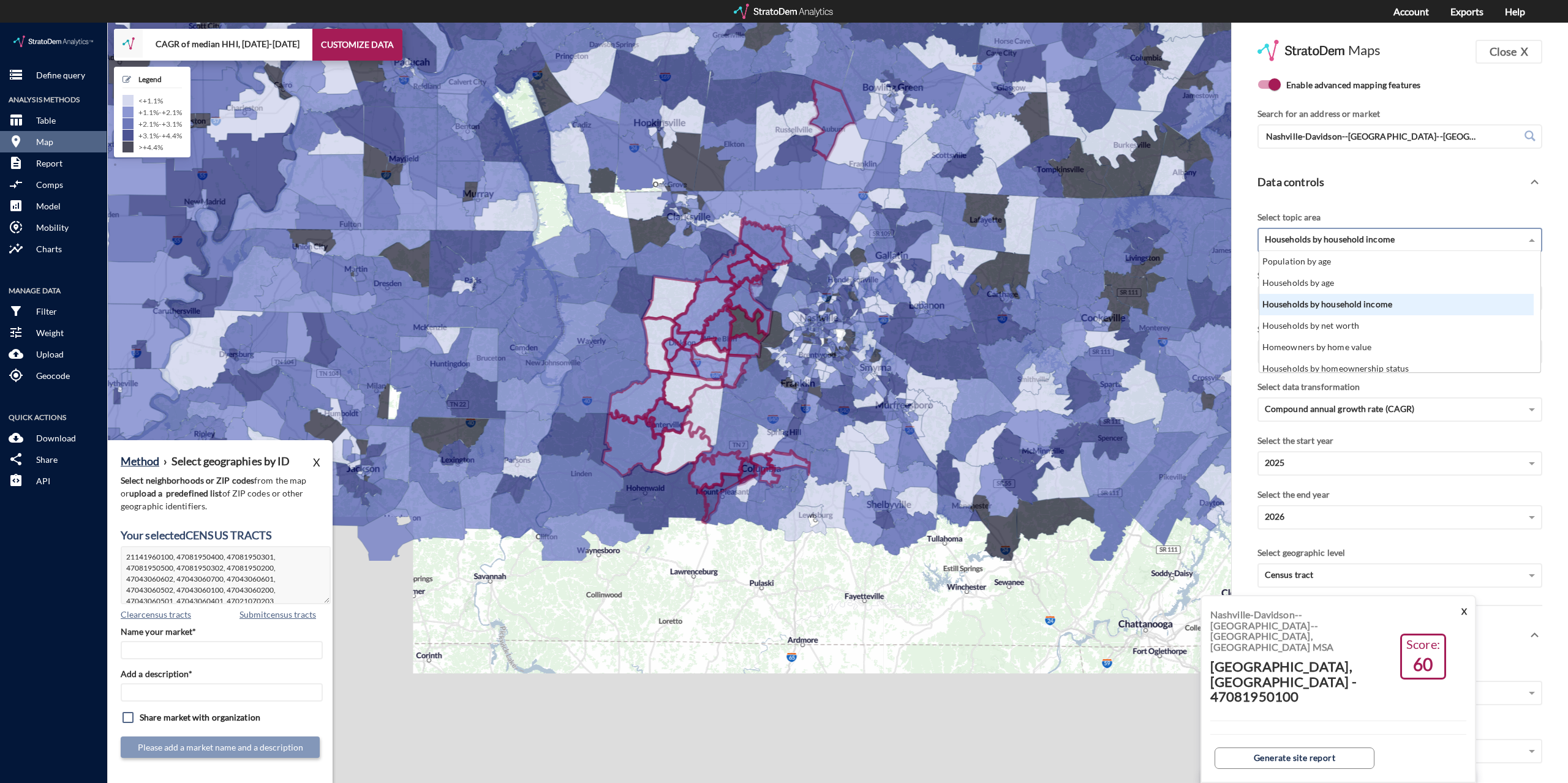 scroll, scrollTop: 10, scrollLeft: 8, axis: both 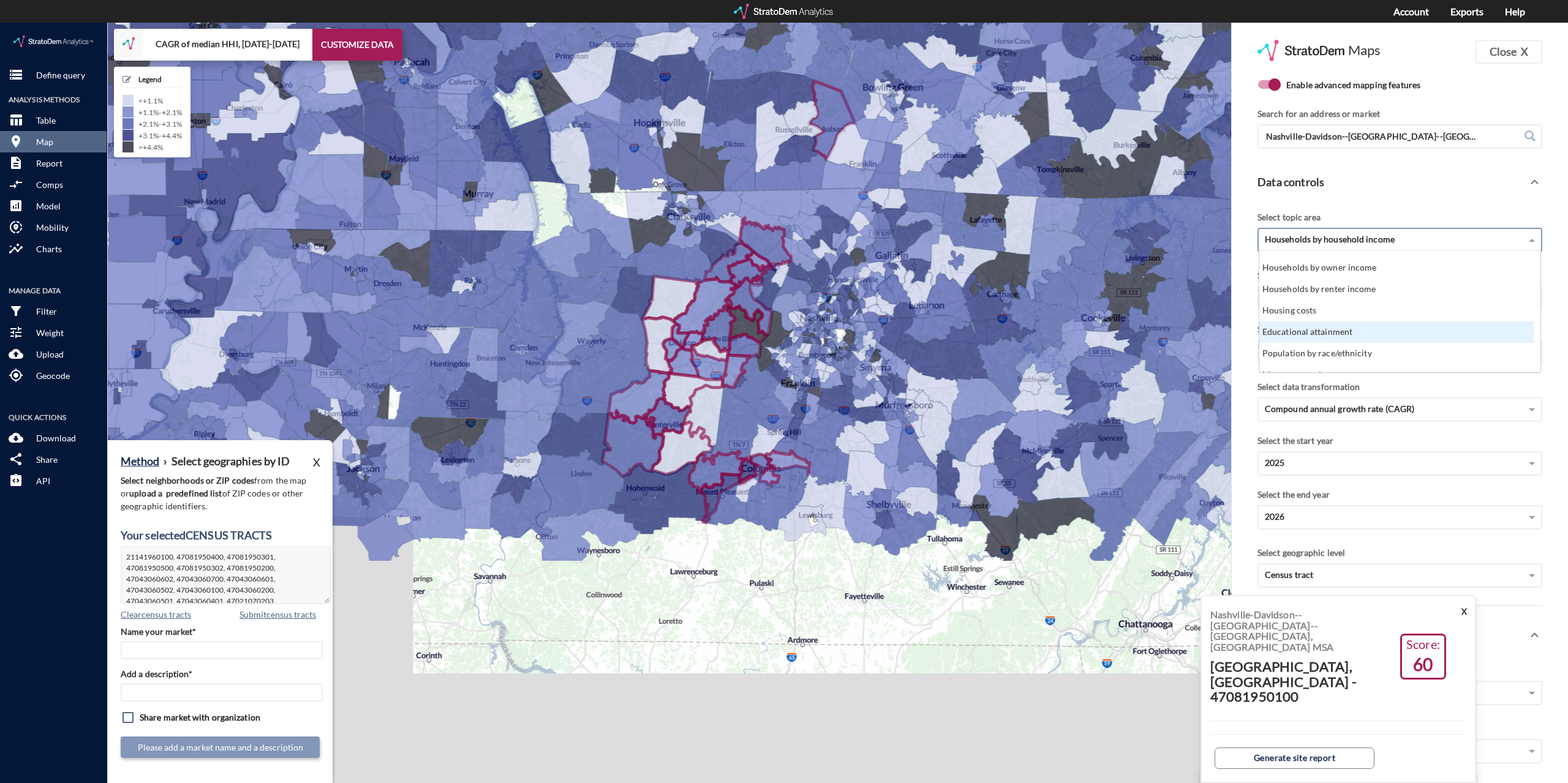 click on "Educational attainment" 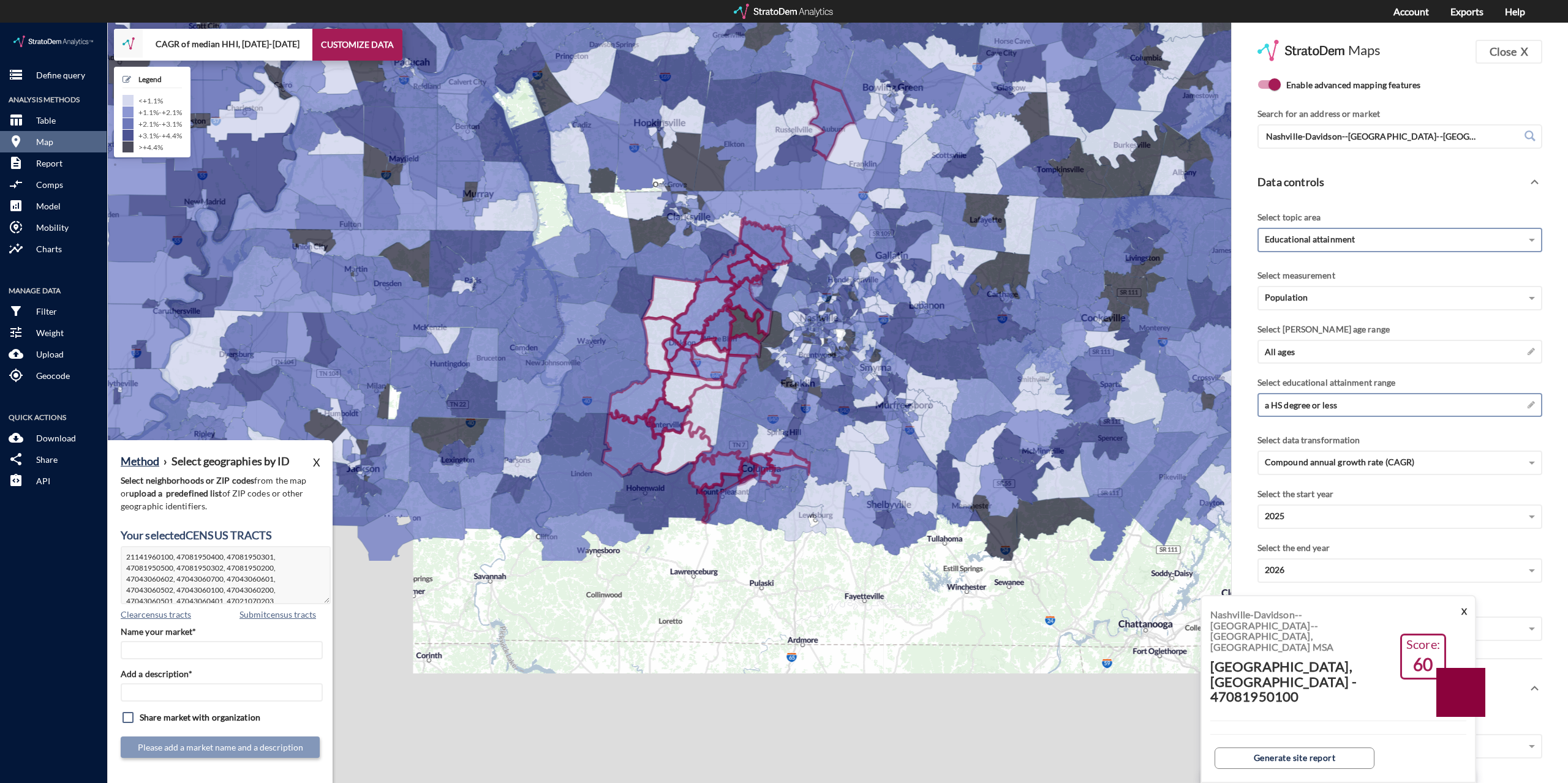 click on "a HS degree or less →" 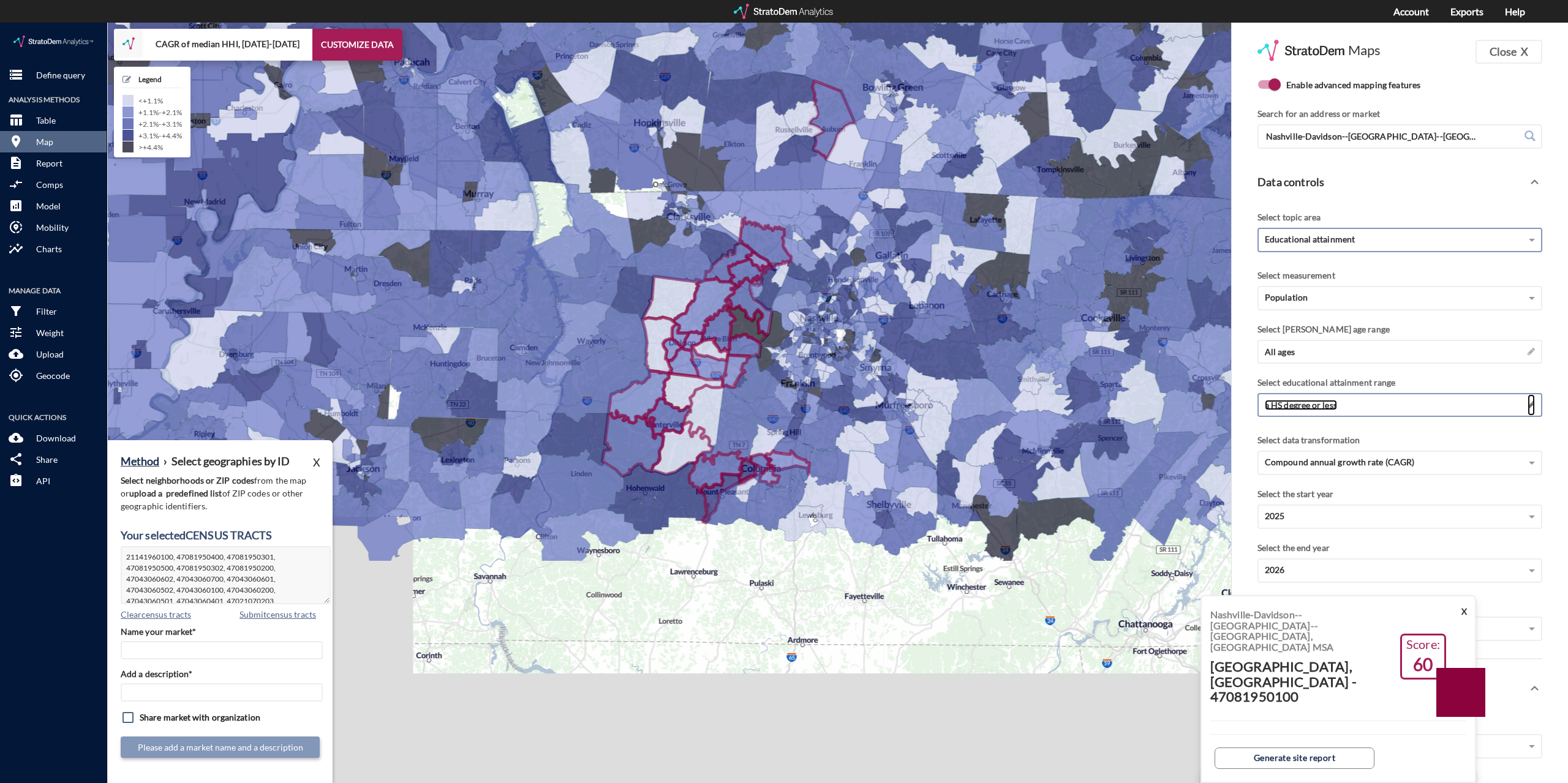 click 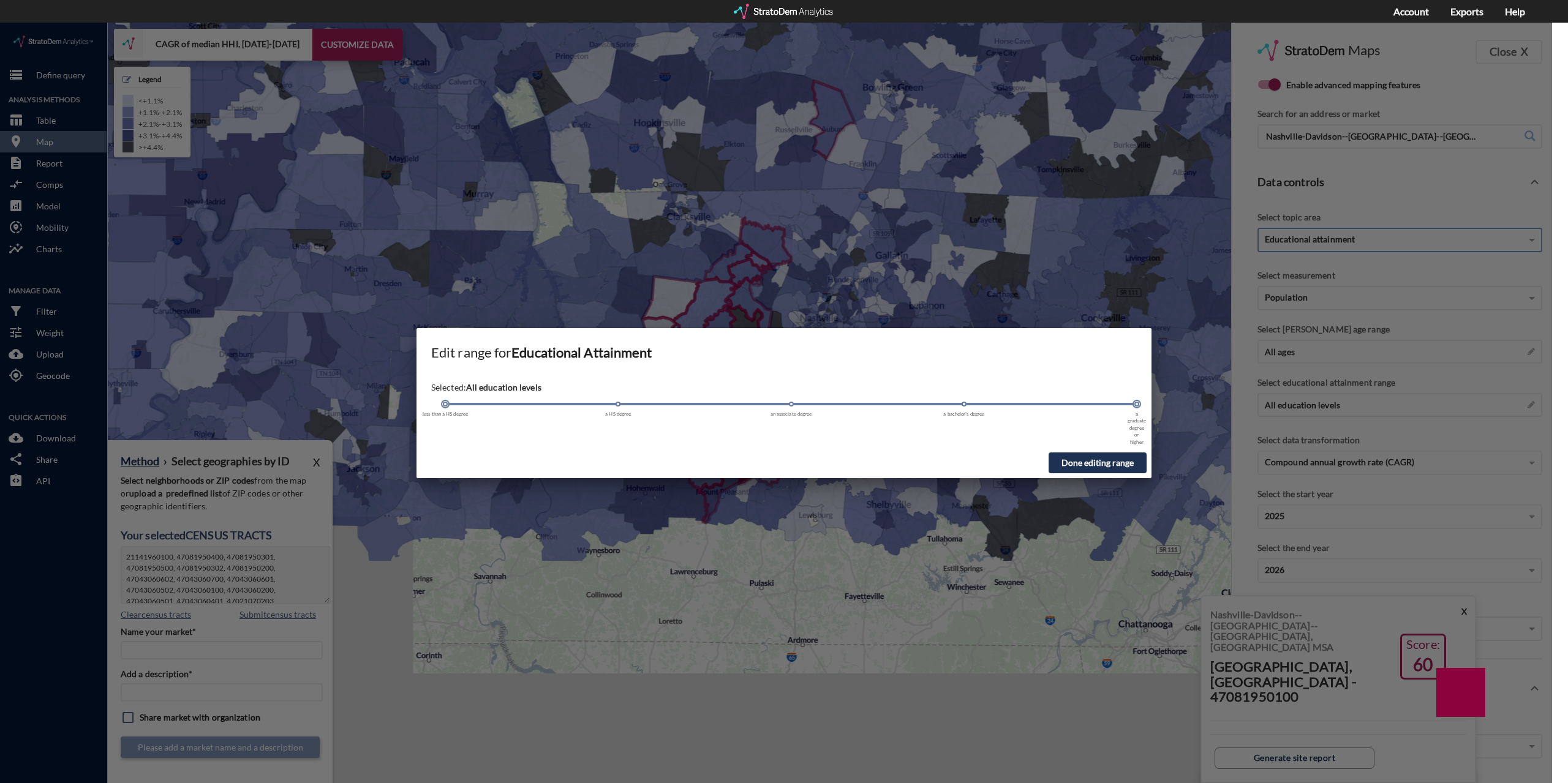 drag, startPoint x: 617, startPoint y: 380, endPoint x: 1149, endPoint y: 391, distance: 532.11371 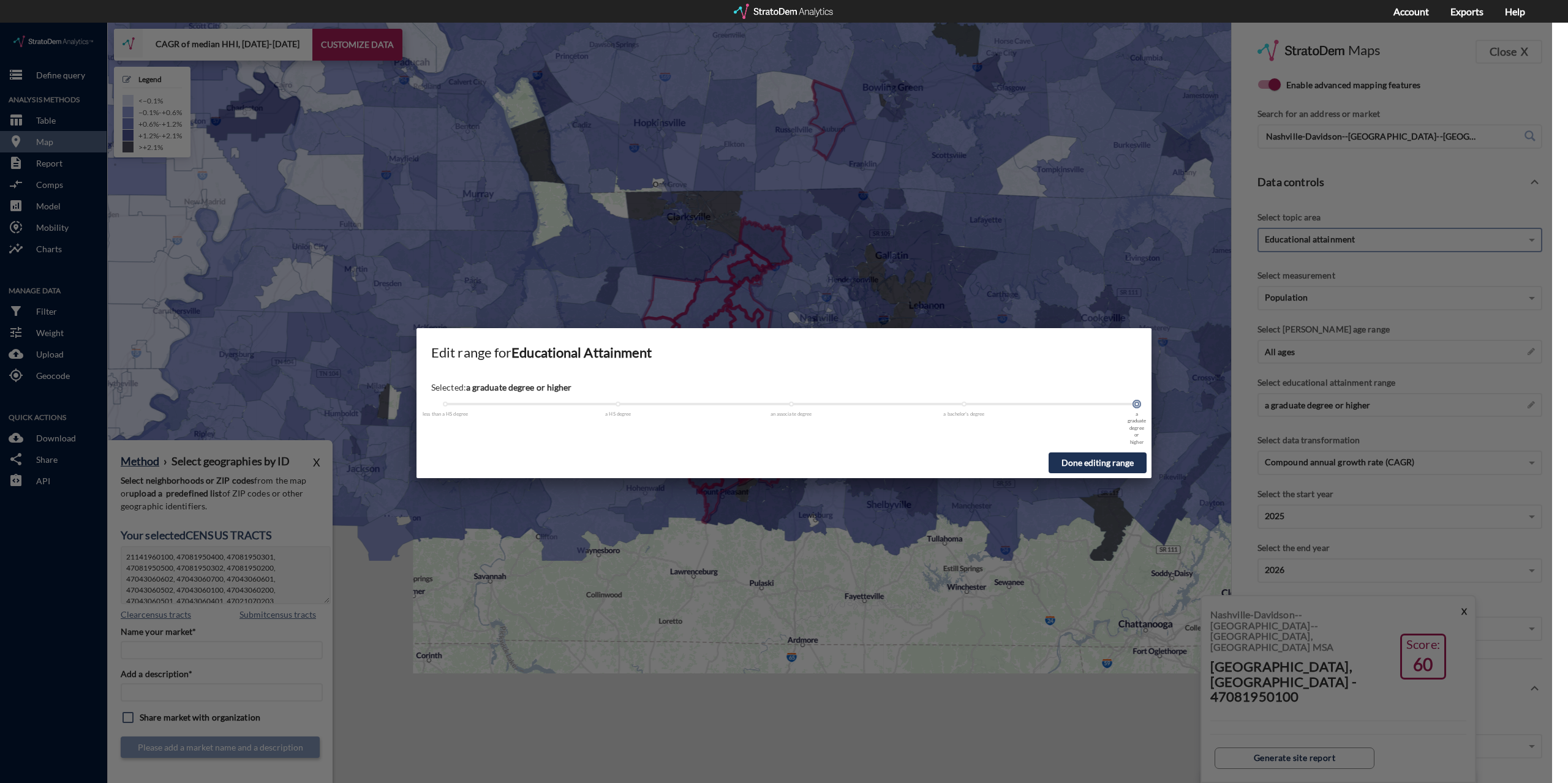 click on "Done editing range" 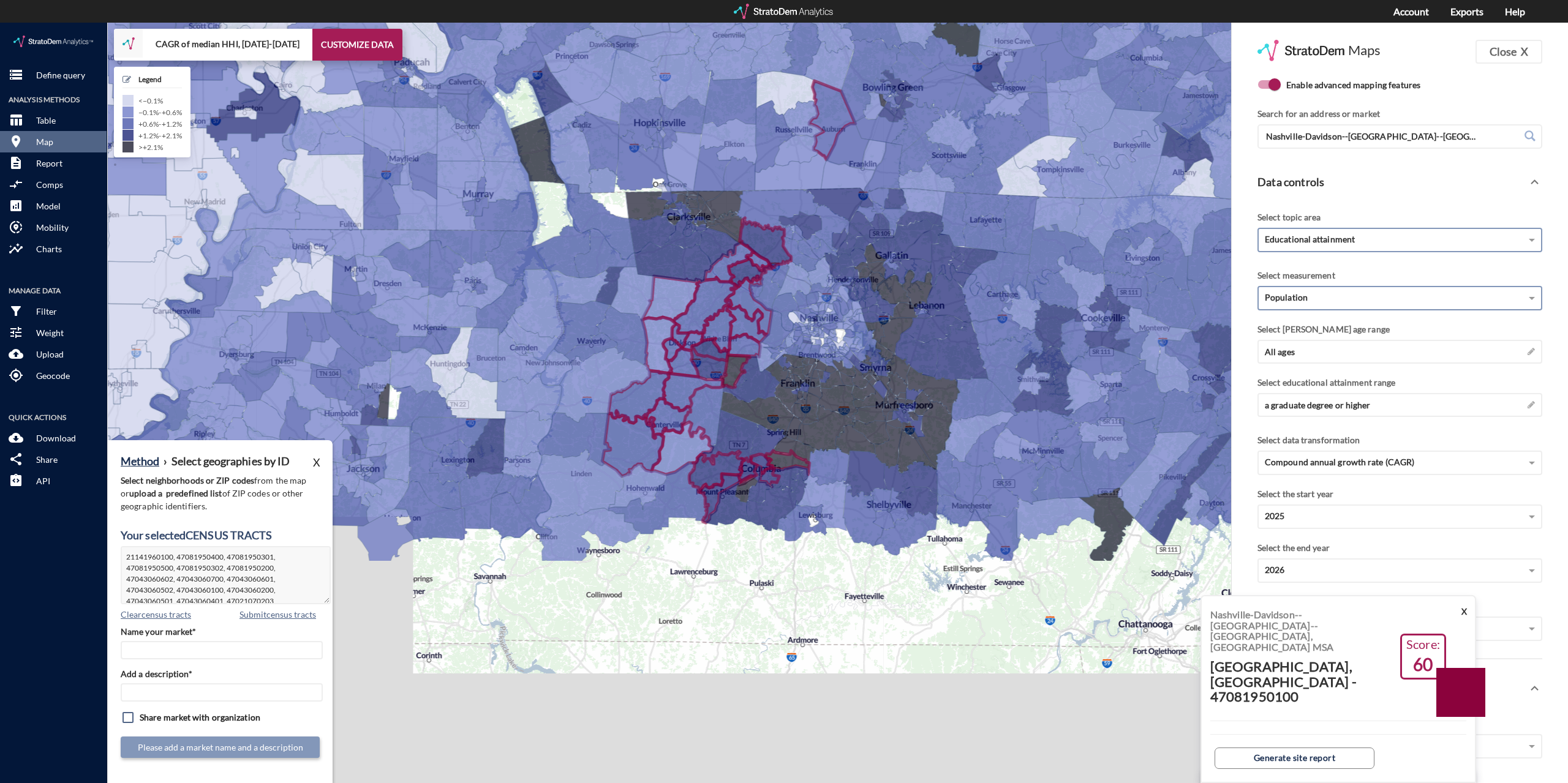 click on "Population" 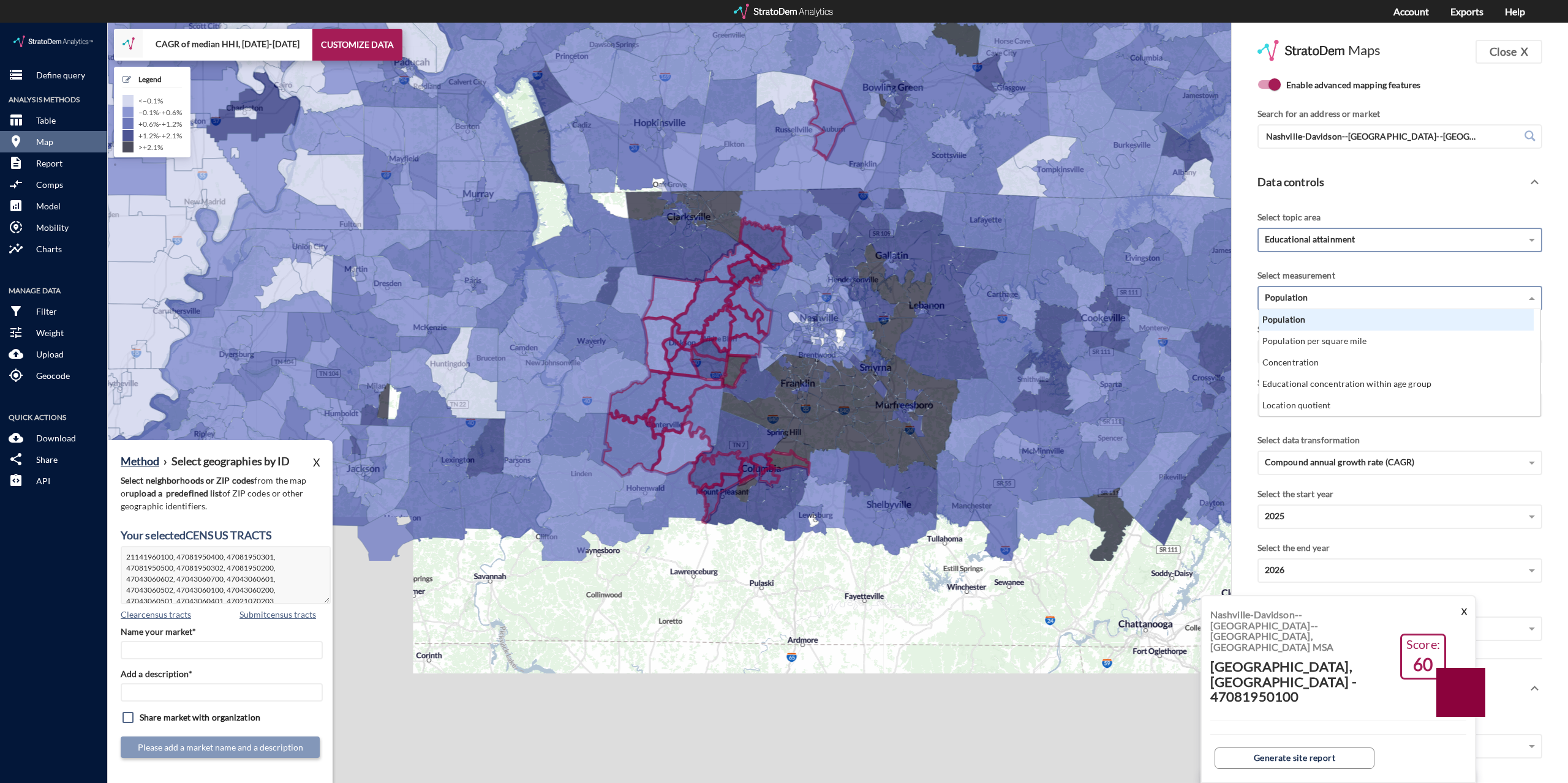 scroll, scrollTop: 10, scrollLeft: 8, axis: both 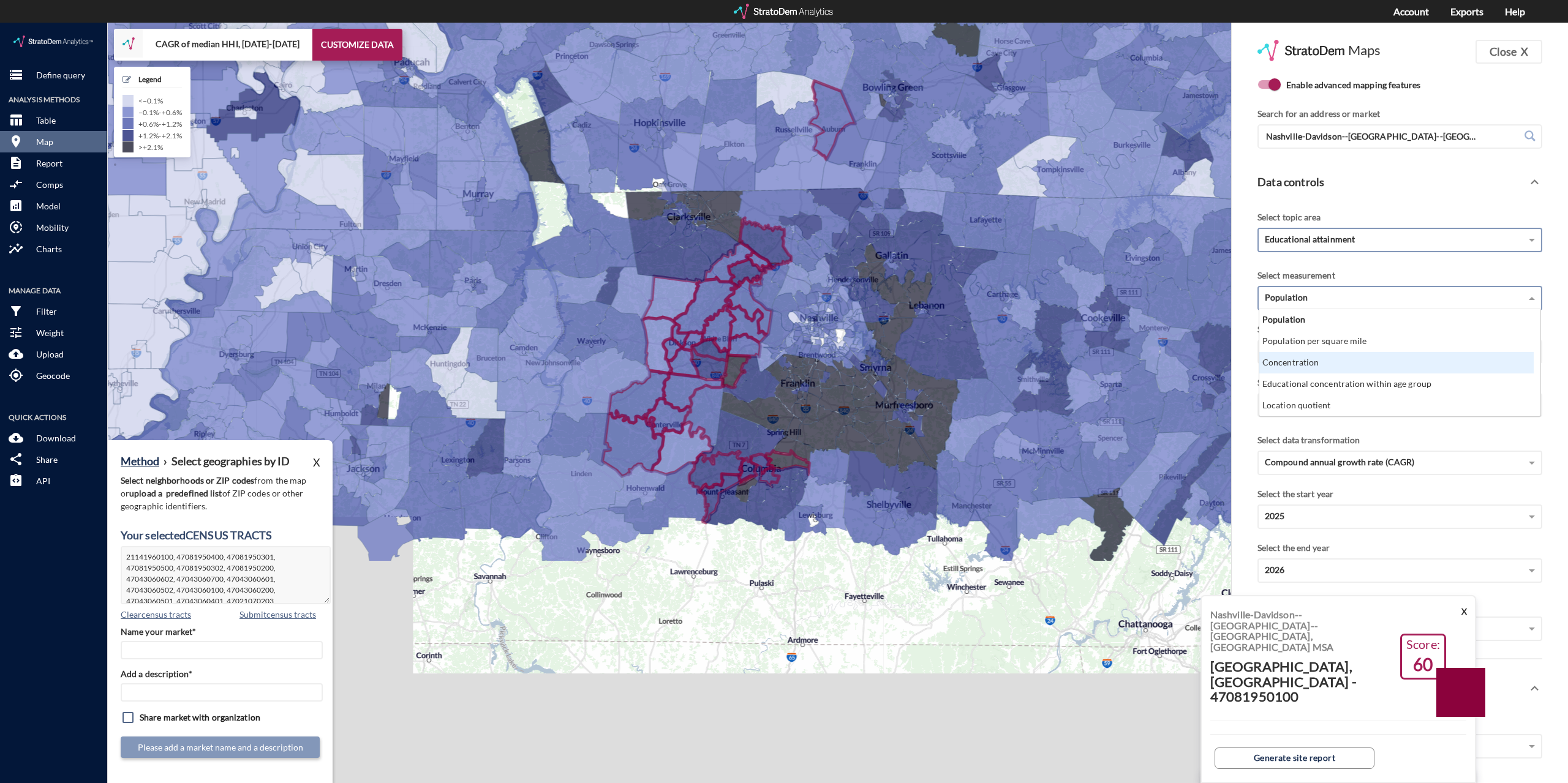 click on "Concentration" 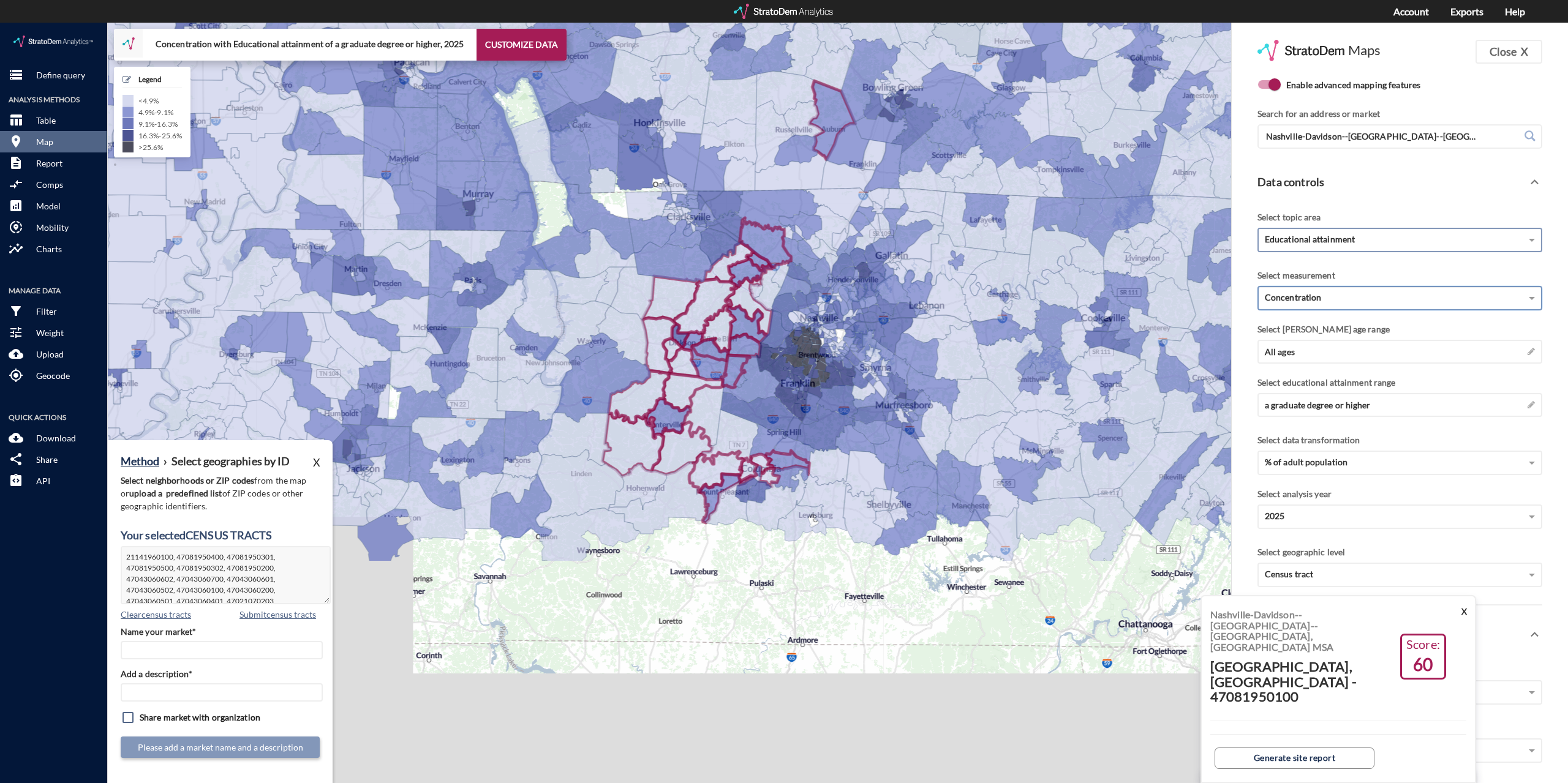 click on "Enable advanced mapping features" 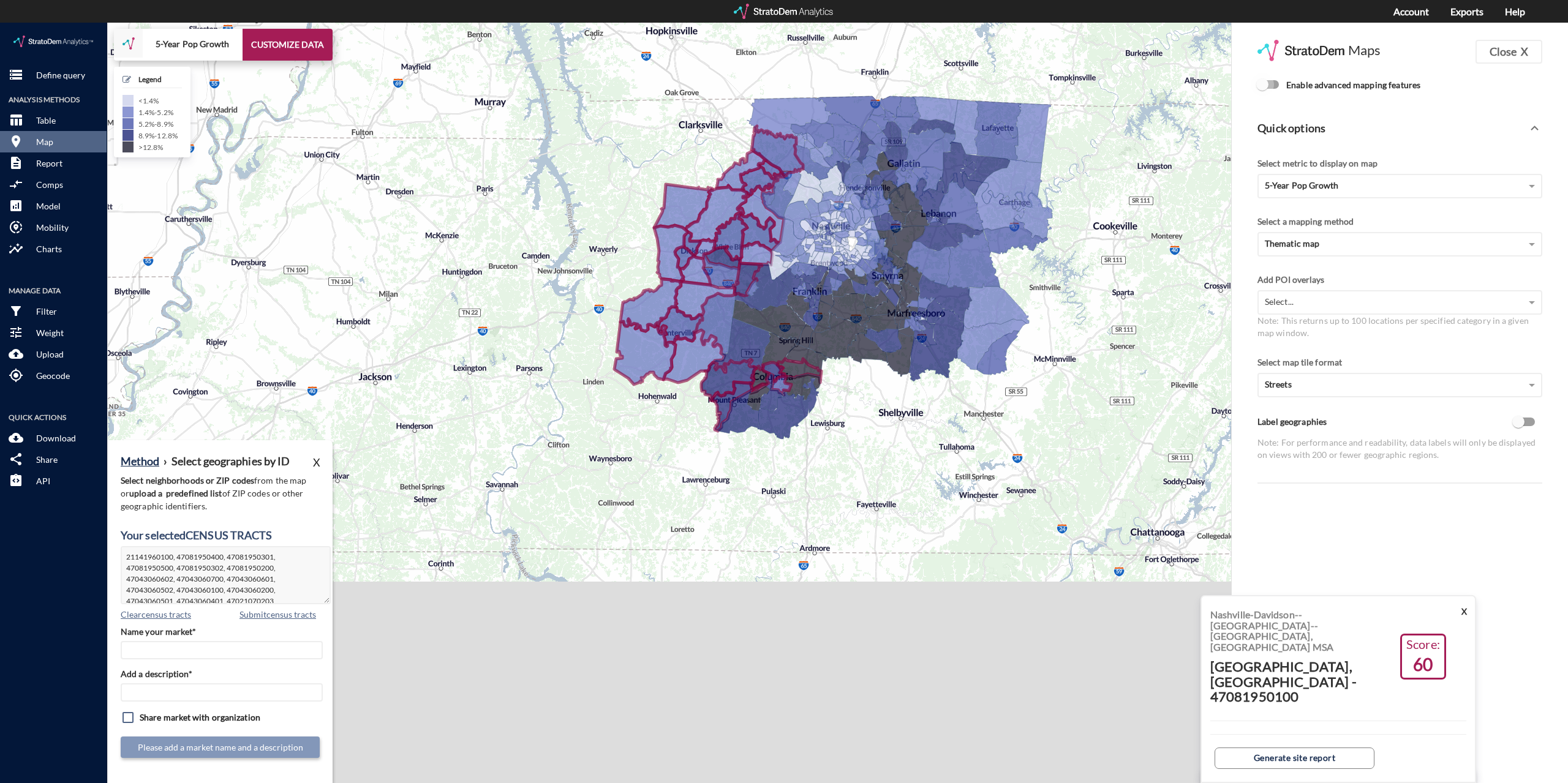 click on "Enable advanced mapping features" 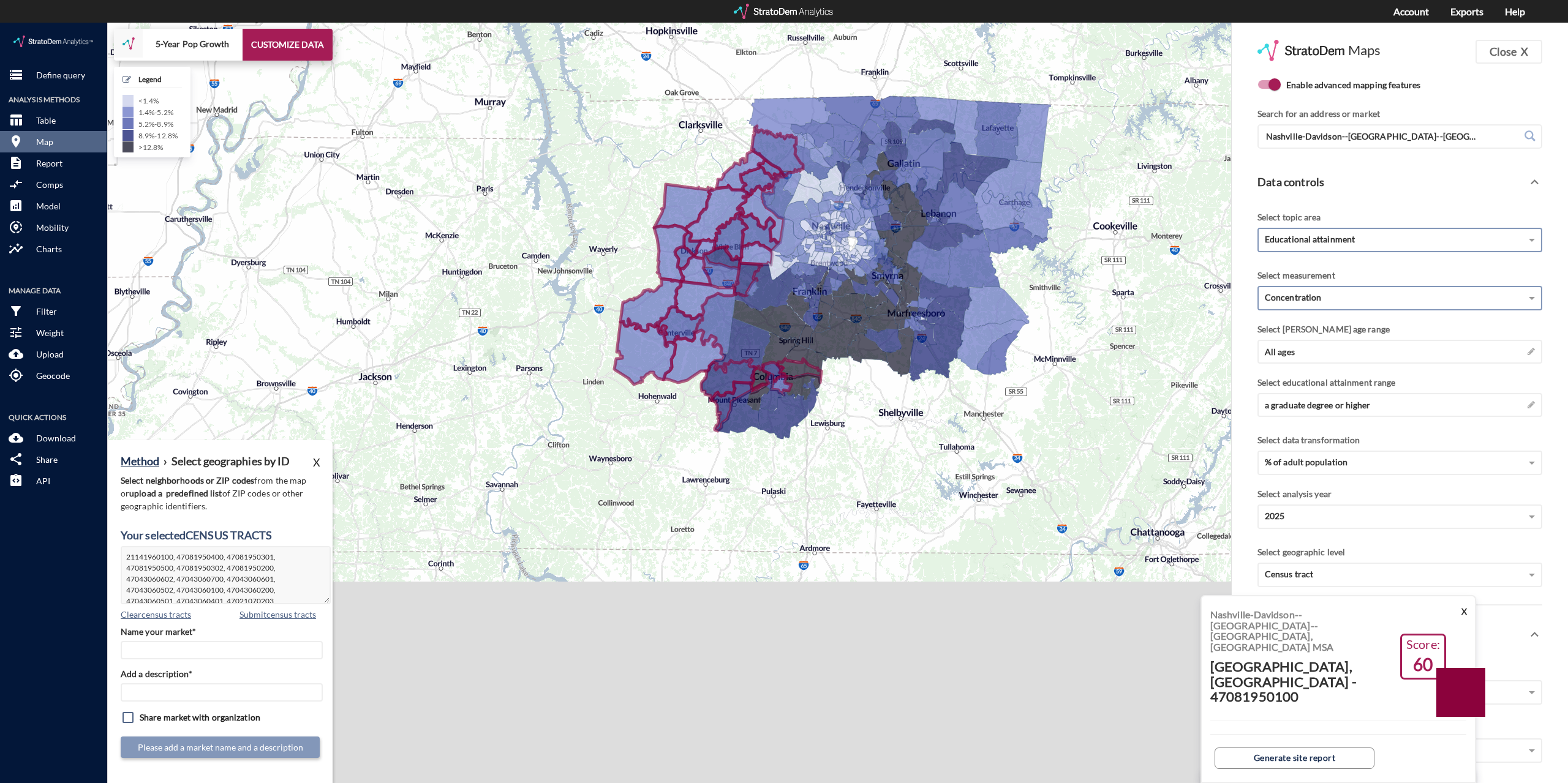 click on "Enable advanced mapping features" 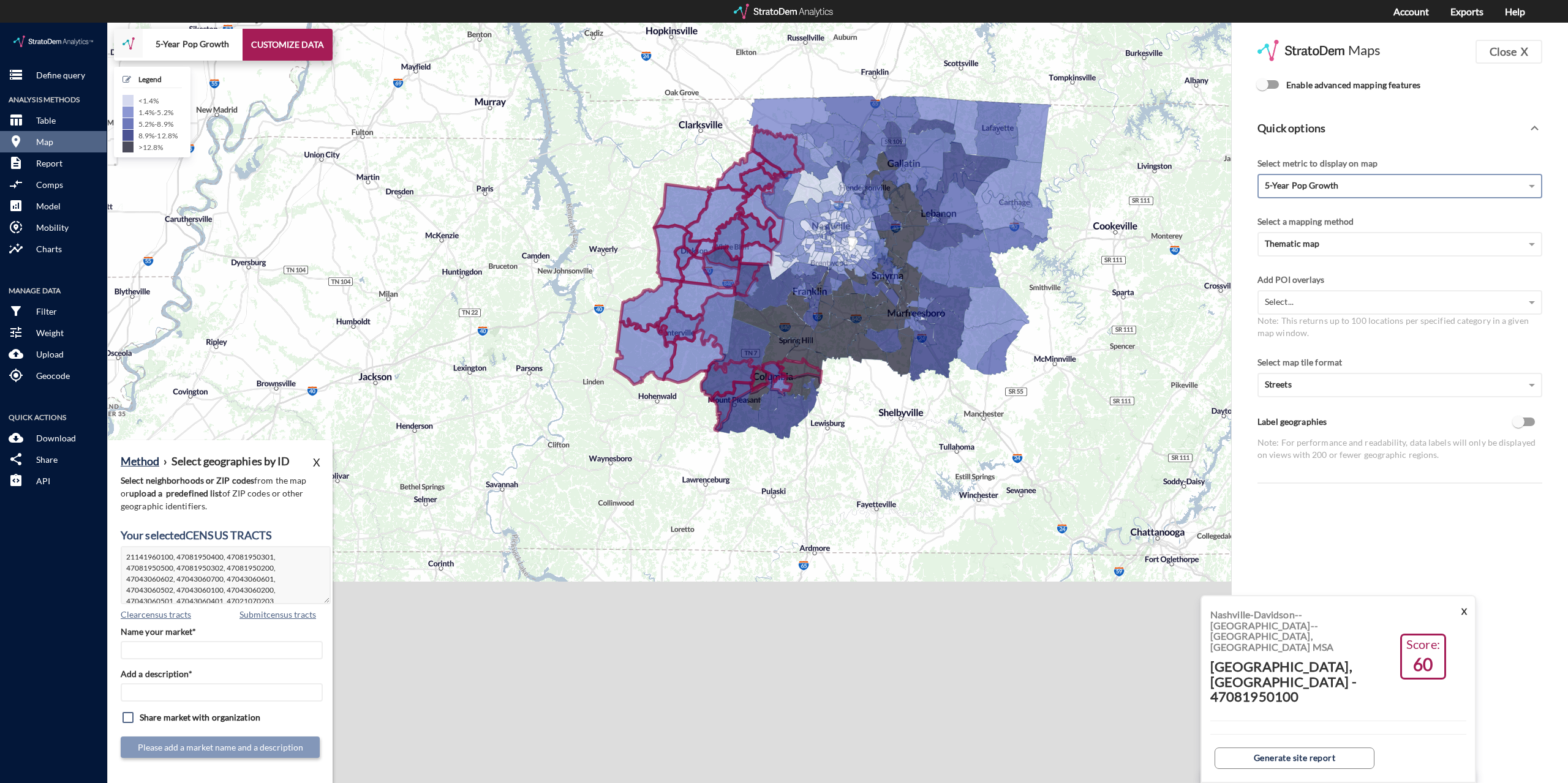 click on "5-Year Pop Growth" 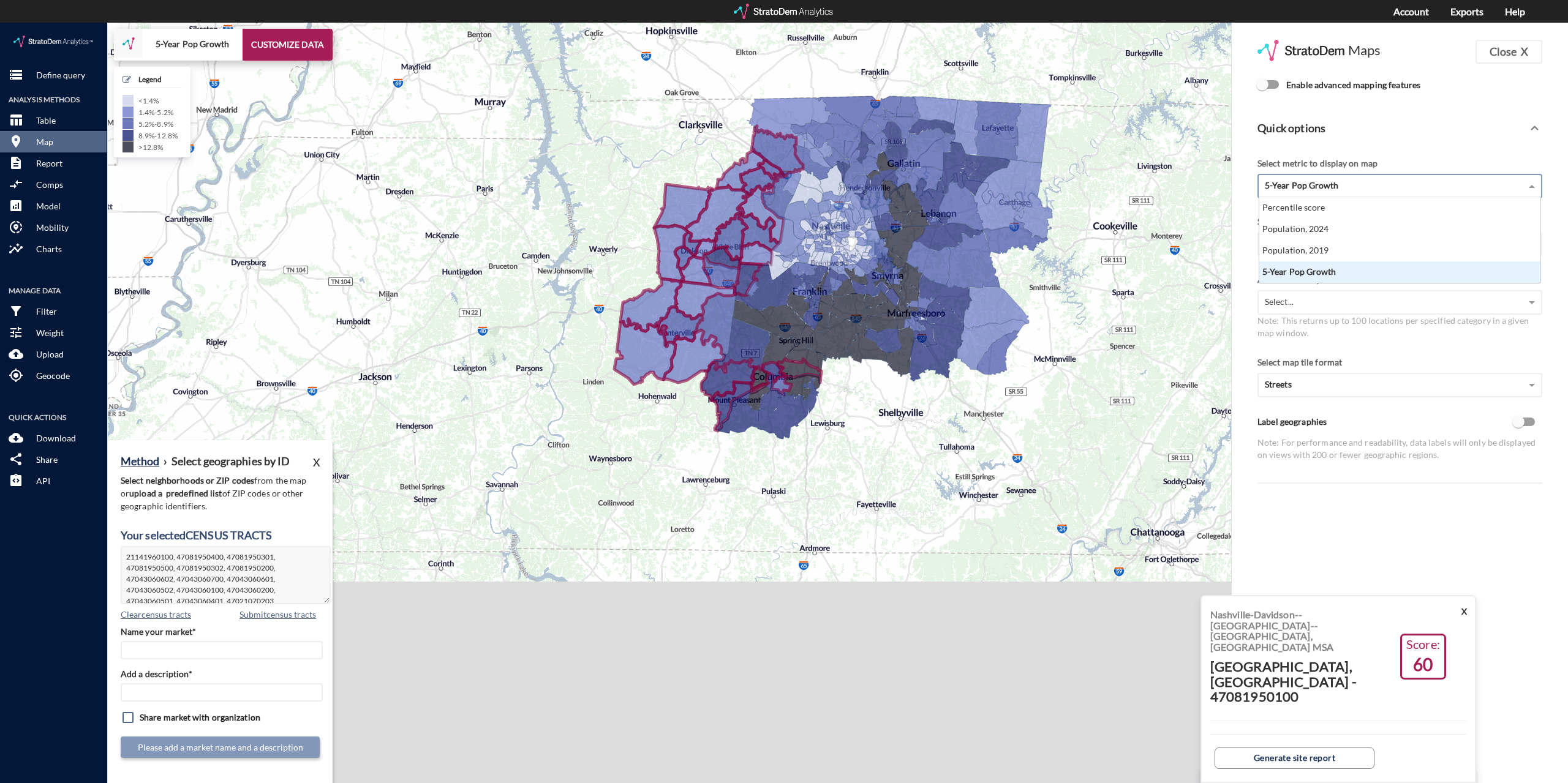 scroll, scrollTop: 10, scrollLeft: 8, axis: both 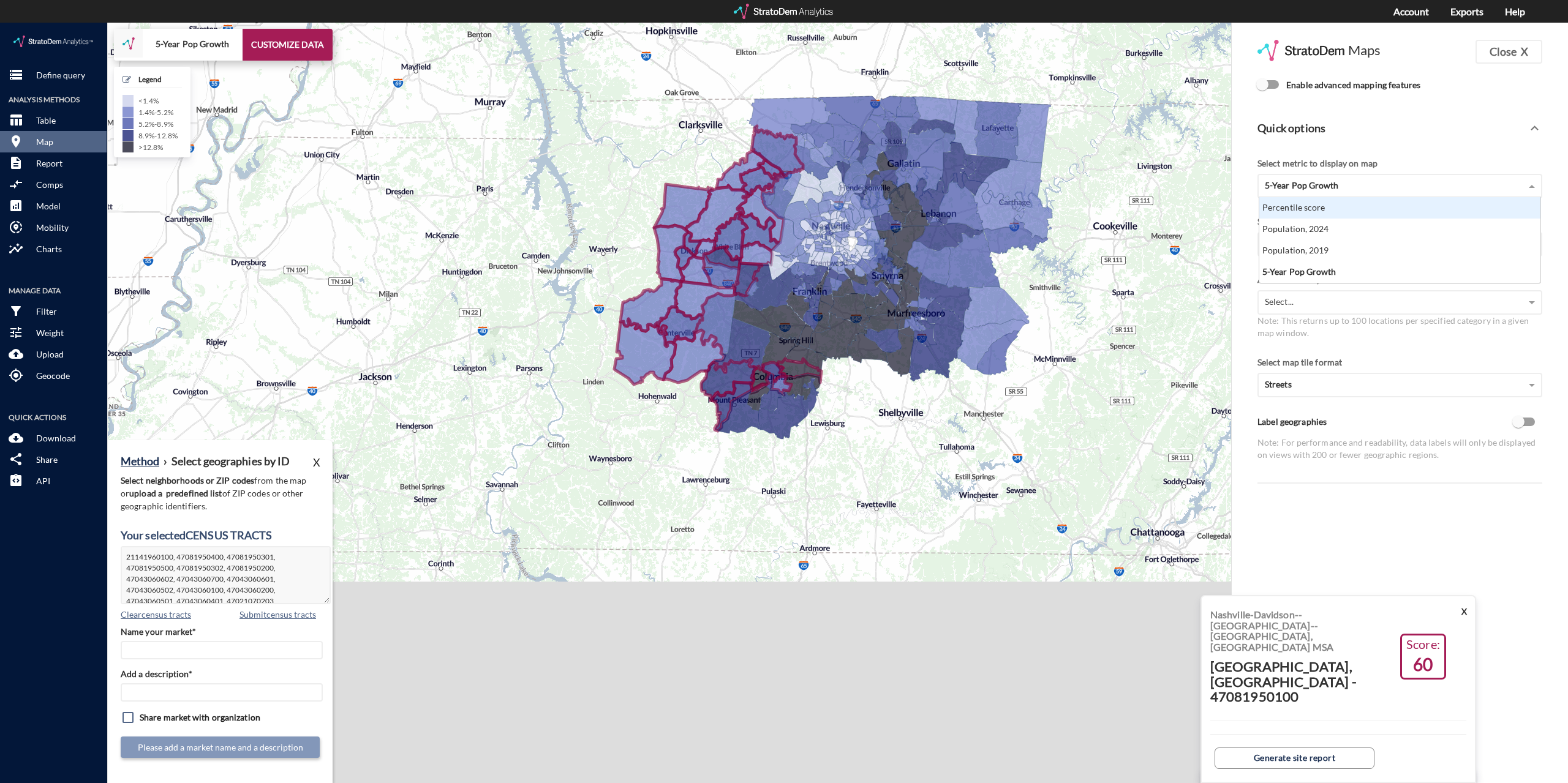 click on "Quick options" 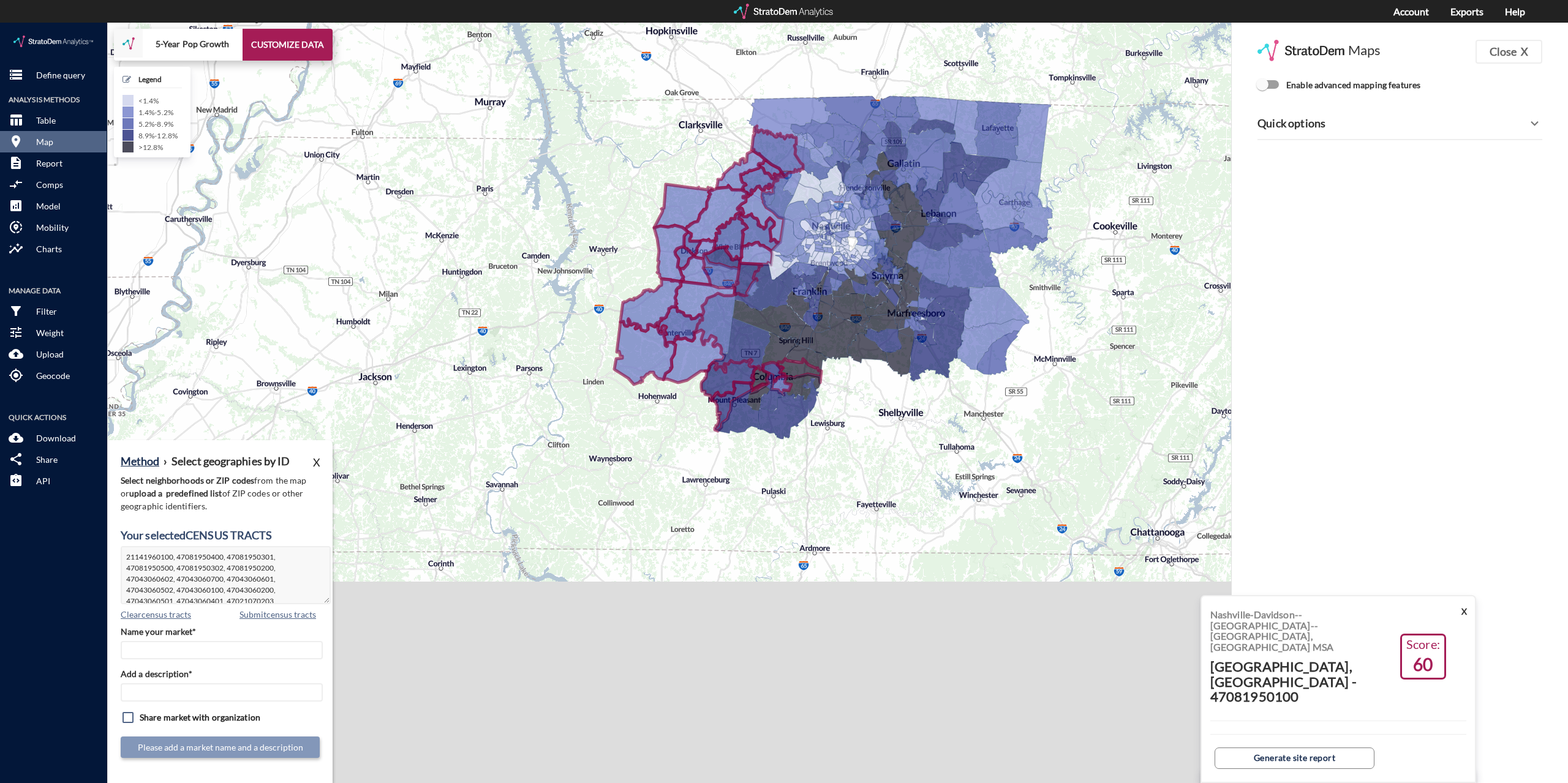 click on "Enable advanced mapping features" 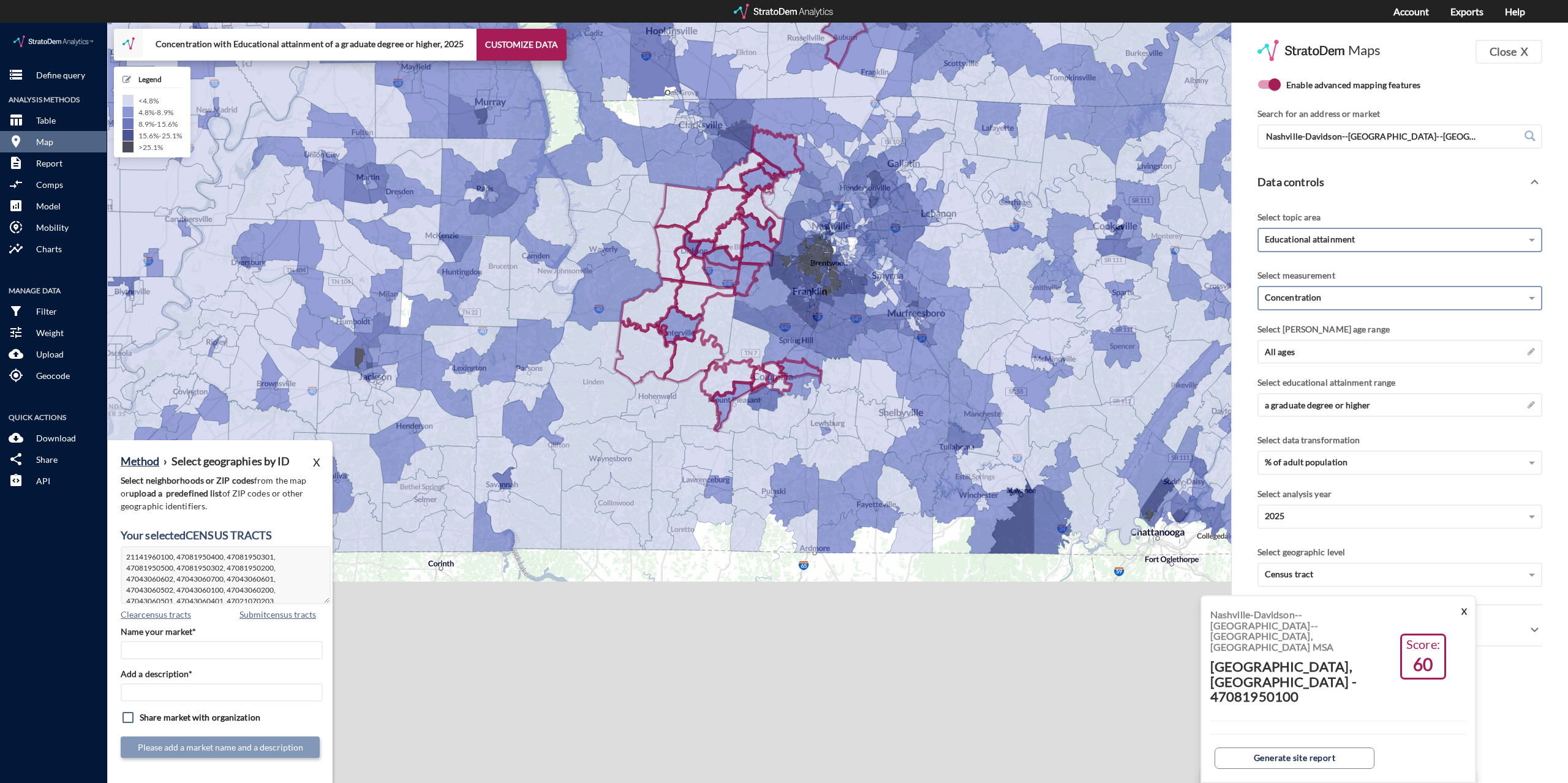 click on "Educational attainment" 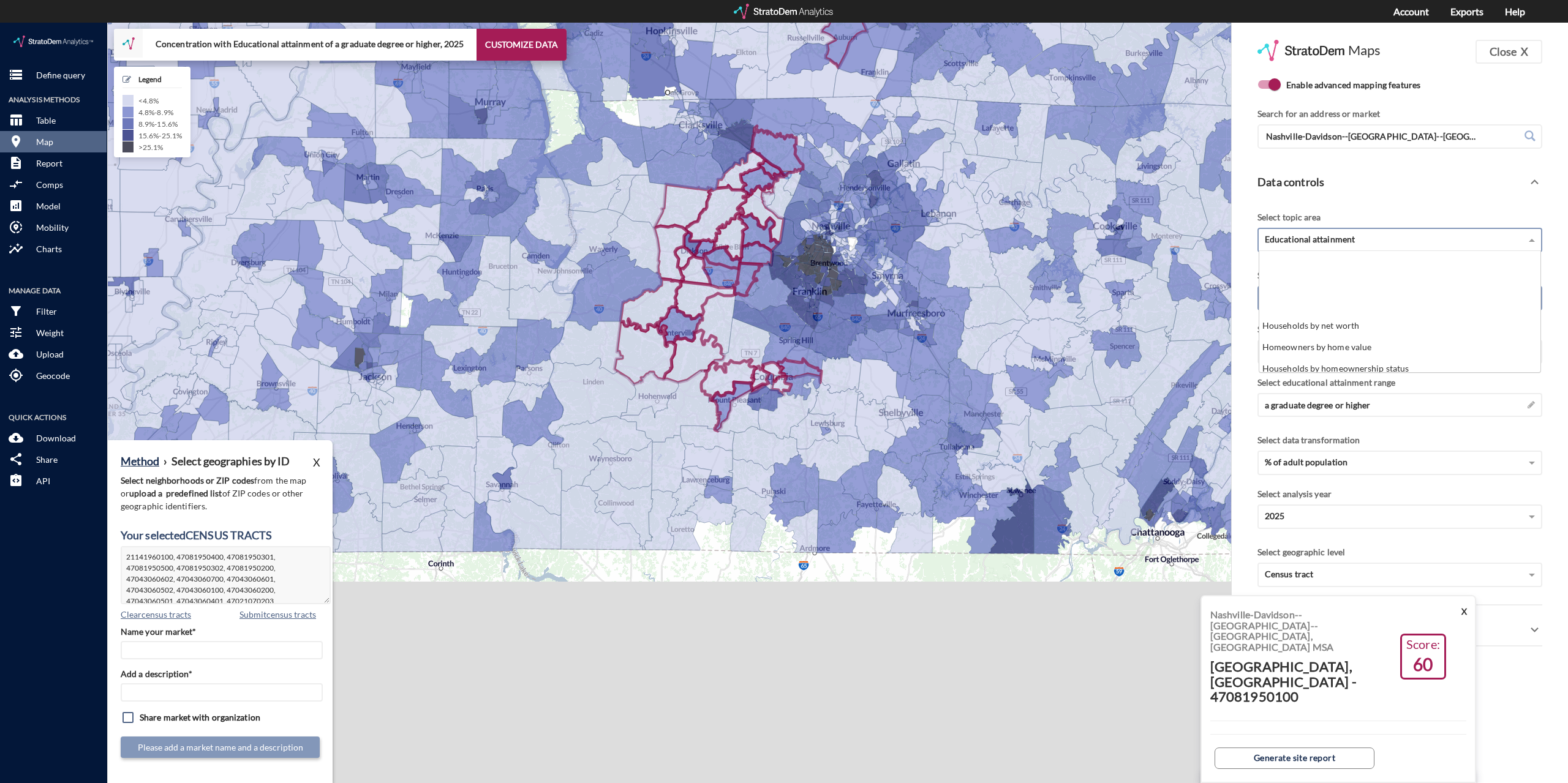 scroll, scrollTop: 92, scrollLeft: 0, axis: vertical 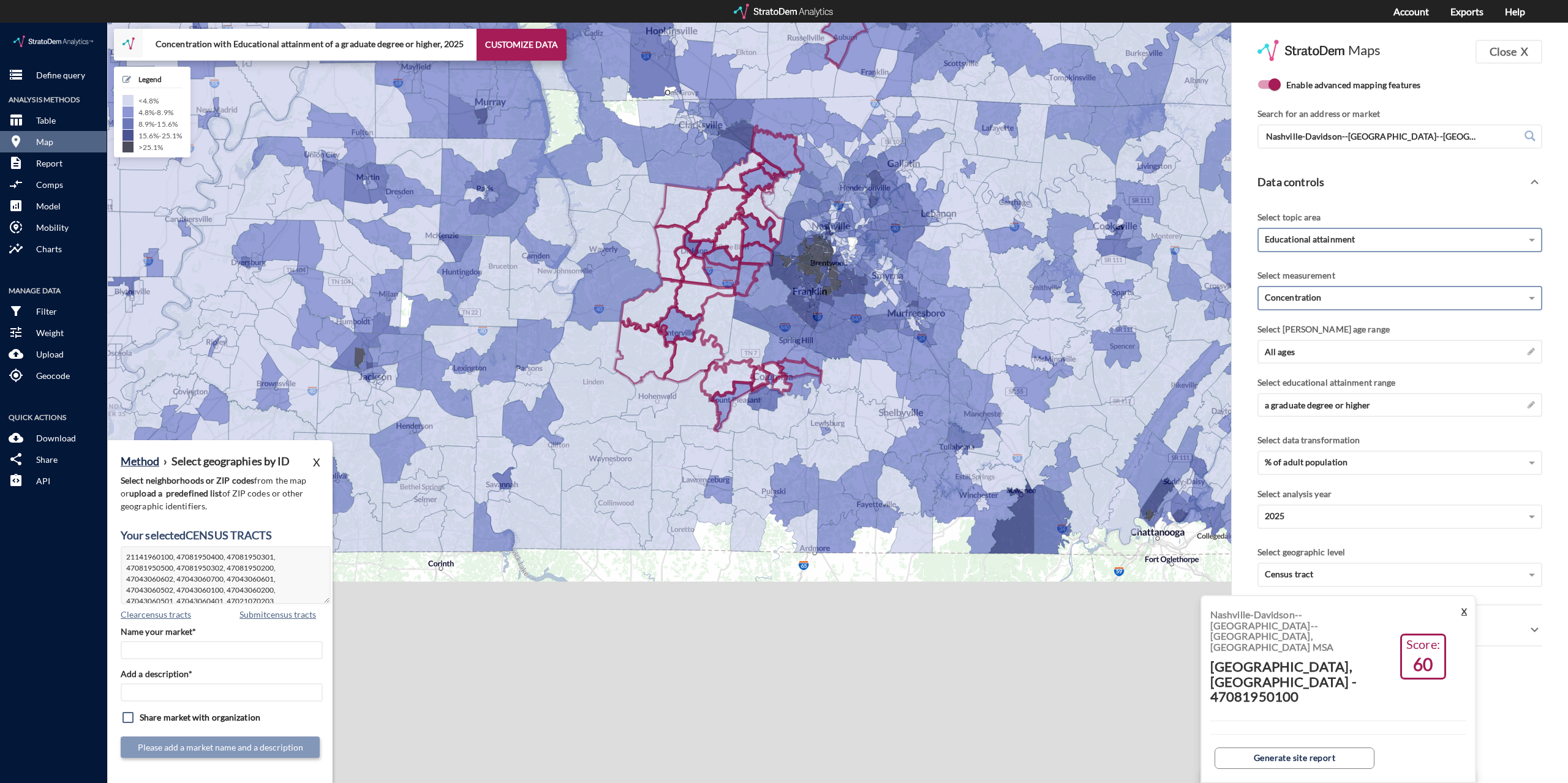 click on "X" 